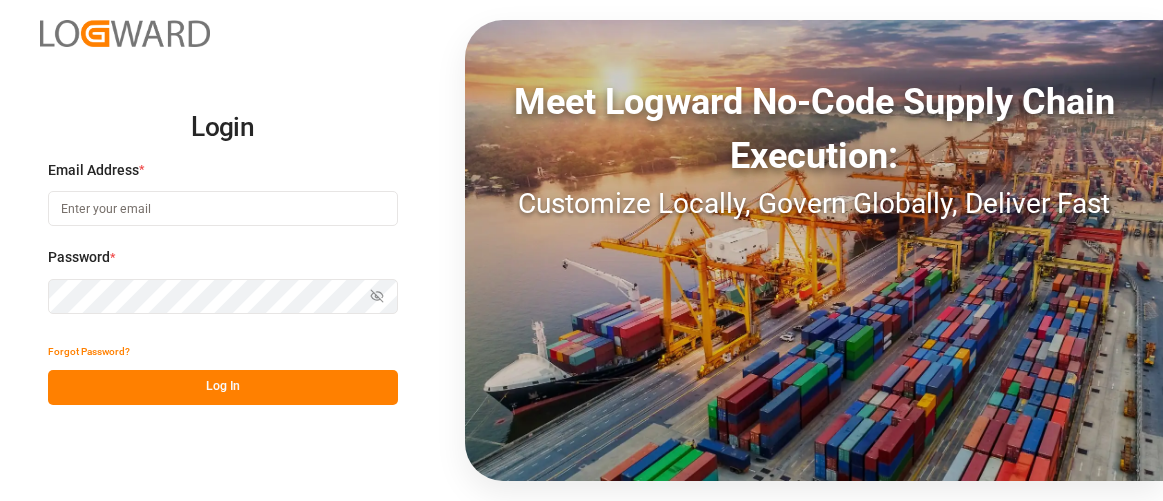 scroll, scrollTop: 0, scrollLeft: 0, axis: both 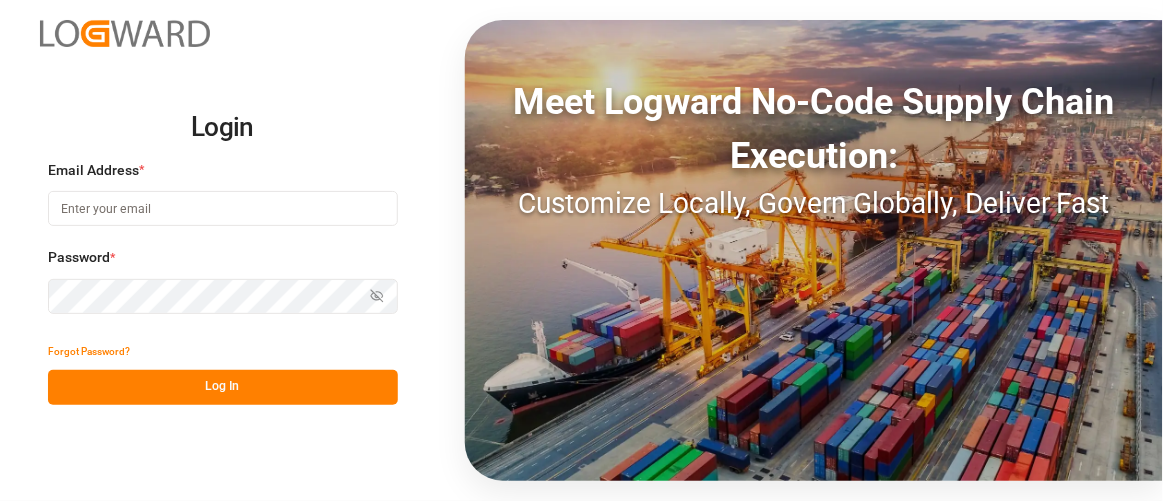 click at bounding box center (223, 208) 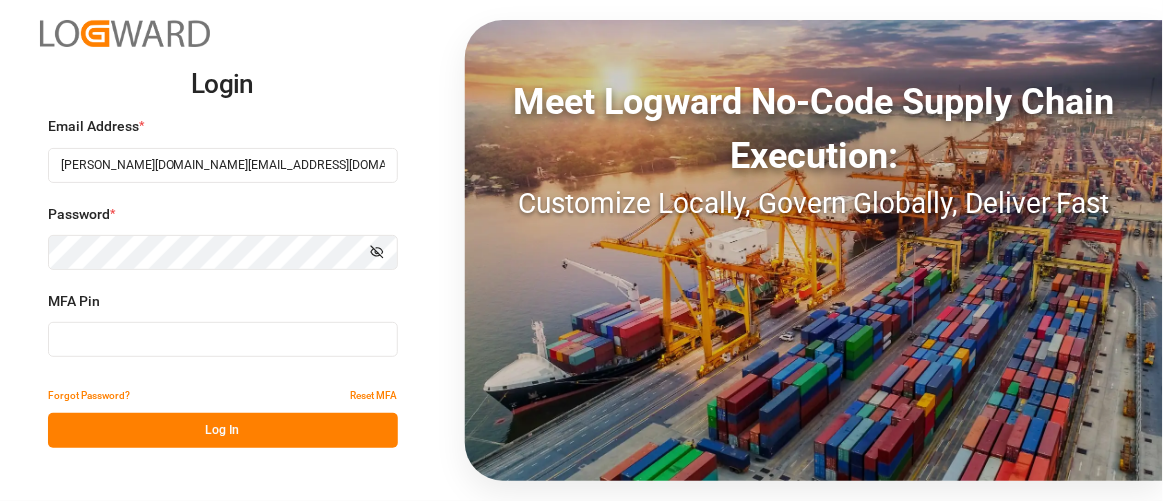 type on "007517" 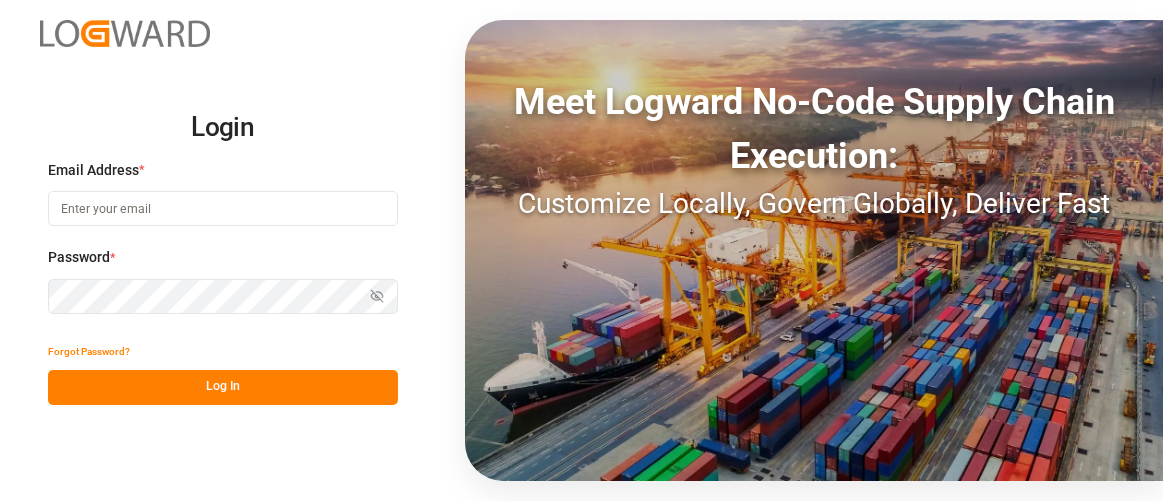 scroll, scrollTop: 0, scrollLeft: 0, axis: both 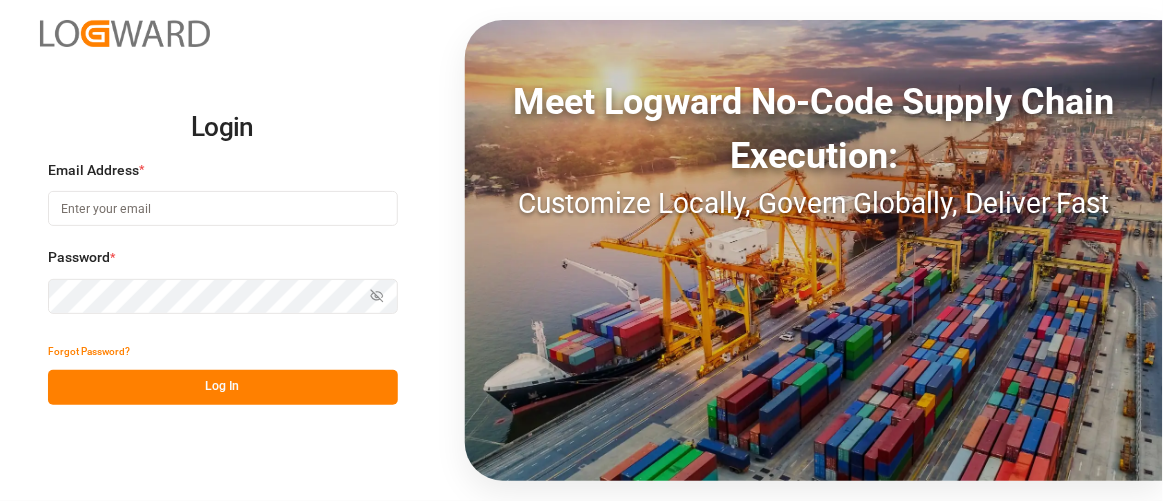 click at bounding box center (223, 208) 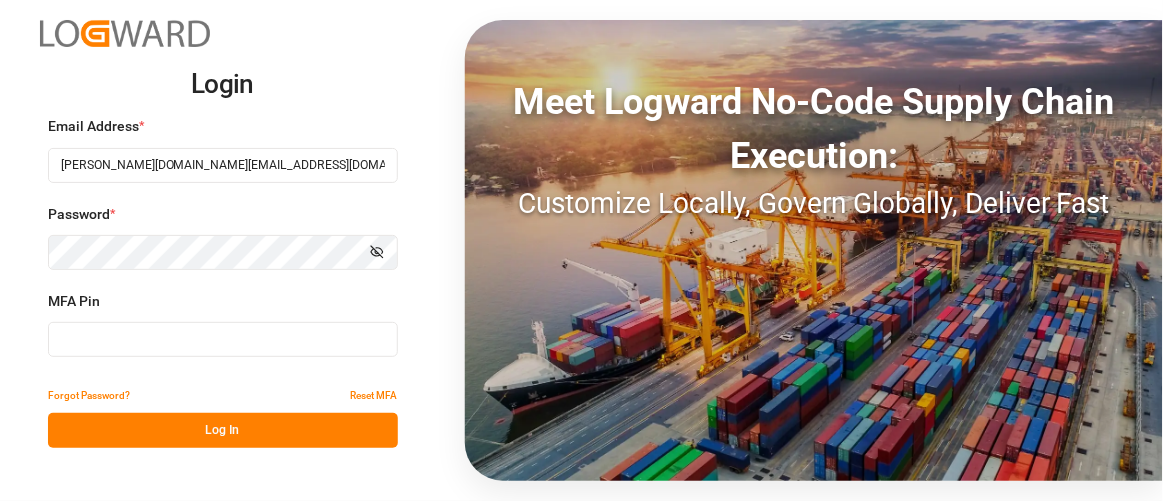 type on "154018" 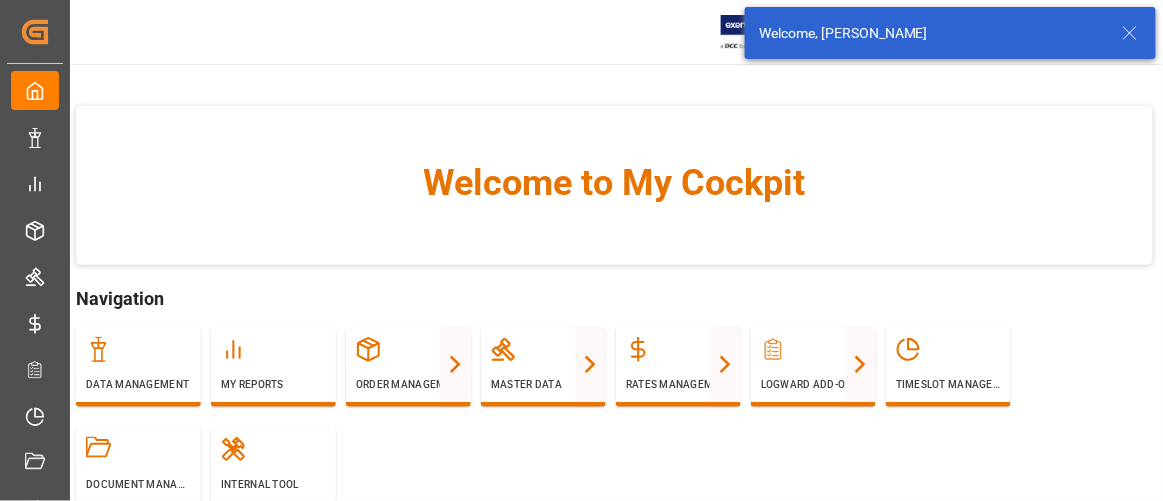 click 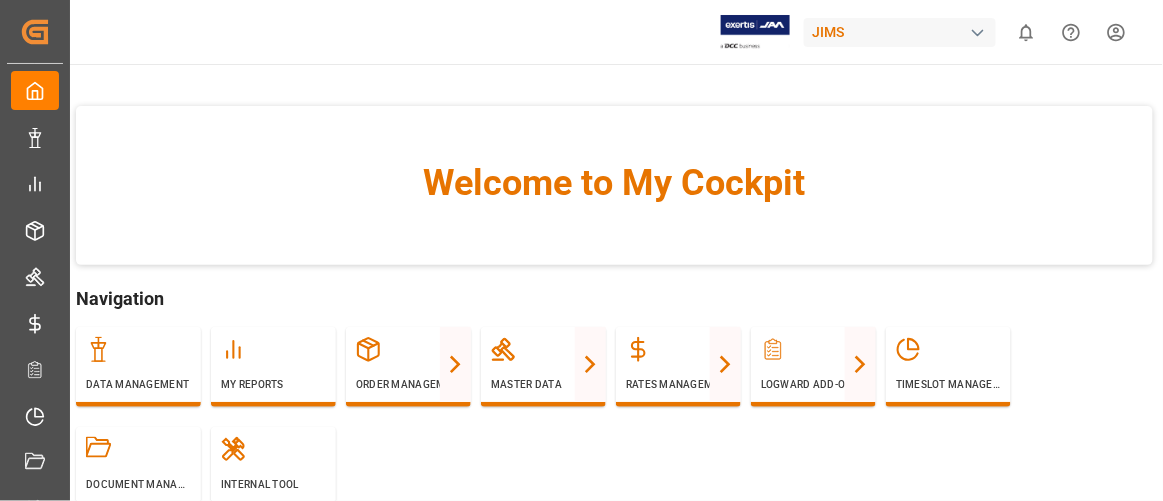 click at bounding box center (978, 33) 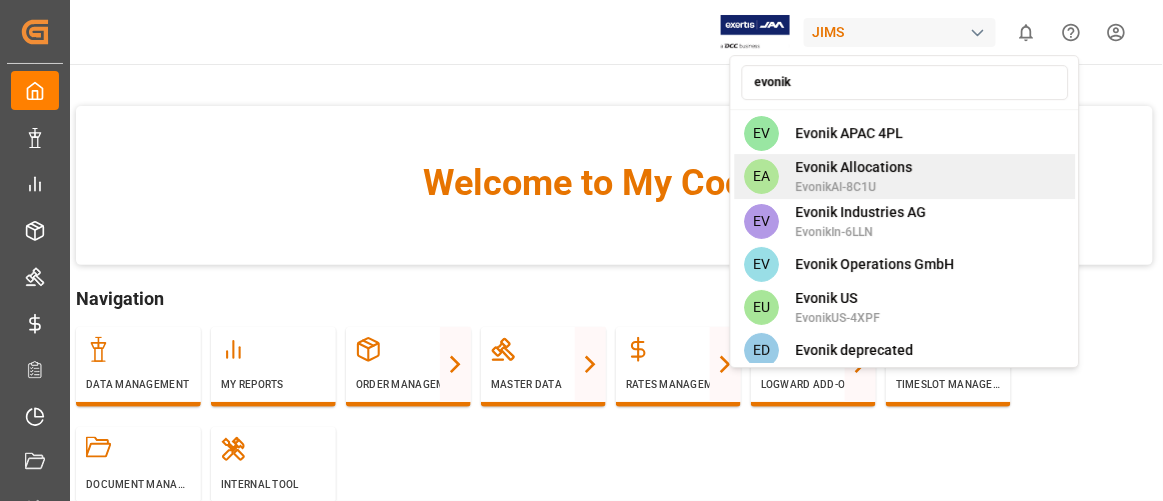 scroll, scrollTop: 7, scrollLeft: 0, axis: vertical 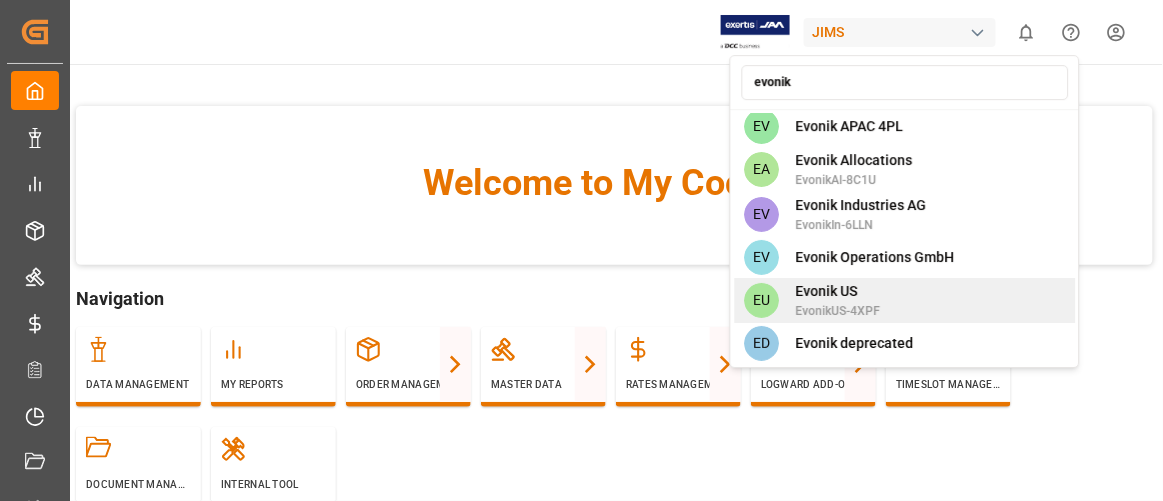 type on "evonik" 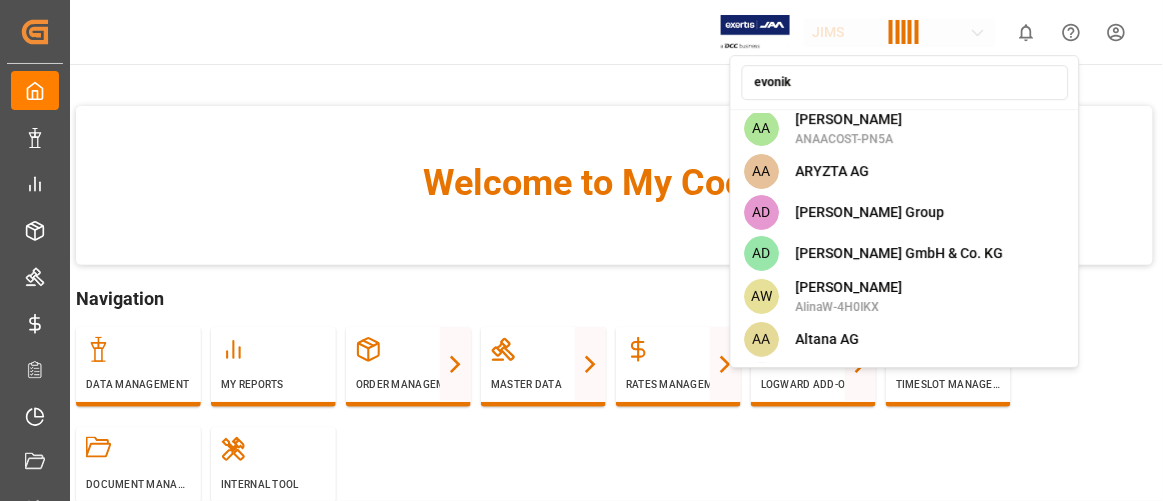 type 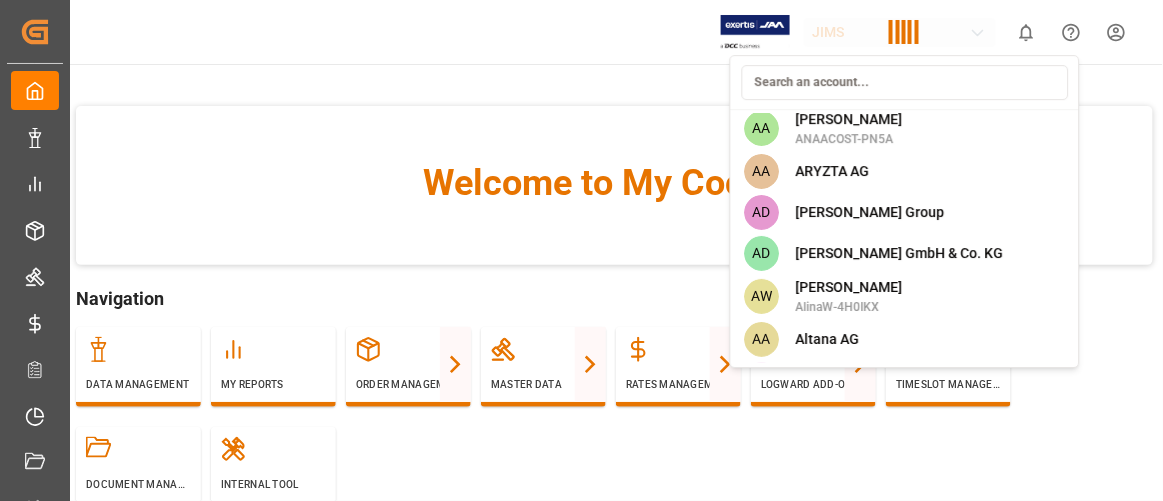scroll, scrollTop: 1820, scrollLeft: 0, axis: vertical 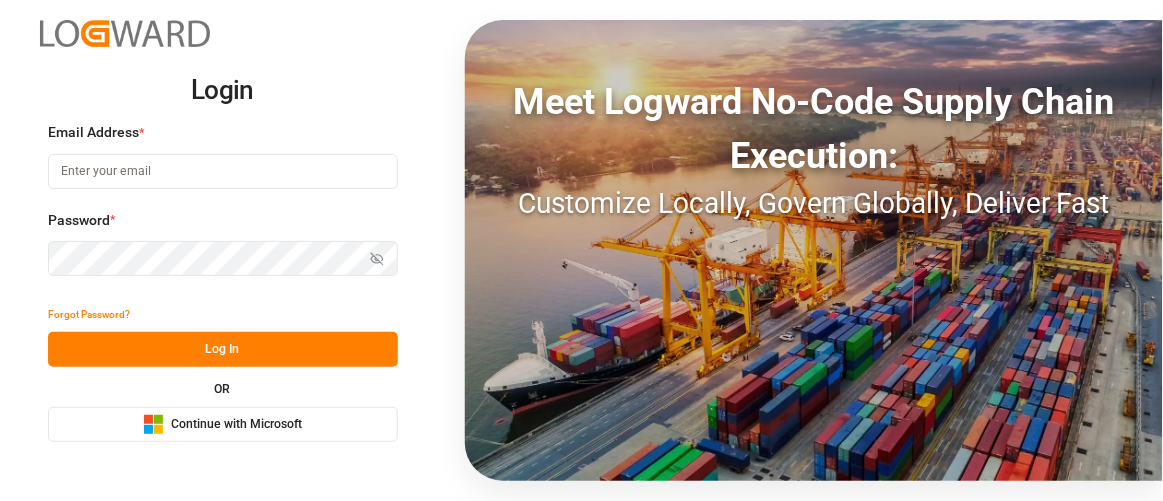 click at bounding box center (223, 171) 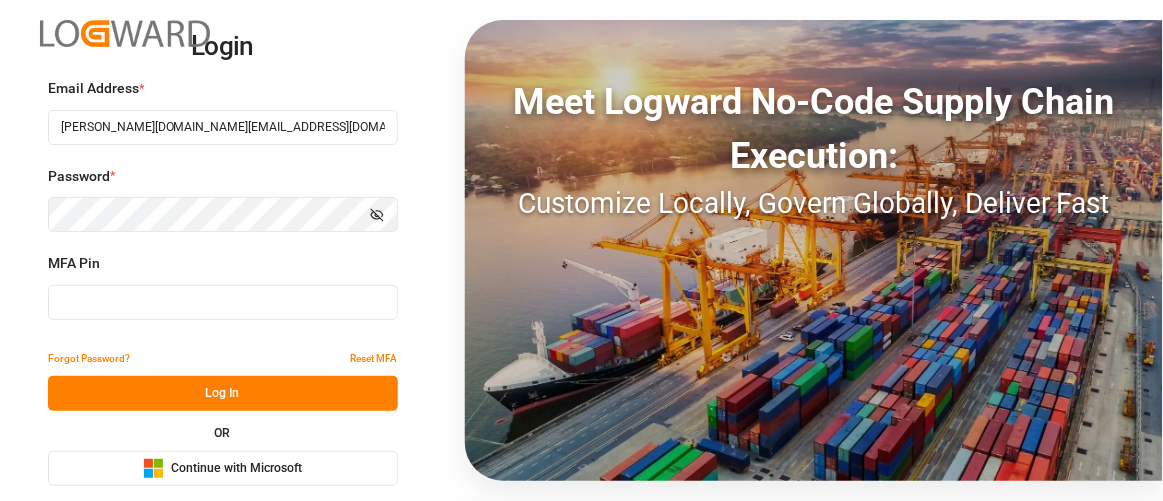 type on "219966" 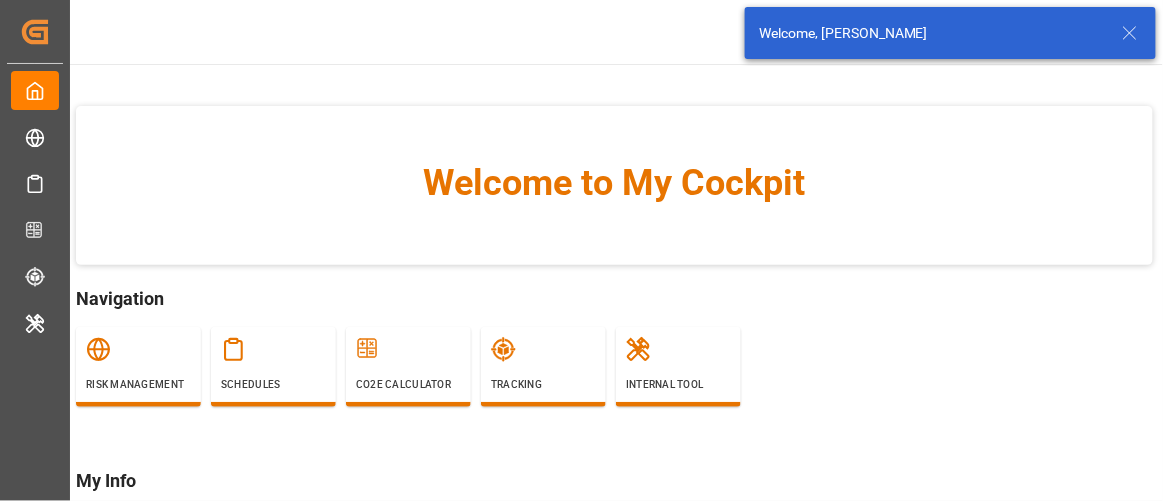 click 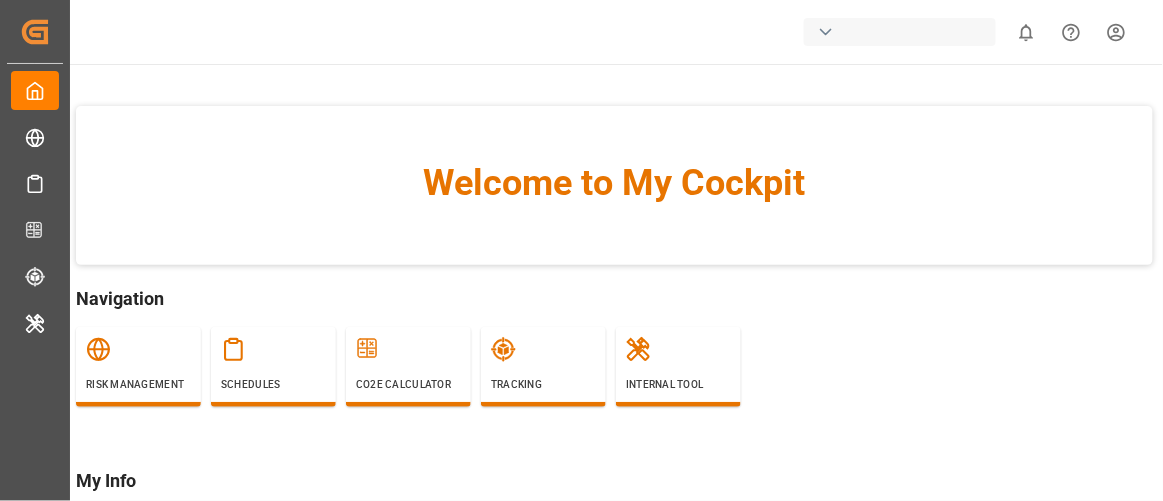 click at bounding box center [900, 32] 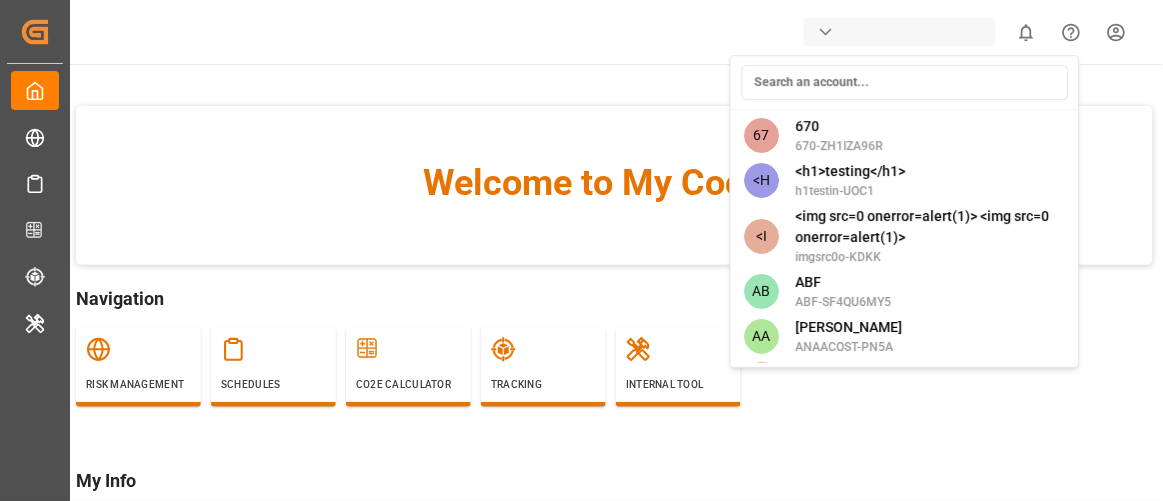 click on "Created by potrace 1.15, written by Peter Selinger 2001-2017 Created by potrace 1.15, written by Peter Selinger 2001-2017 My Cockpit My Cockpit Risk Management Risk Management Schedules Schedules CO2e Calculator CO2e Calculator Tracking Tracking Internal Tool Internal Tool Back to main menu 0 Notifications Only show unread All Mark all categories read No notifications Welcome to My Cockpit Navigation Risk Management Schedules CO2e Calculator Tracking Internal Tool My Info Account  :  Henkel Capital S.A Id  : — Name  : Shashidhar Mm  Email  : shashidhar.mm@logward.com Phone  : — Account Type  : — ©  2025  Logward. All rights reserved. Version 1.1.80 Company Home About Us Partnerships Get in Touch Legal Imprint Privacy Policy Contact support@logward.com +49 40 239 692 540 Rödingsmarkt 9, 20459, Hamburg, Germany Click here to exit role preview. Accept All Cookies Profile Downloads Tasks Activity Log out 67 670   670-ZH1IZA96R <H <h1>testing</h1>   h1testin-UOC1 <I   imgsrc0o-KDKK AB ABF   ABF-SF4QU6MY5" at bounding box center [581, 250] 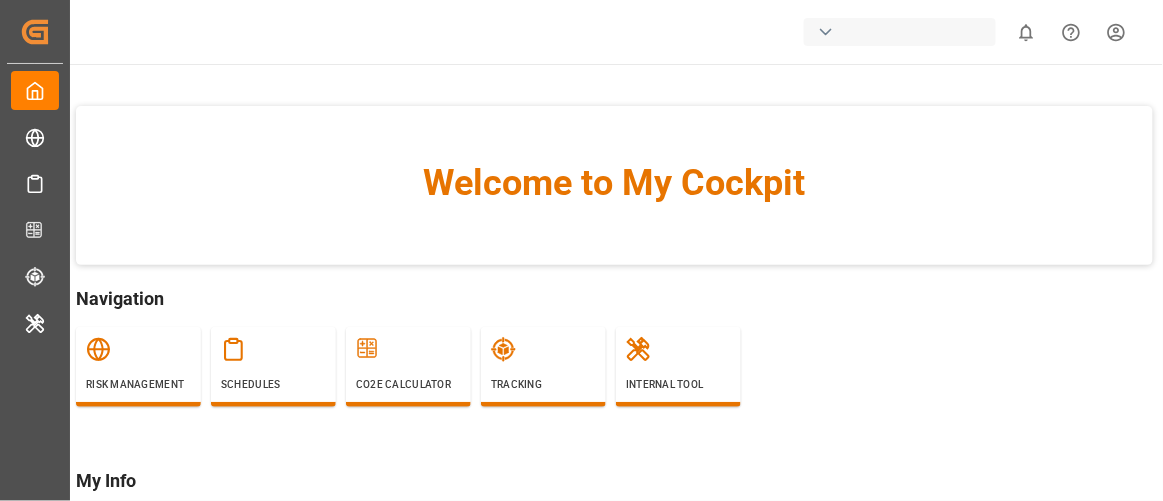 click at bounding box center [900, 32] 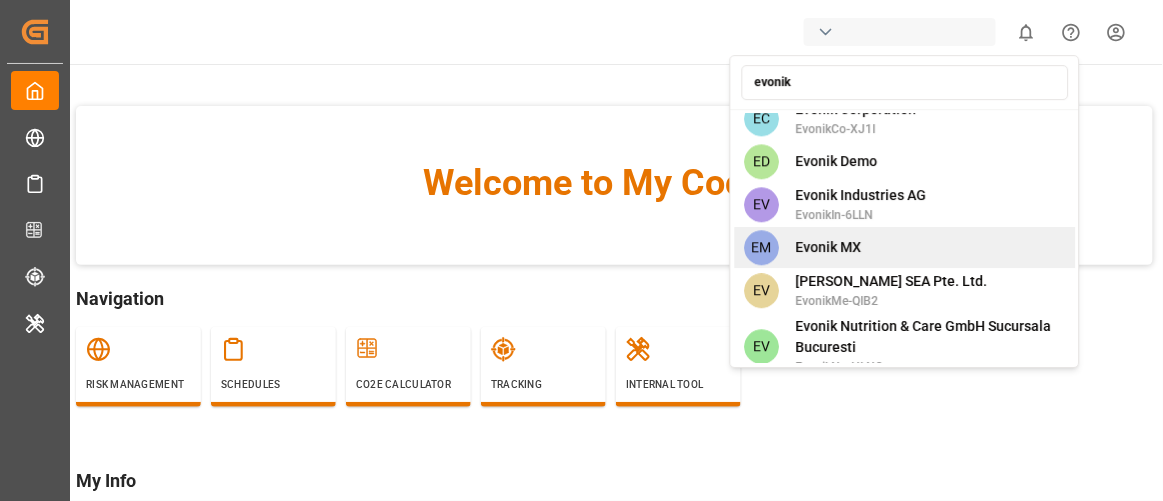 scroll, scrollTop: 1357, scrollLeft: 0, axis: vertical 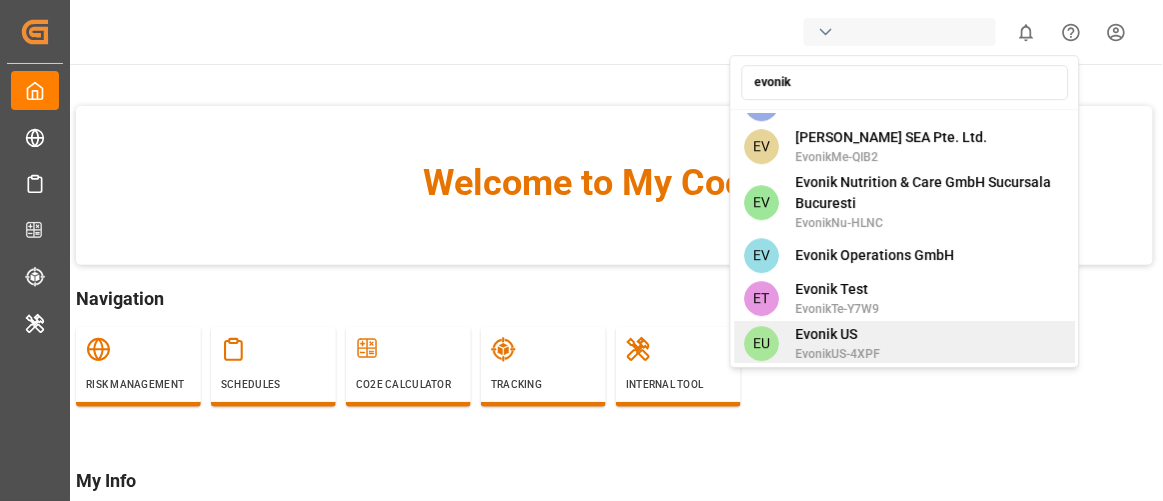 type on "evonik" 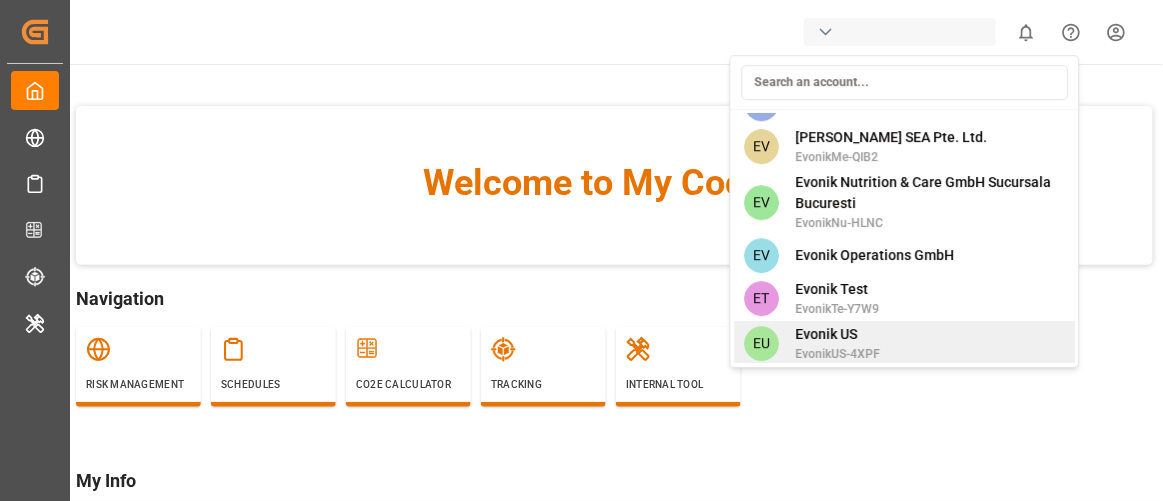 scroll, scrollTop: 5547, scrollLeft: 0, axis: vertical 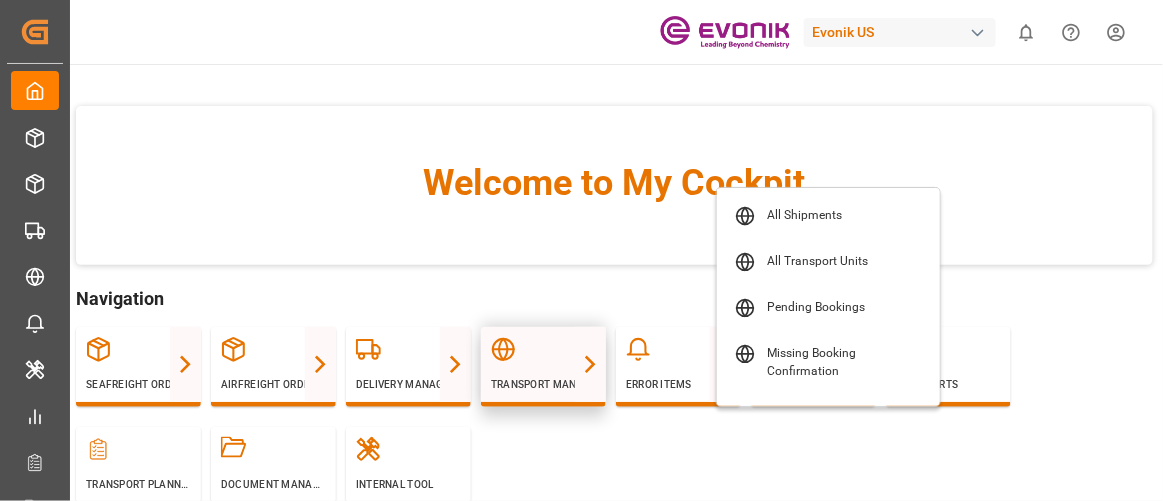 click 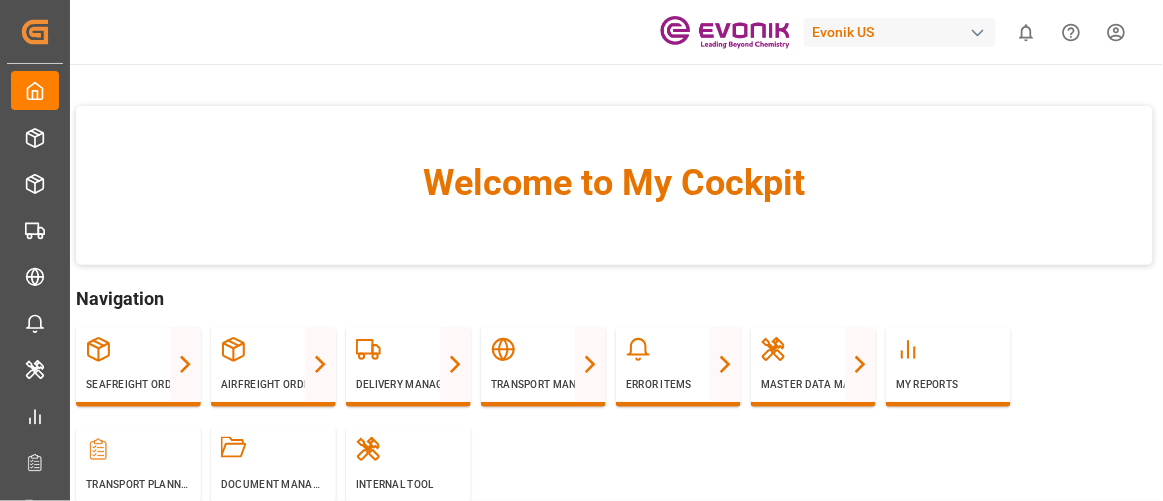 scroll, scrollTop: 0, scrollLeft: 47, axis: horizontal 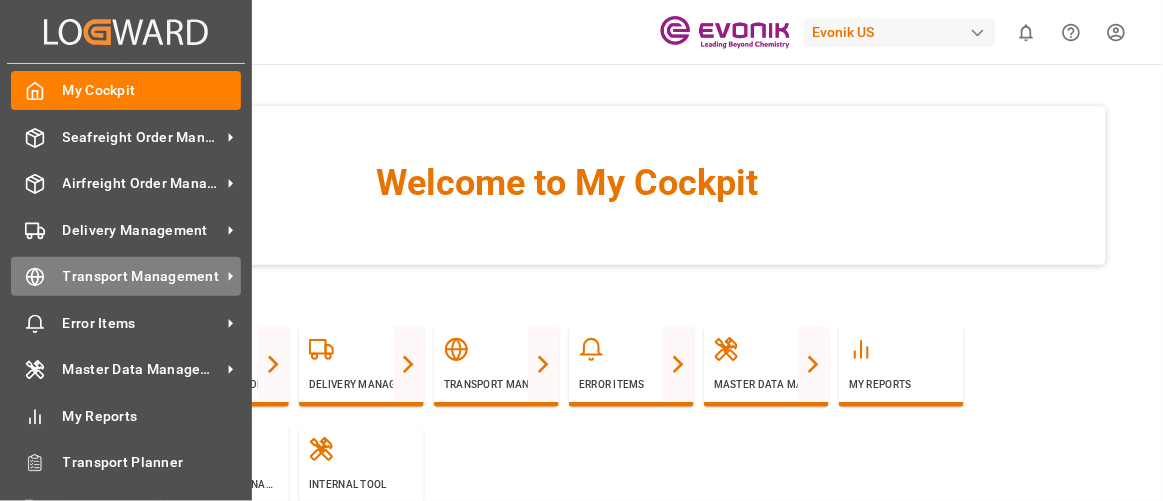 click 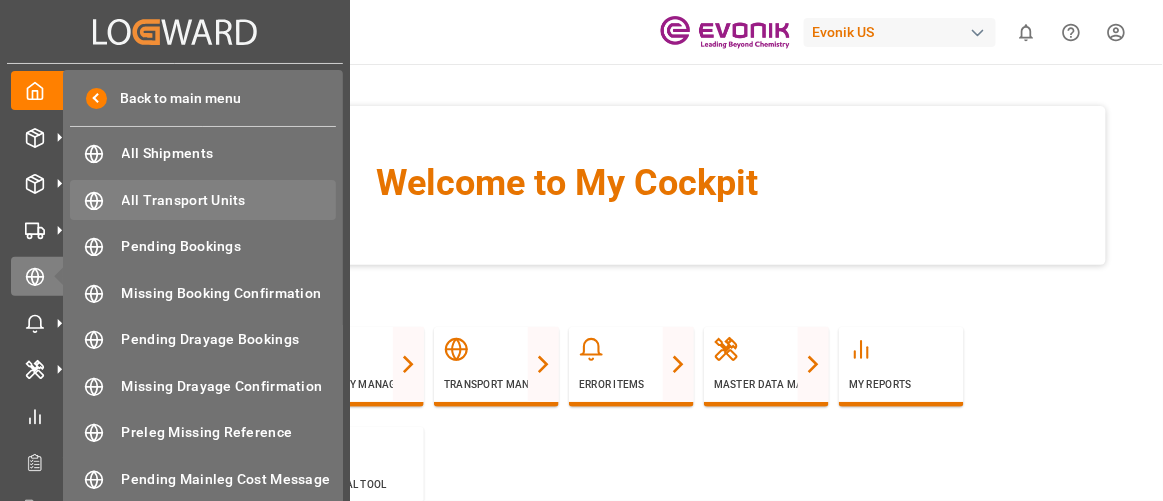 click on "All Transport Units" at bounding box center [229, 200] 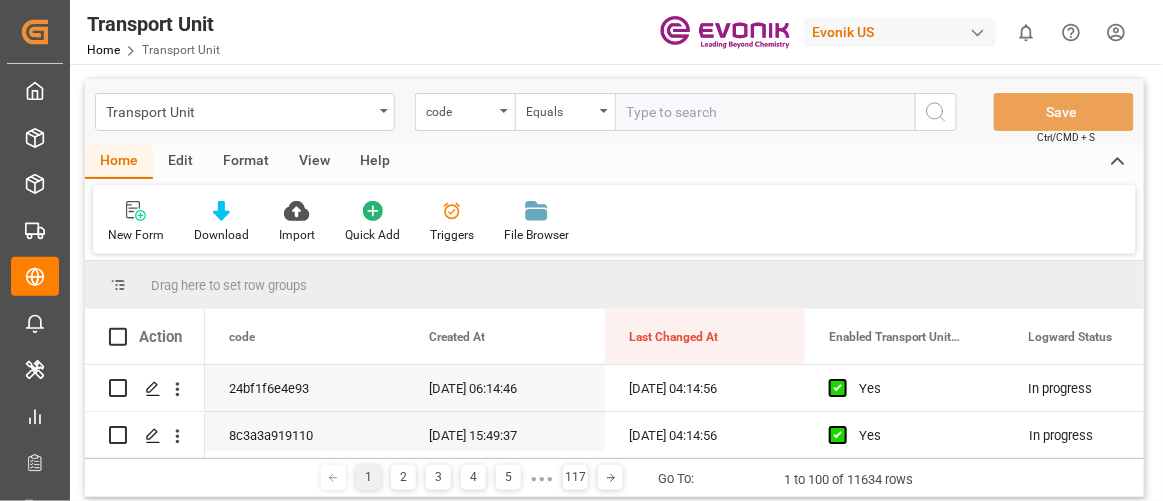 click on "New Form Download Import Quick Add Triggers File Browser" at bounding box center [614, 219] 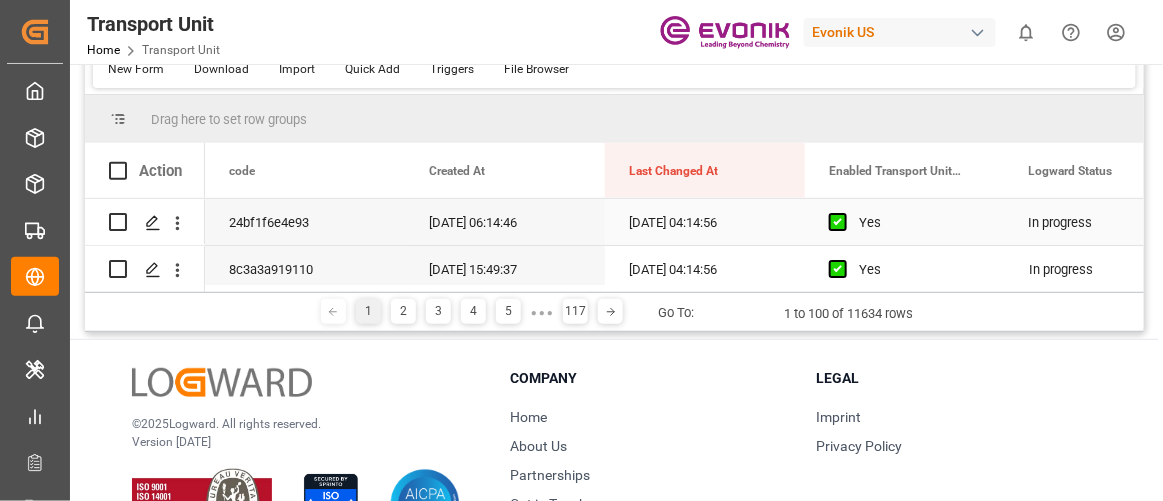 scroll, scrollTop: 0, scrollLeft: 0, axis: both 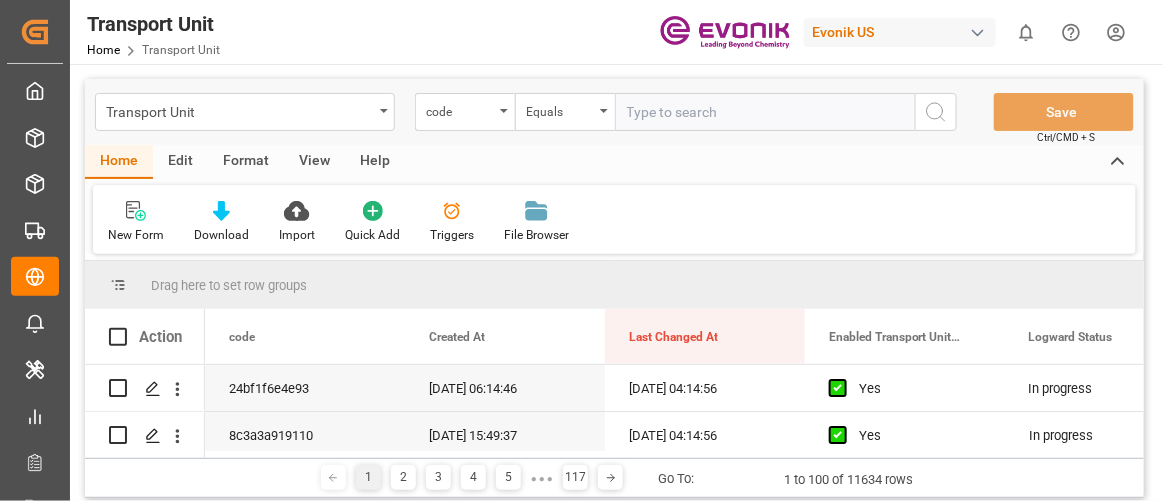 click on "Format" at bounding box center [246, 162] 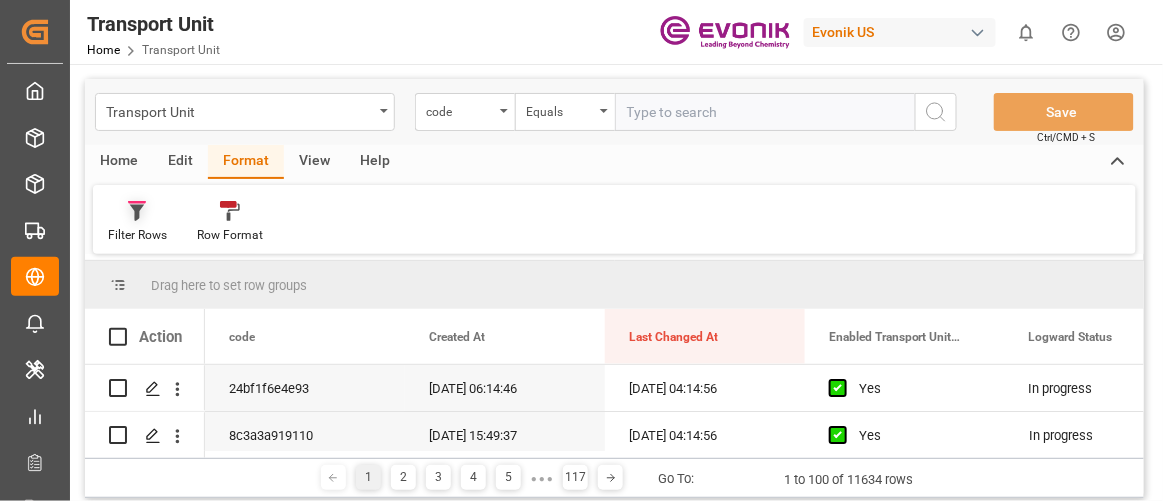 click on "Filter Rows" at bounding box center (137, 235) 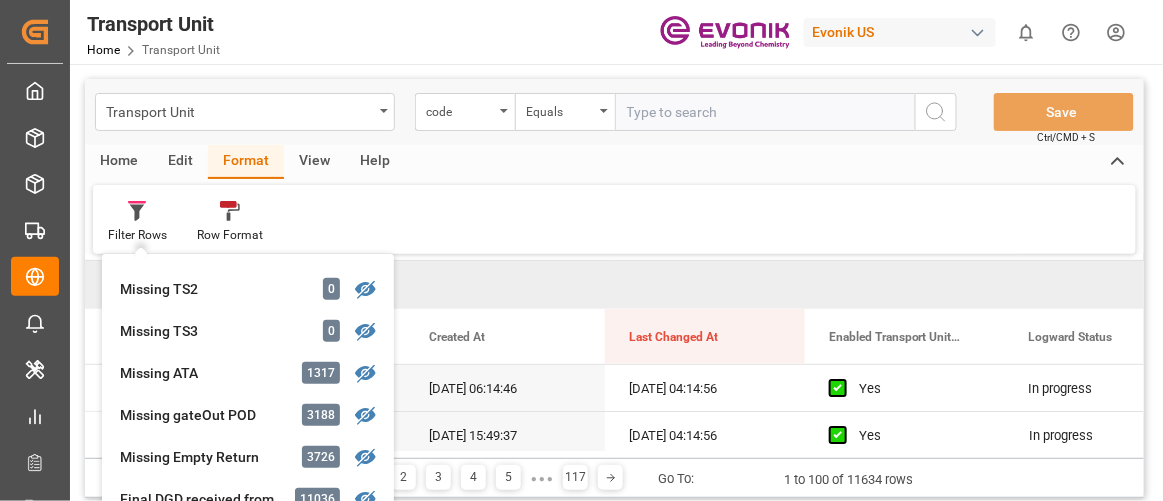 scroll, scrollTop: 454, scrollLeft: 0, axis: vertical 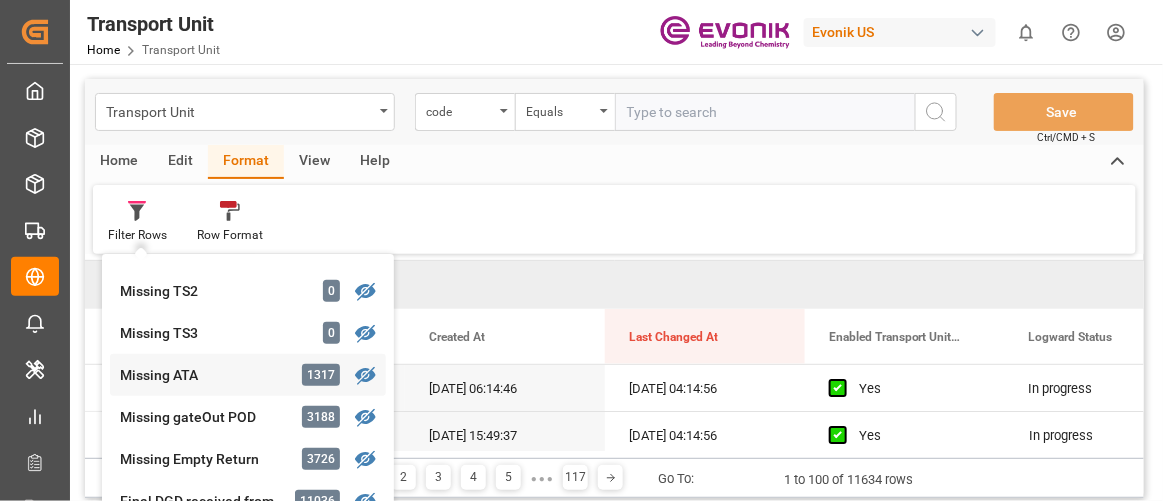 click on "Missing ATA" at bounding box center (207, 375) 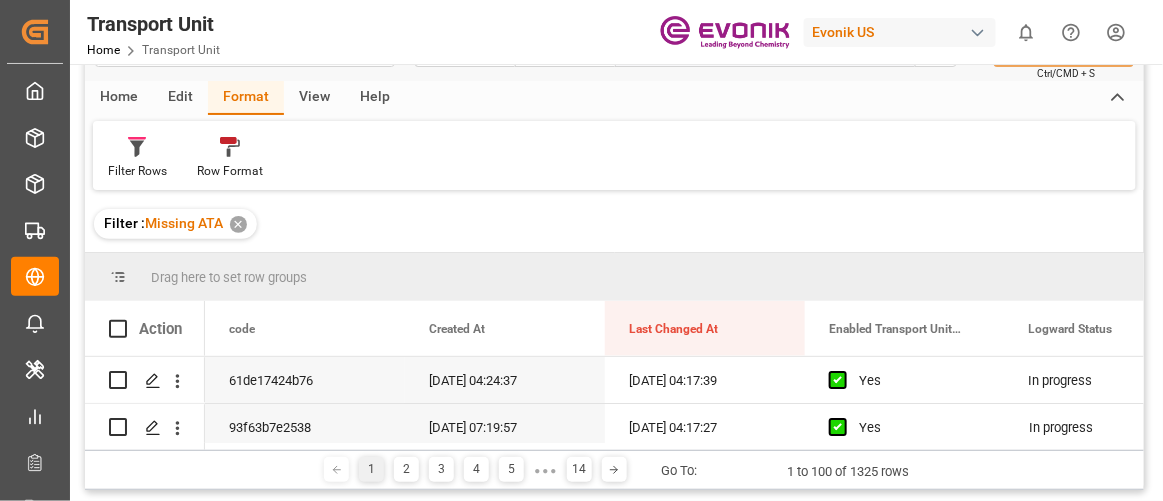 scroll, scrollTop: 0, scrollLeft: 0, axis: both 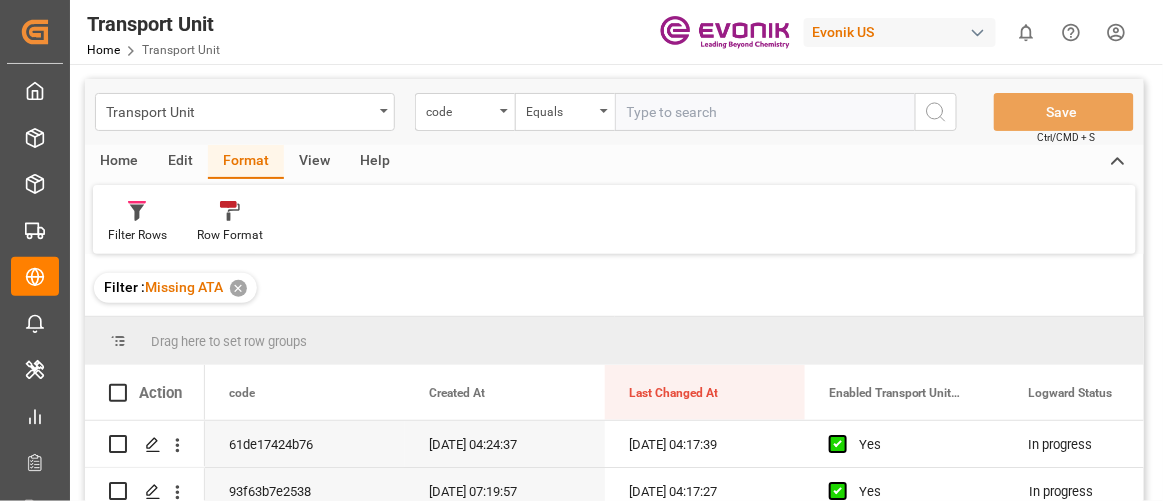 click on "View" at bounding box center [314, 162] 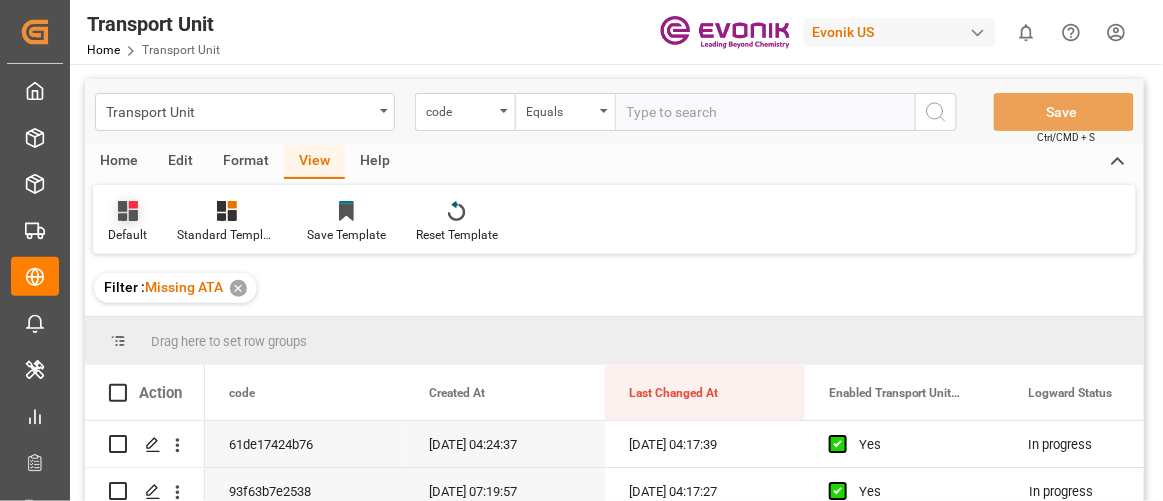 click on "Default" at bounding box center [127, 235] 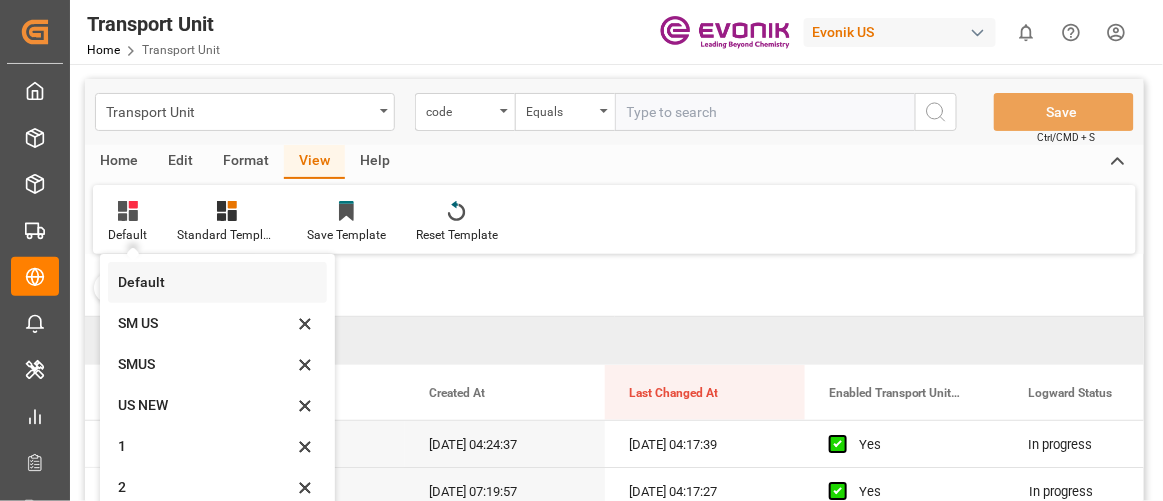 scroll, scrollTop: 69, scrollLeft: 0, axis: vertical 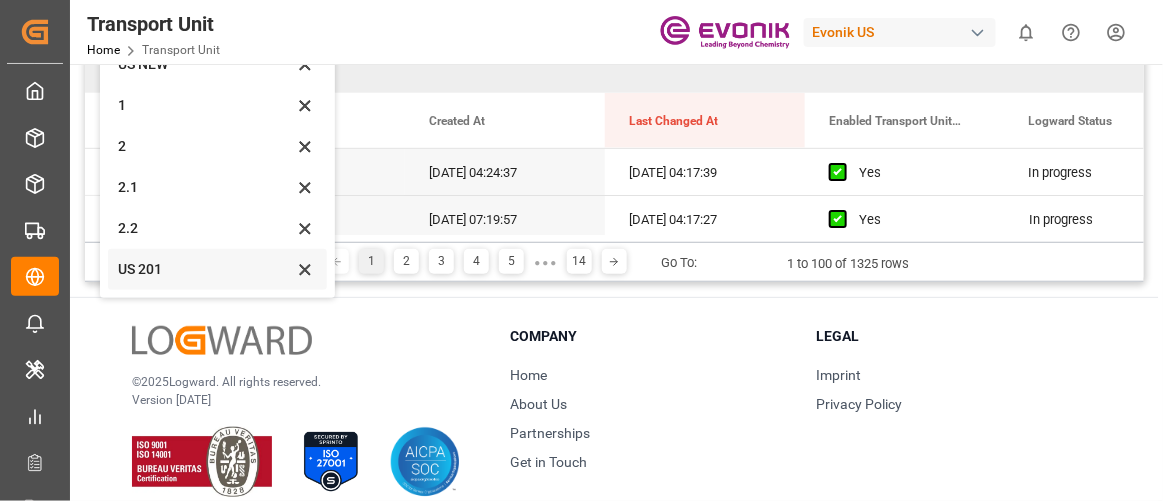 click on "US 201" at bounding box center (205, 269) 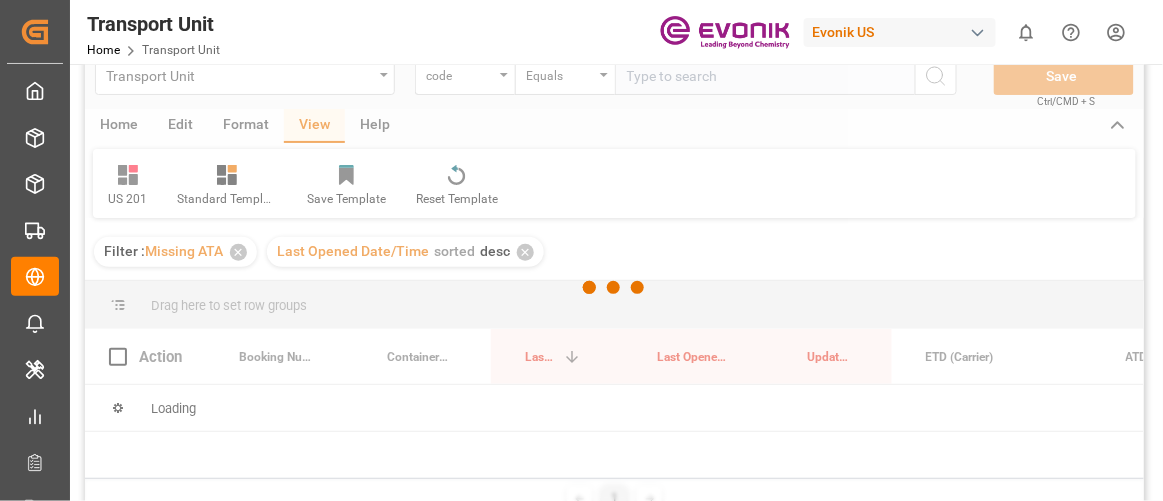 scroll, scrollTop: 0, scrollLeft: 0, axis: both 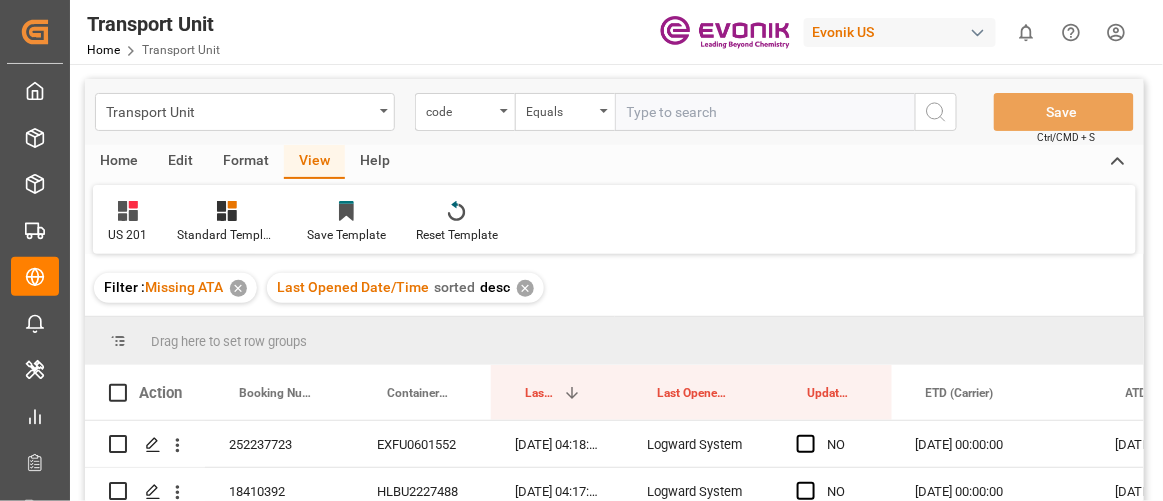 click on "Filter :  Missing ATA ✕ Last Opened Date/Time sorted desc ✕" at bounding box center [614, 288] 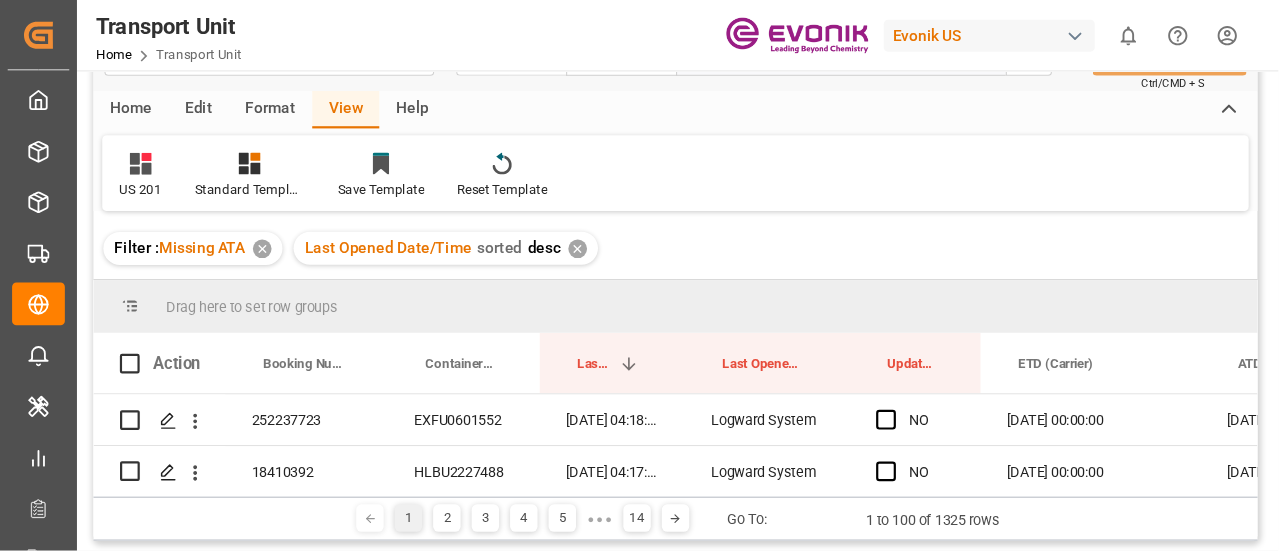 scroll, scrollTop: 90, scrollLeft: 0, axis: vertical 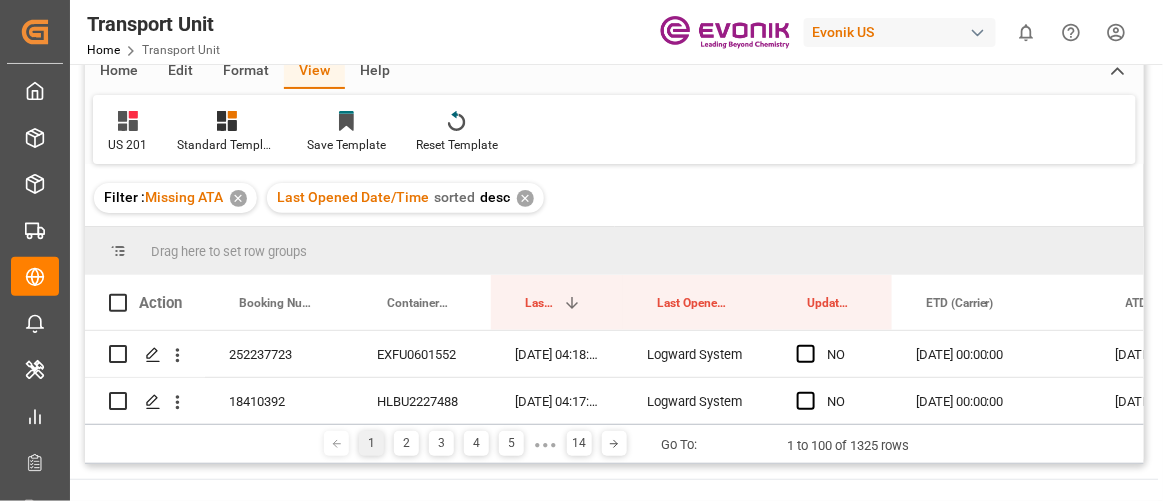 click on "Filter :  Missing ATA ✕ Last Opened Date/Time sorted desc ✕" at bounding box center (614, 198) 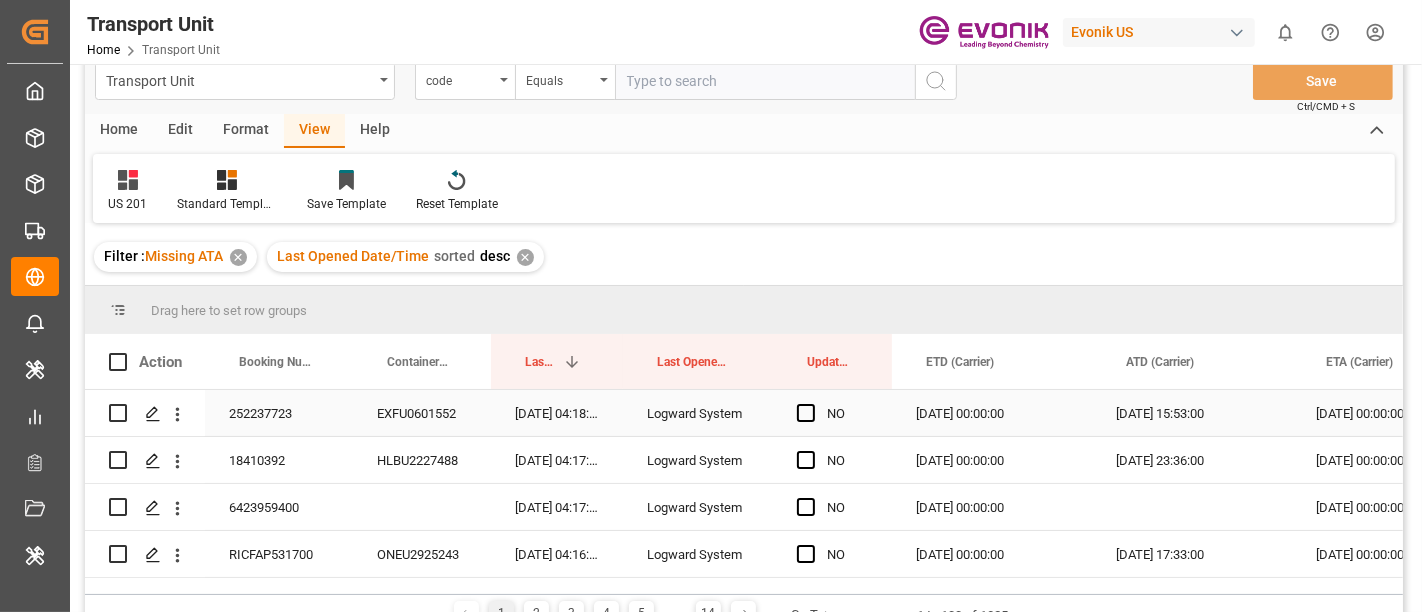 scroll, scrollTop: 0, scrollLeft: 0, axis: both 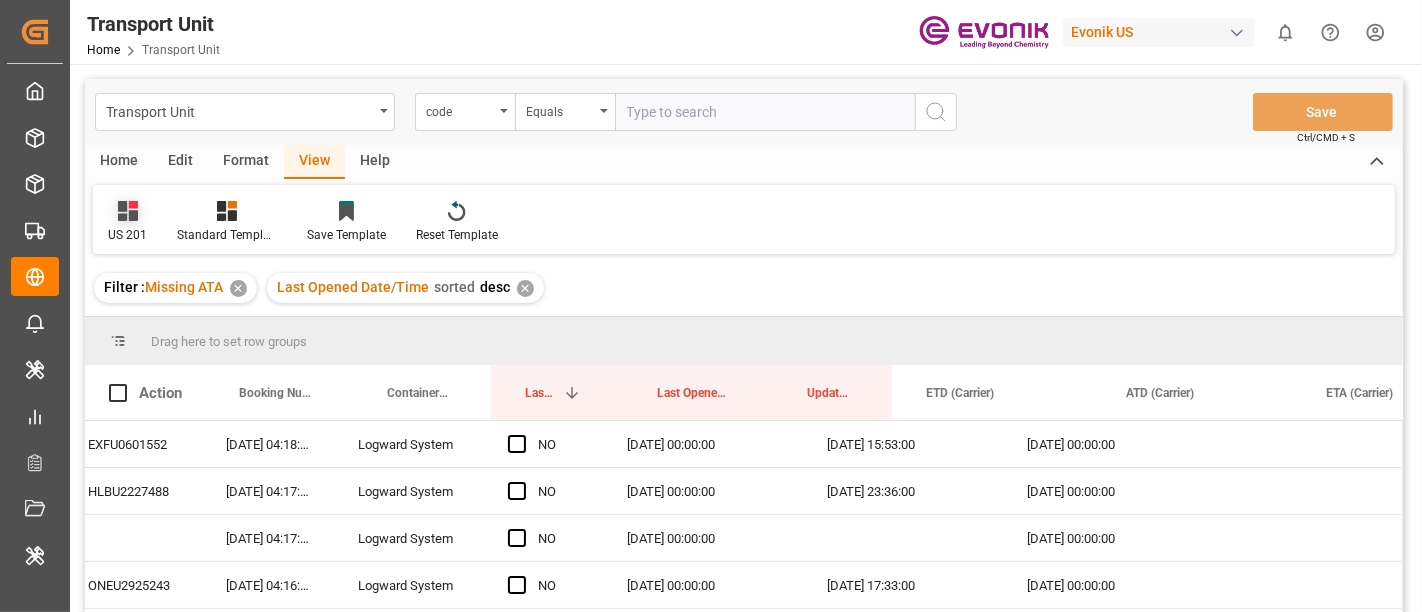 click on "US 201" at bounding box center [127, 235] 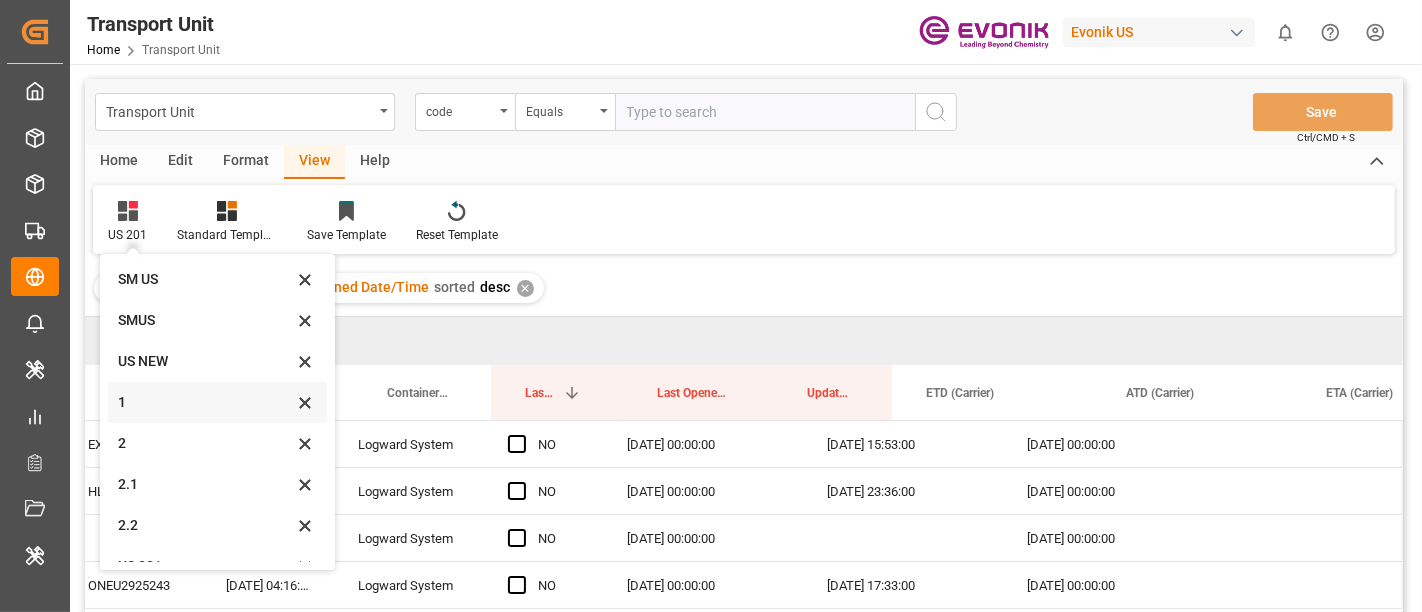 scroll, scrollTop: 68, scrollLeft: 0, axis: vertical 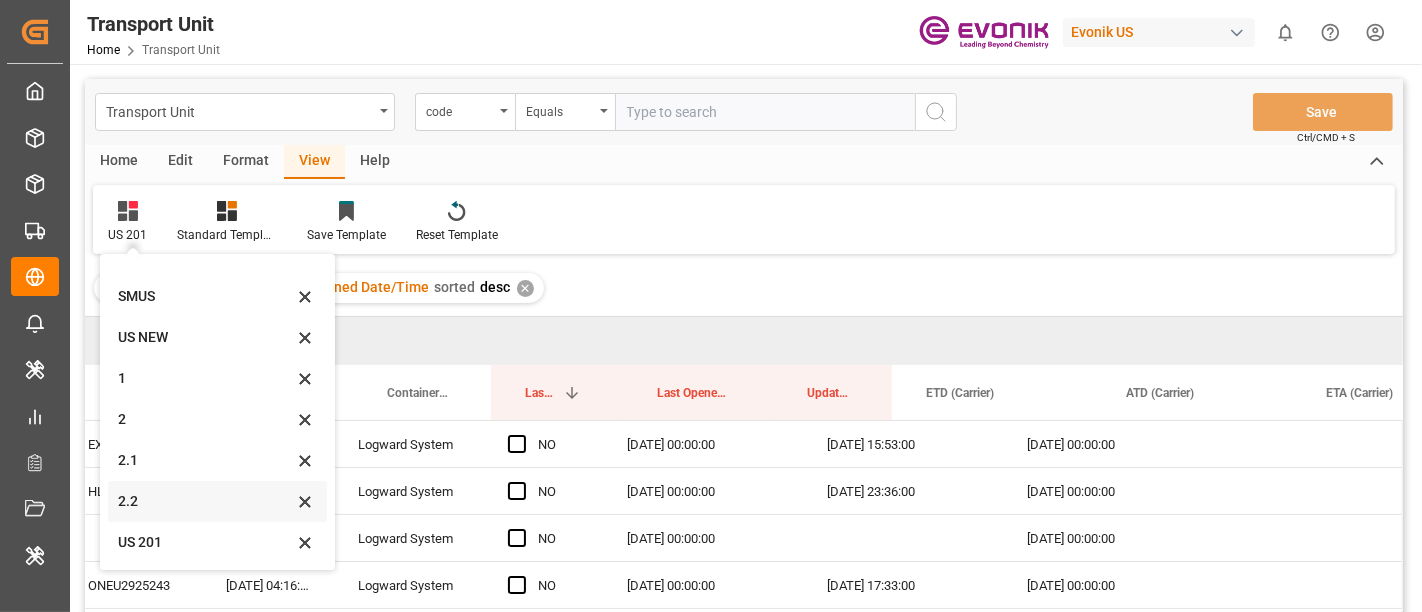 click on "2.2" at bounding box center [205, 501] 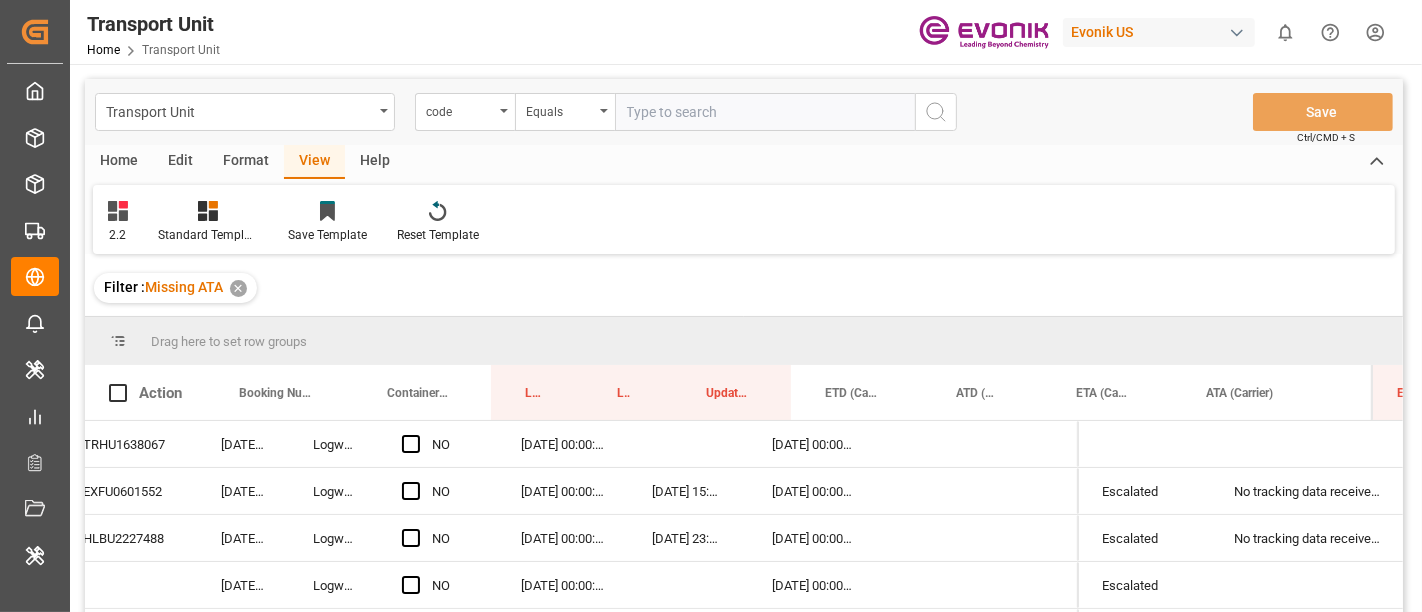 scroll, scrollTop: 222, scrollLeft: 0, axis: vertical 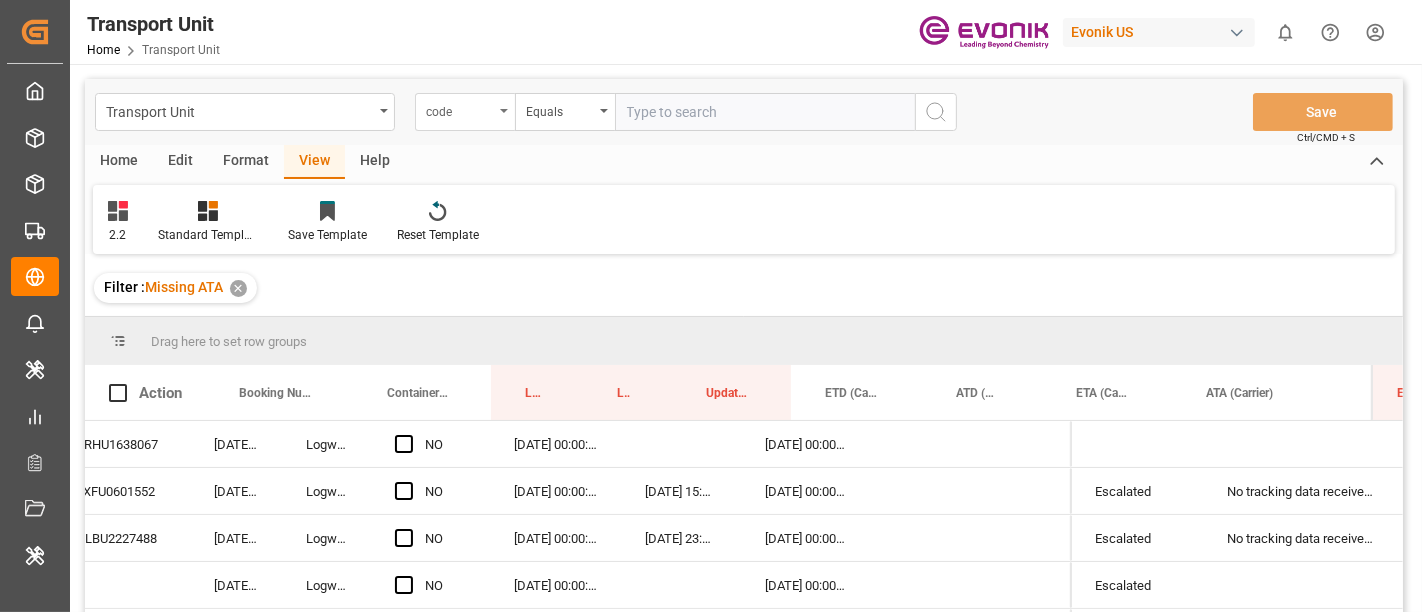 click on "code" at bounding box center [465, 112] 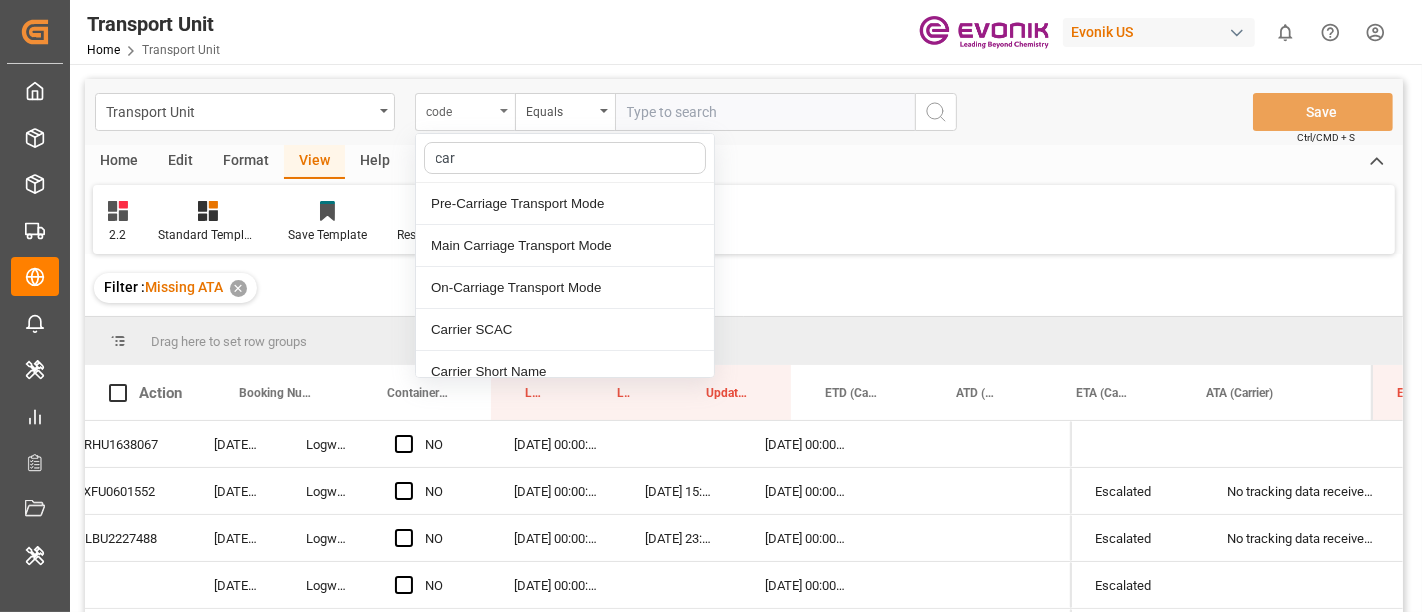 type on "carr" 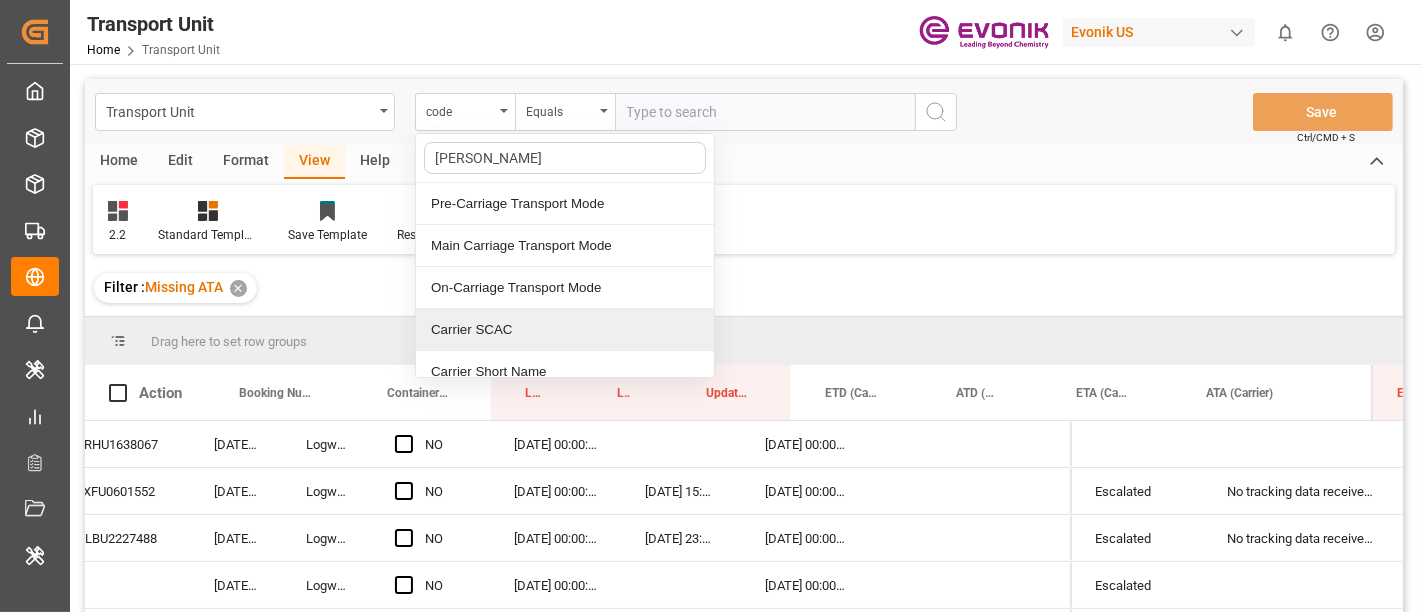 click on "Carrier SCAC" at bounding box center [565, 330] 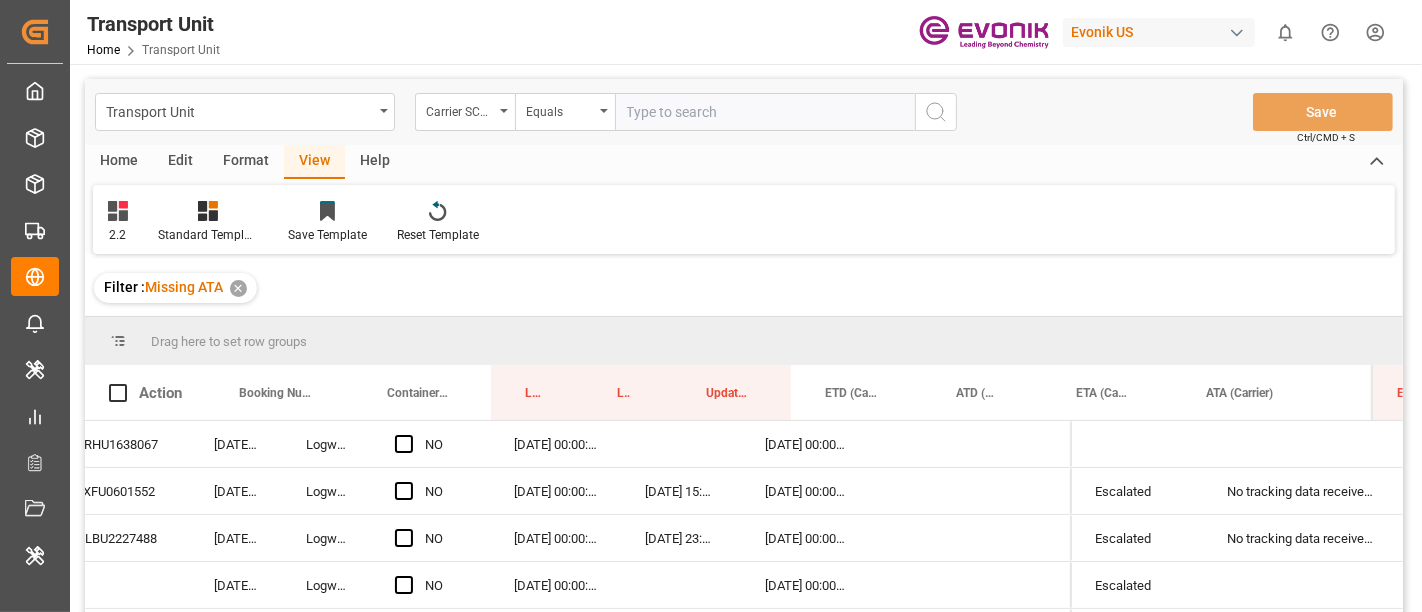 click at bounding box center [765, 112] 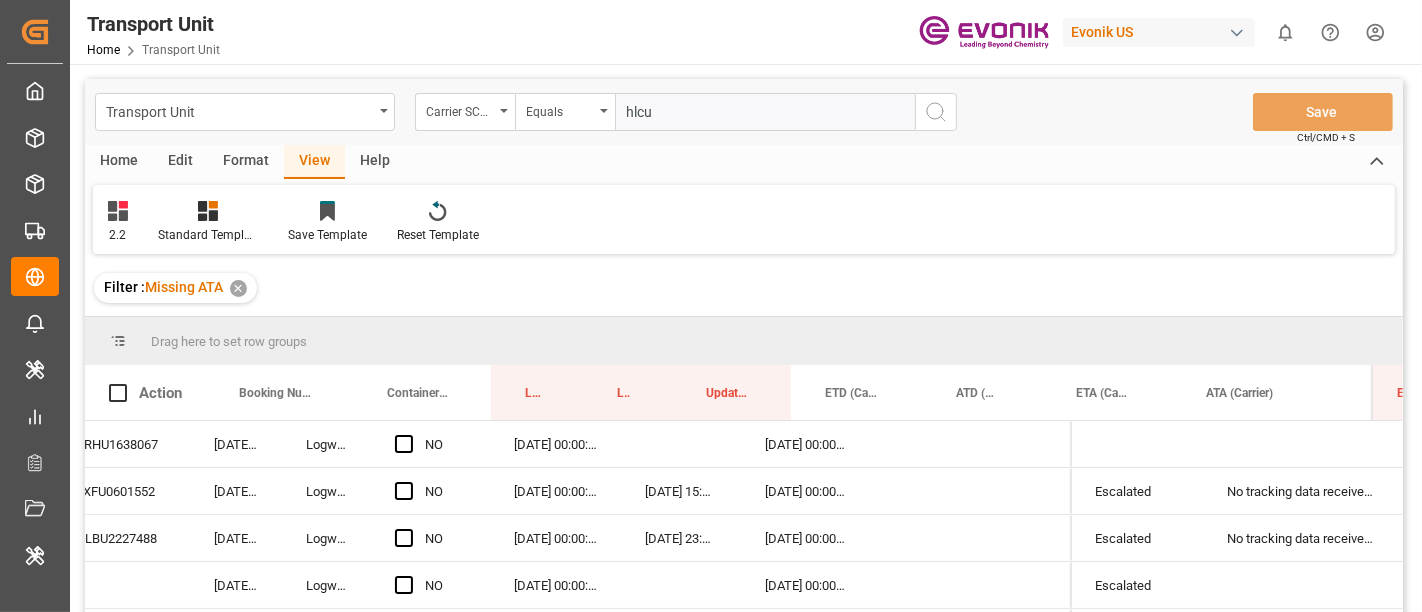 type on "hlcu" 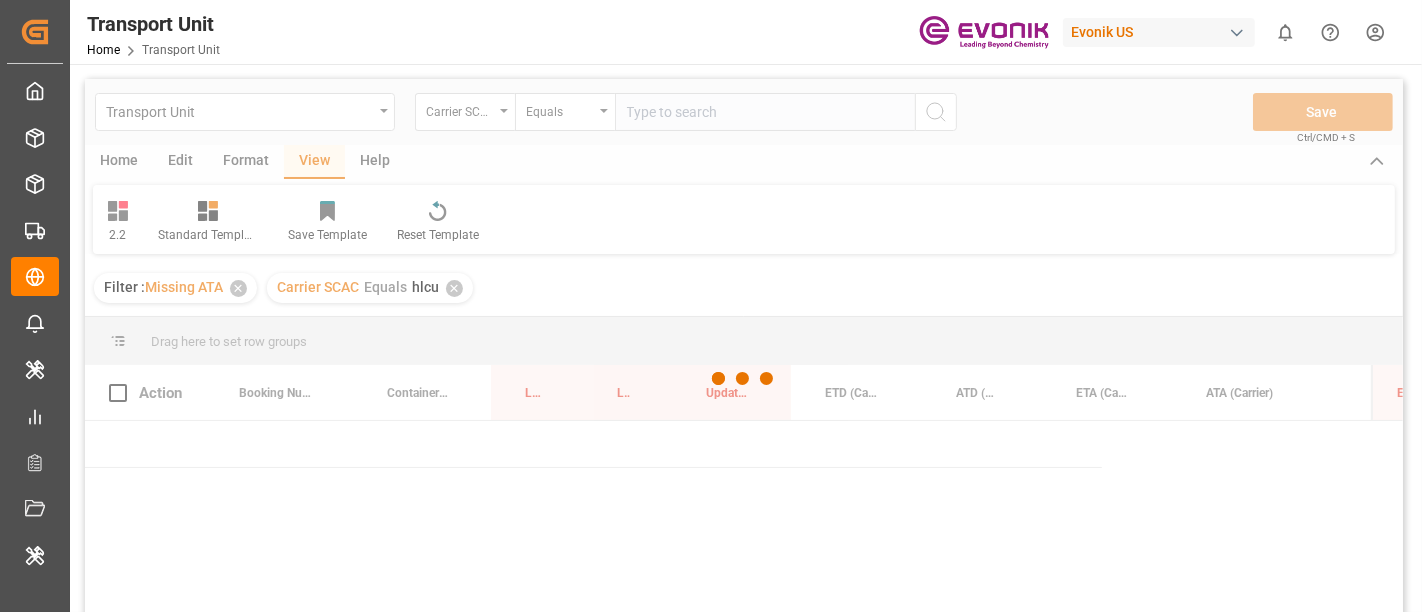 scroll, scrollTop: 111, scrollLeft: 0, axis: vertical 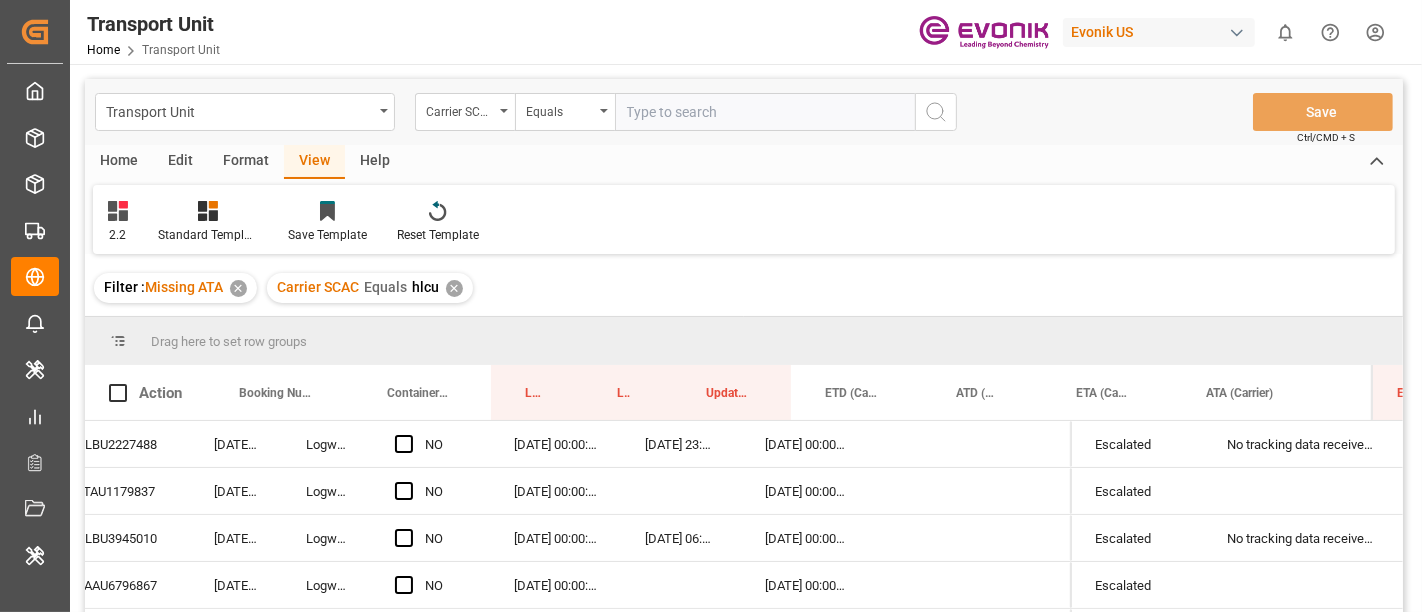click on "Format" at bounding box center [246, 162] 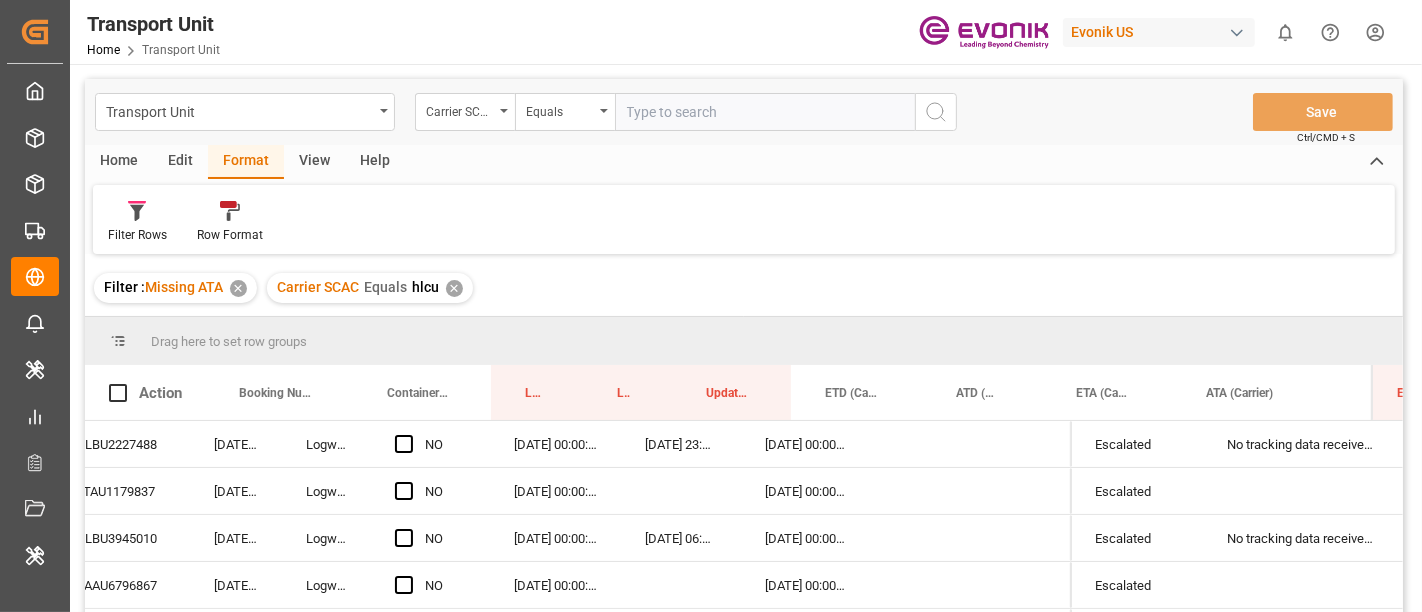 click on "Filter Rows Row Format" at bounding box center (744, 219) 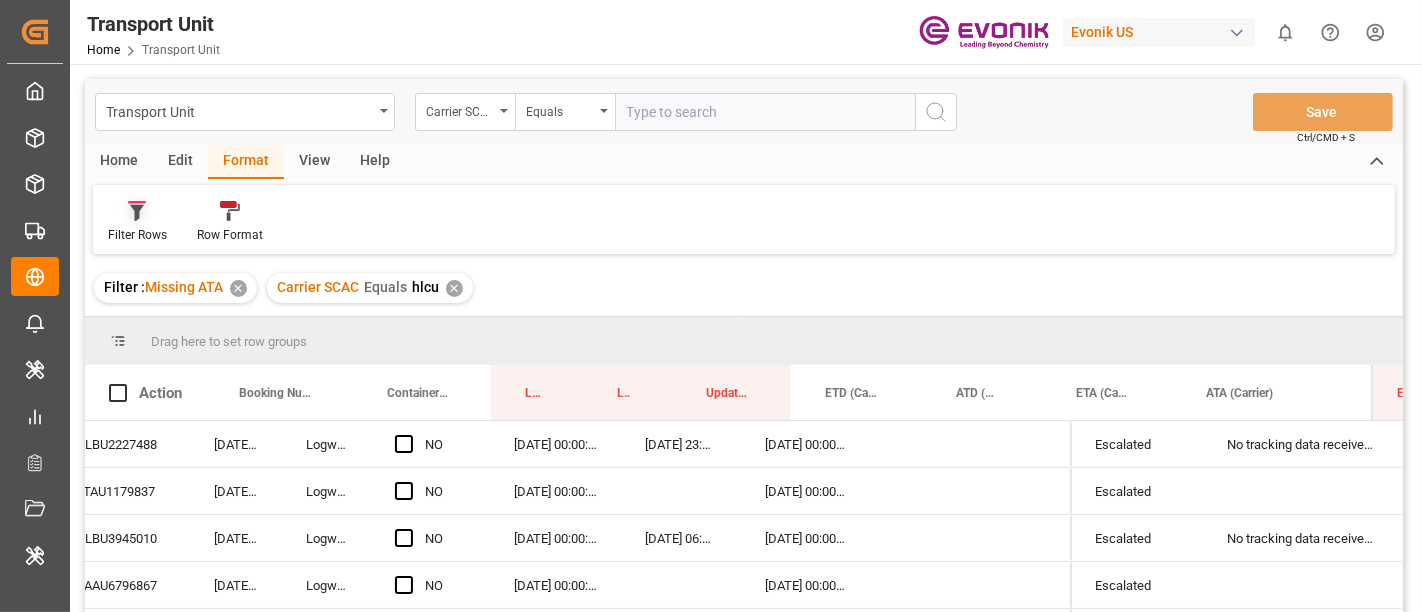 click on "Filter Rows" at bounding box center [137, 235] 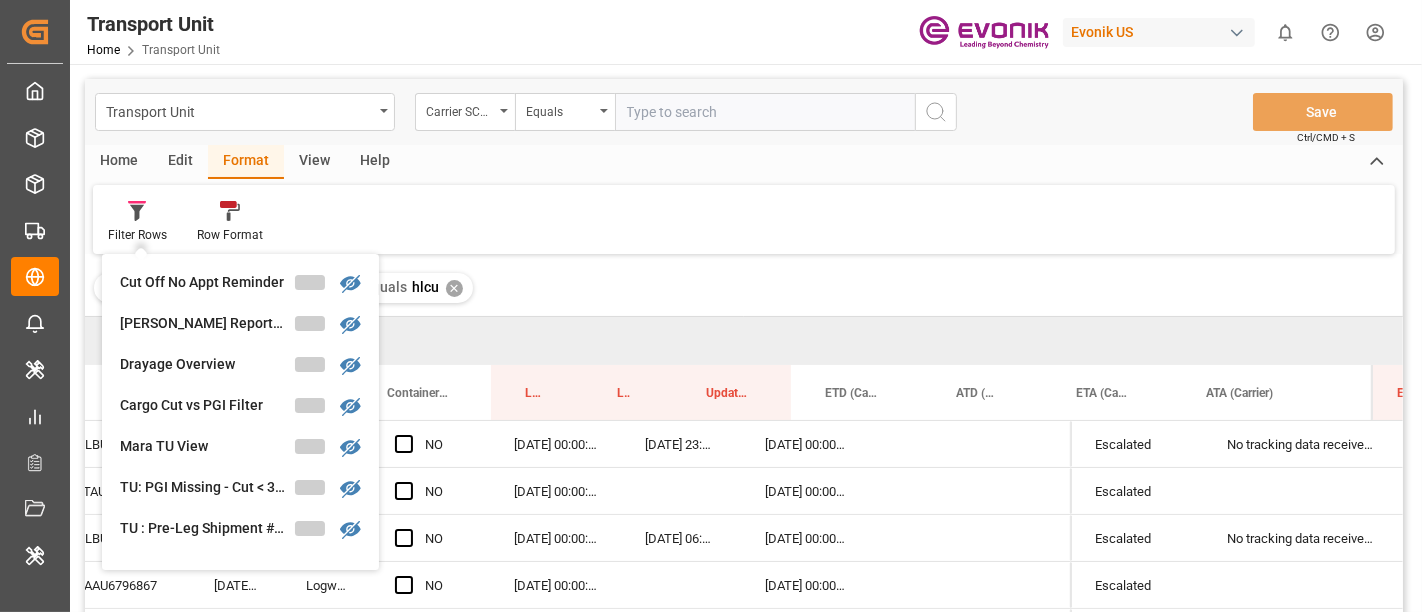 click on "View" at bounding box center [314, 162] 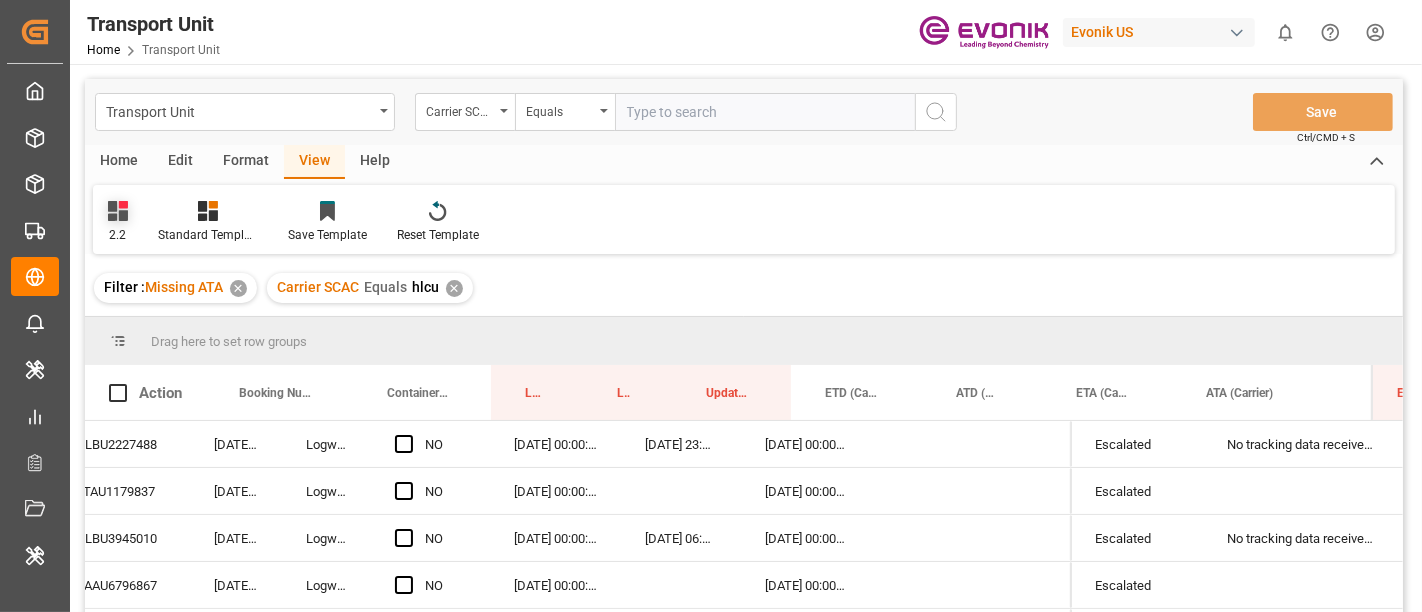 click on "2.2" at bounding box center (118, 235) 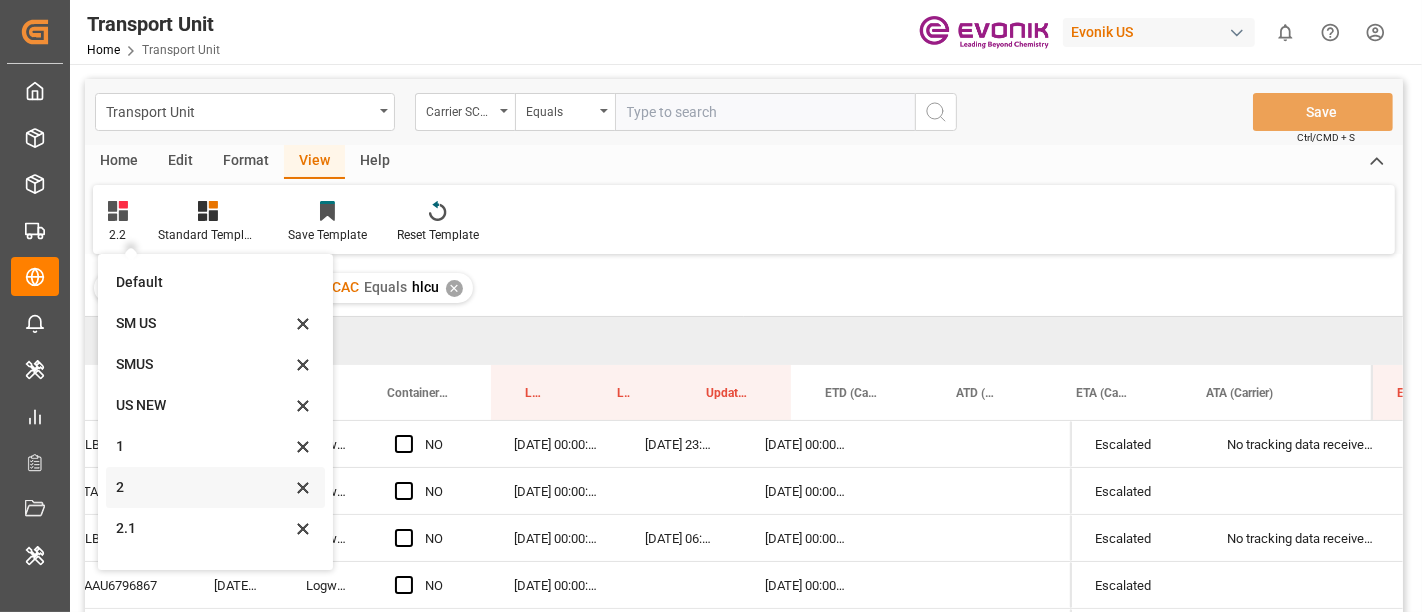 scroll, scrollTop: 68, scrollLeft: 0, axis: vertical 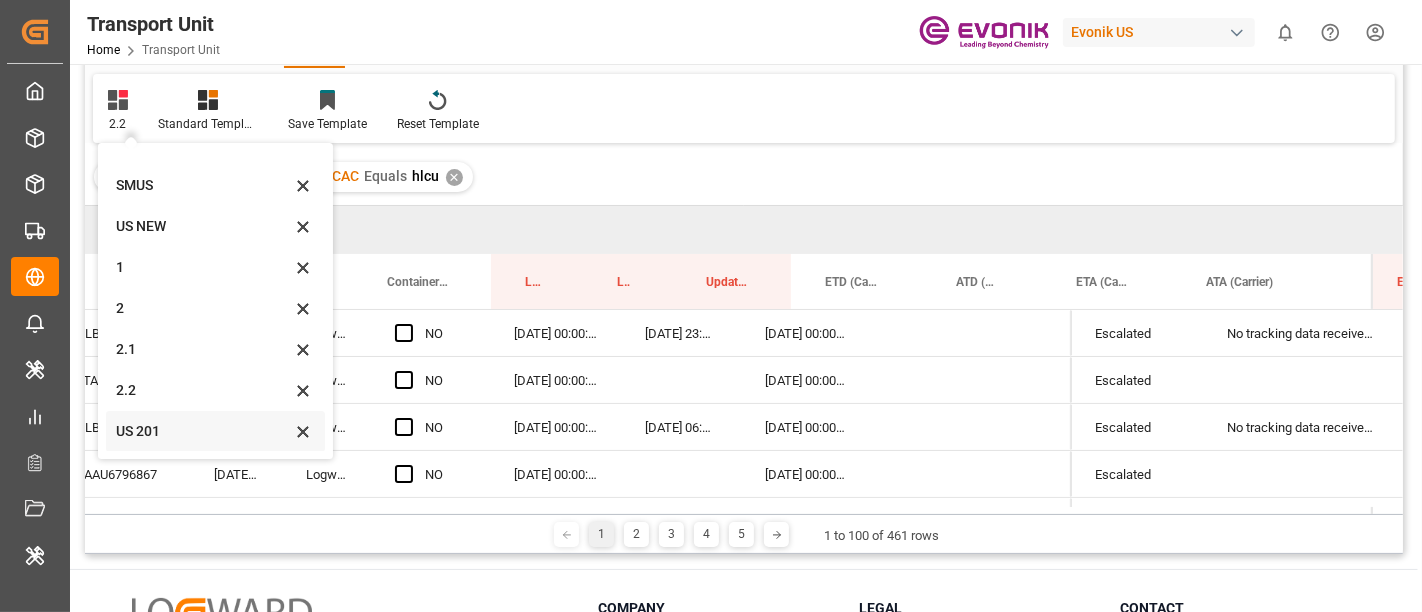 click on "US 201" at bounding box center (215, 431) 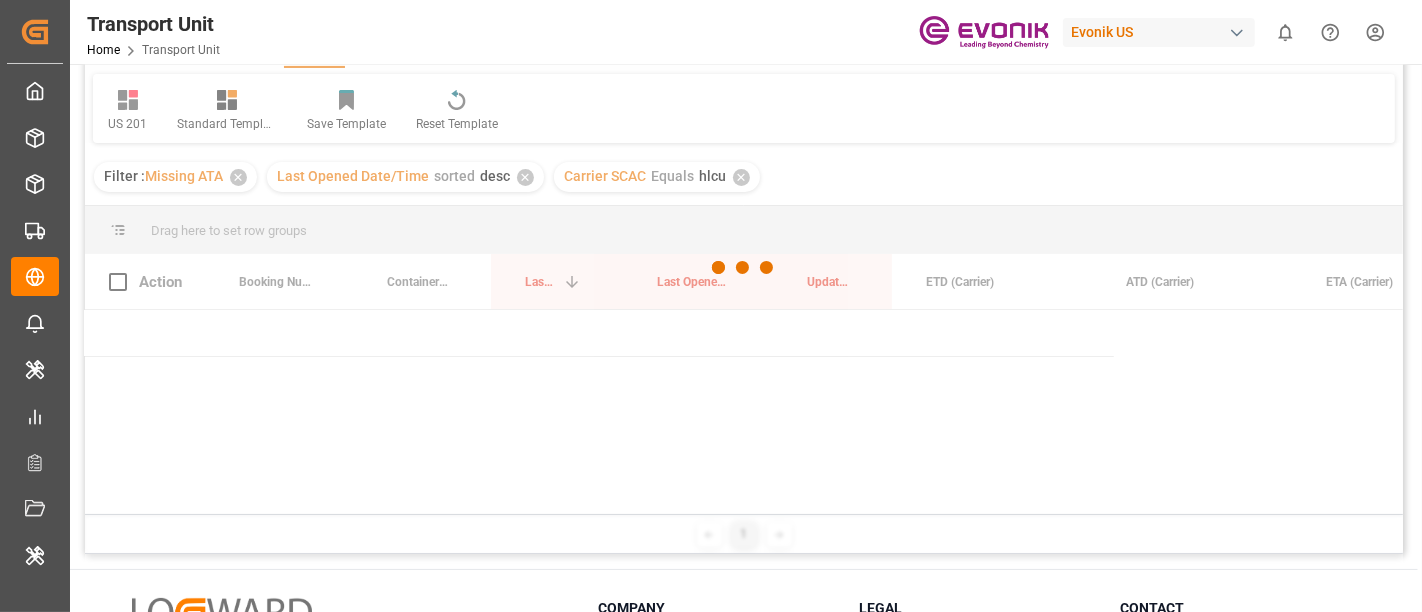 scroll, scrollTop: 0, scrollLeft: 294, axis: horizontal 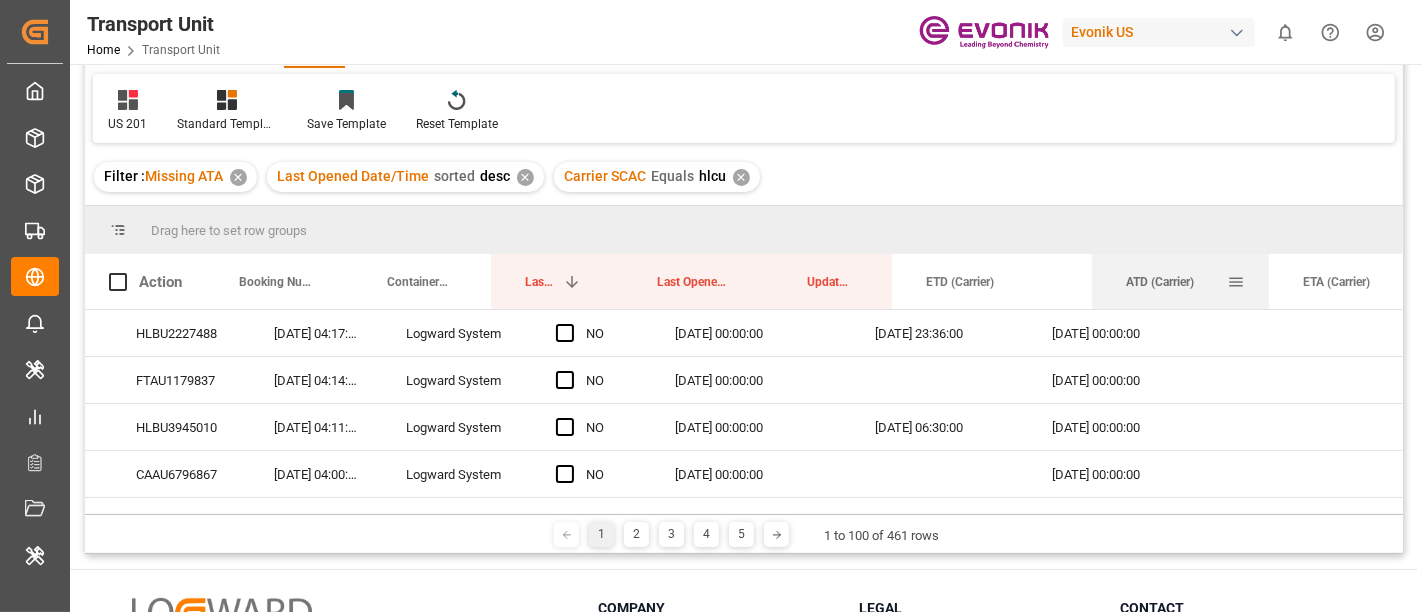 click at bounding box center (1269, 281) 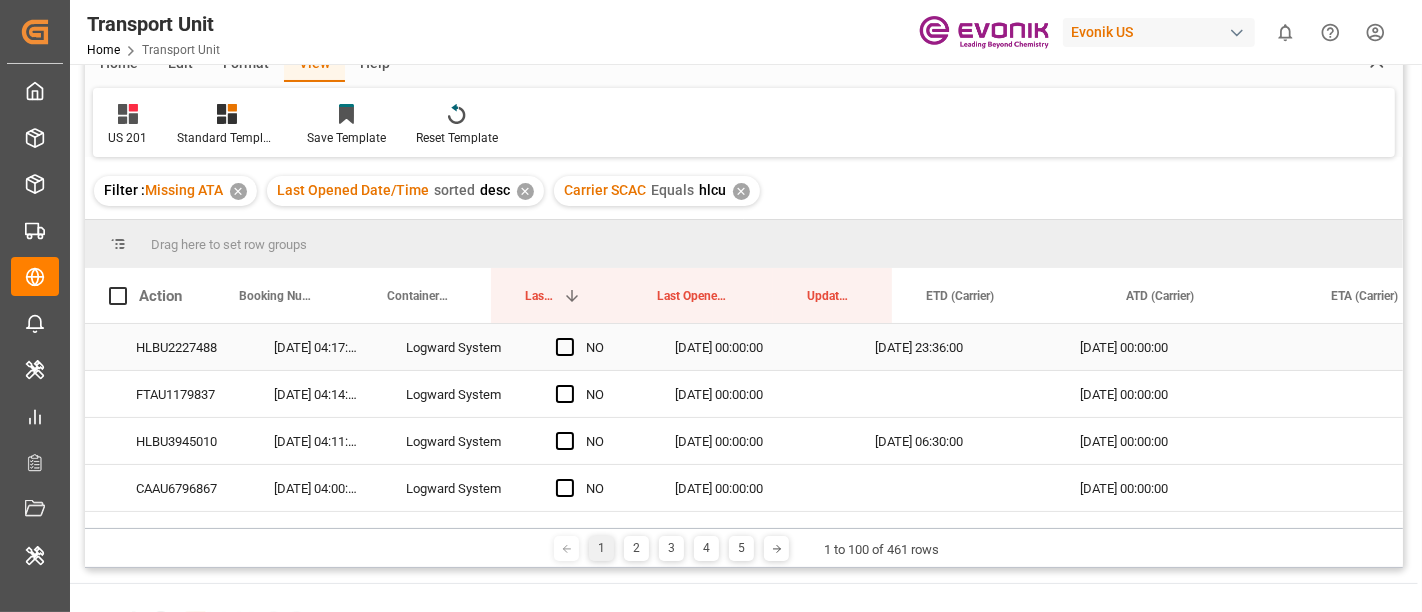 scroll, scrollTop: 0, scrollLeft: 0, axis: both 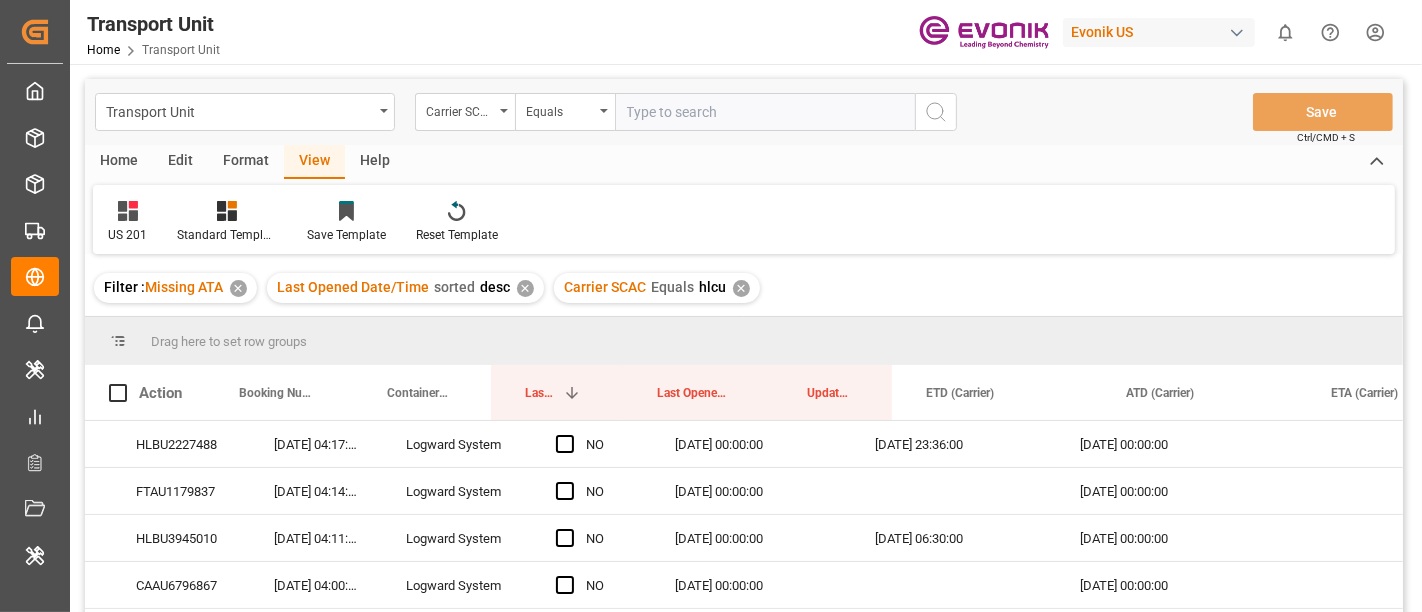 click on "Format" at bounding box center [246, 162] 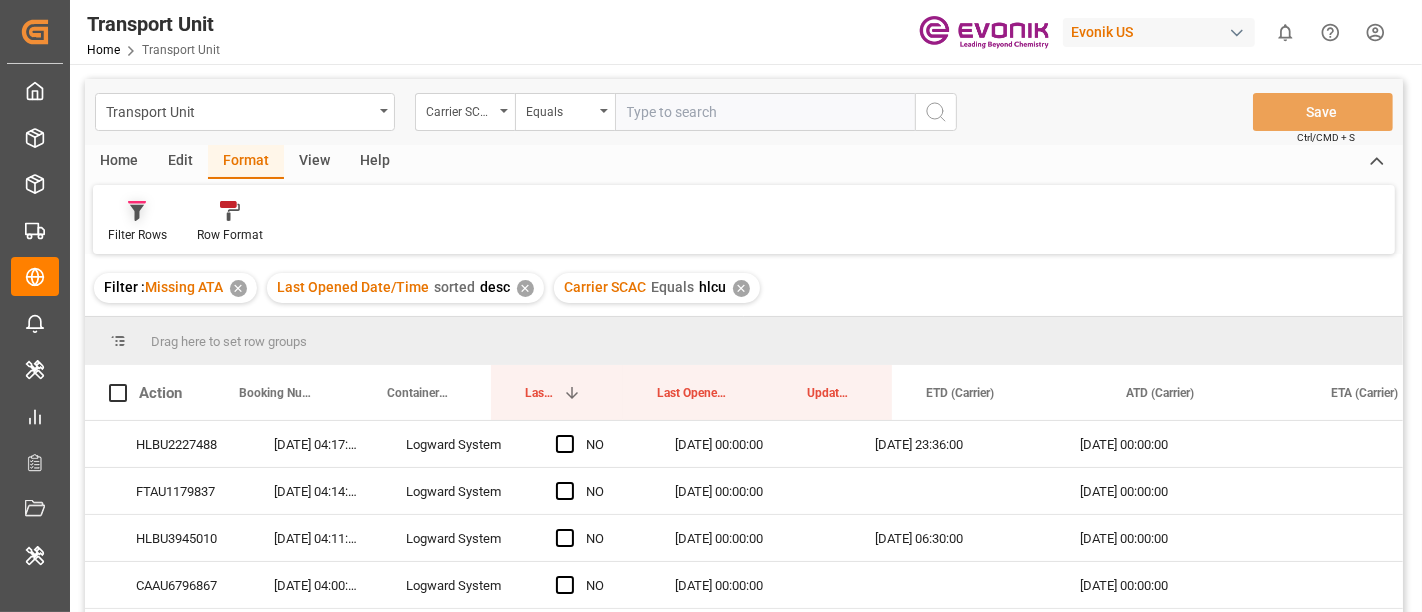 click on "Filter Rows" at bounding box center (137, 222) 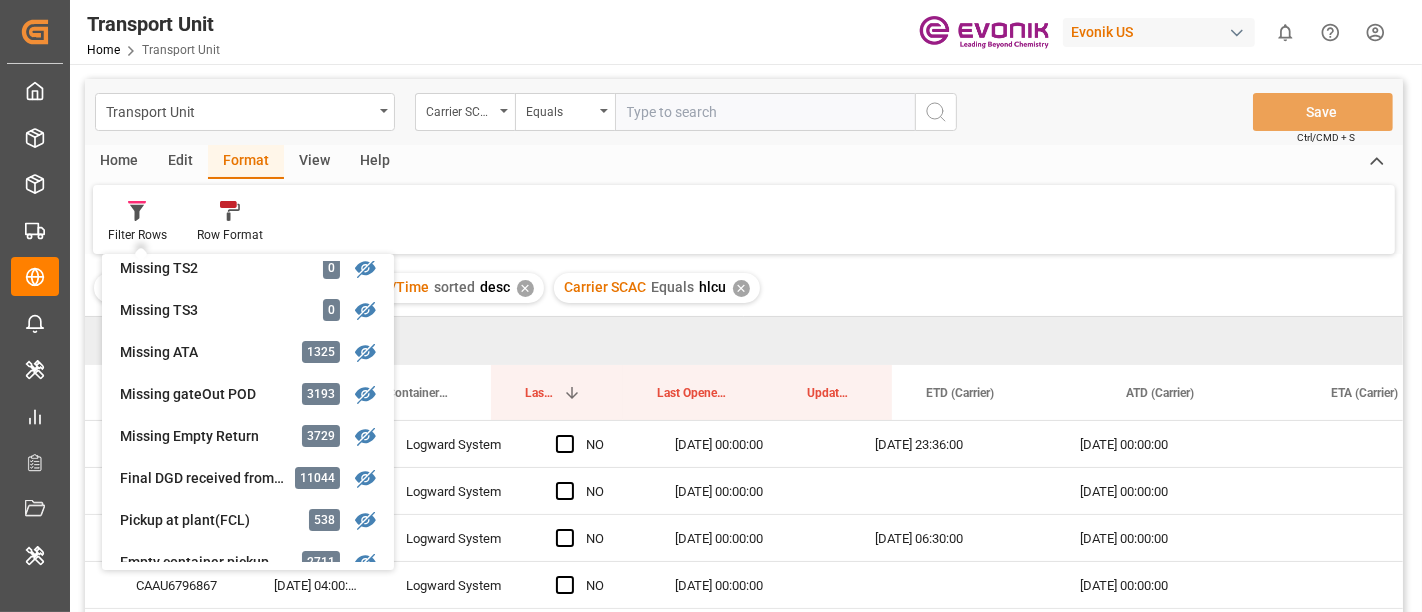 scroll, scrollTop: 563, scrollLeft: 0, axis: vertical 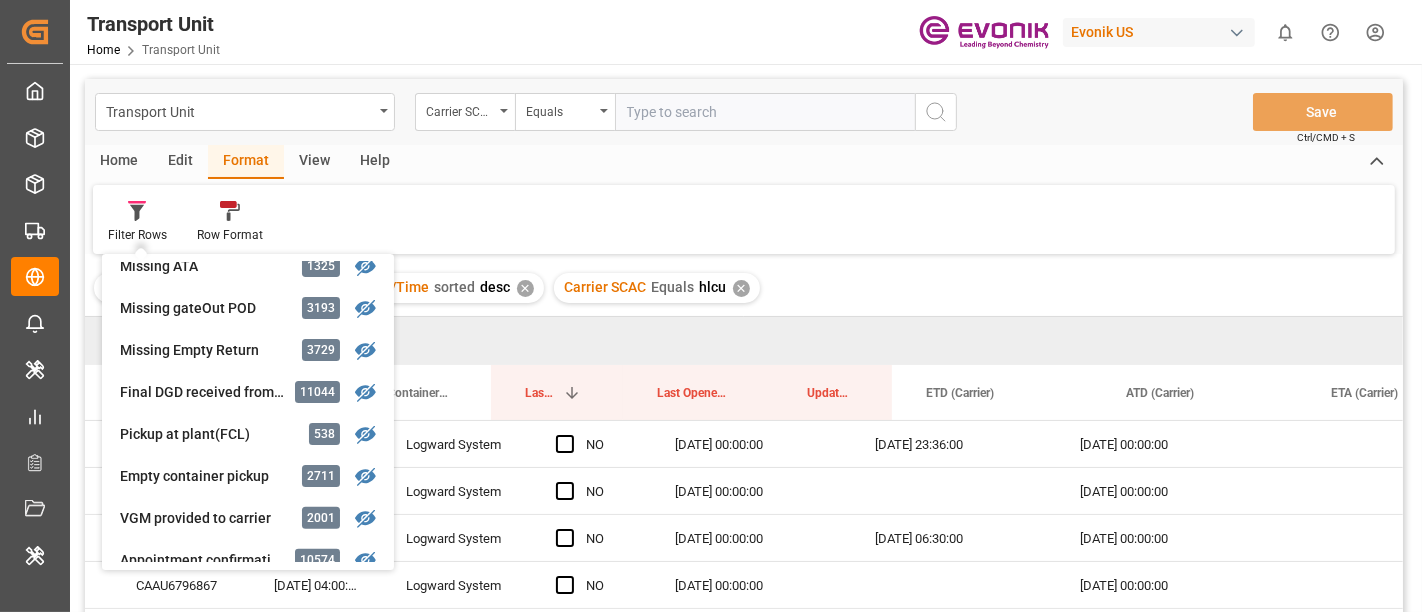 click on "View" at bounding box center (314, 162) 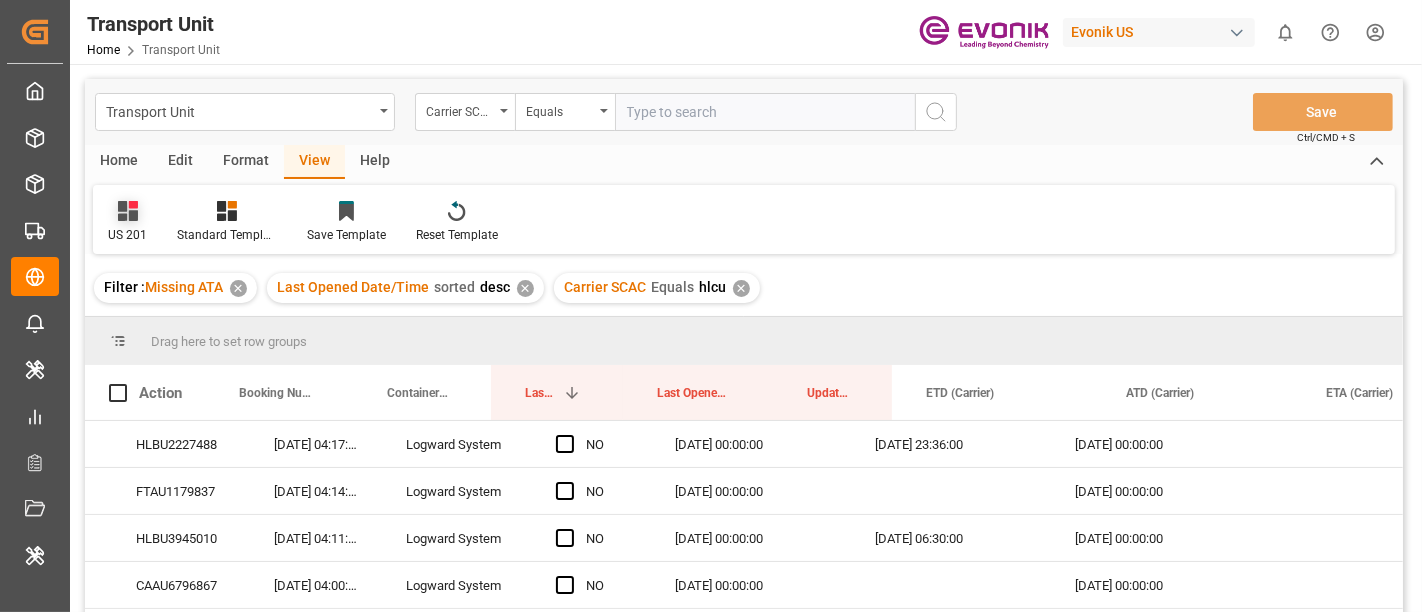 click on "US 201" at bounding box center [127, 235] 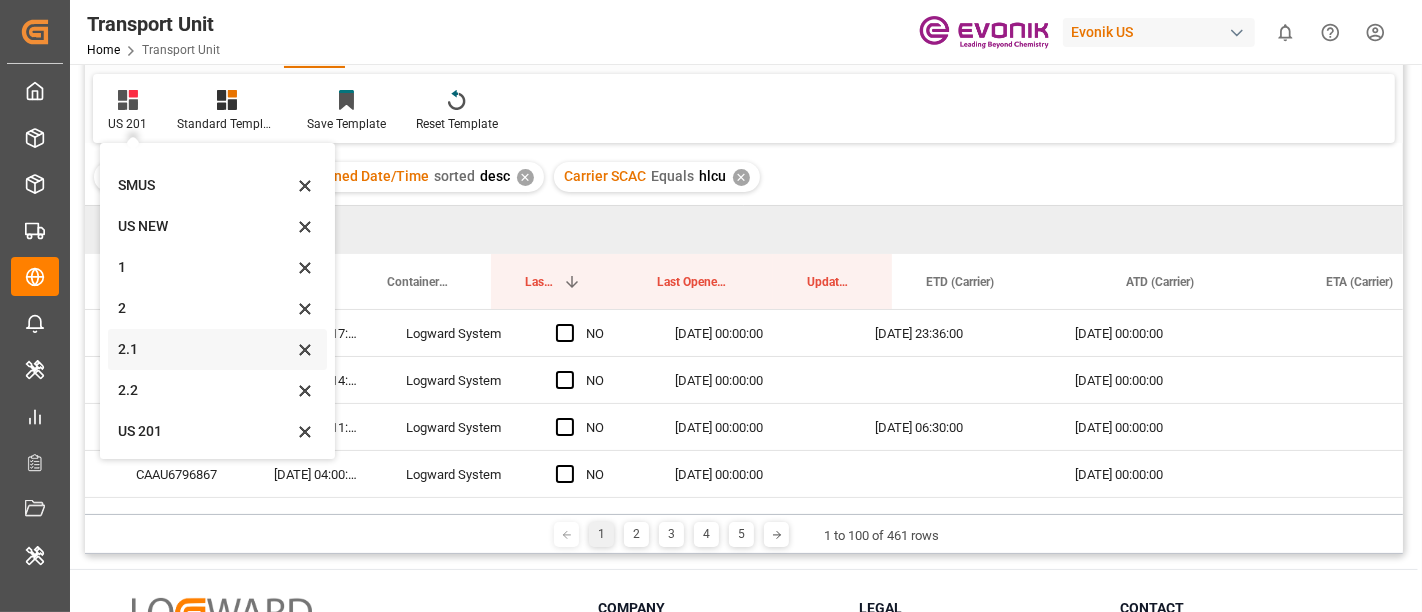 click on "2.1" at bounding box center (205, 349) 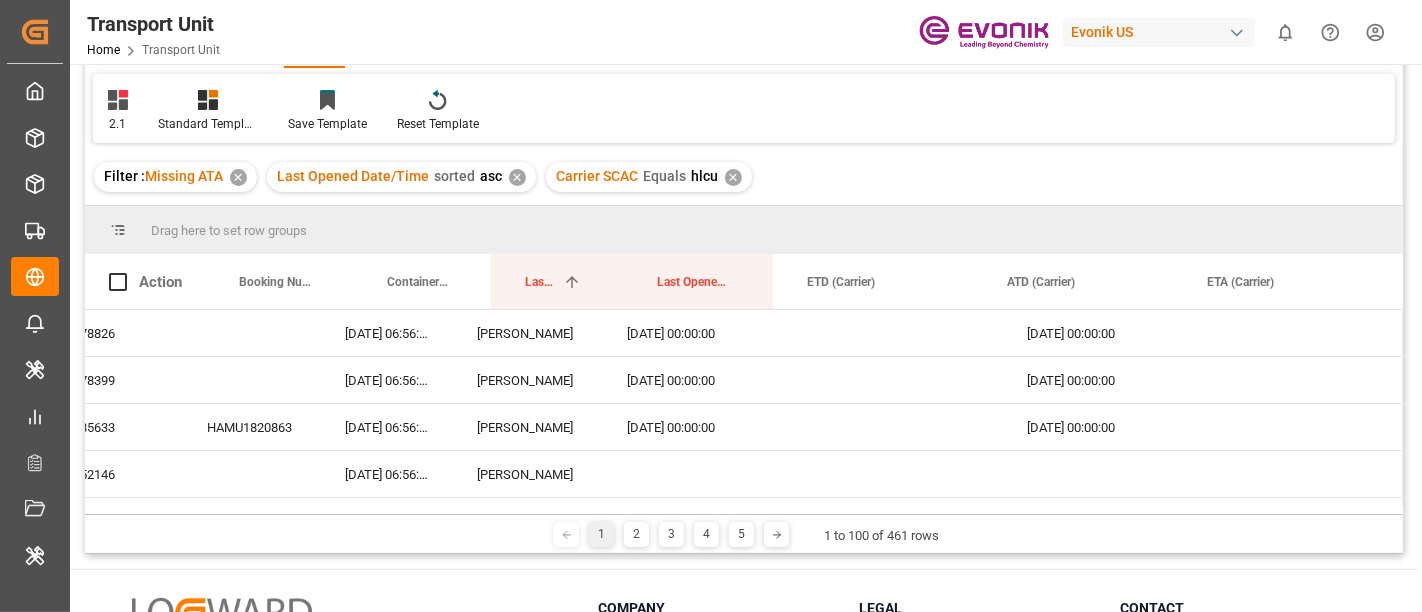 click on "✕" at bounding box center [733, 177] 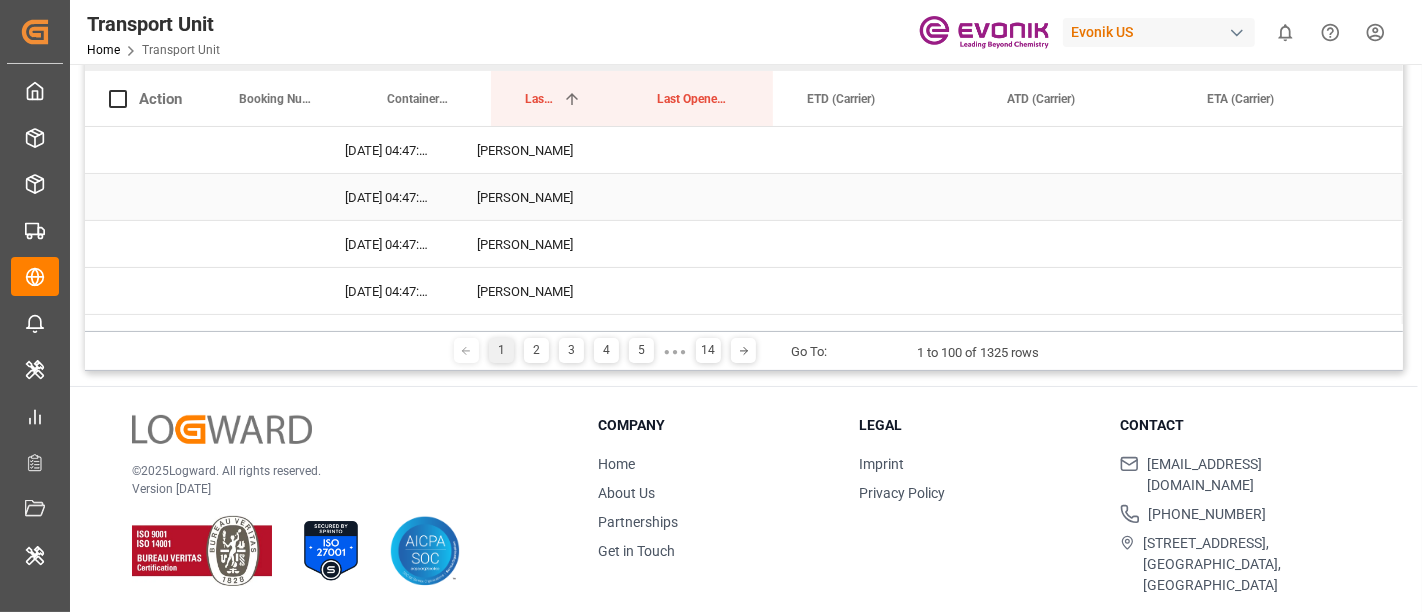scroll, scrollTop: 0, scrollLeft: 0, axis: both 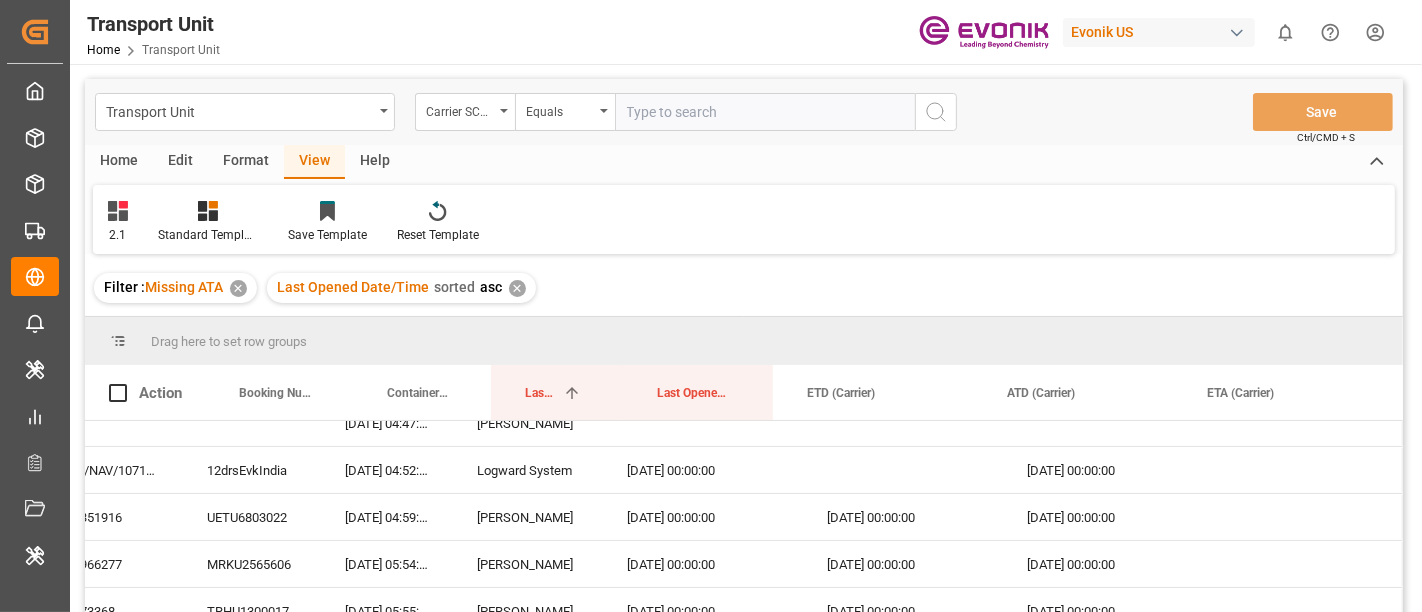 click at bounding box center (765, 112) 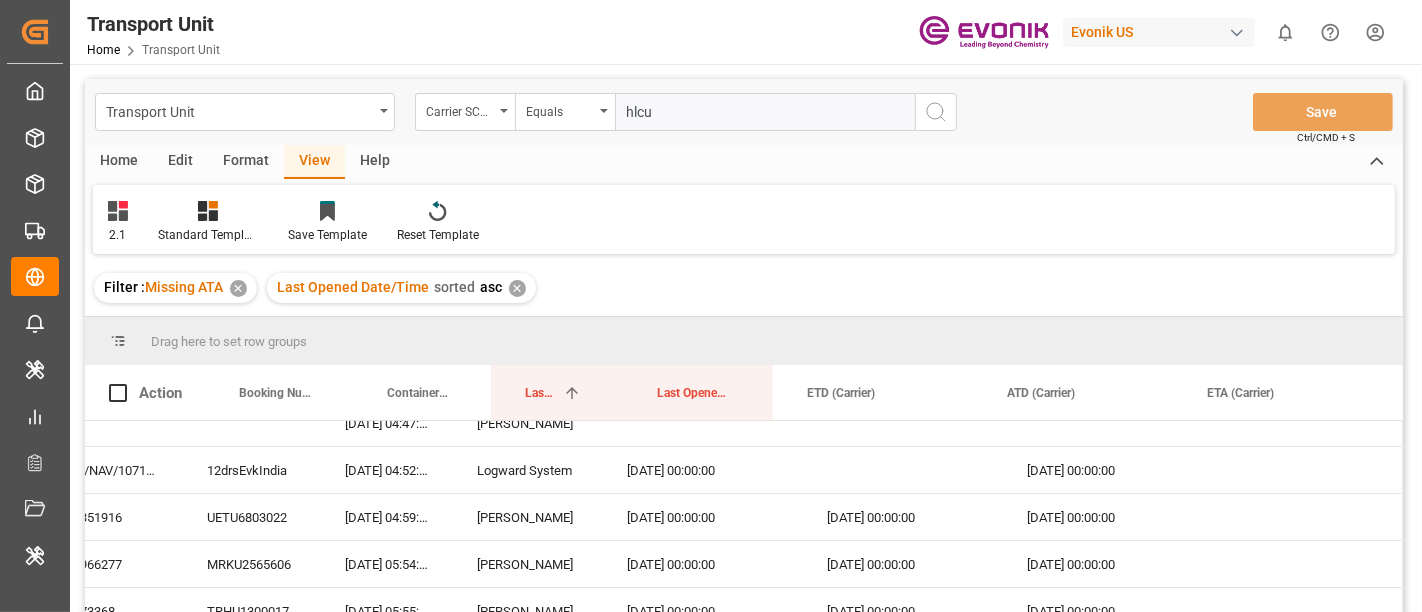 type on "hlcu" 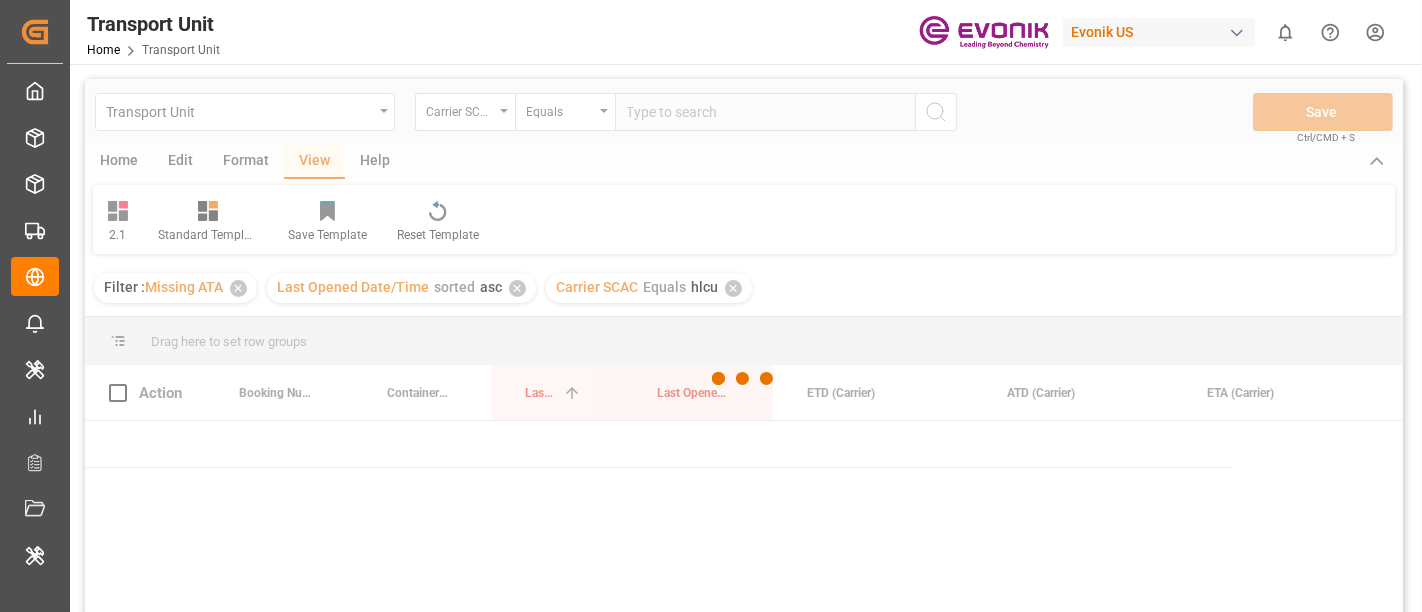 scroll, scrollTop: 0, scrollLeft: 176, axis: horizontal 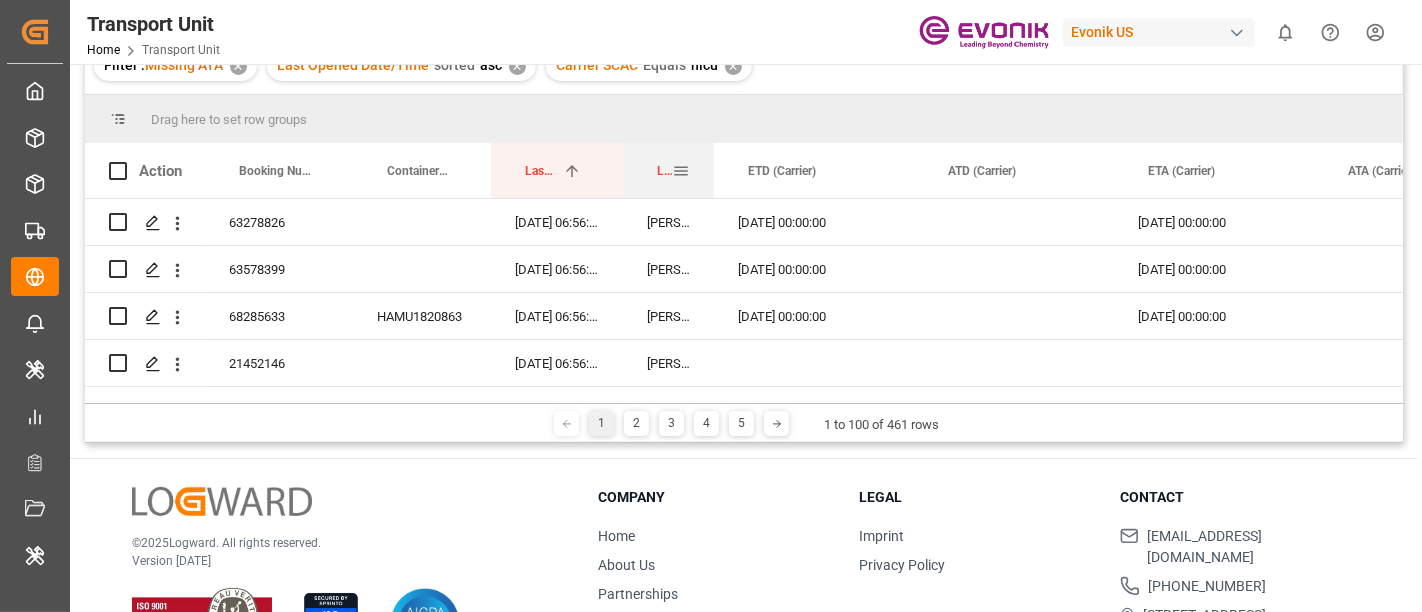drag, startPoint x: 771, startPoint y: 169, endPoint x: 712, endPoint y: 167, distance: 59.03389 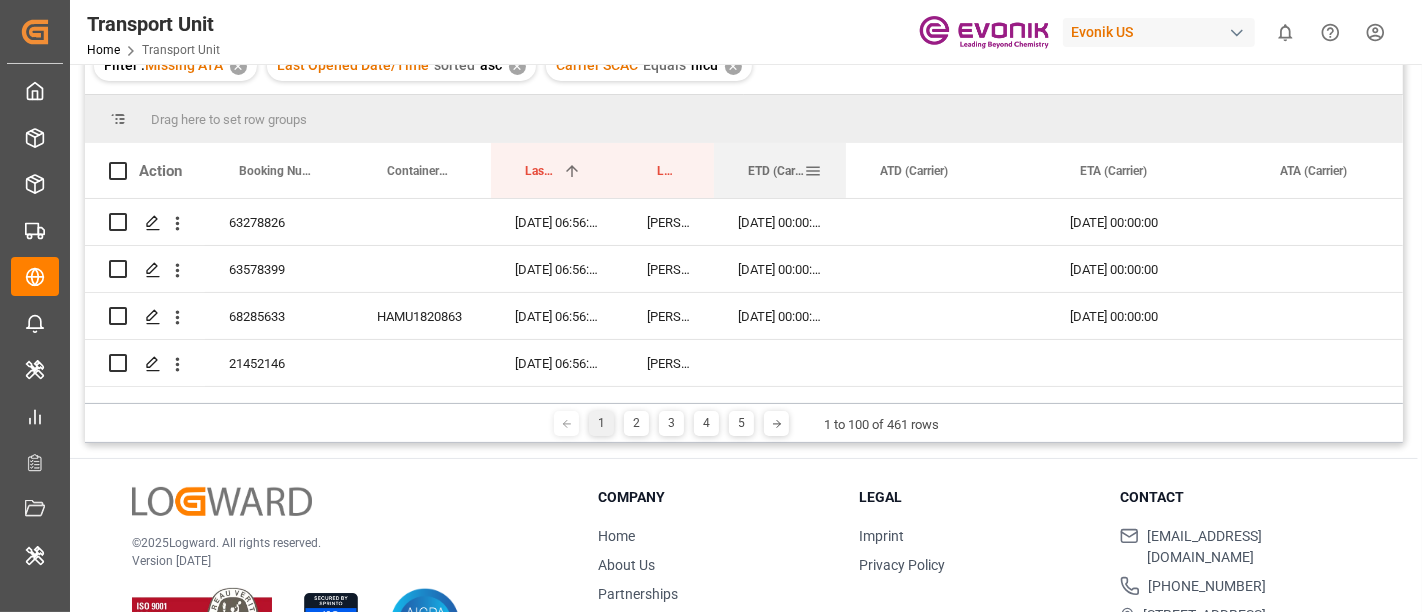 drag, startPoint x: 911, startPoint y: 164, endPoint x: 843, endPoint y: 161, distance: 68.06615 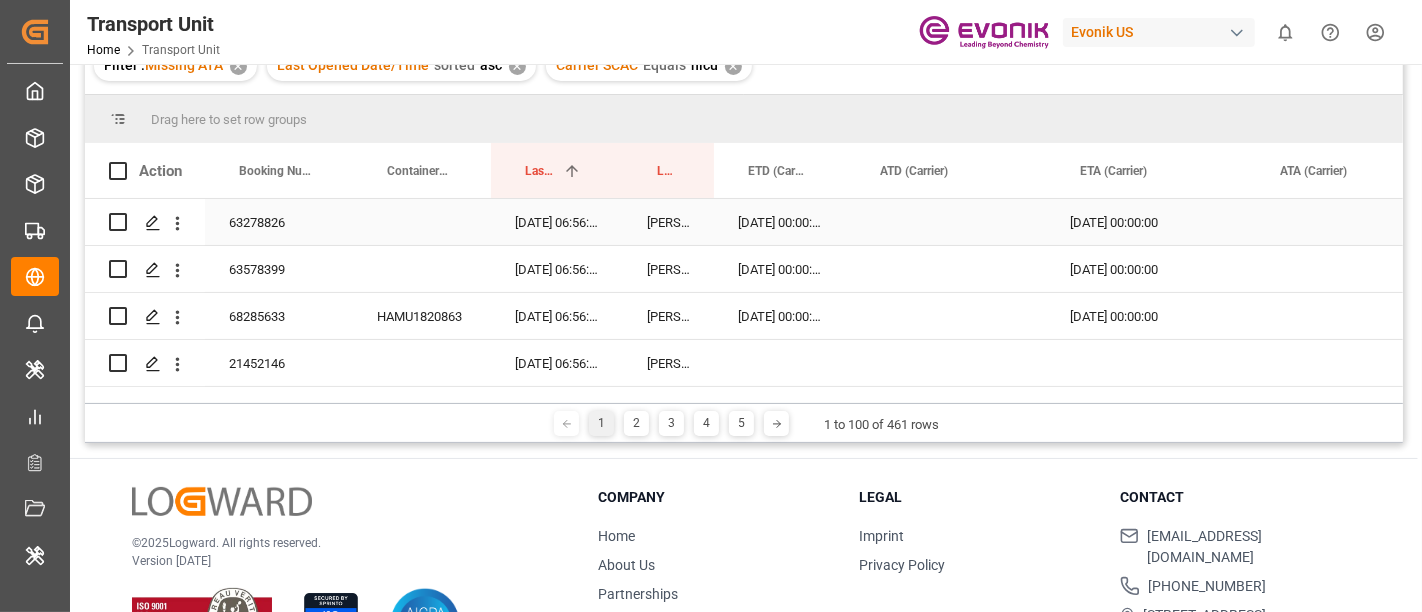 scroll, scrollTop: 0, scrollLeft: 48, axis: horizontal 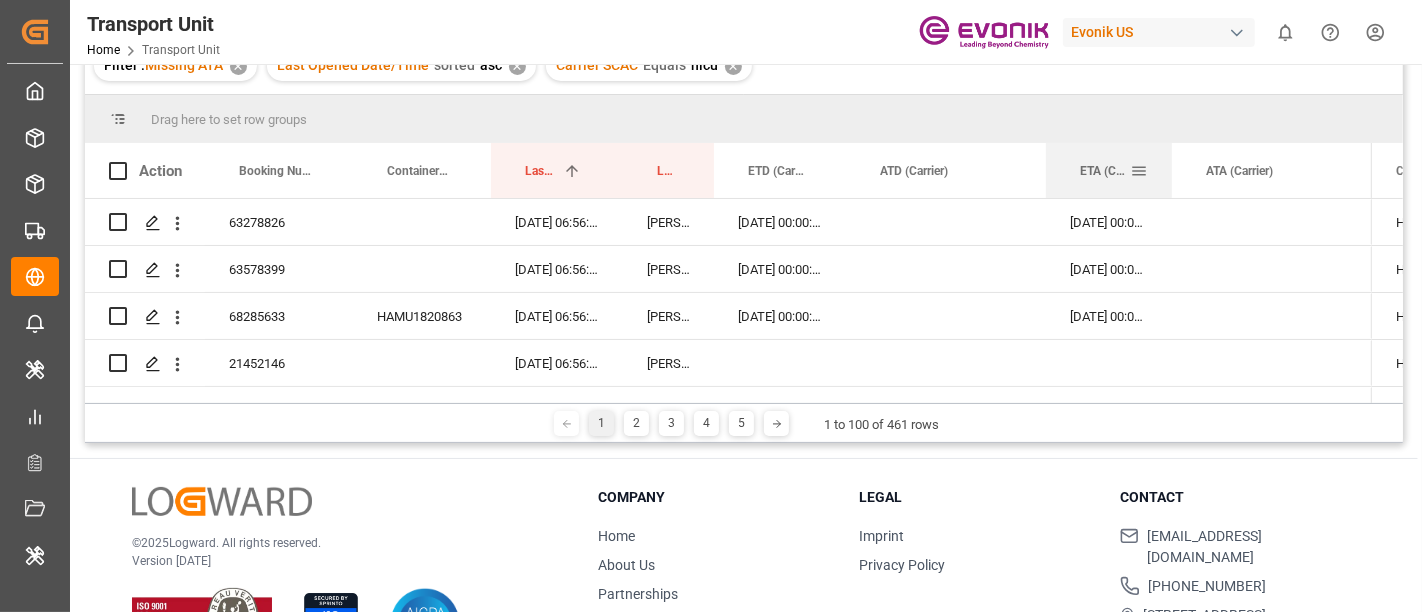 drag, startPoint x: 1242, startPoint y: 164, endPoint x: 1168, endPoint y: 160, distance: 74.10803 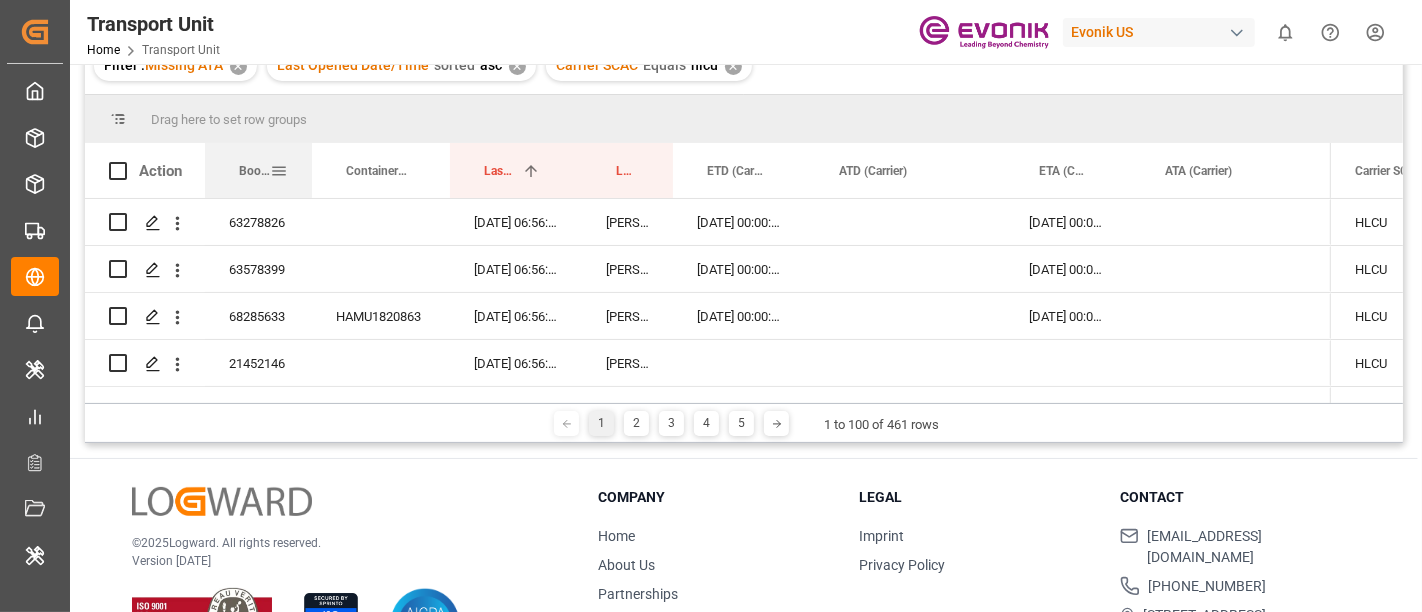 drag, startPoint x: 350, startPoint y: 164, endPoint x: 309, endPoint y: 167, distance: 41.109608 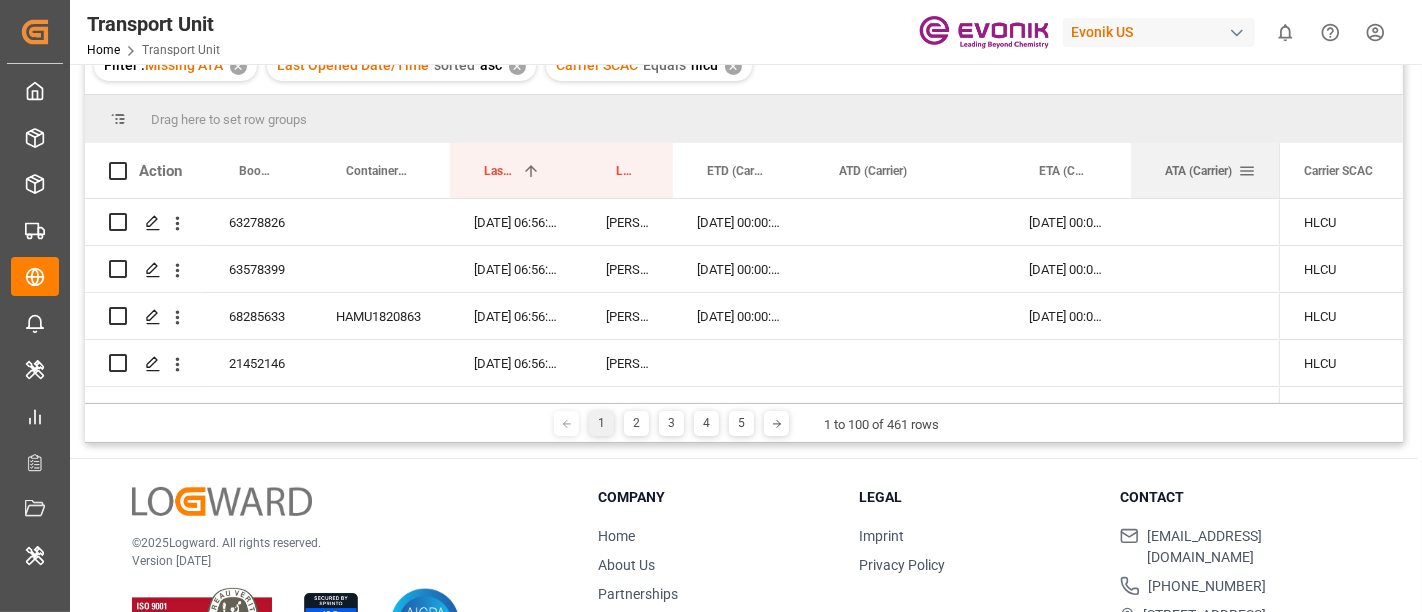 drag, startPoint x: 1326, startPoint y: 164, endPoint x: 1276, endPoint y: 161, distance: 50.08992 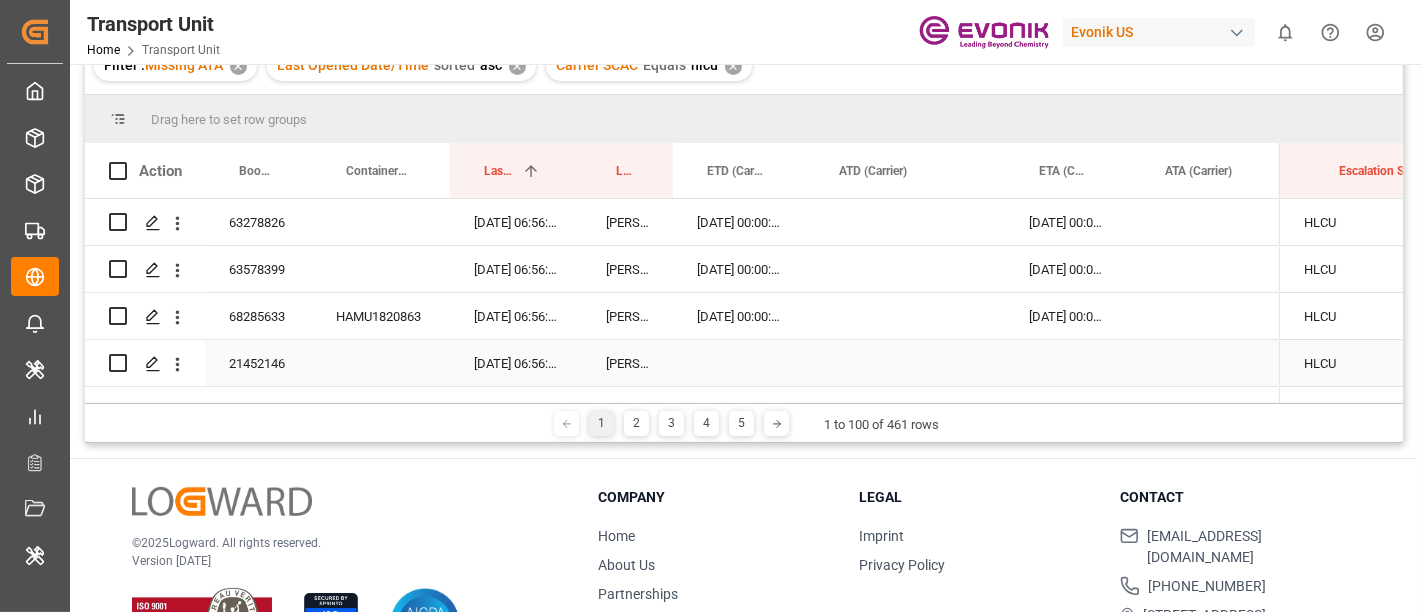 scroll, scrollTop: 0, scrollLeft: 445, axis: horizontal 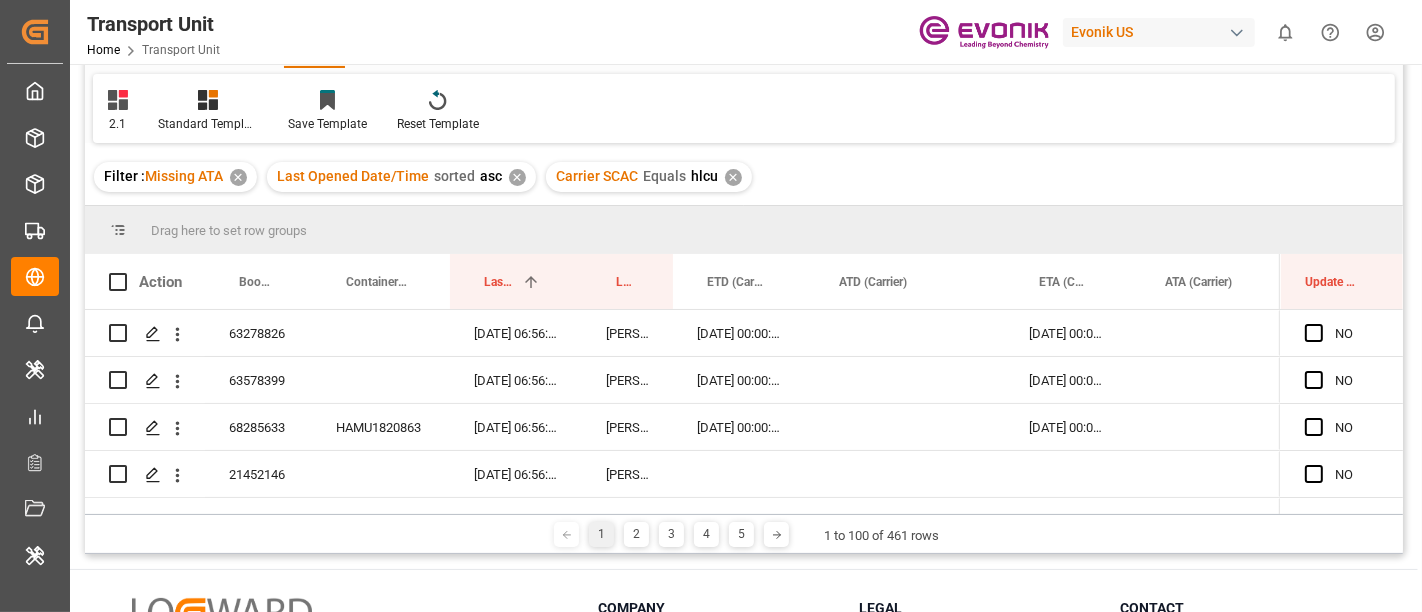 click on "Filter :  Missing ATA ✕ Last Opened Date/Time sorted asc ✕ Carrier SCAC Equals hlcu ✕" at bounding box center (744, 177) 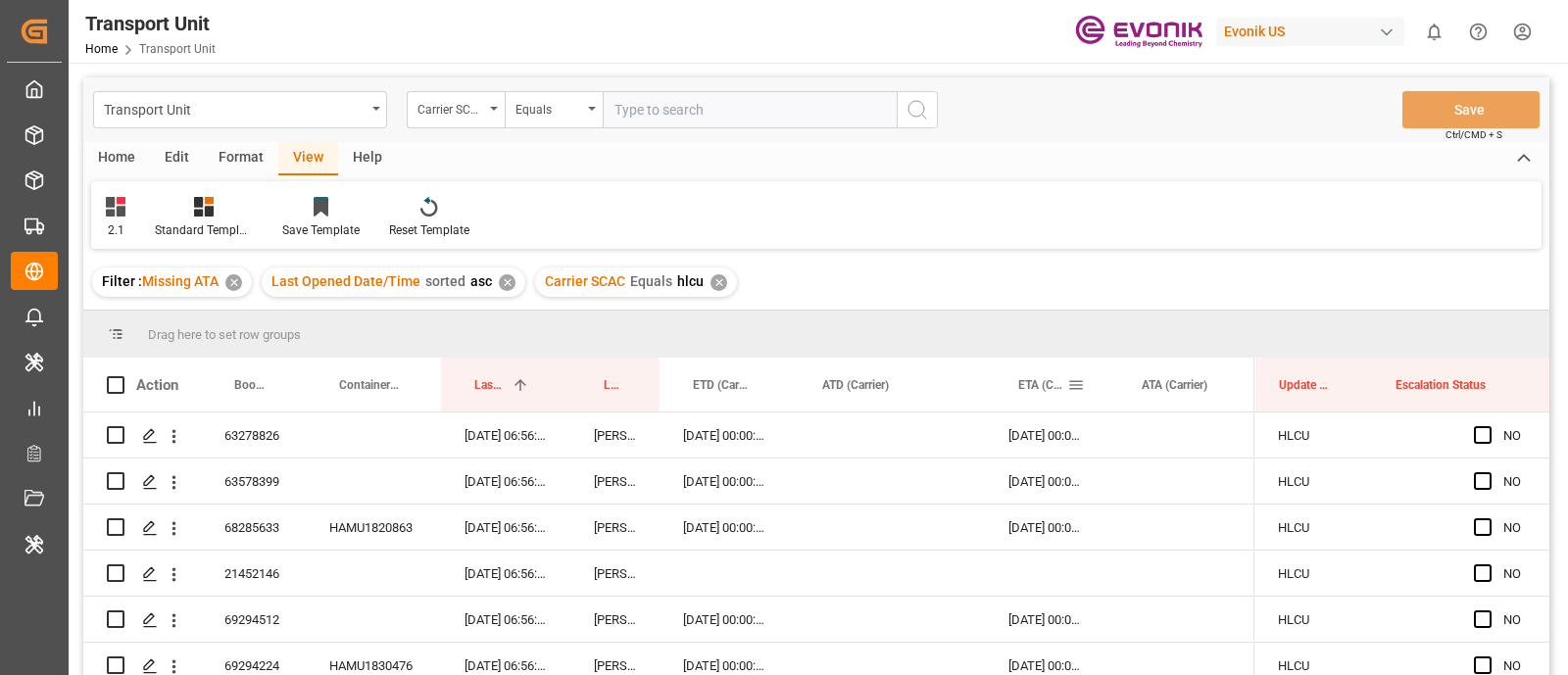 scroll, scrollTop: 0, scrollLeft: 0, axis: both 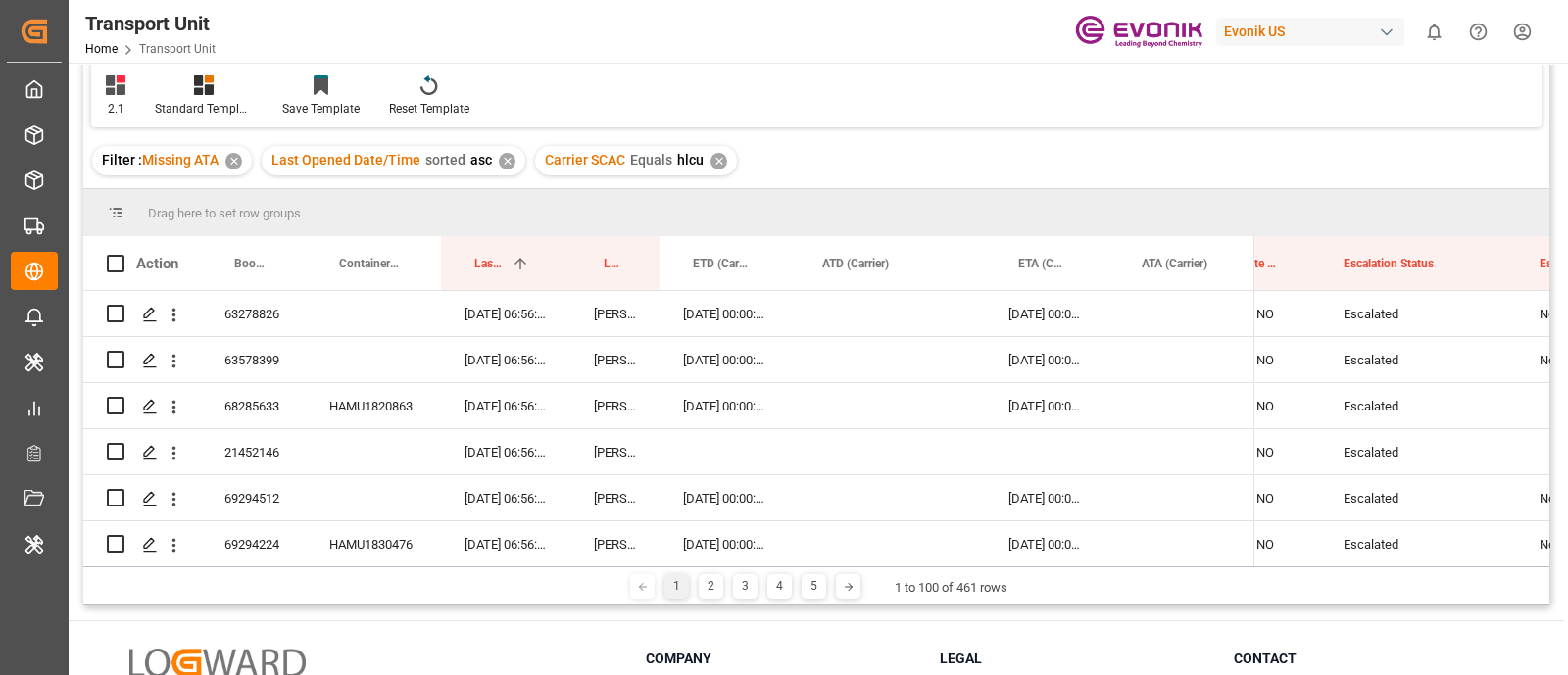 click on "Escalation Reason" at bounding box center (1614, 263) 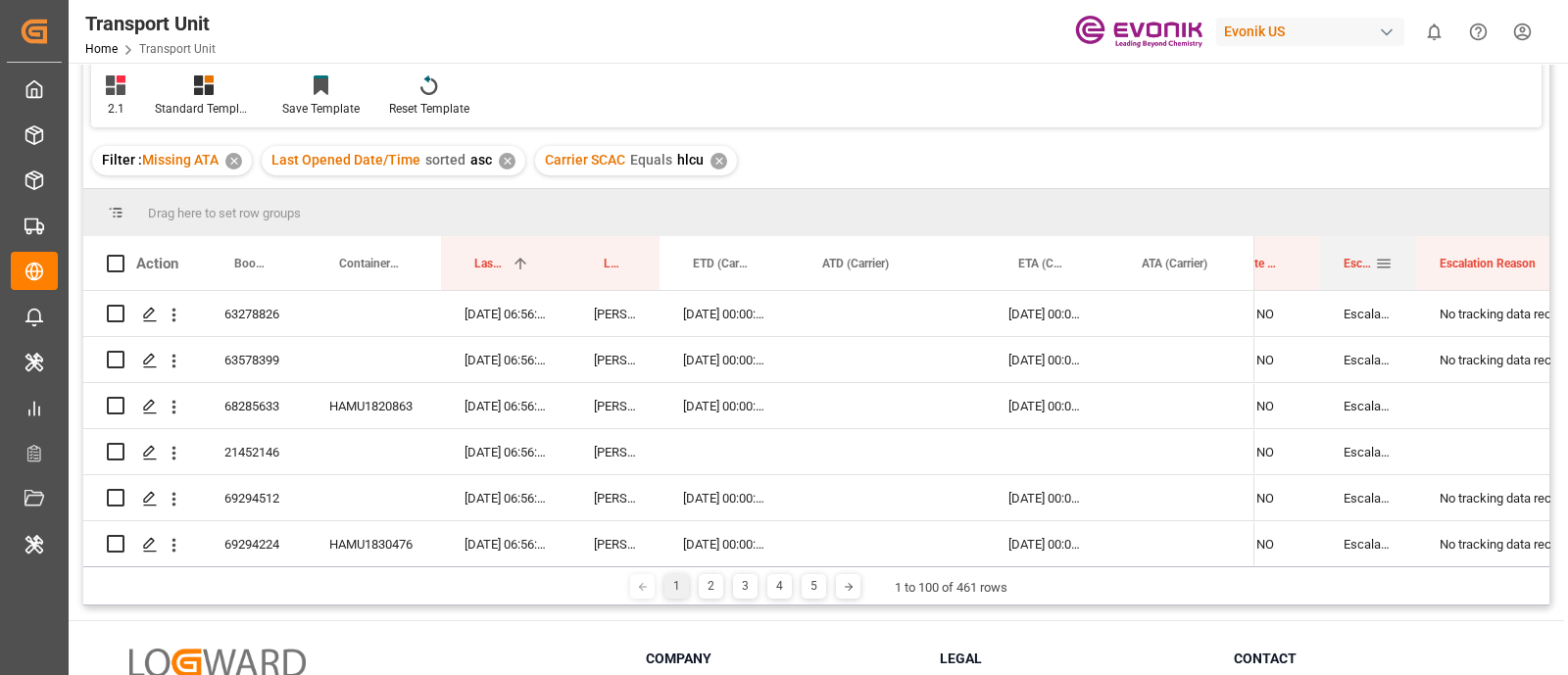 drag, startPoint x: 1513, startPoint y: 255, endPoint x: 1413, endPoint y: 256, distance: 100.005 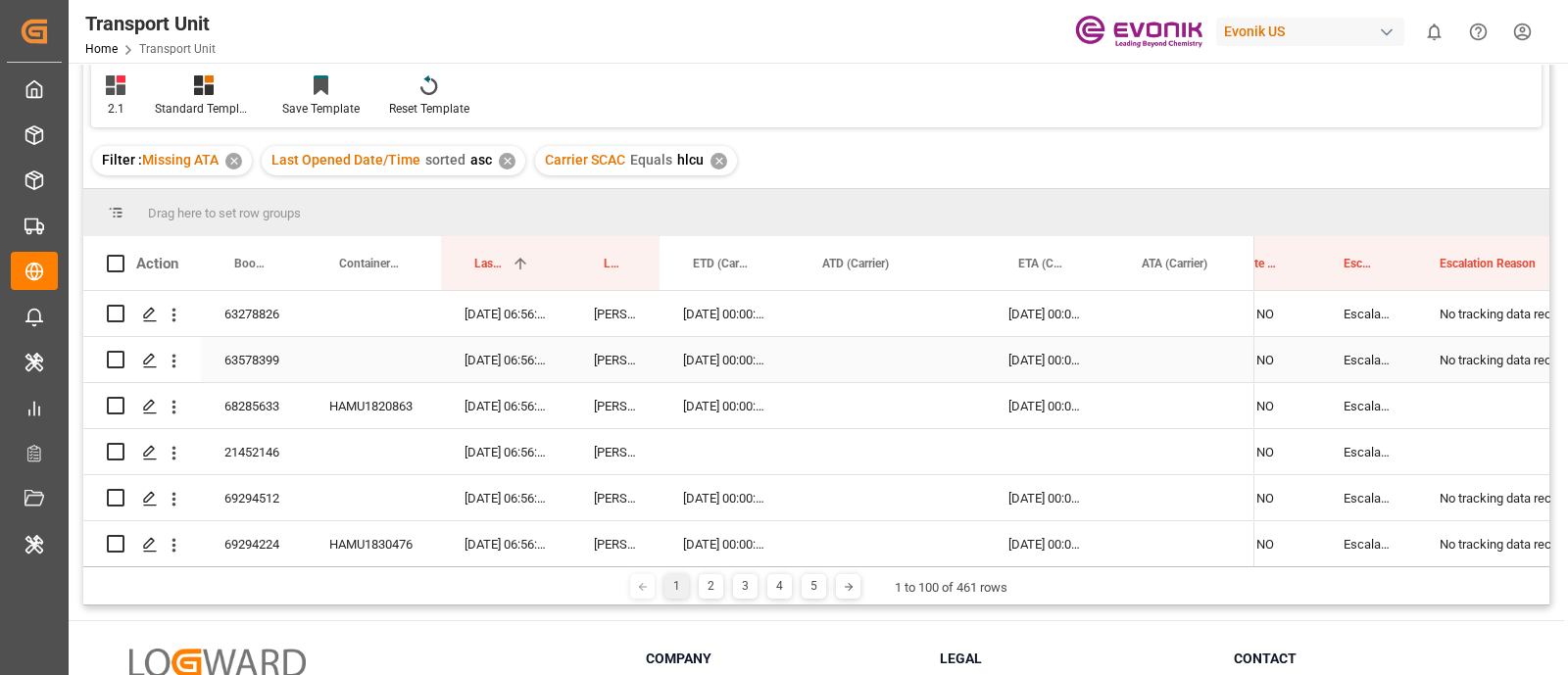 scroll, scrollTop: 0, scrollLeft: 378, axis: horizontal 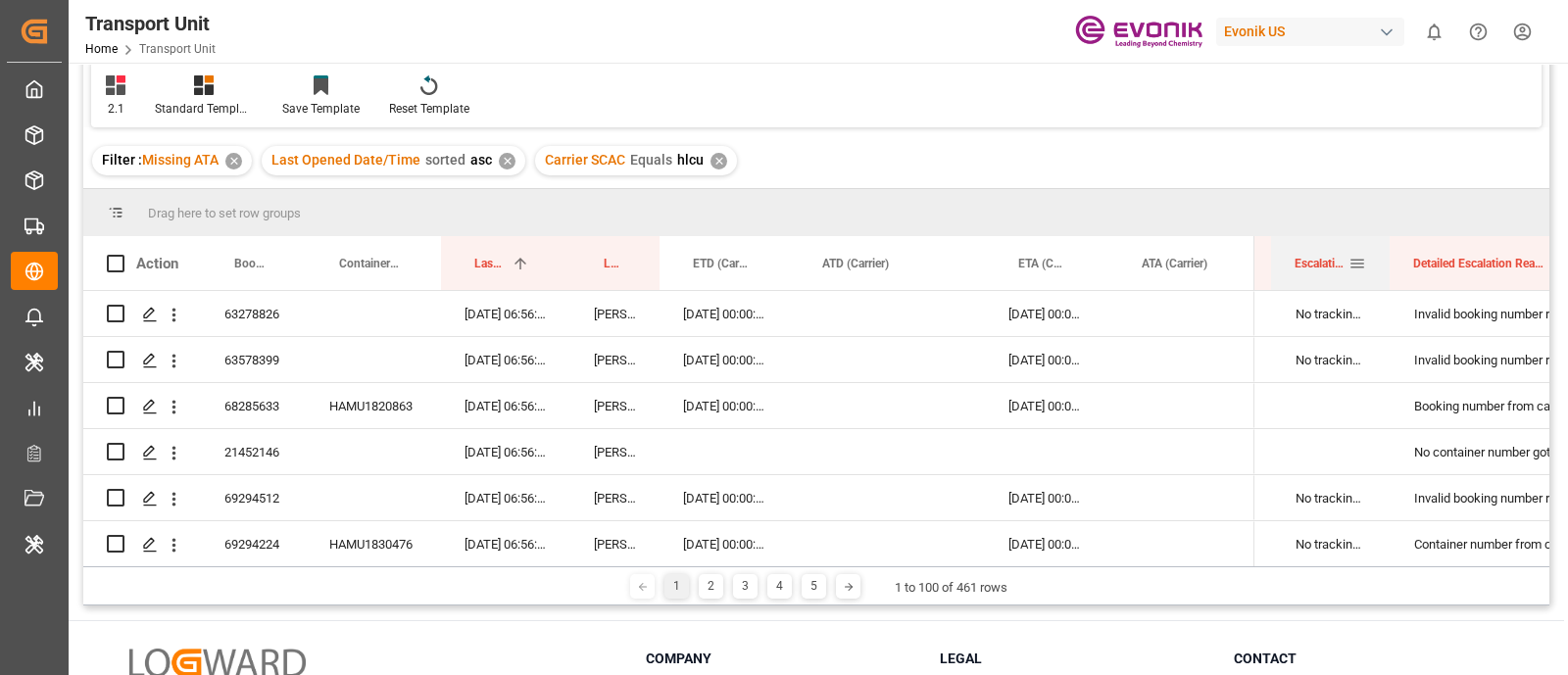 drag, startPoint x: 1465, startPoint y: 263, endPoint x: 1388, endPoint y: 261, distance: 77.02597 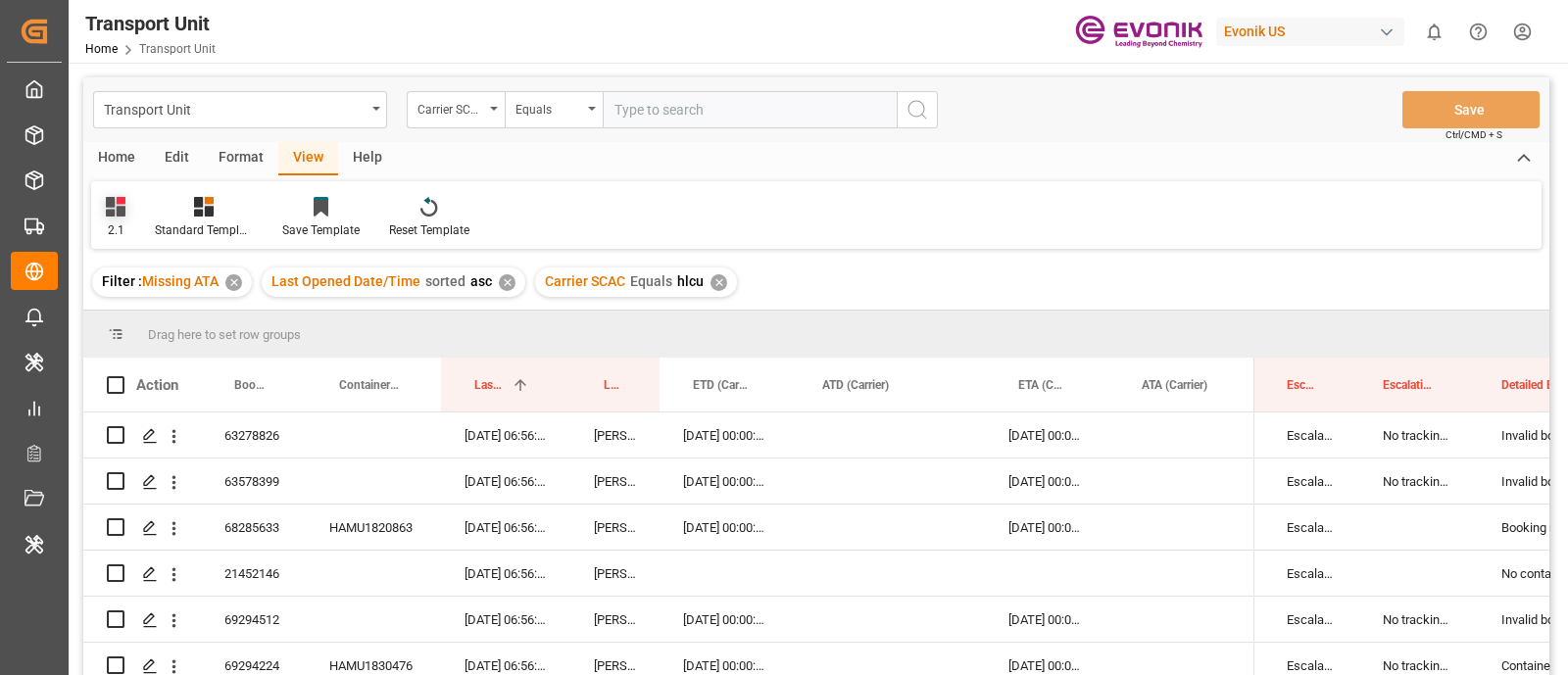 click on "2.1" at bounding box center [116, 230] 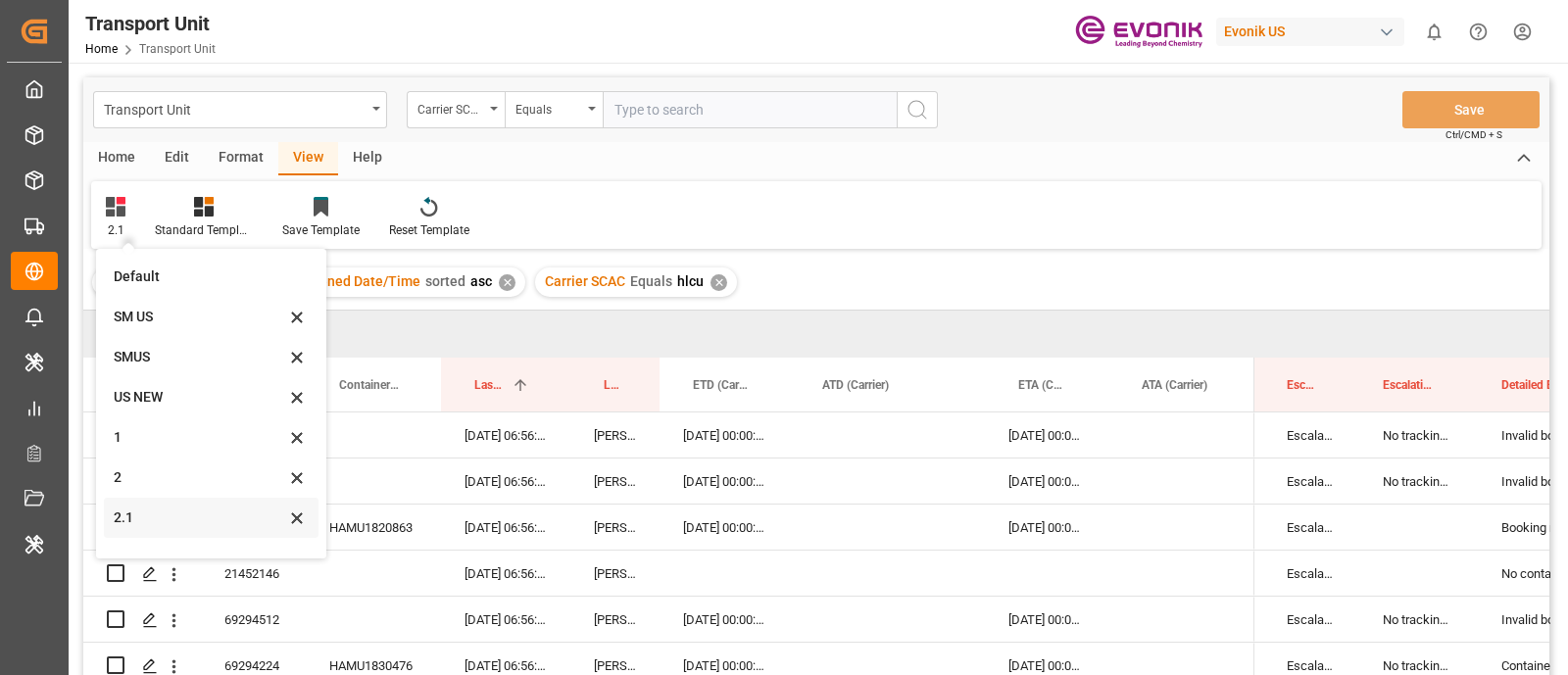 click on "2.1" at bounding box center (199, 517) 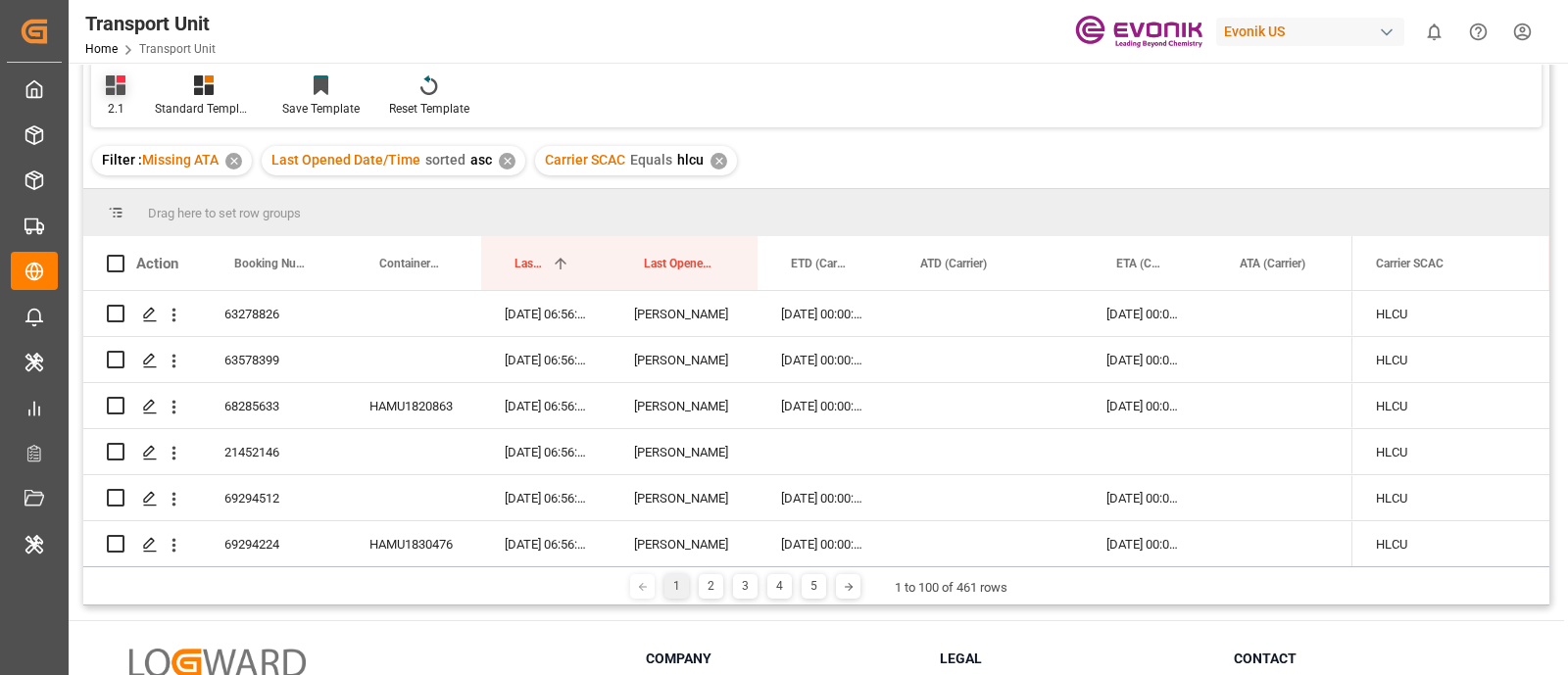 click on "2.1" at bounding box center (116, 109) 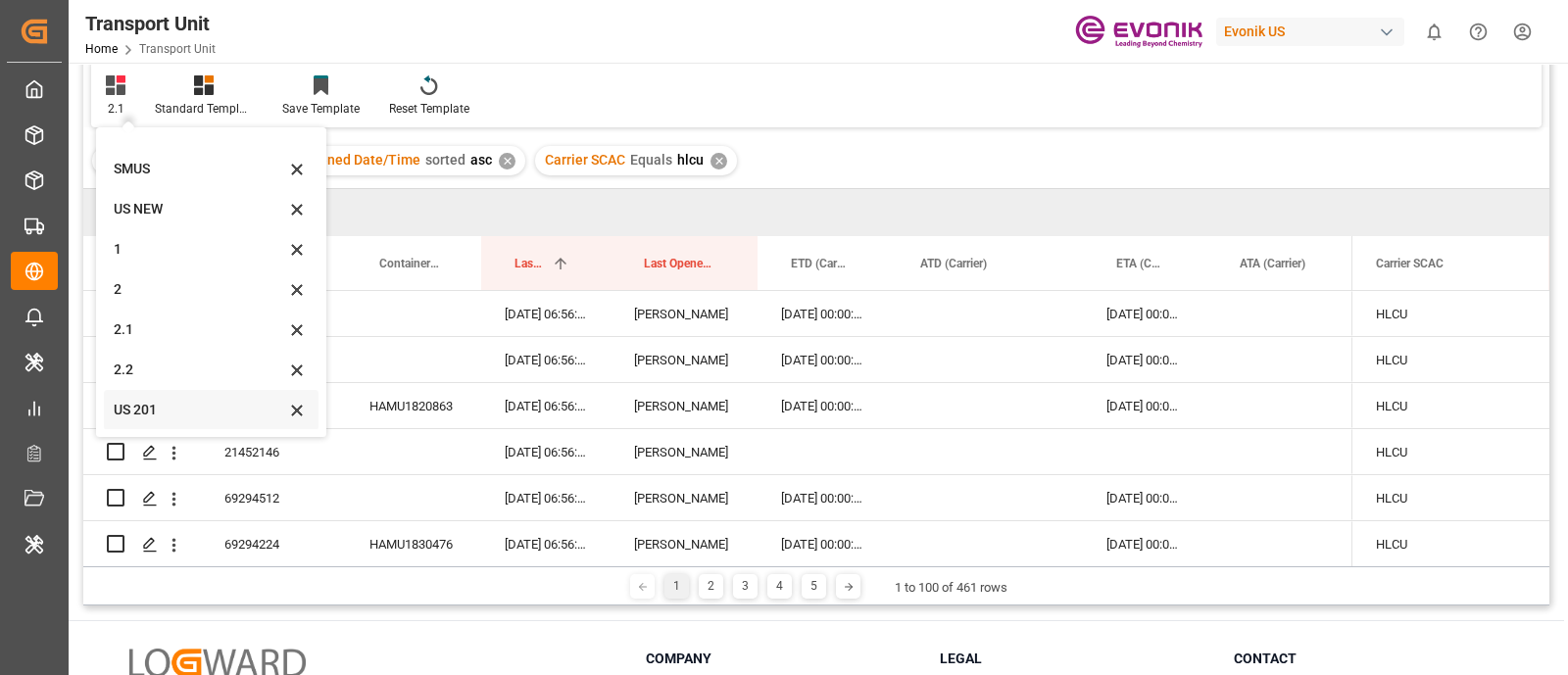 click on "US 201" at bounding box center (199, 410) 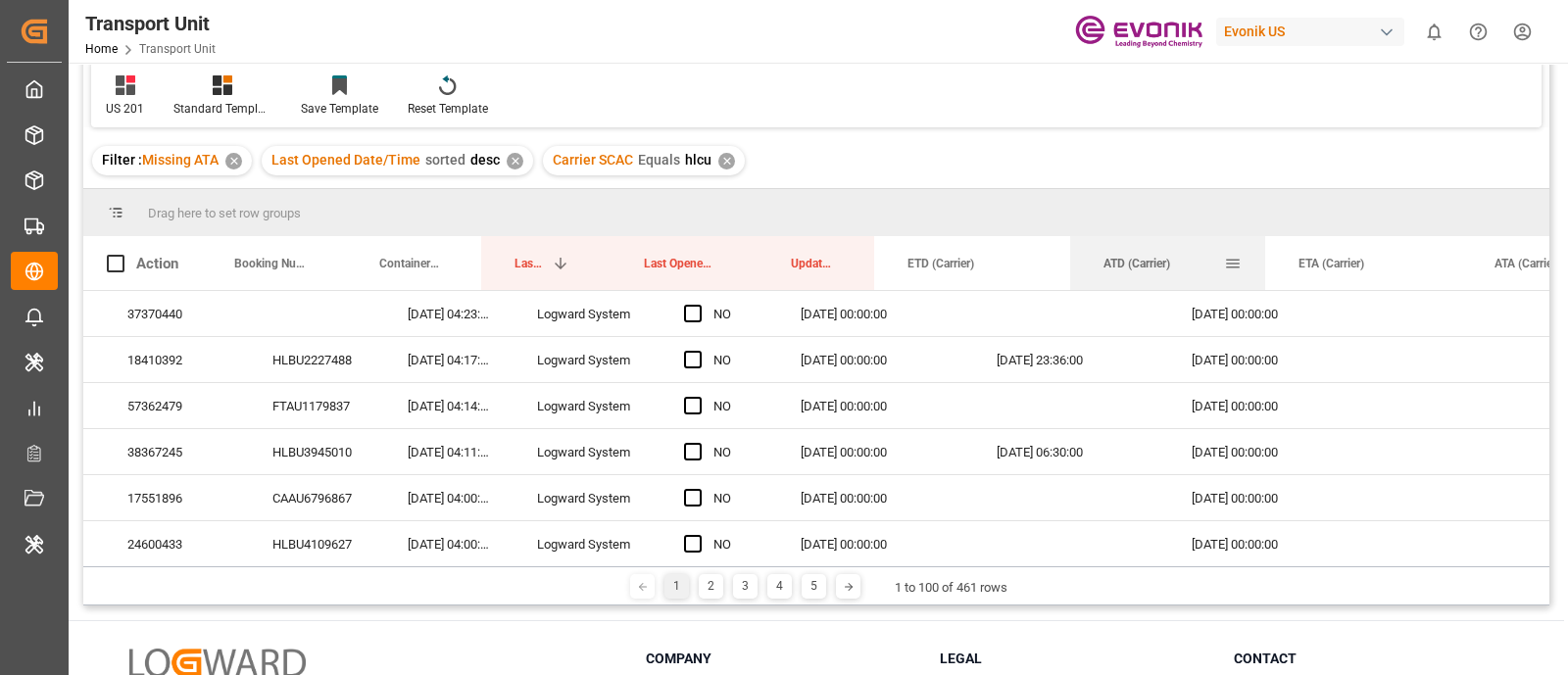 click at bounding box center (1265, 263) 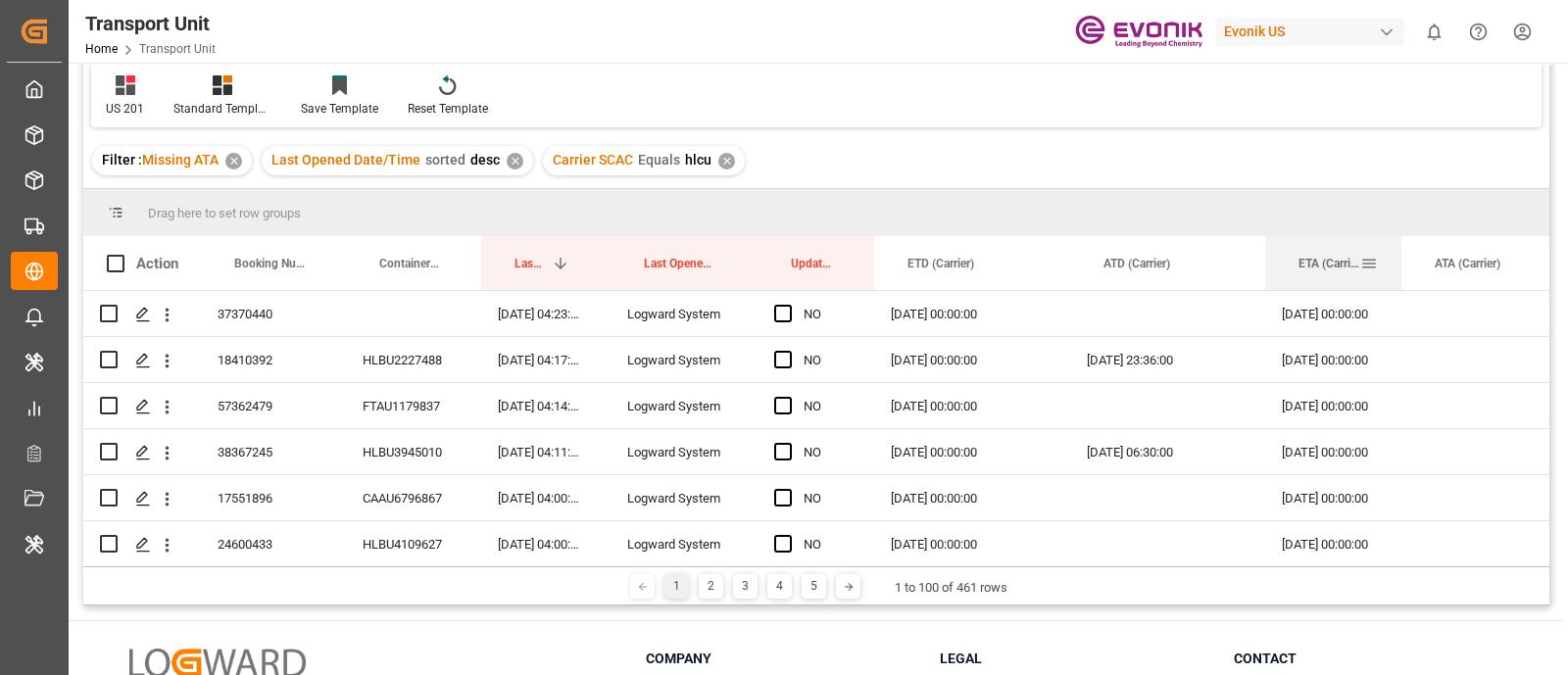 drag, startPoint x: 1460, startPoint y: 266, endPoint x: 1400, endPoint y: 271, distance: 60.207973 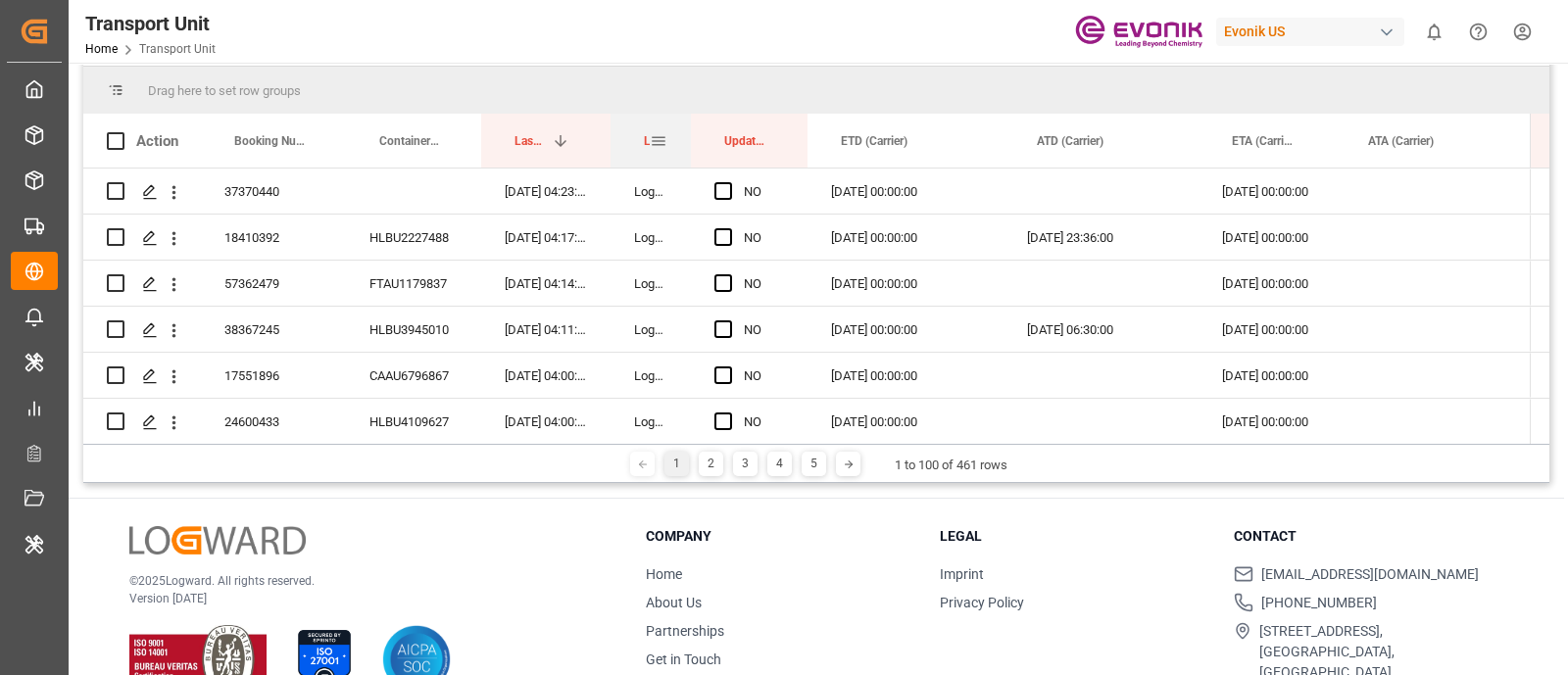 drag, startPoint x: 755, startPoint y: 134, endPoint x: 688, endPoint y: 137, distance: 67.06713 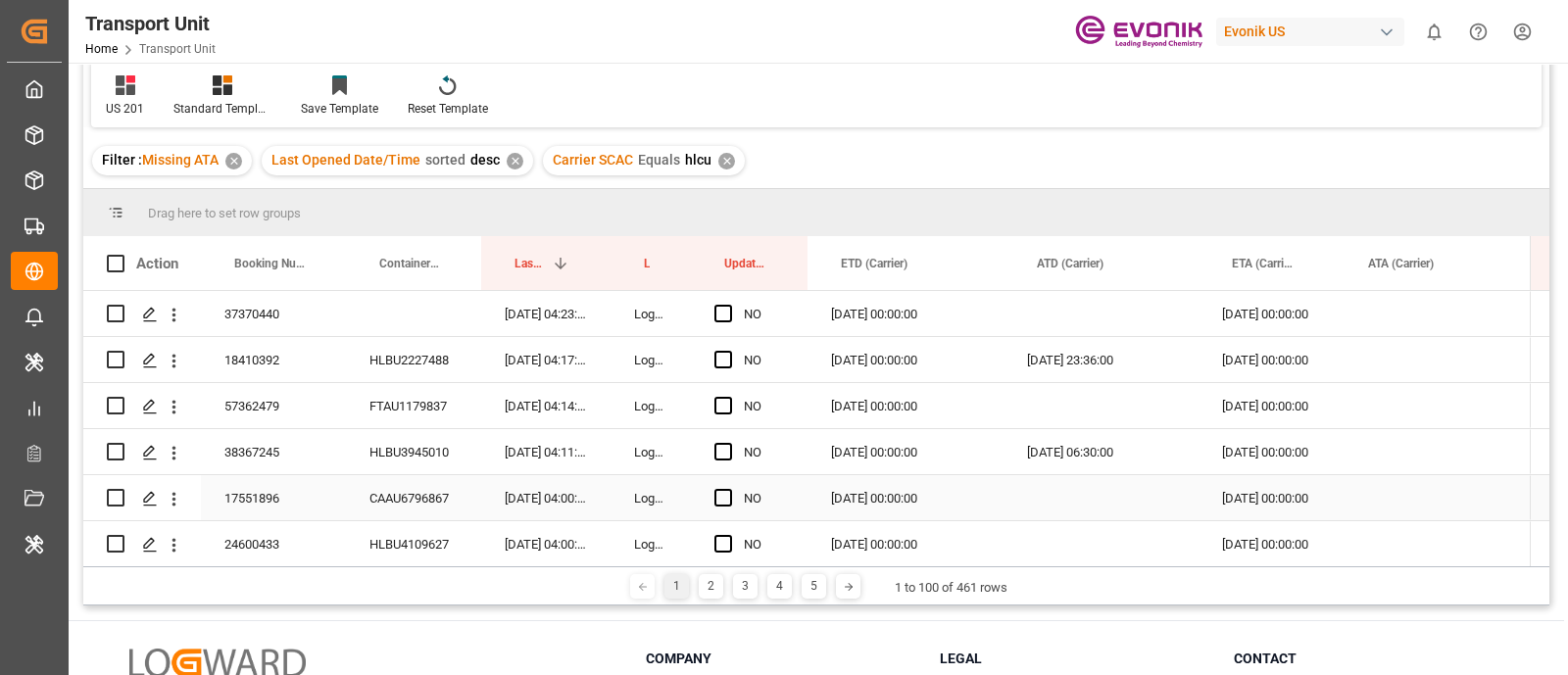 click at bounding box center [1433, 498] 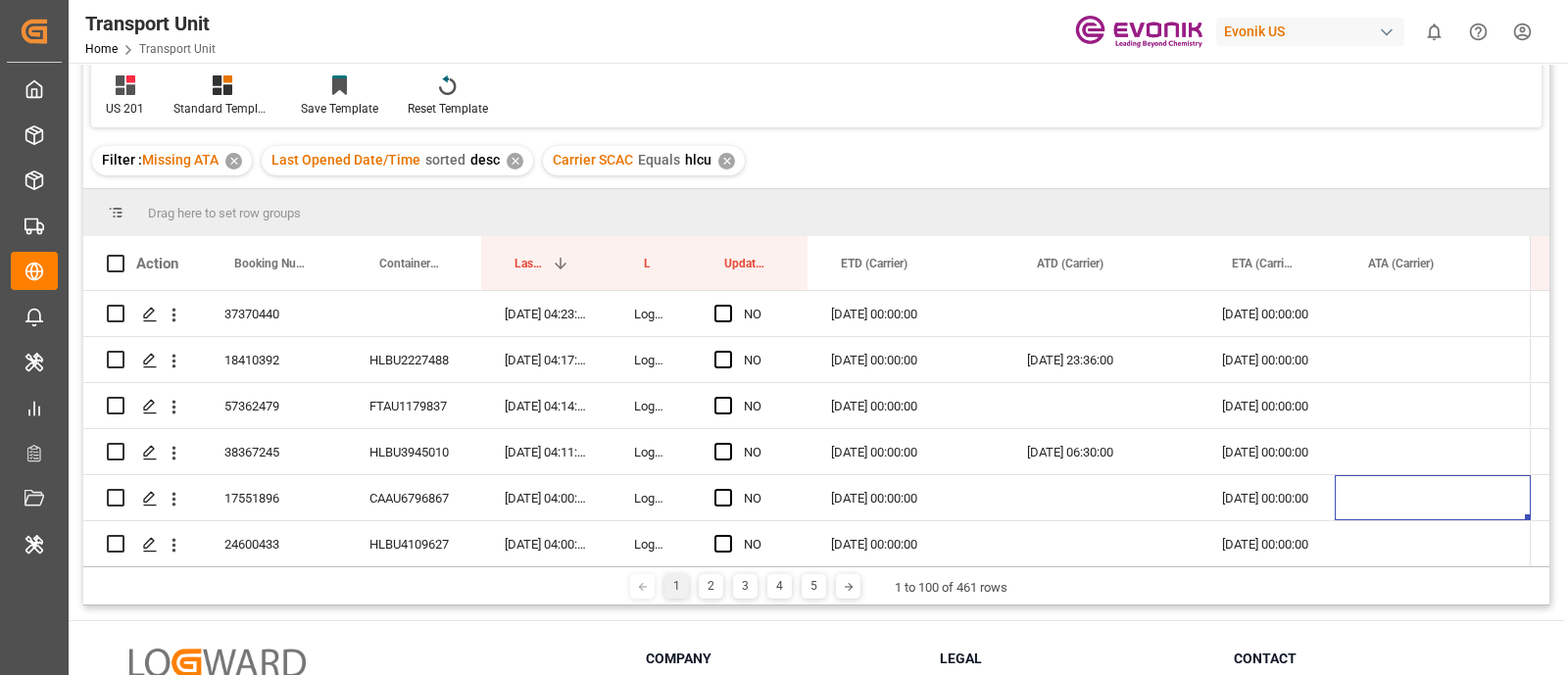 click on "Filter :  Missing ATA ✕ Last Opened Date/Time sorted desc ✕ Carrier SCAC Equals hlcu ✕" at bounding box center (816, 161) 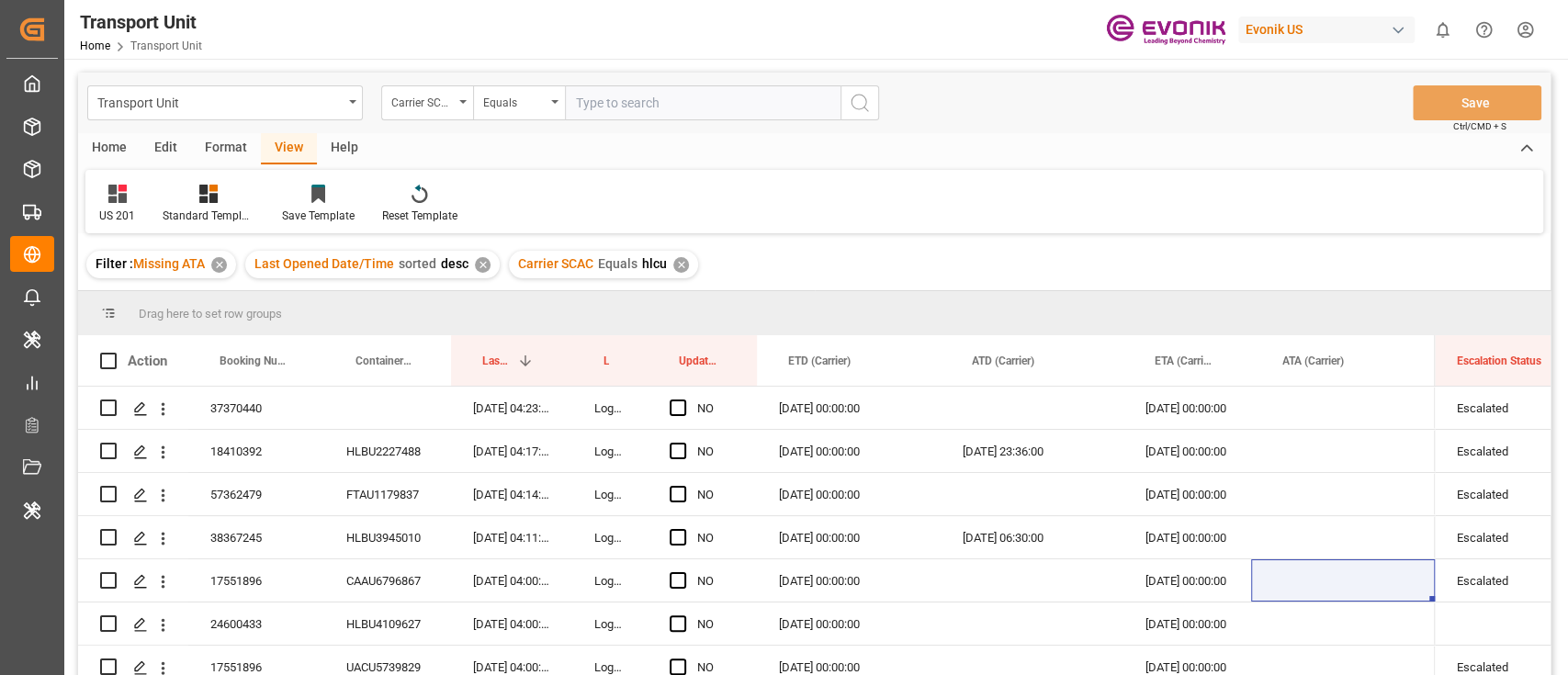 scroll, scrollTop: 122, scrollLeft: 0, axis: vertical 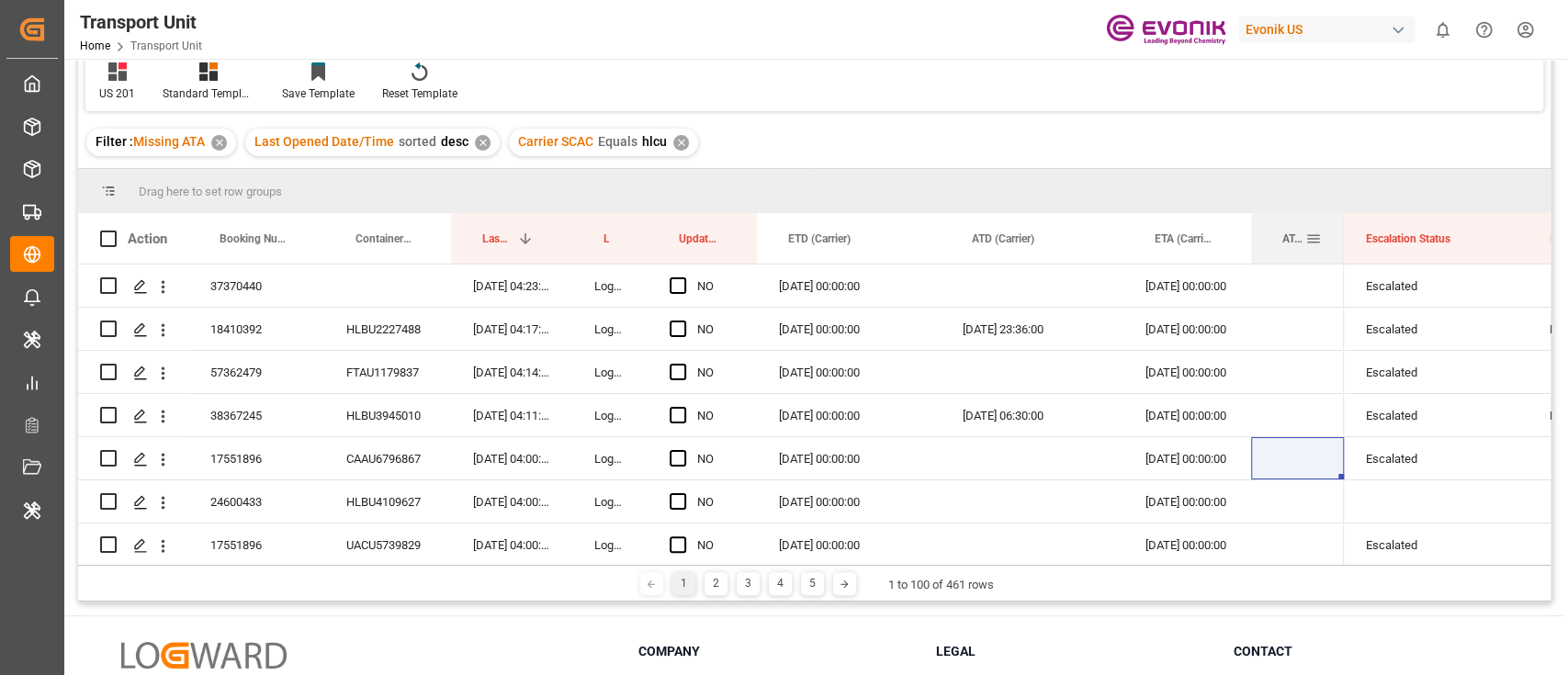 drag, startPoint x: 1430, startPoint y: 236, endPoint x: 1339, endPoint y: 231, distance: 91.13726 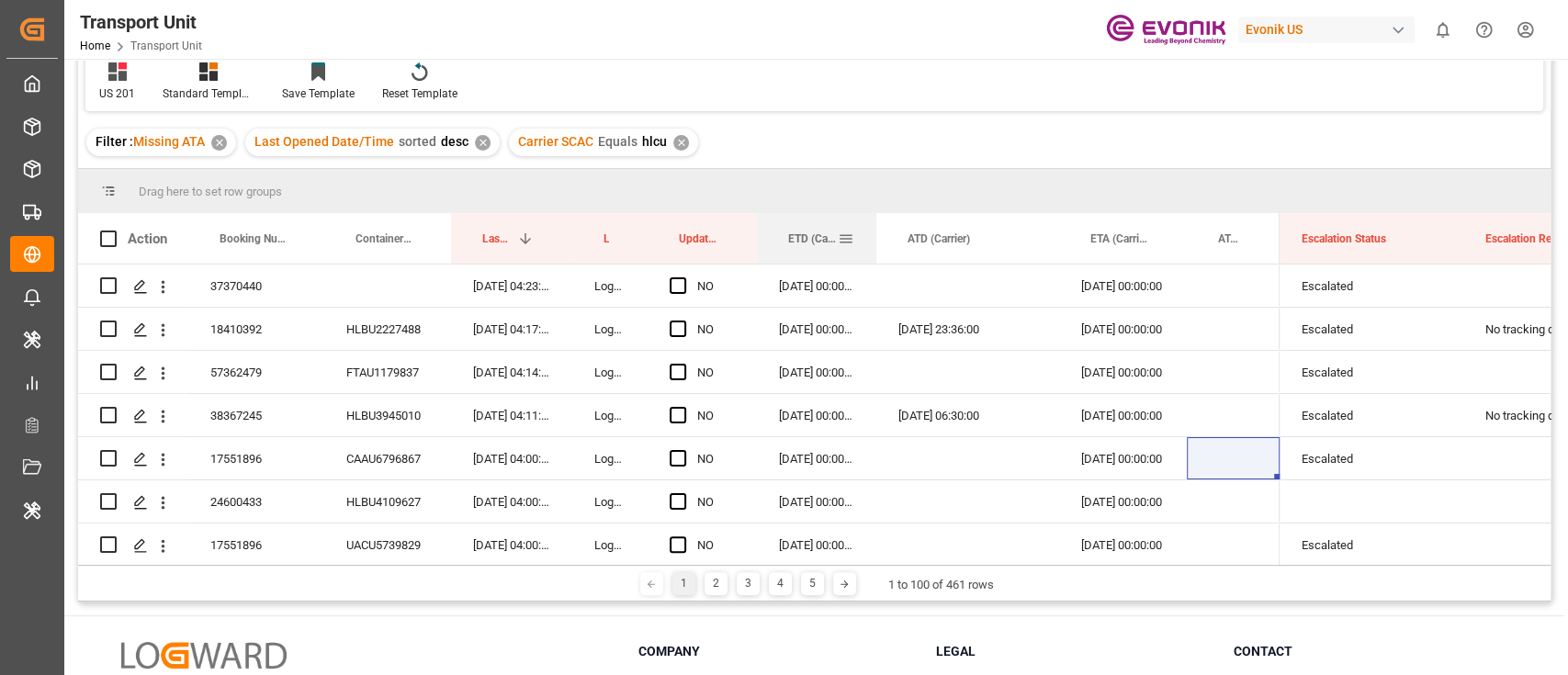 drag, startPoint x: 940, startPoint y: 227, endPoint x: 875, endPoint y: 232, distance: 65.192024 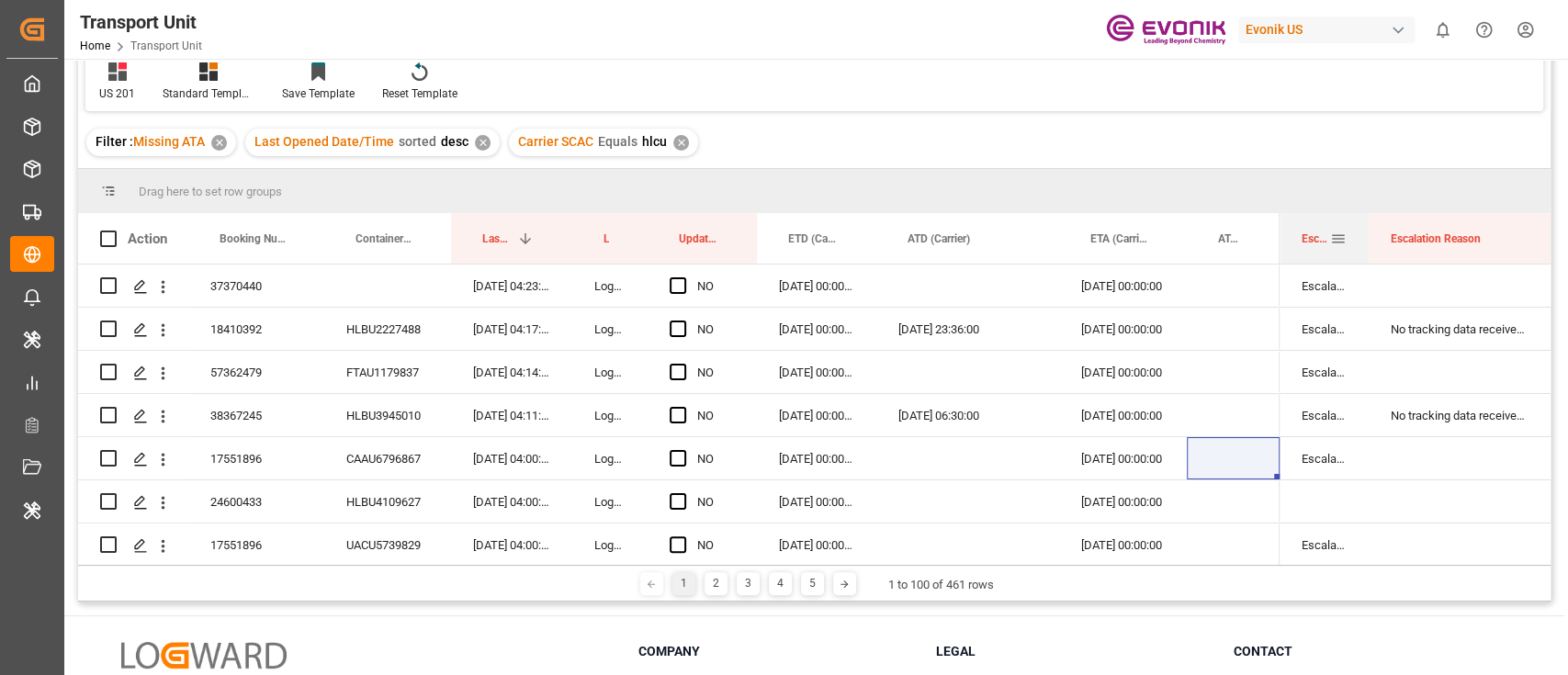 drag, startPoint x: 1460, startPoint y: 239, endPoint x: 1365, endPoint y: 239, distance: 95 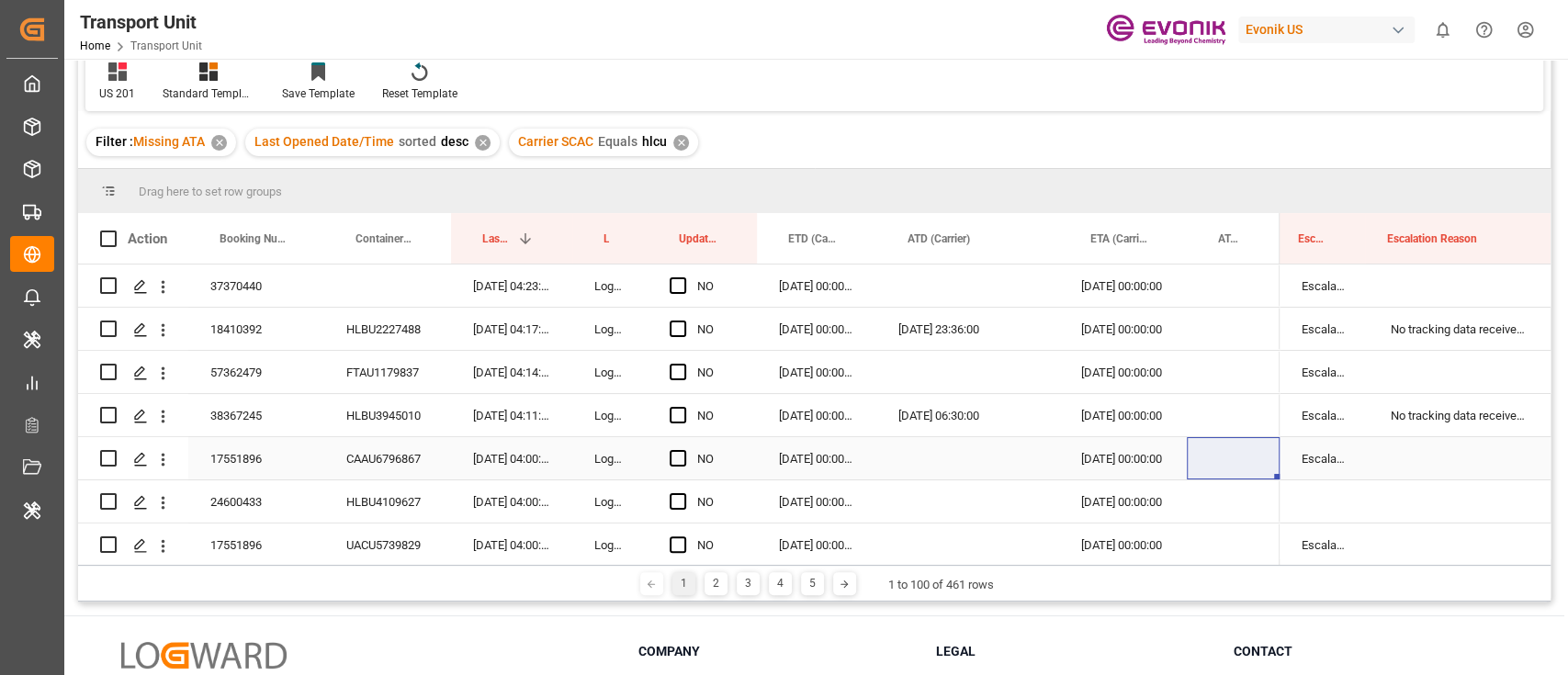 scroll, scrollTop: 0, scrollLeft: 80, axis: horizontal 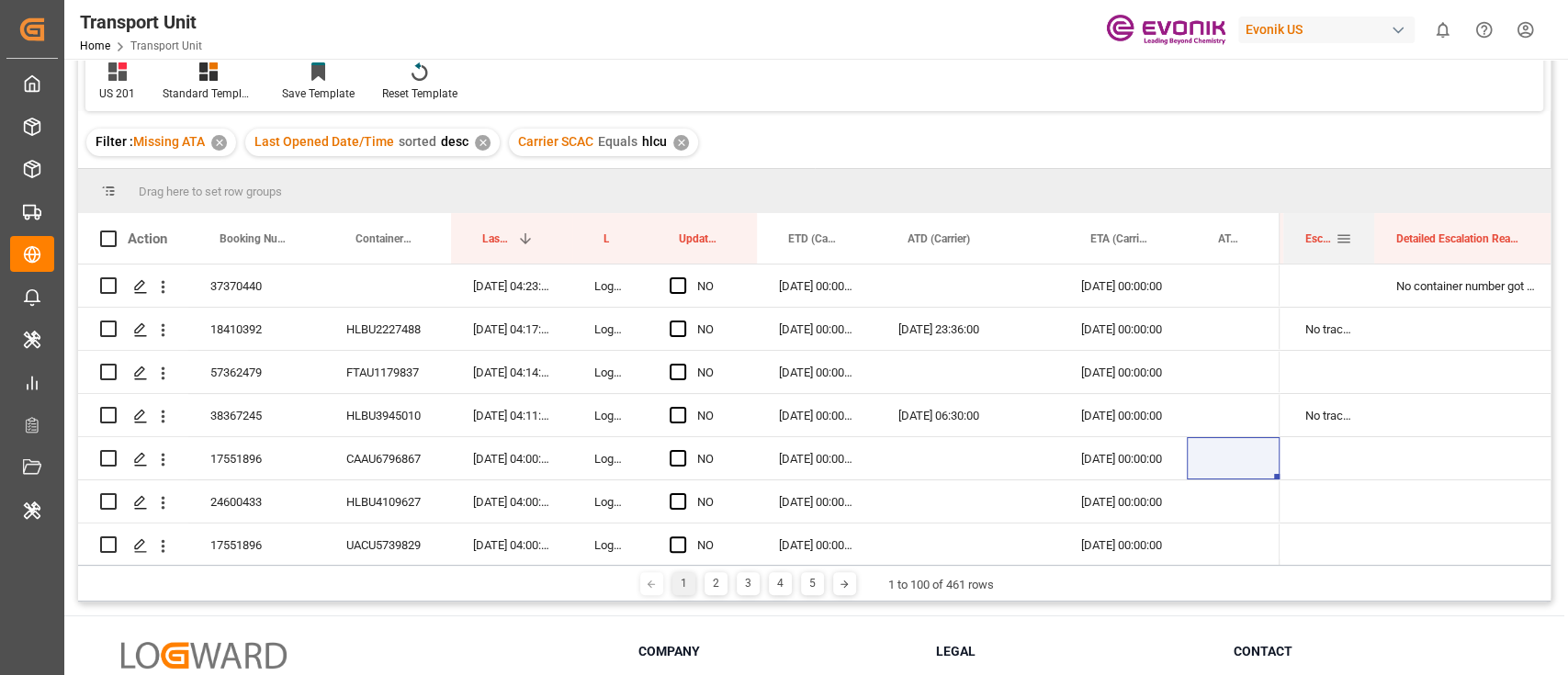 drag, startPoint x: 1461, startPoint y: 241, endPoint x: 1372, endPoint y: 237, distance: 89.089842 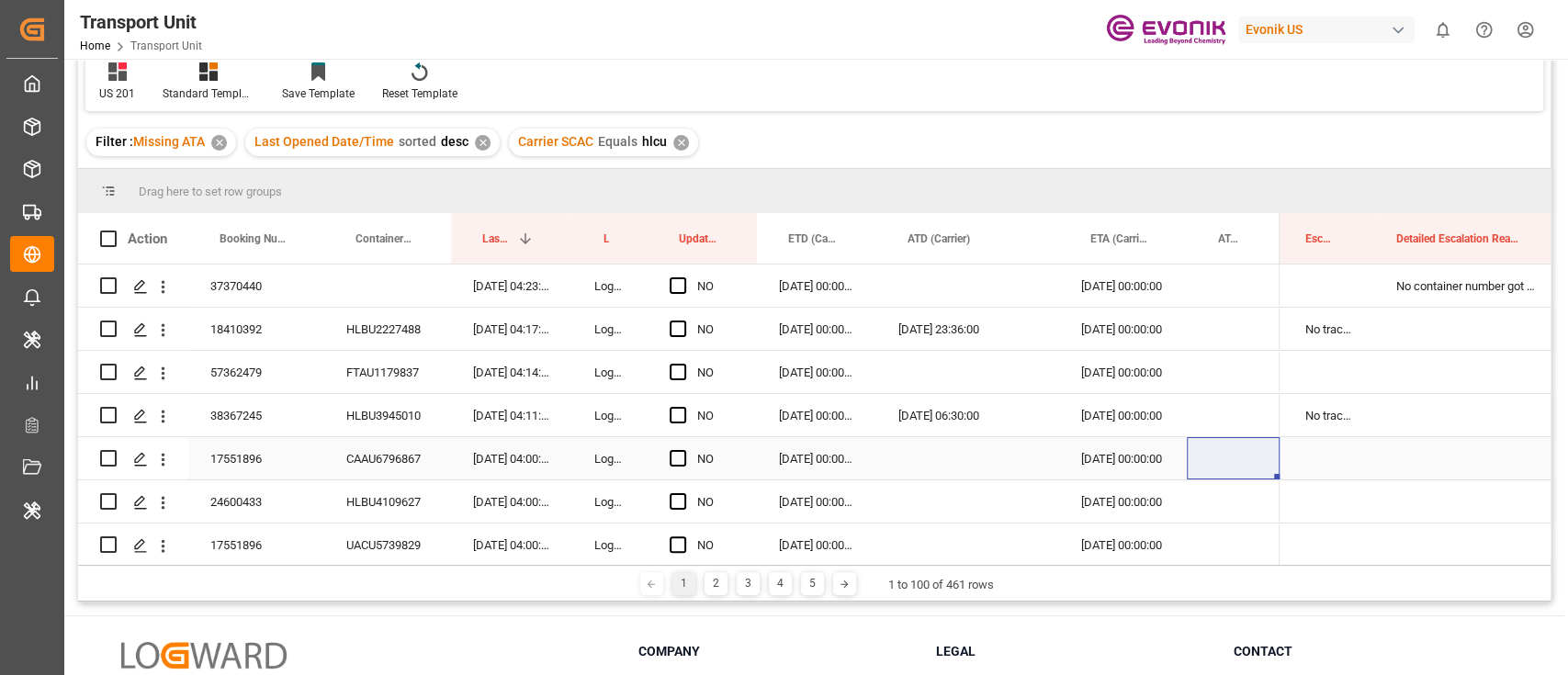 scroll, scrollTop: 0, scrollLeft: 26, axis: horizontal 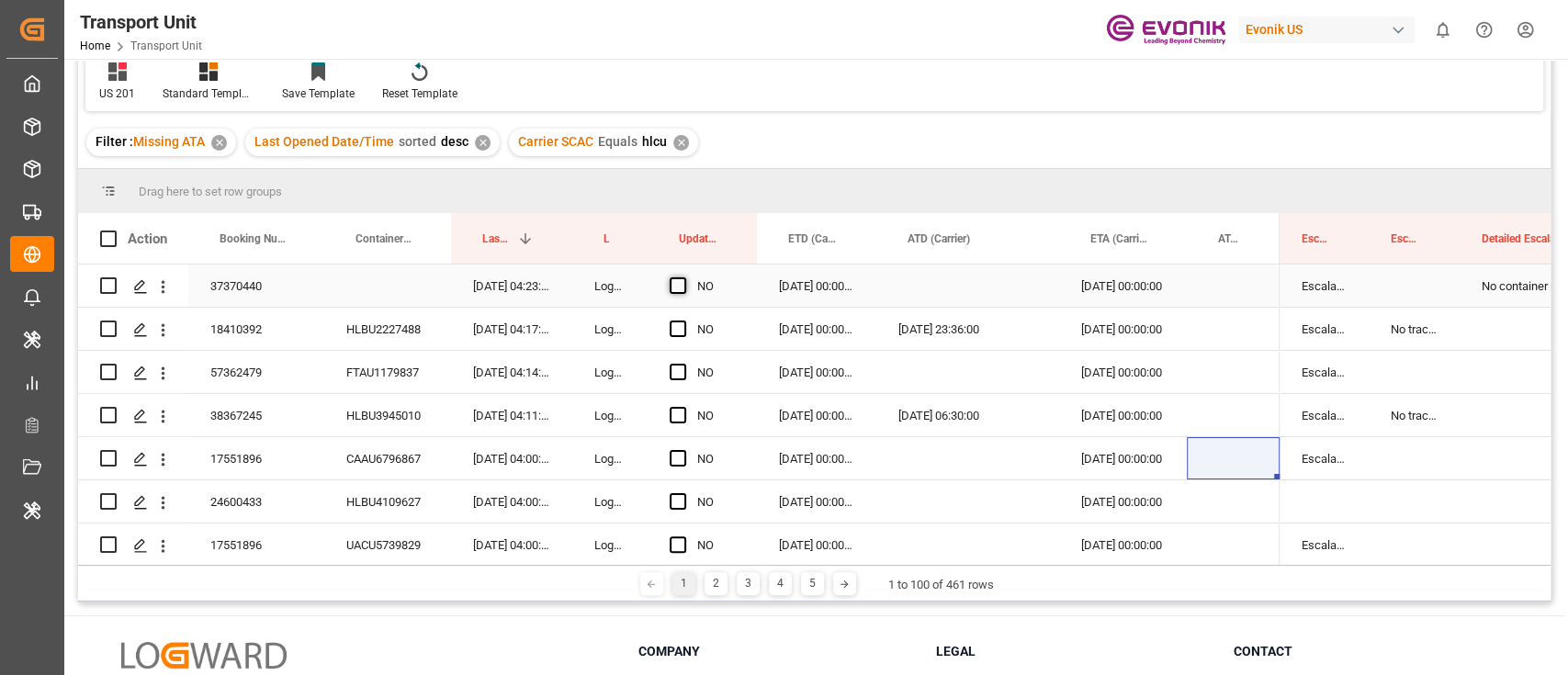 click at bounding box center (678, 286) 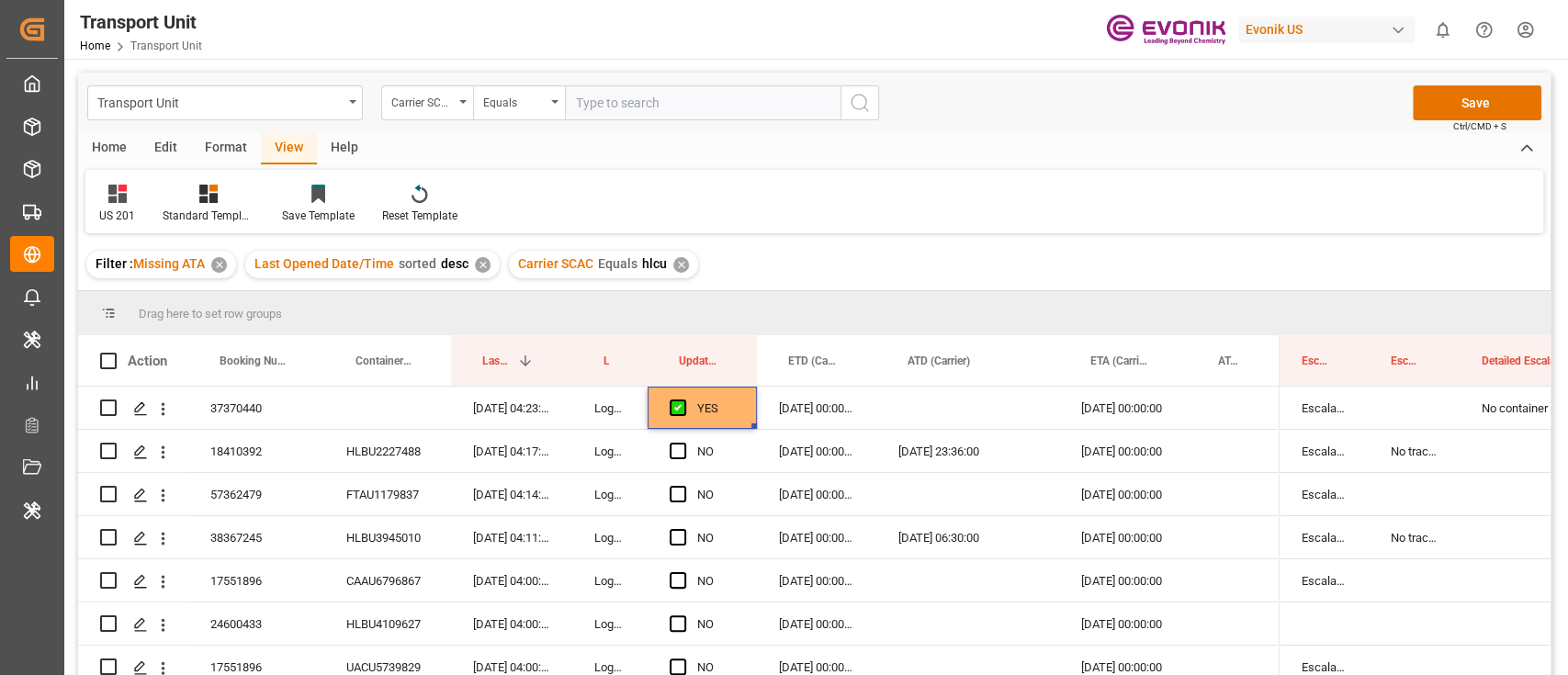 scroll, scrollTop: 122, scrollLeft: 0, axis: vertical 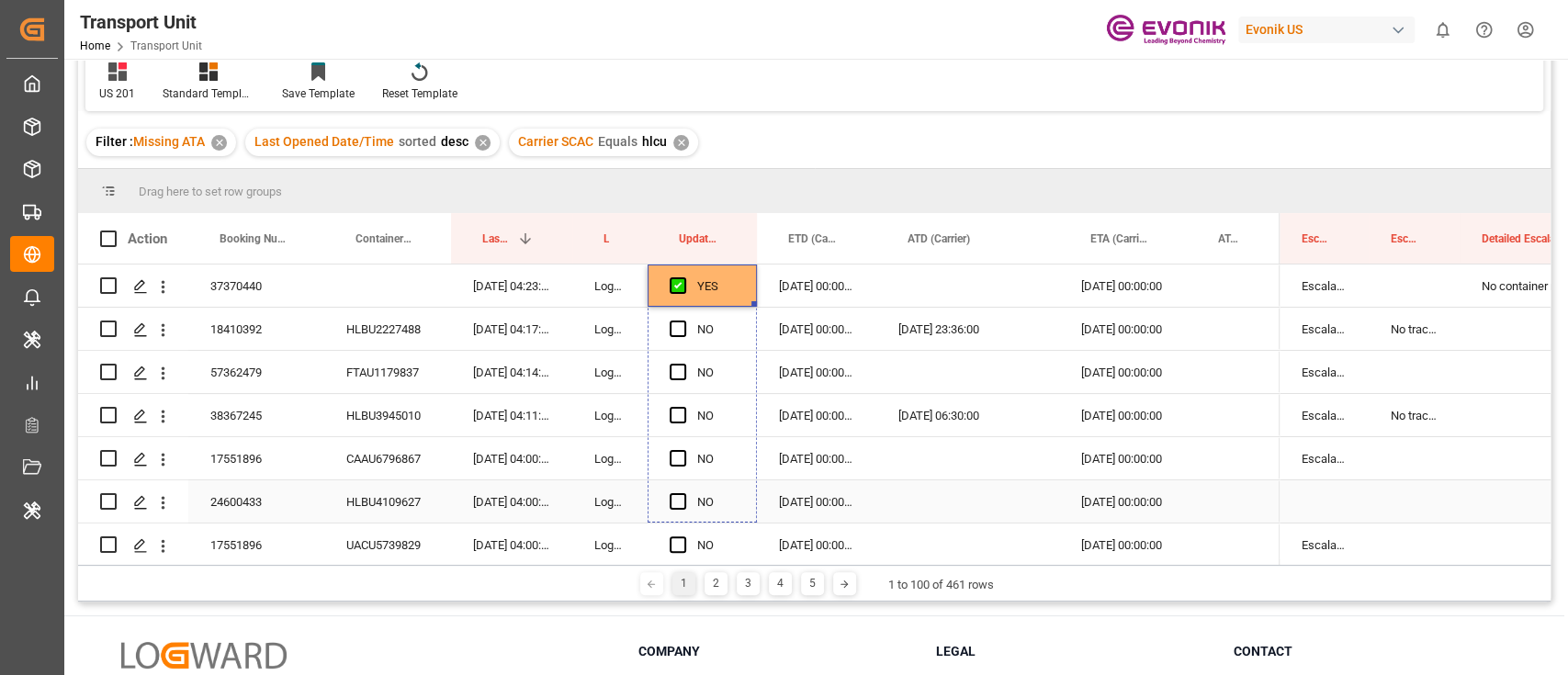 drag, startPoint x: 750, startPoint y: 305, endPoint x: 762, endPoint y: 503, distance: 198.3633 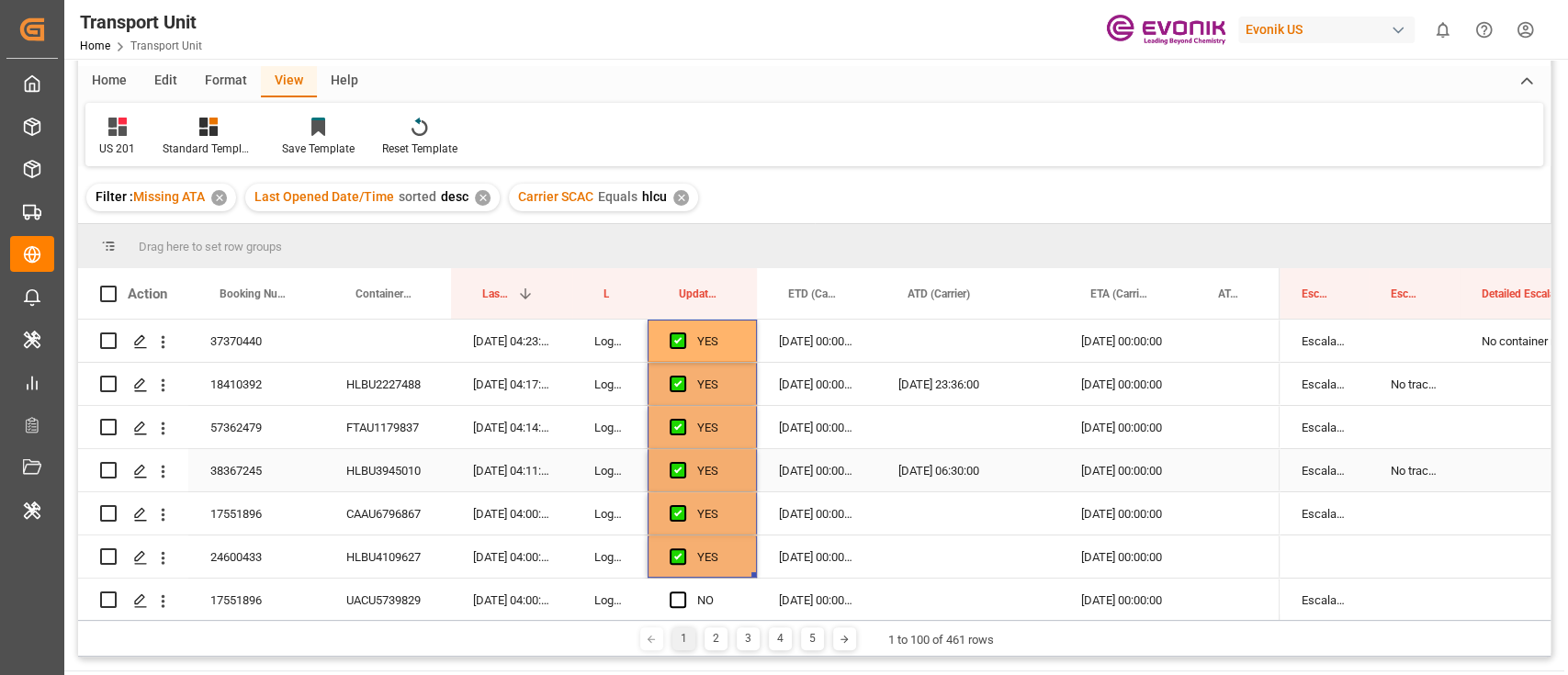 scroll, scrollTop: 122, scrollLeft: 0, axis: vertical 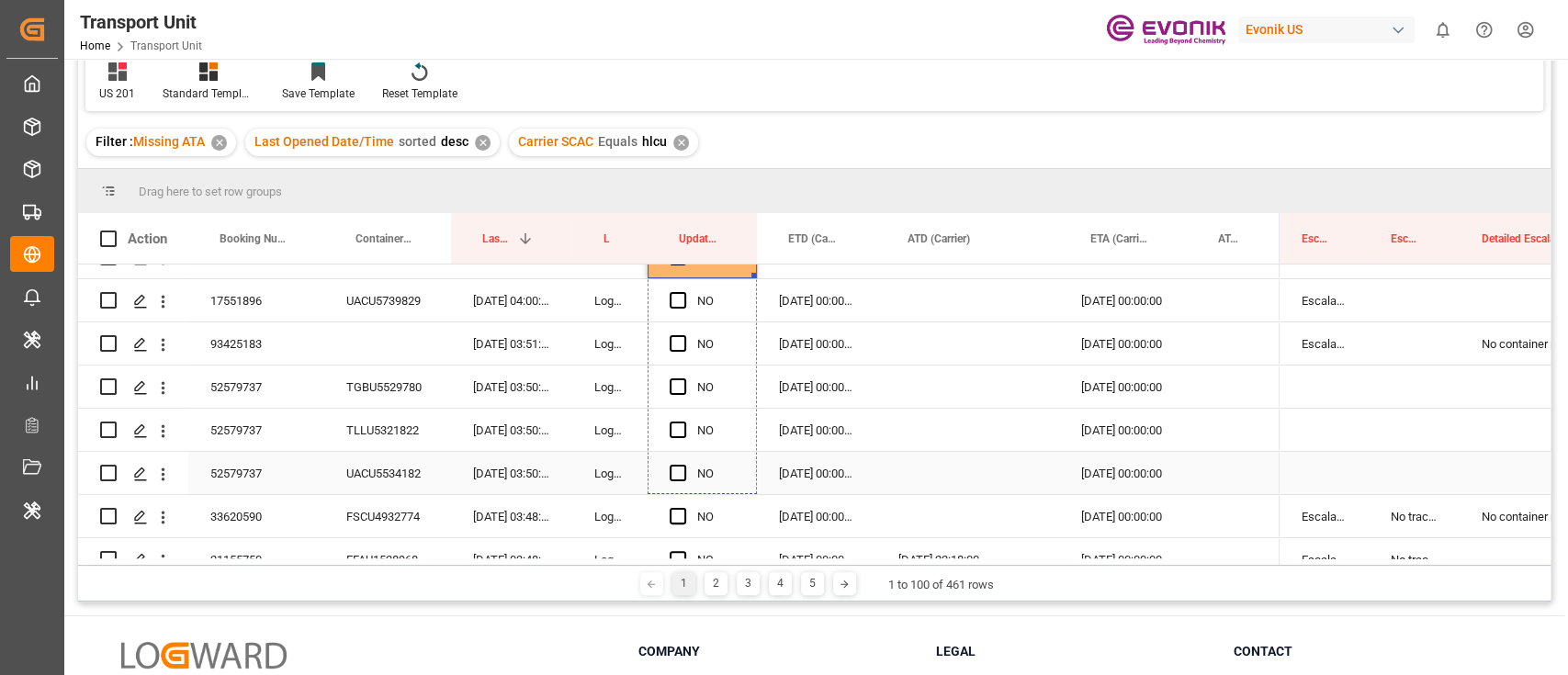 drag, startPoint x: 753, startPoint y: 276, endPoint x: 762, endPoint y: 469, distance: 193.20973 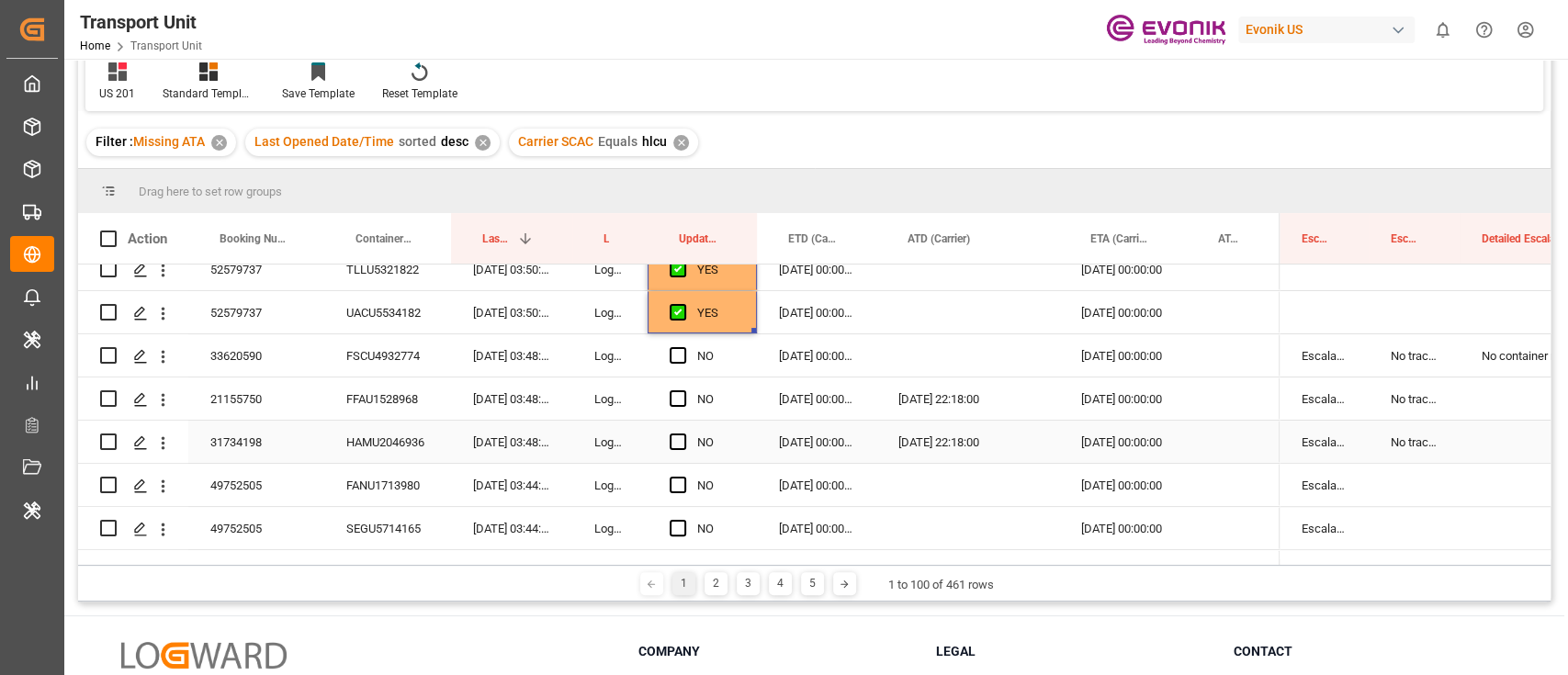 scroll, scrollTop: 367, scrollLeft: 0, axis: vertical 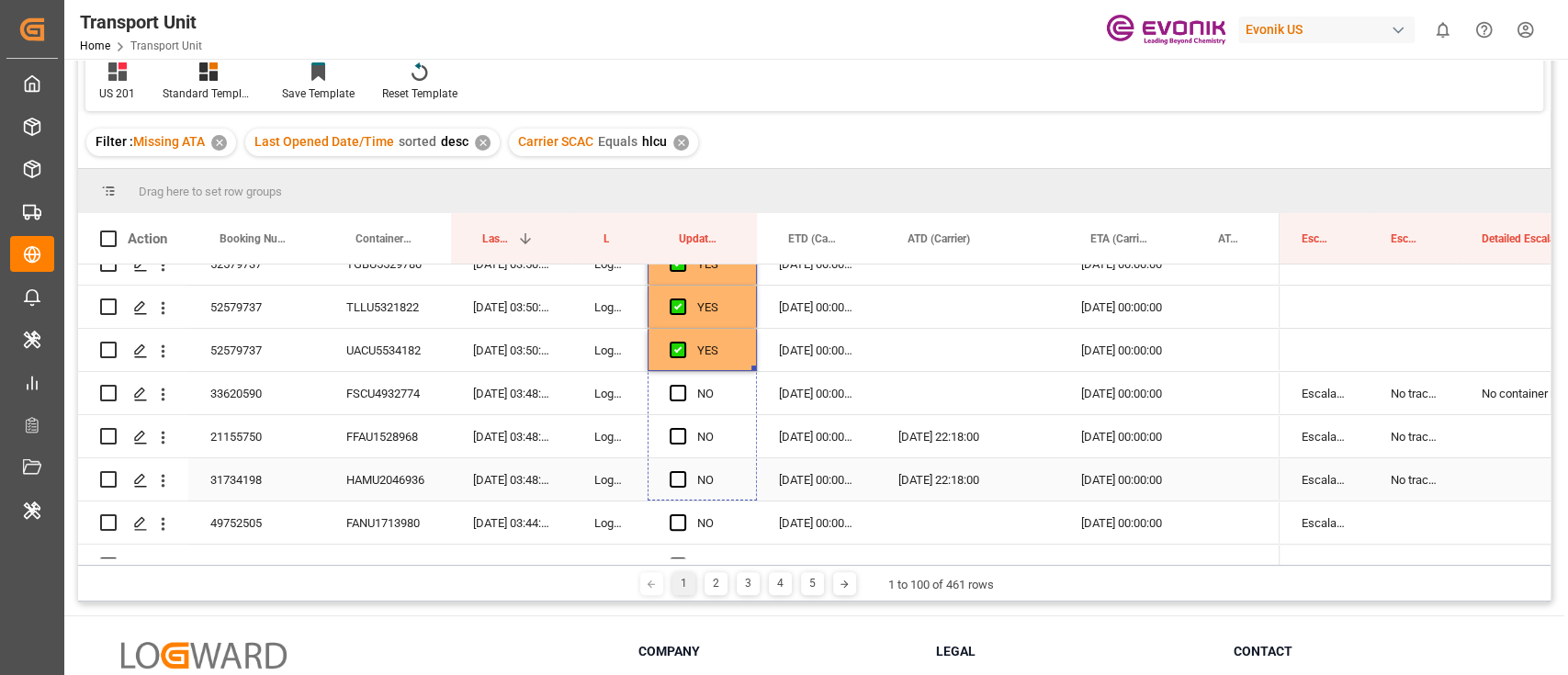 drag, startPoint x: 753, startPoint y: 435, endPoint x: 756, endPoint y: 517, distance: 82.05486 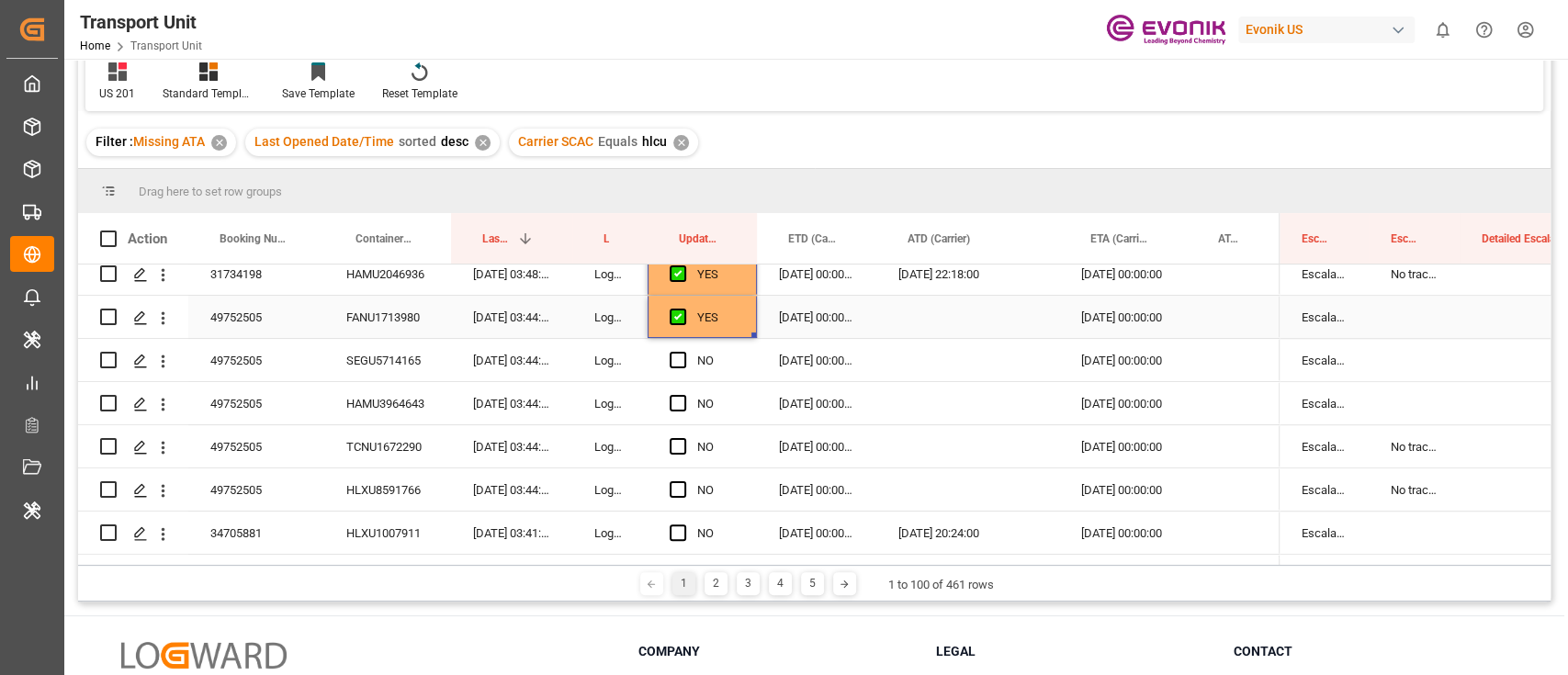 scroll, scrollTop: 612, scrollLeft: 0, axis: vertical 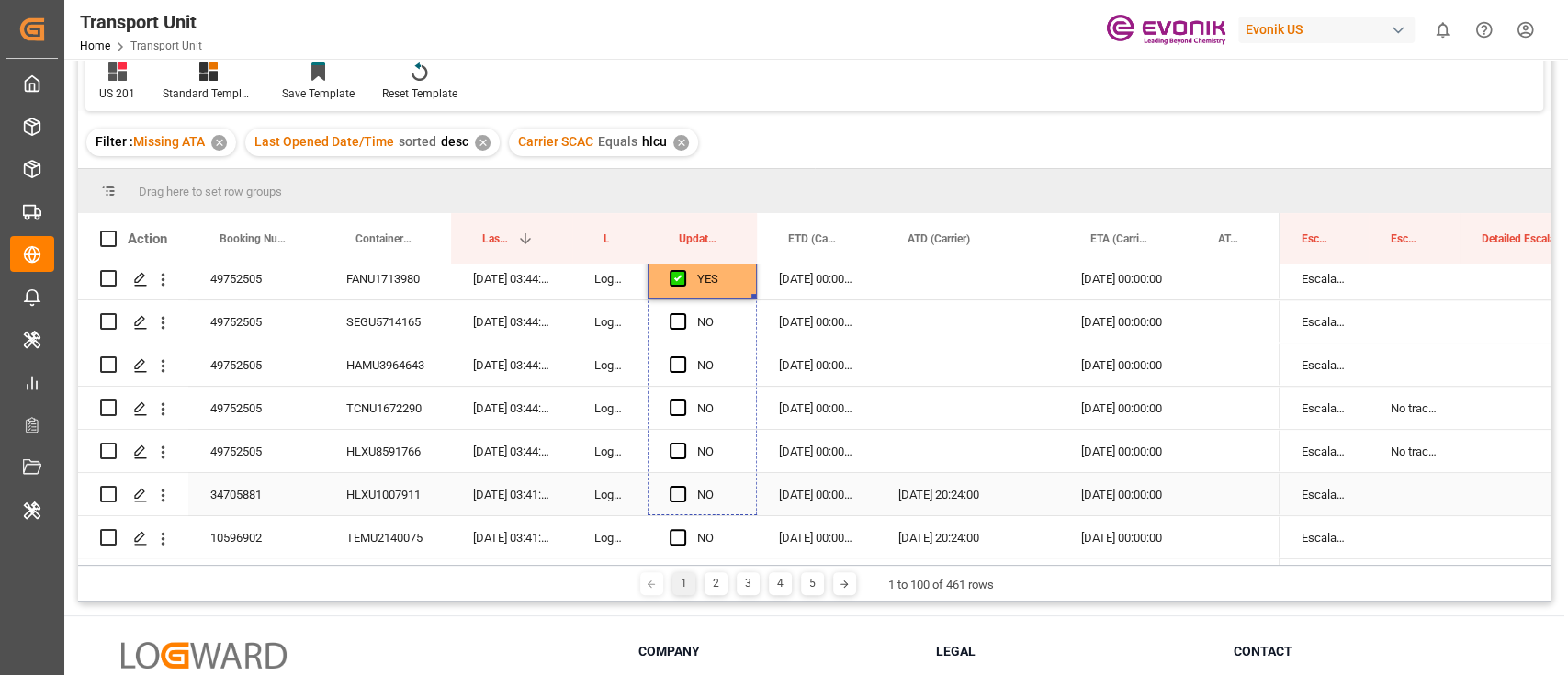 drag, startPoint x: 753, startPoint y: 296, endPoint x: 758, endPoint y: 501, distance: 205.061 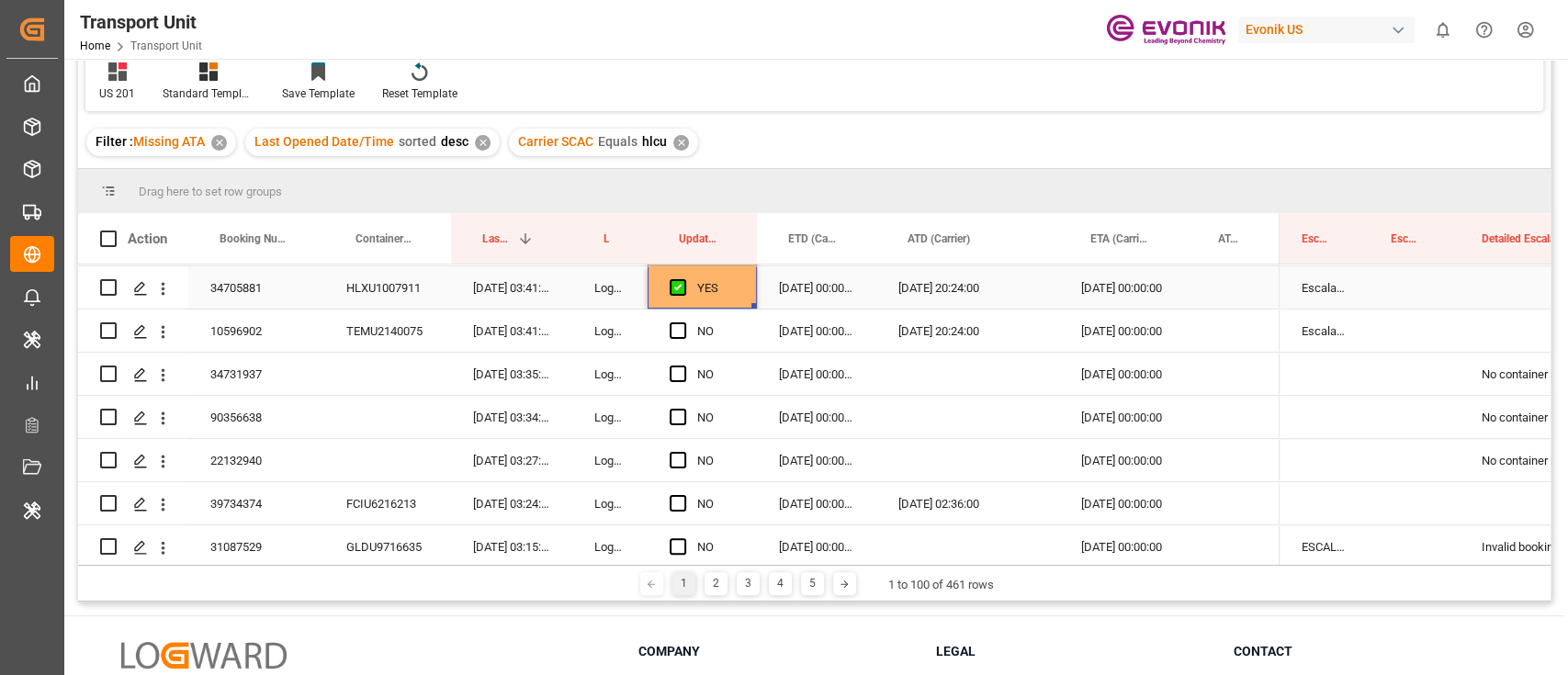 scroll, scrollTop: 857, scrollLeft: 0, axis: vertical 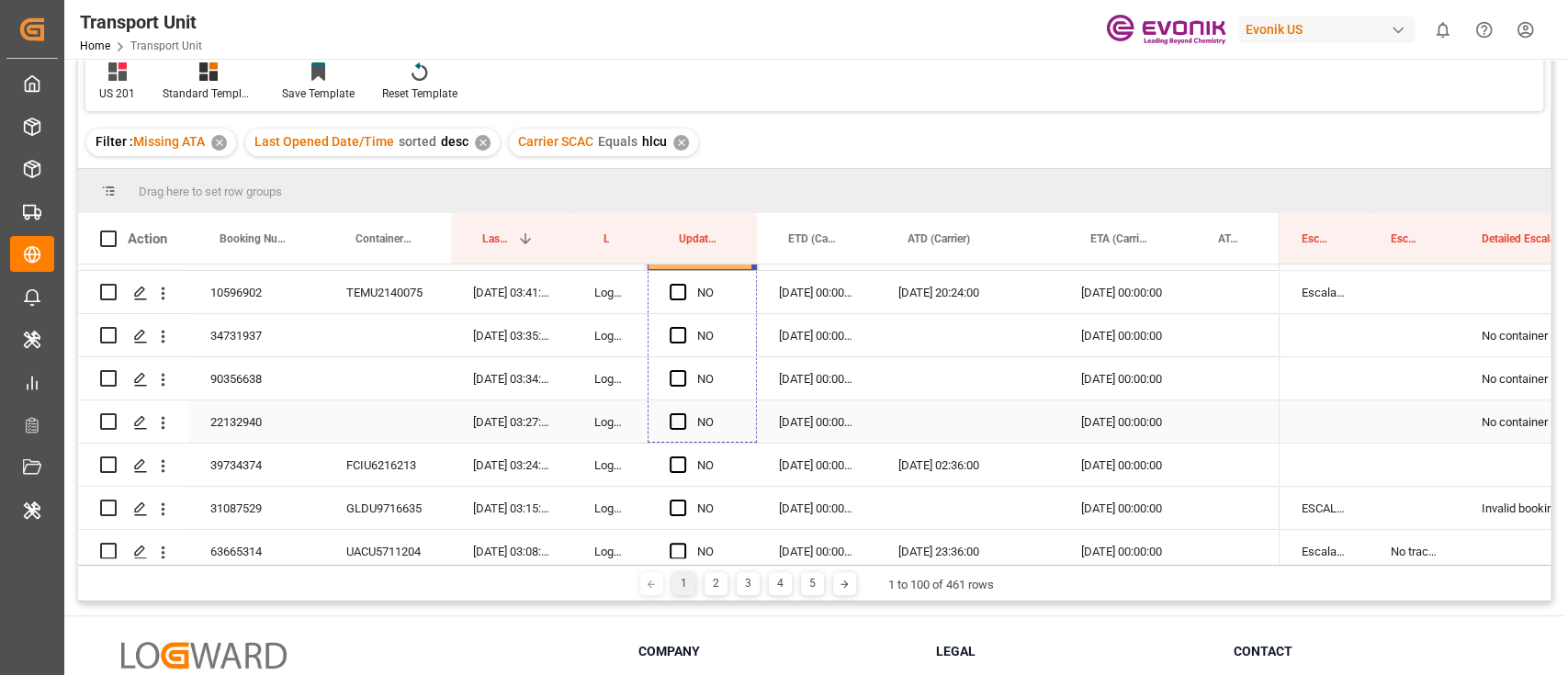 drag, startPoint x: 752, startPoint y: 266, endPoint x: 758, endPoint y: 428, distance: 162.11107 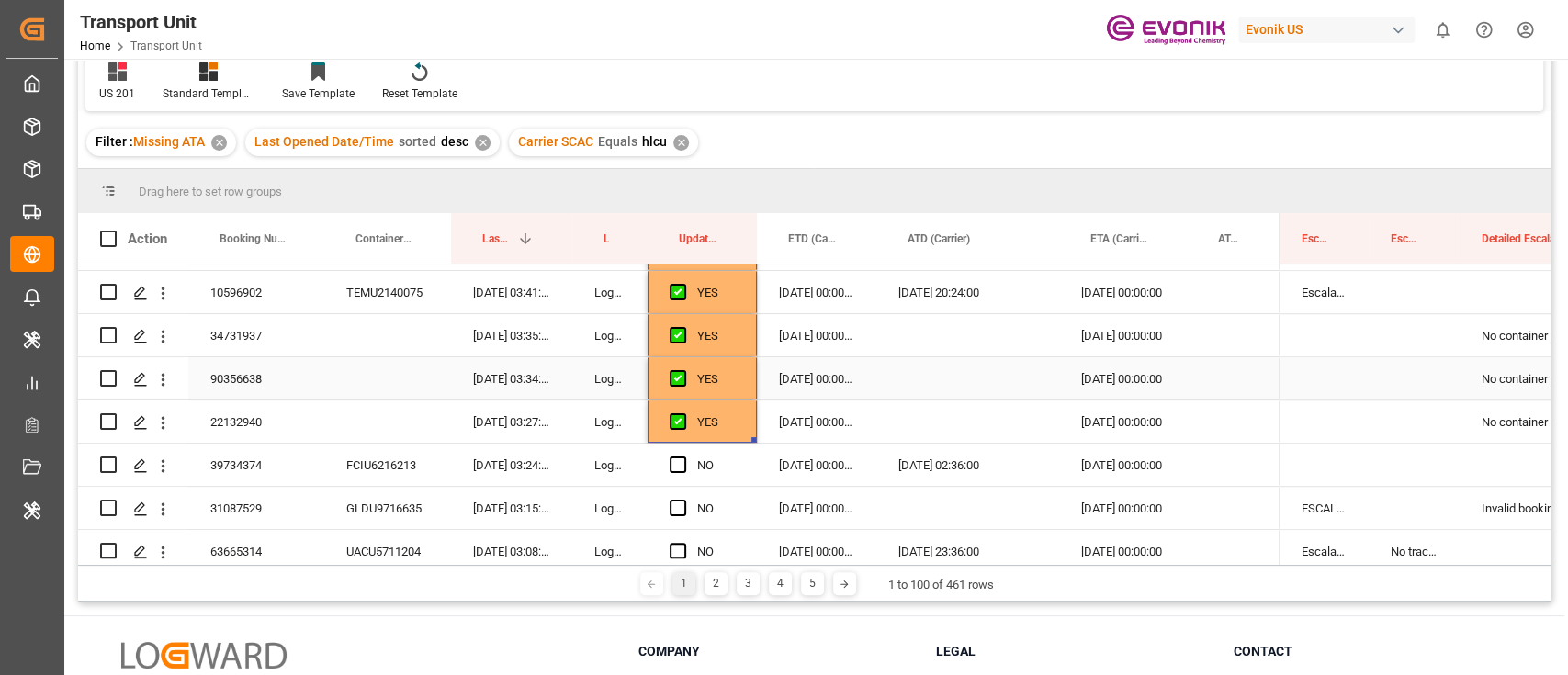 scroll, scrollTop: 979, scrollLeft: 0, axis: vertical 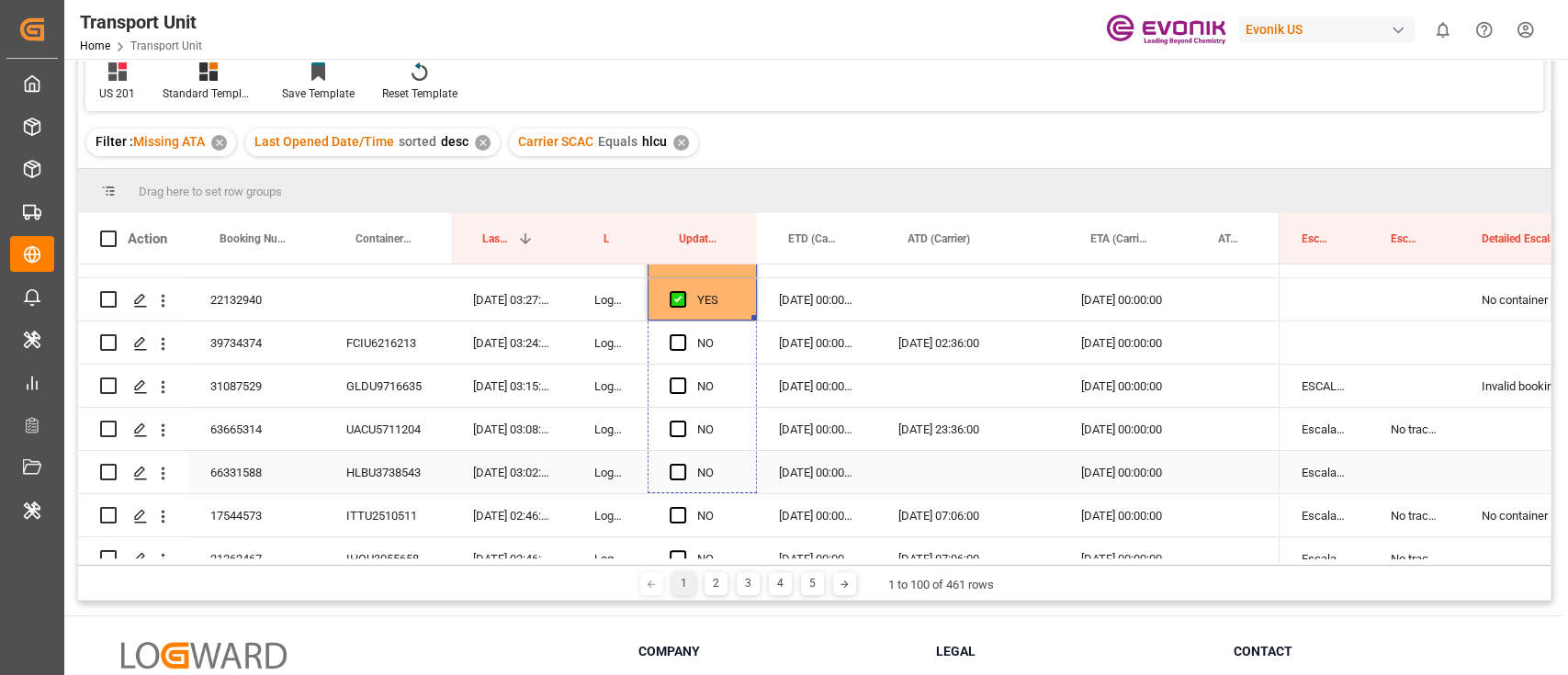 drag, startPoint x: 752, startPoint y: 318, endPoint x: 757, endPoint y: 467, distance: 149.08387 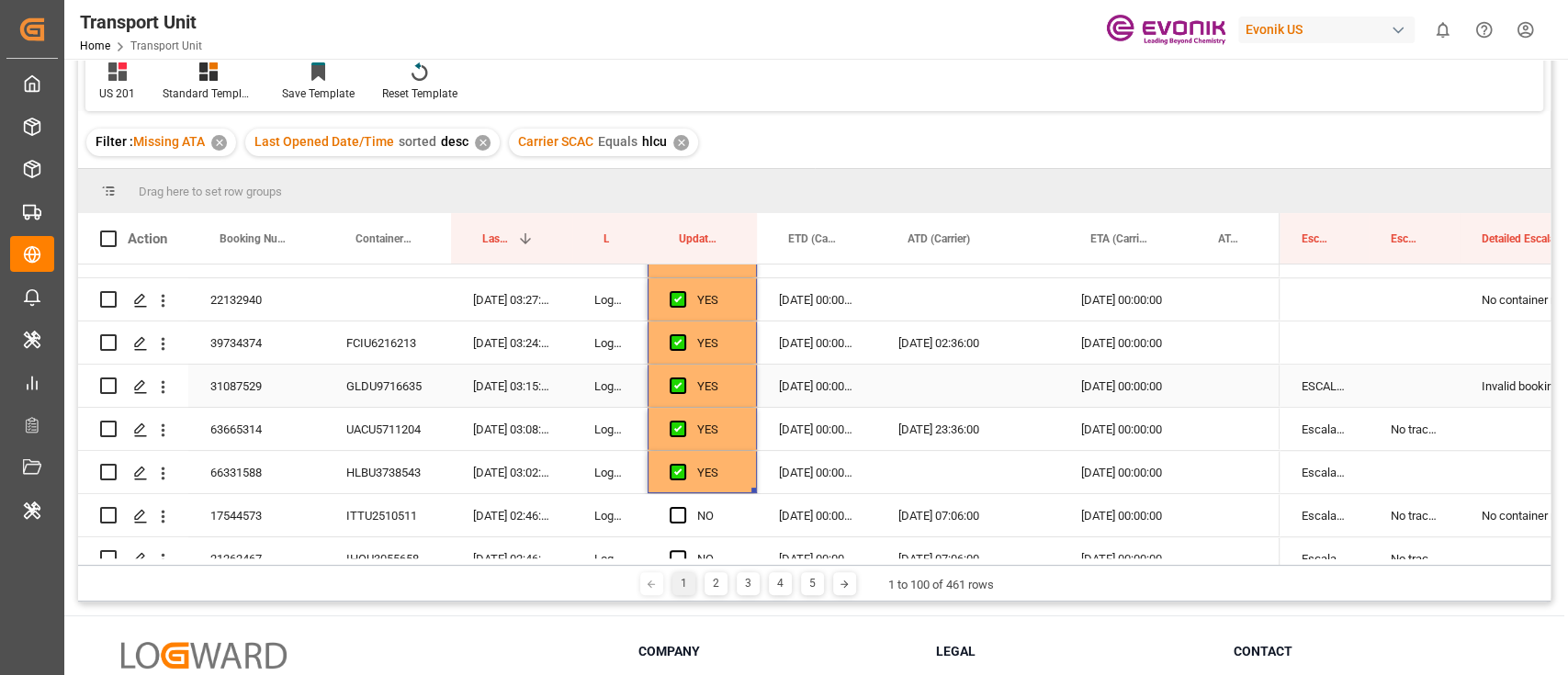 scroll, scrollTop: 1102, scrollLeft: 0, axis: vertical 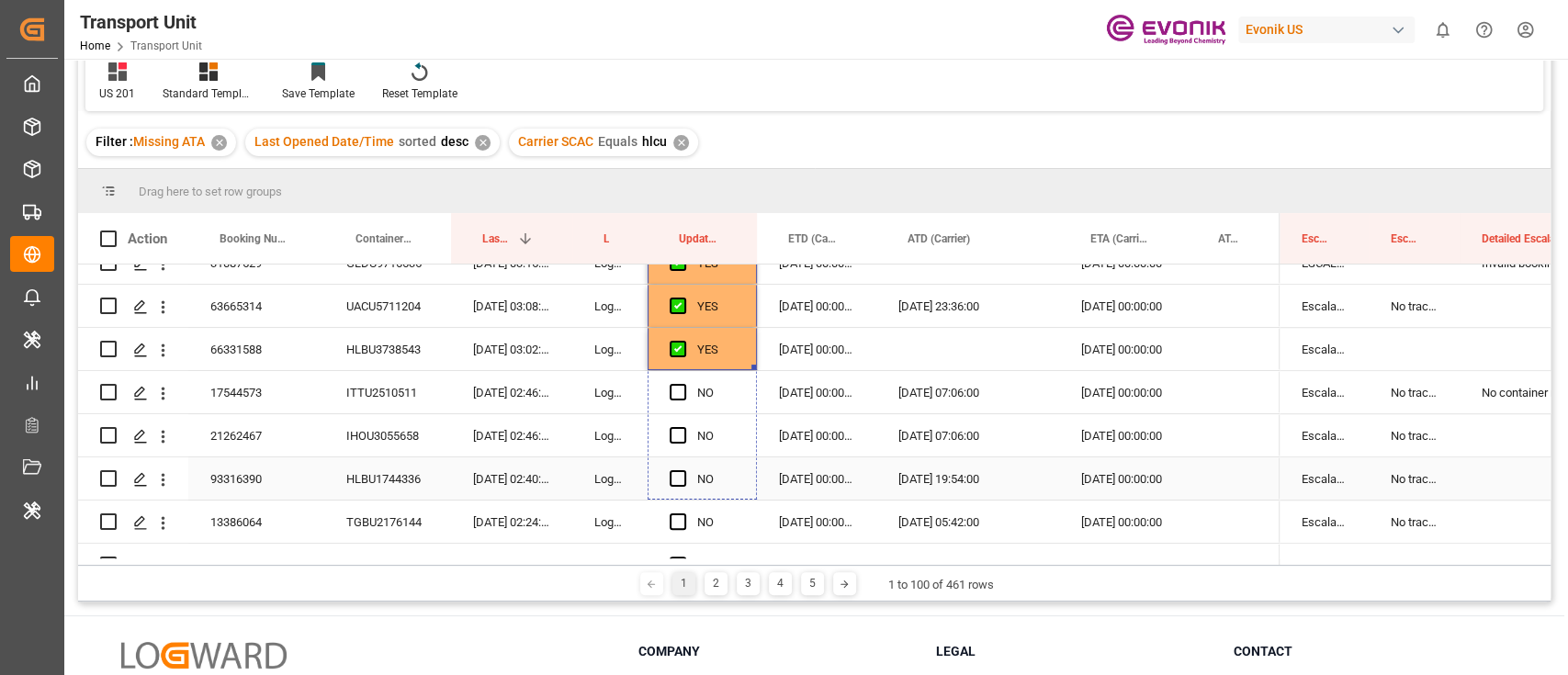 drag, startPoint x: 753, startPoint y: 366, endPoint x: 761, endPoint y: 496, distance: 130.24592 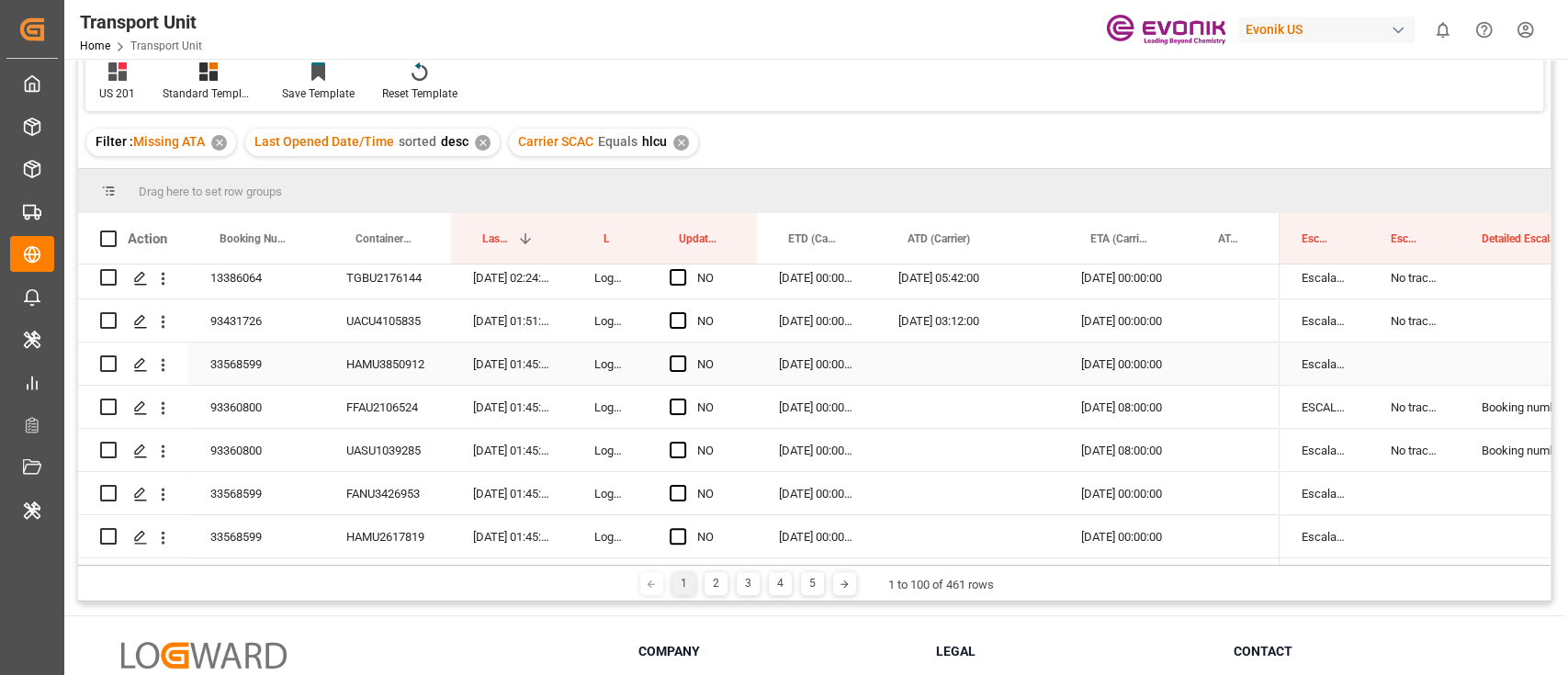 scroll, scrollTop: 1224, scrollLeft: 0, axis: vertical 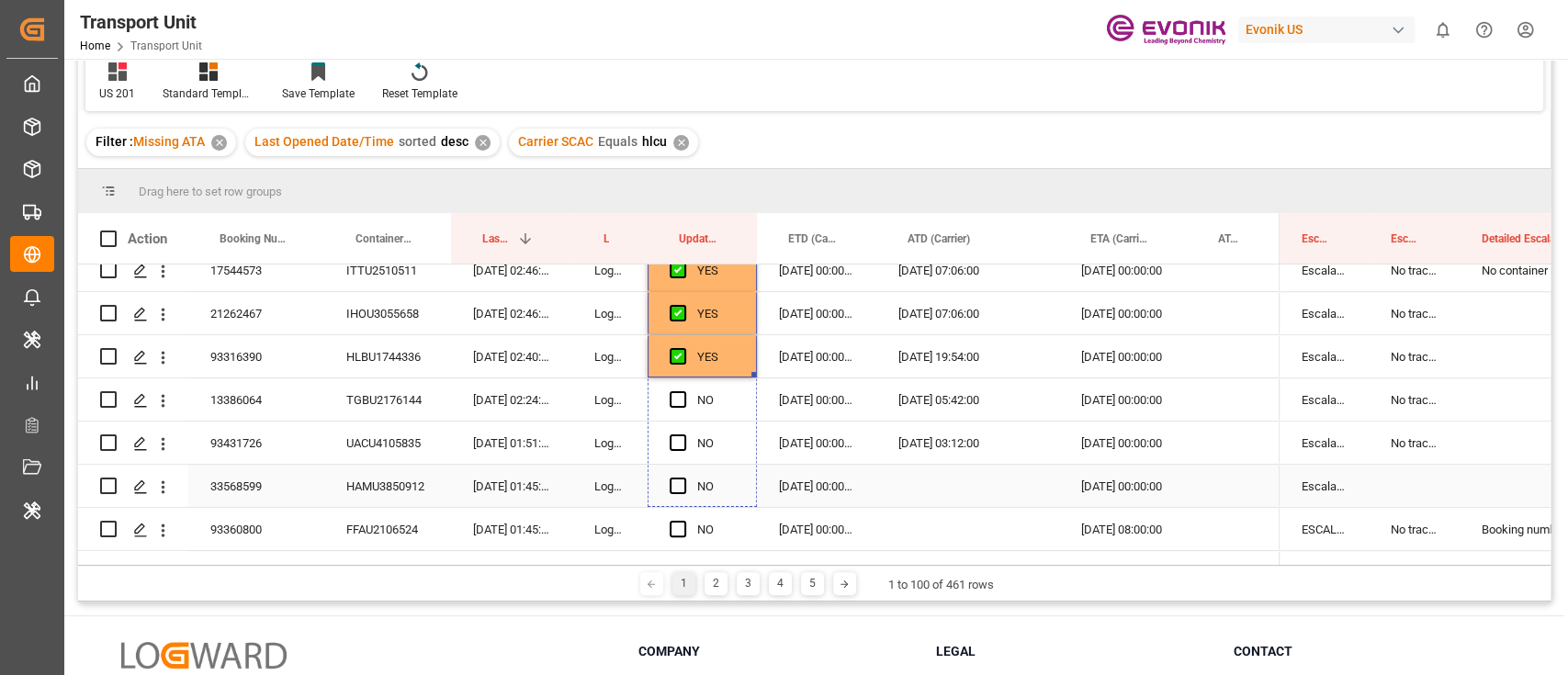 drag, startPoint x: 751, startPoint y: 374, endPoint x: 760, endPoint y: 501, distance: 127.3185 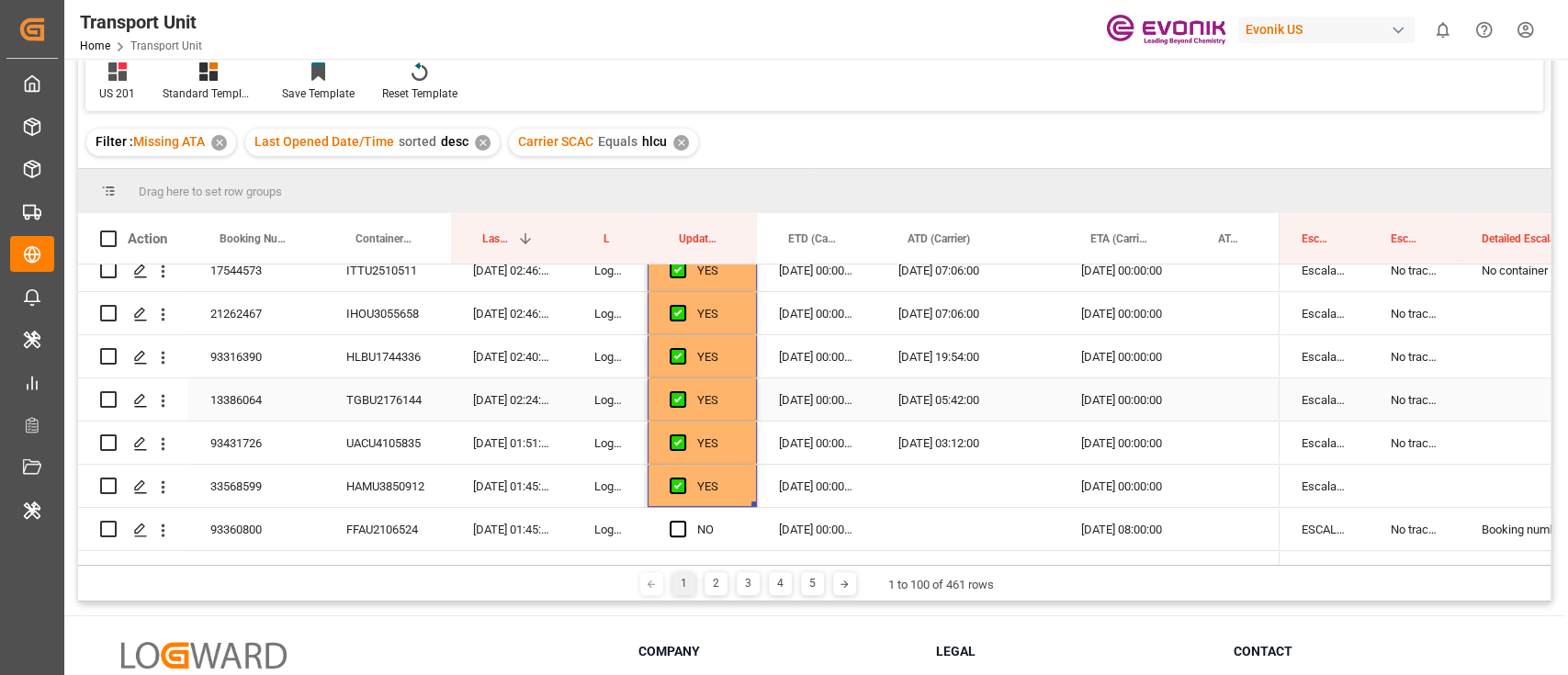 scroll, scrollTop: 1346, scrollLeft: 0, axis: vertical 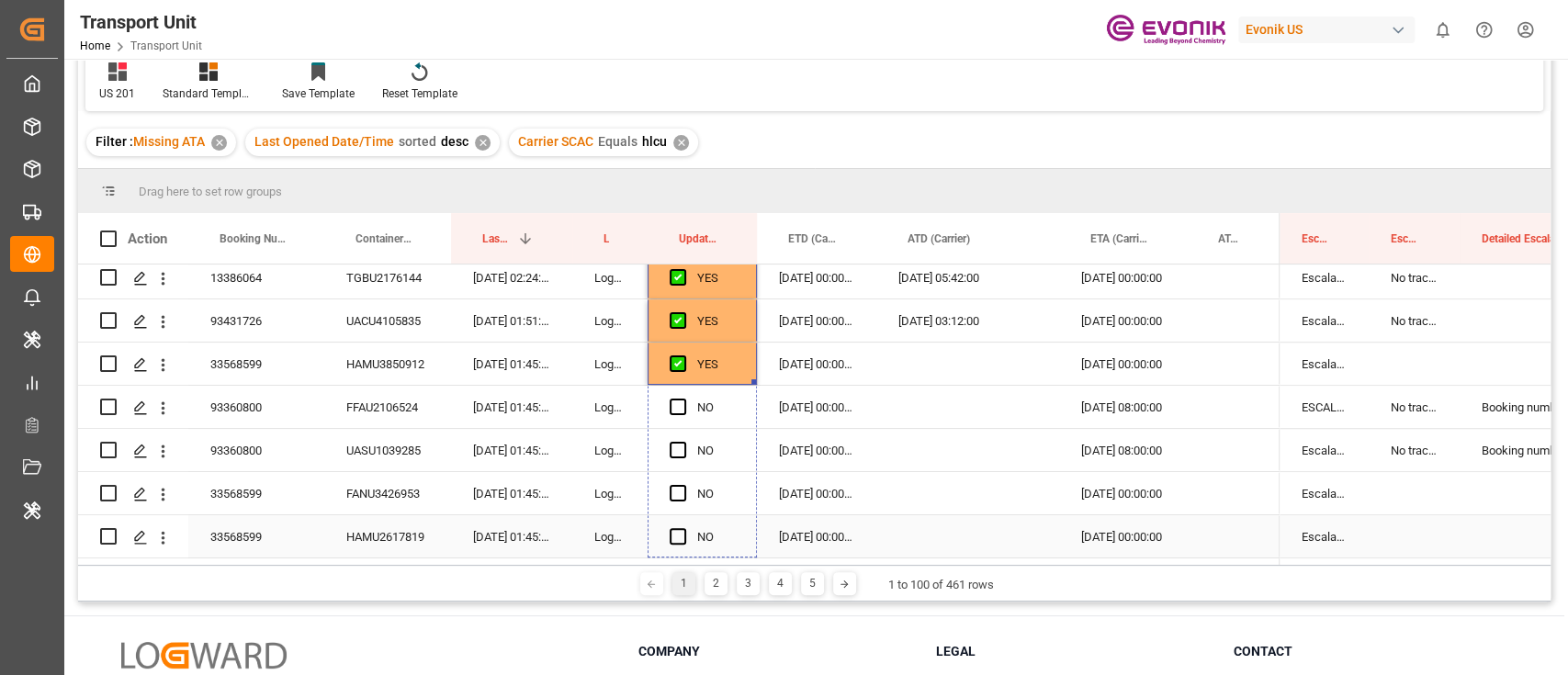 drag, startPoint x: 752, startPoint y: 378, endPoint x: 757, endPoint y: 533, distance: 155.08062 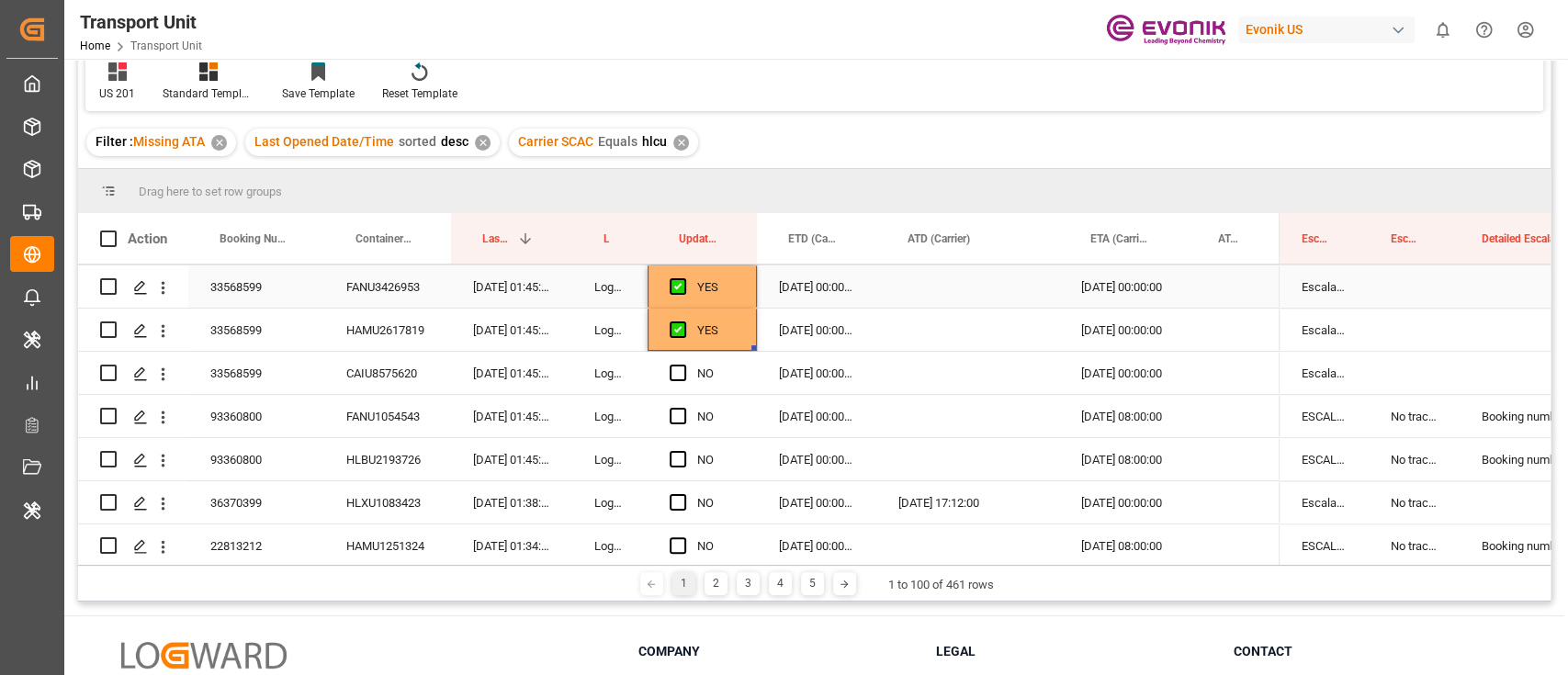 scroll, scrollTop: 1592, scrollLeft: 0, axis: vertical 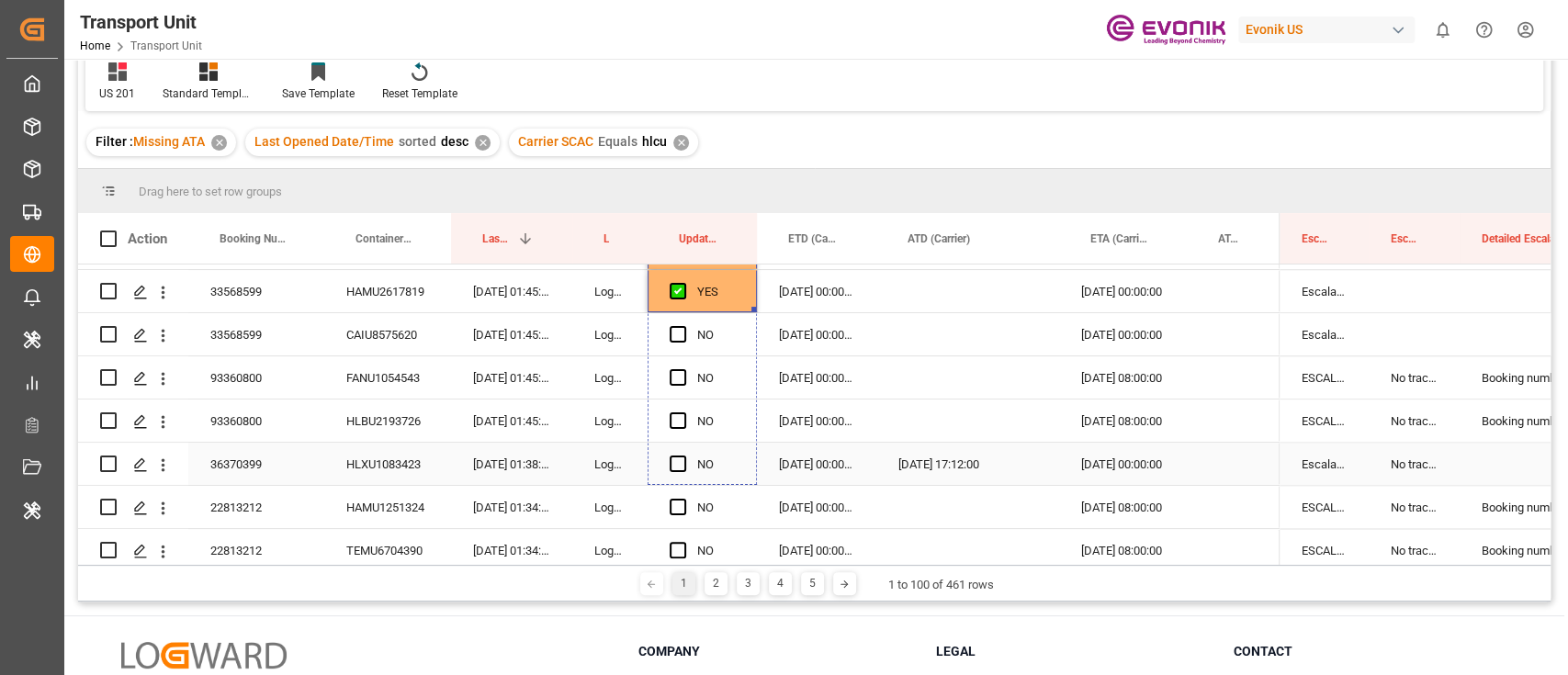 drag, startPoint x: 752, startPoint y: 307, endPoint x: 767, endPoint y: 501, distance: 194.57903 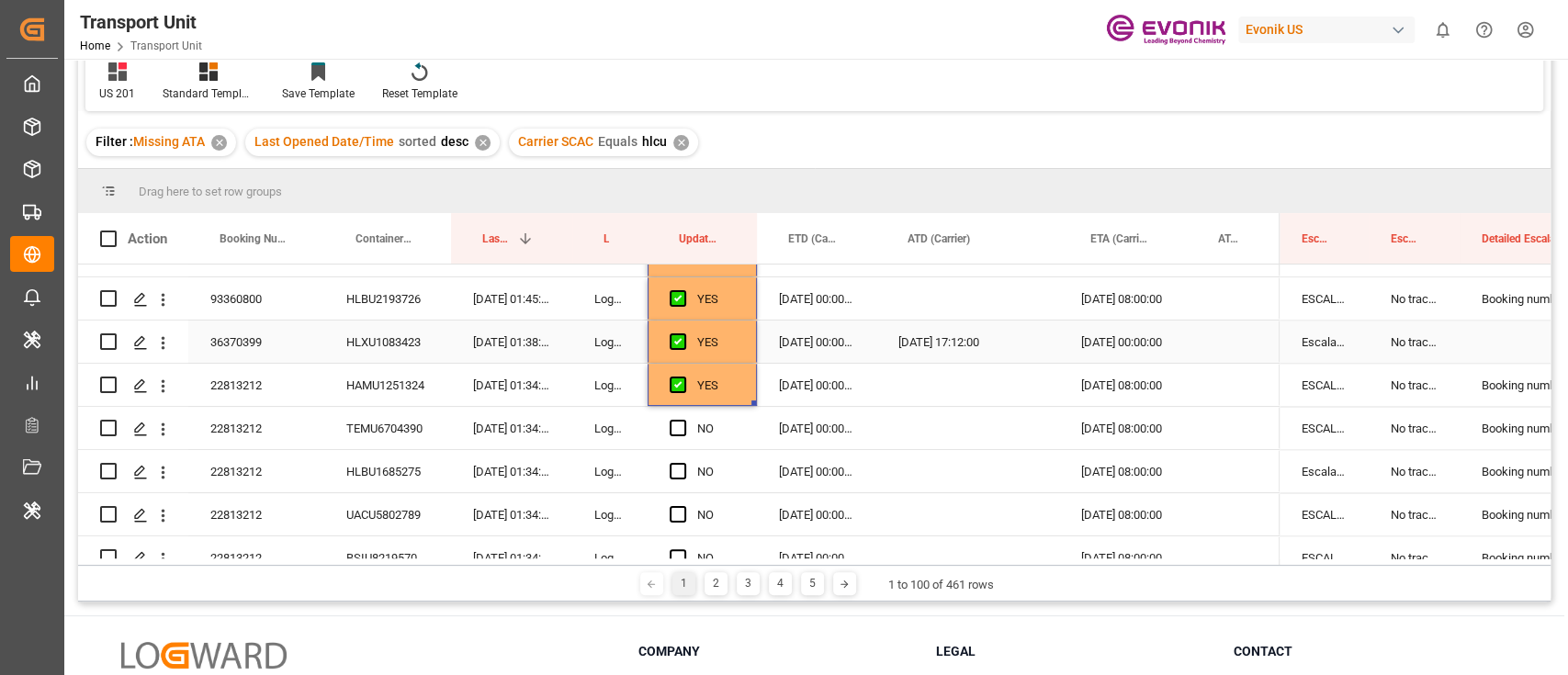 scroll, scrollTop: 1837, scrollLeft: 0, axis: vertical 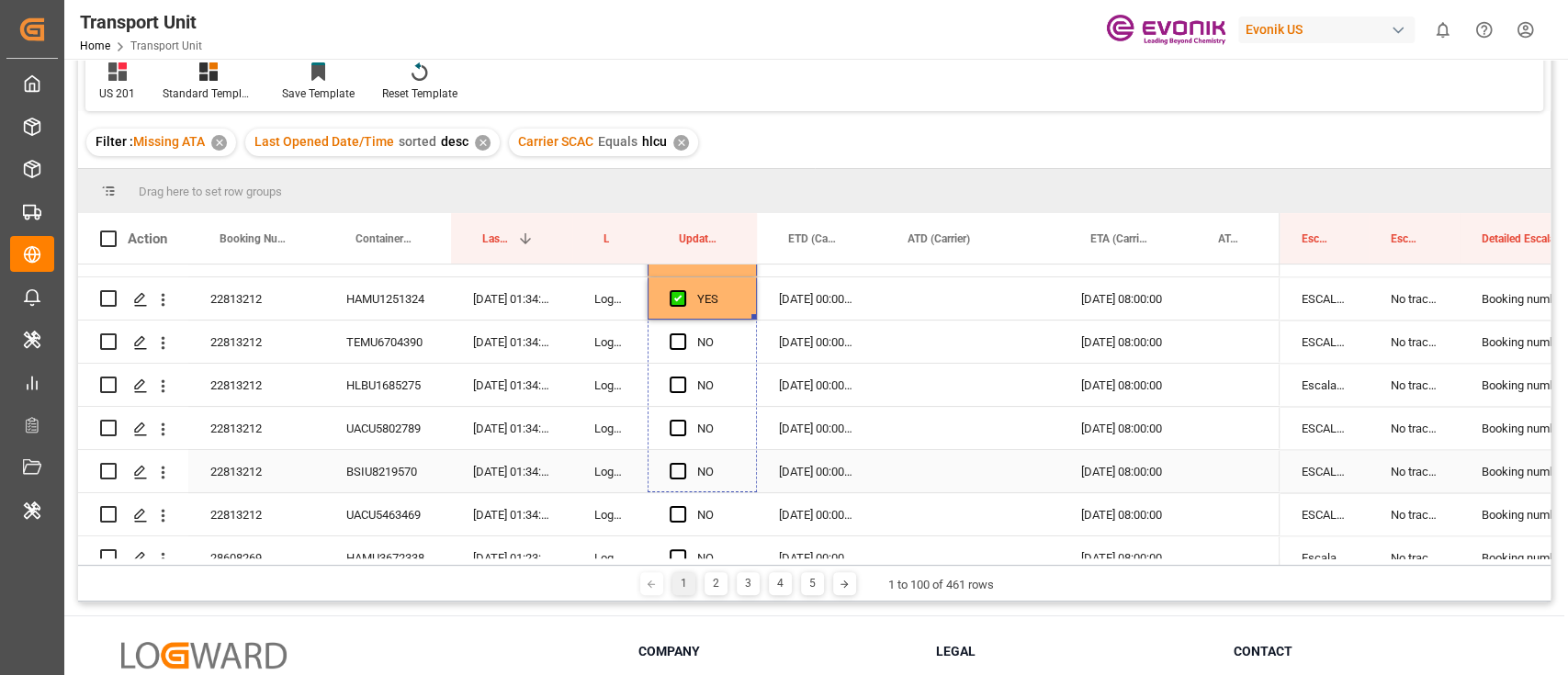 drag, startPoint x: 753, startPoint y: 282, endPoint x: 777, endPoint y: 487, distance: 206.4001 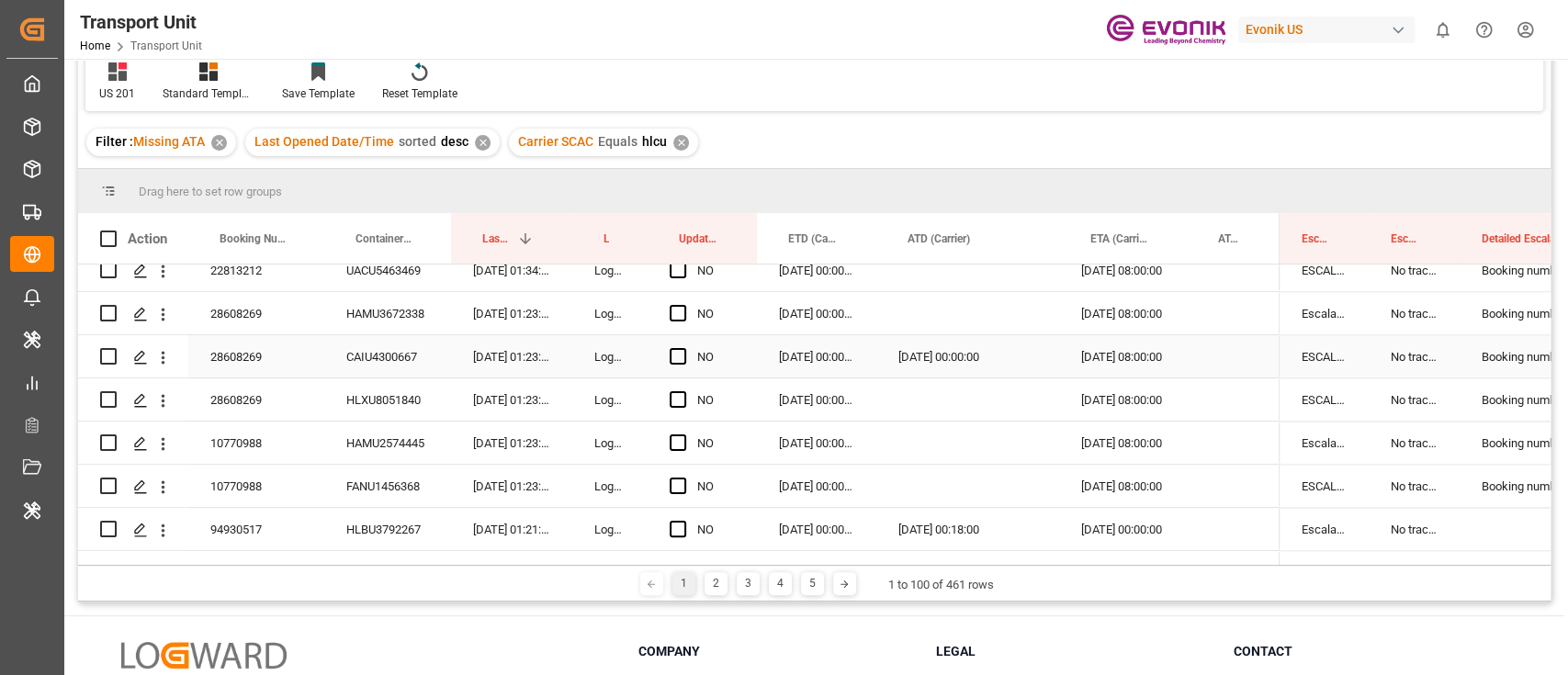 scroll, scrollTop: 1922, scrollLeft: 0, axis: vertical 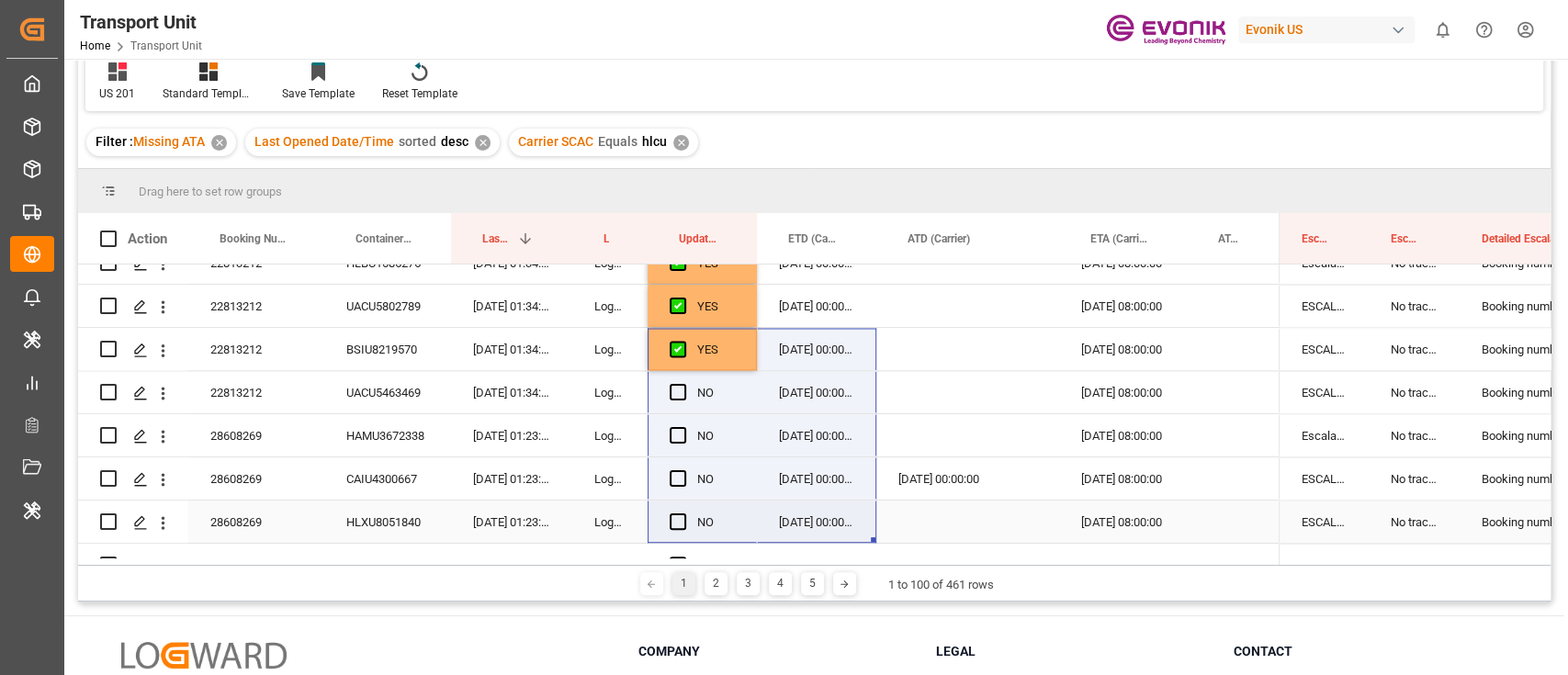 drag, startPoint x: 757, startPoint y: 392, endPoint x: 759, endPoint y: 510, distance: 118.01695 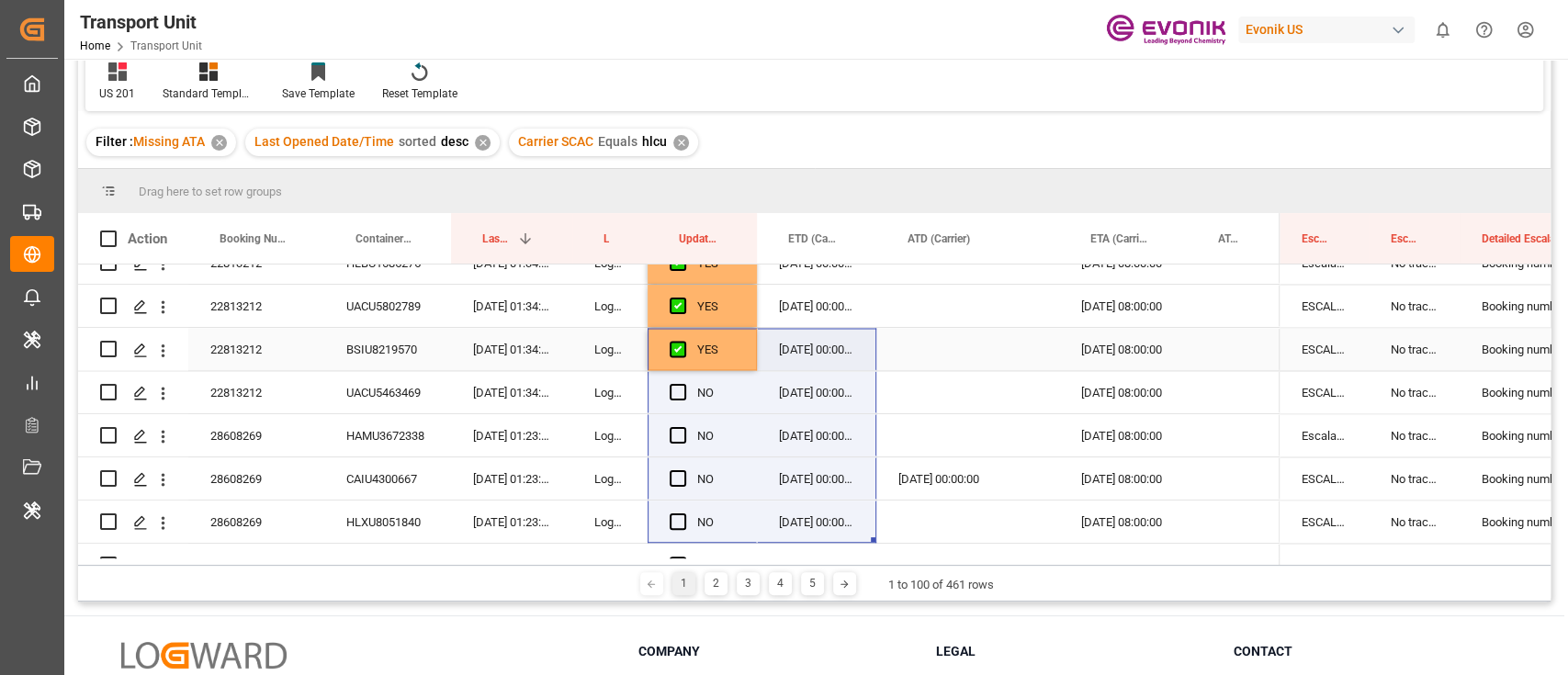 click on "YES" at bounding box center (716, 350) 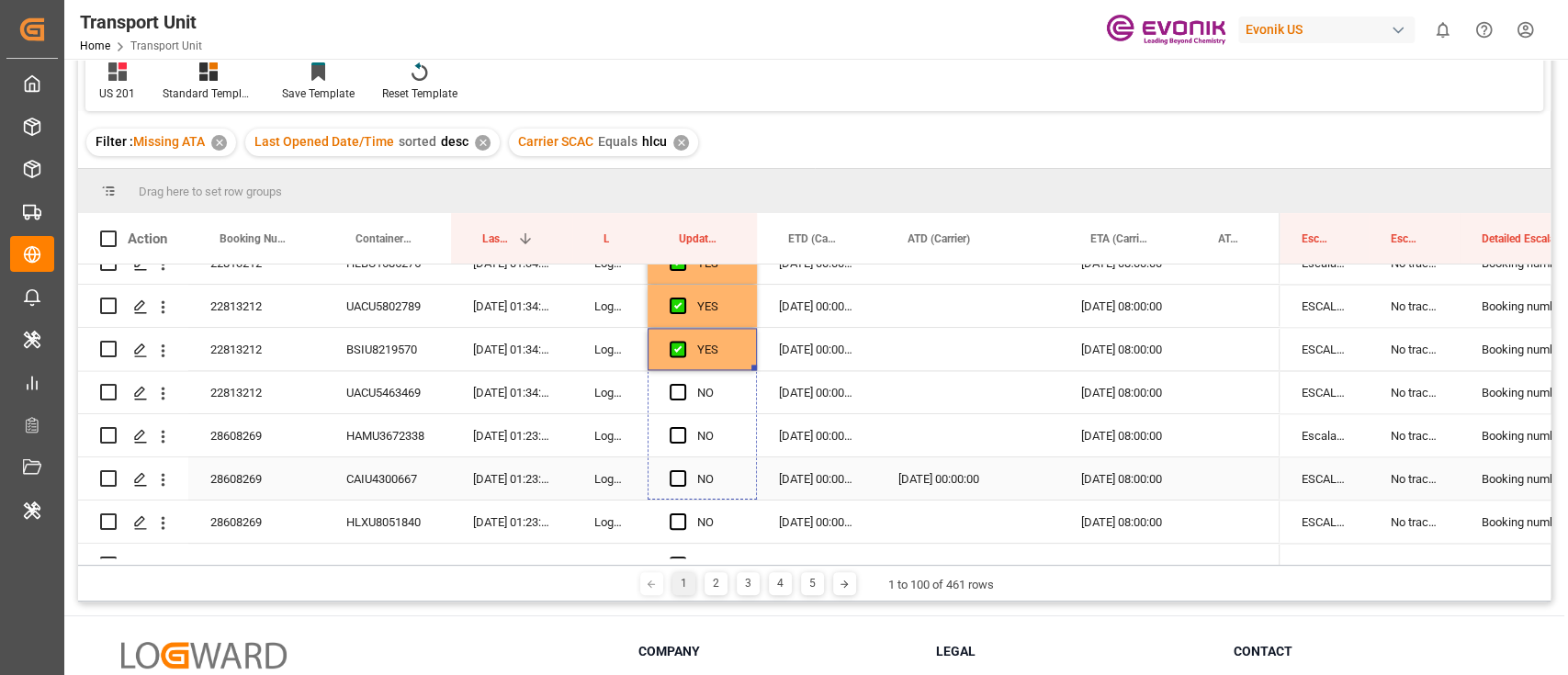 drag, startPoint x: 754, startPoint y: 367, endPoint x: 756, endPoint y: 494, distance: 127.0157 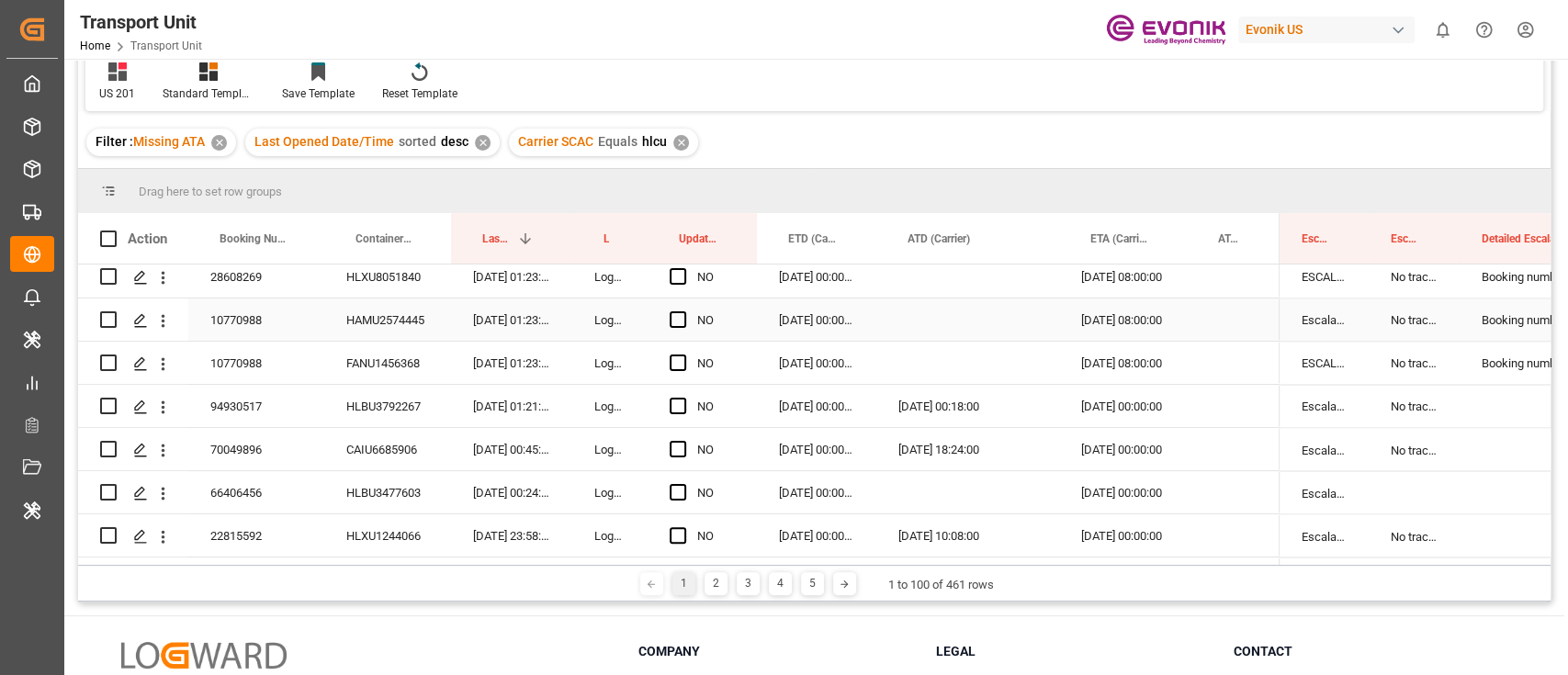 scroll, scrollTop: 2044, scrollLeft: 0, axis: vertical 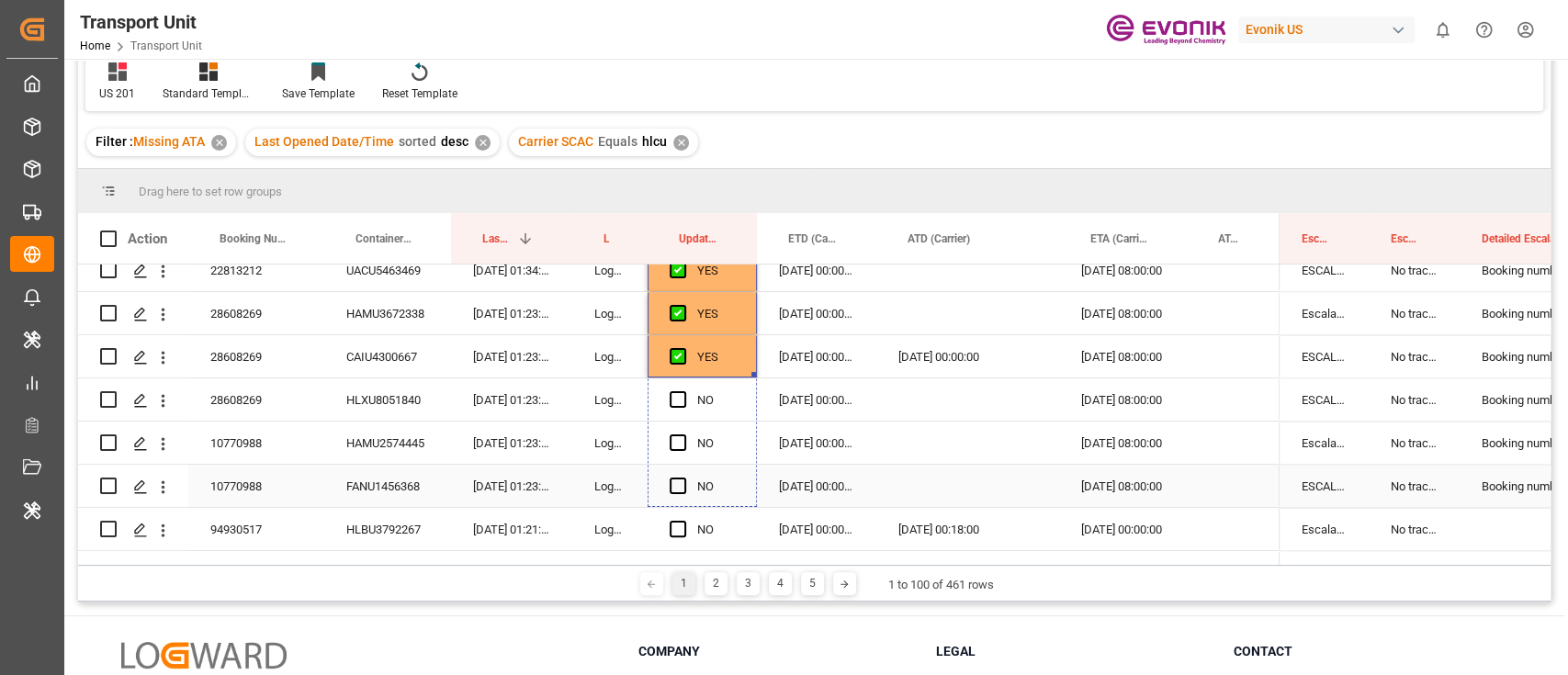 drag, startPoint x: 750, startPoint y: 372, endPoint x: 750, endPoint y: 502, distance: 130 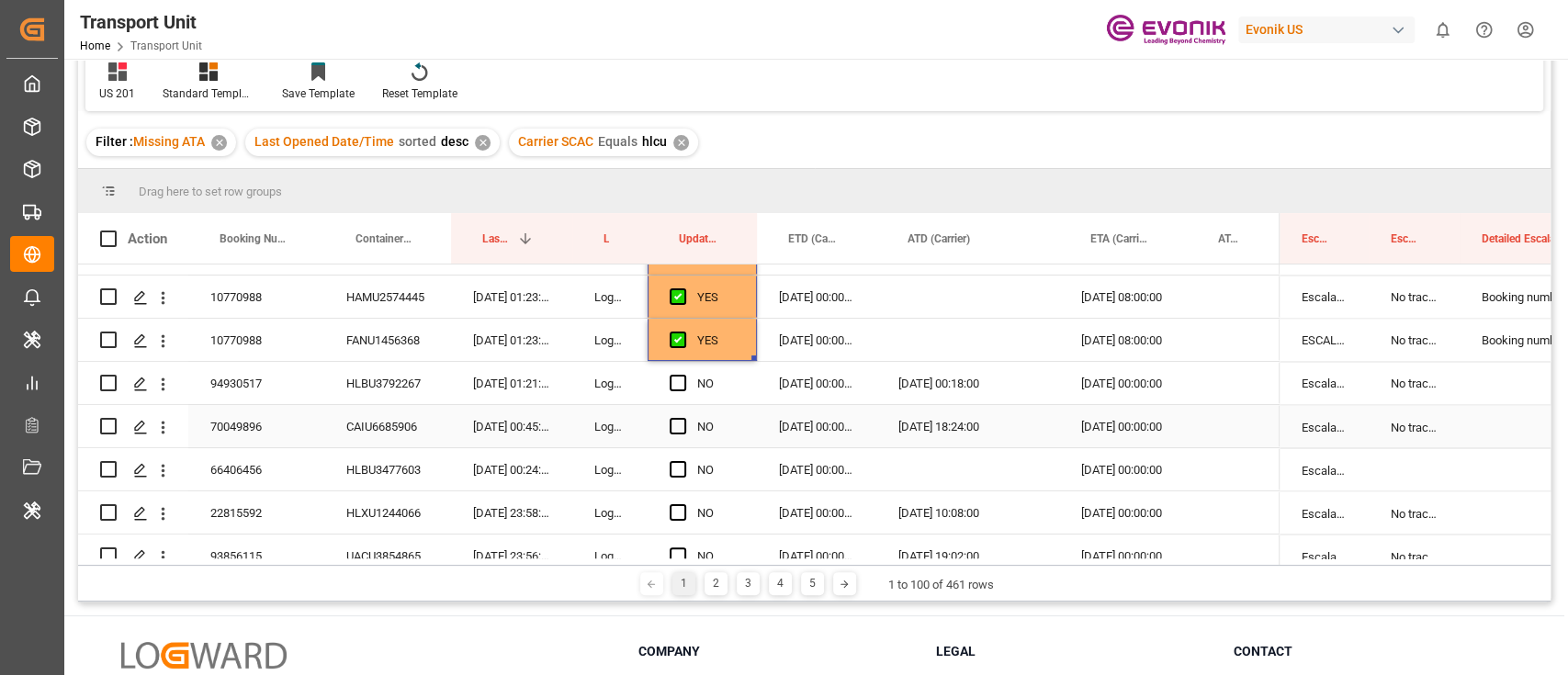 scroll, scrollTop: 2167, scrollLeft: 0, axis: vertical 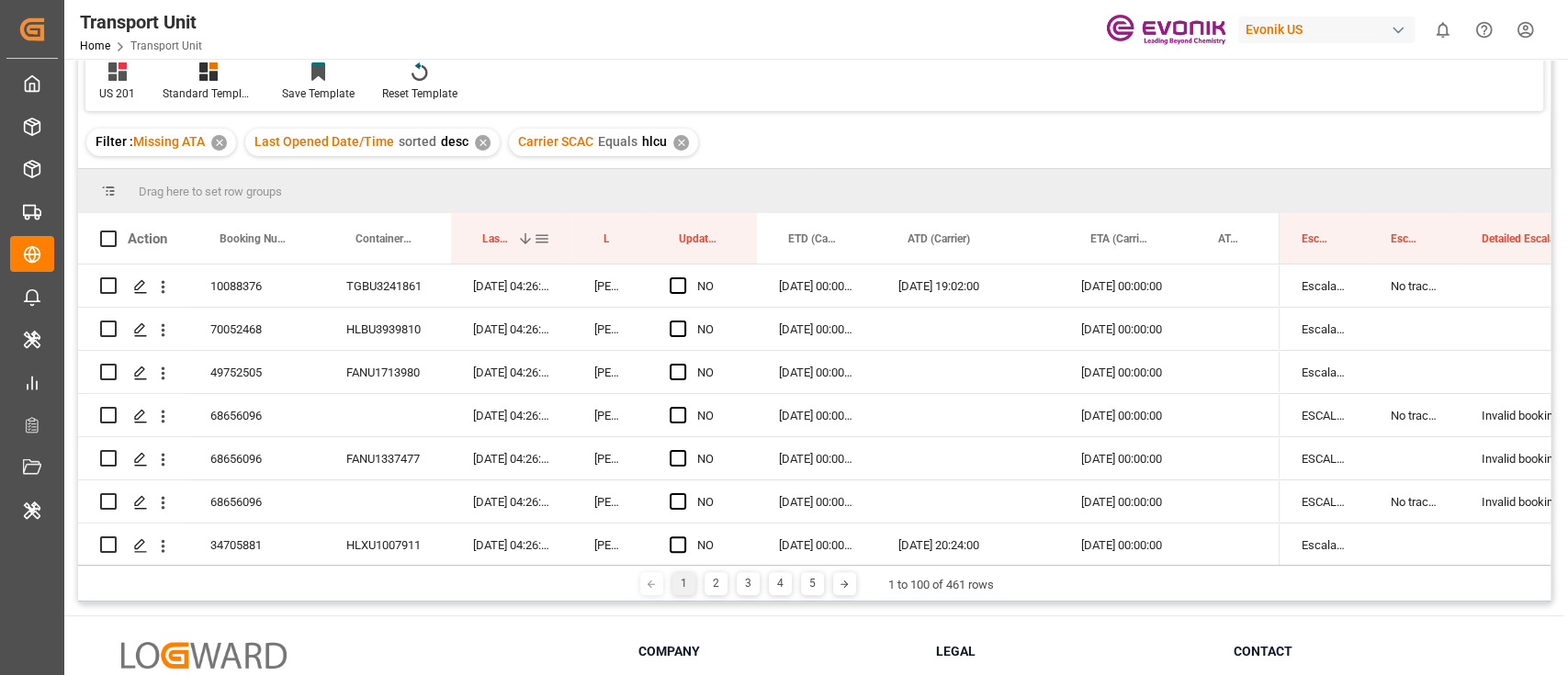 click at bounding box center [525, 239] 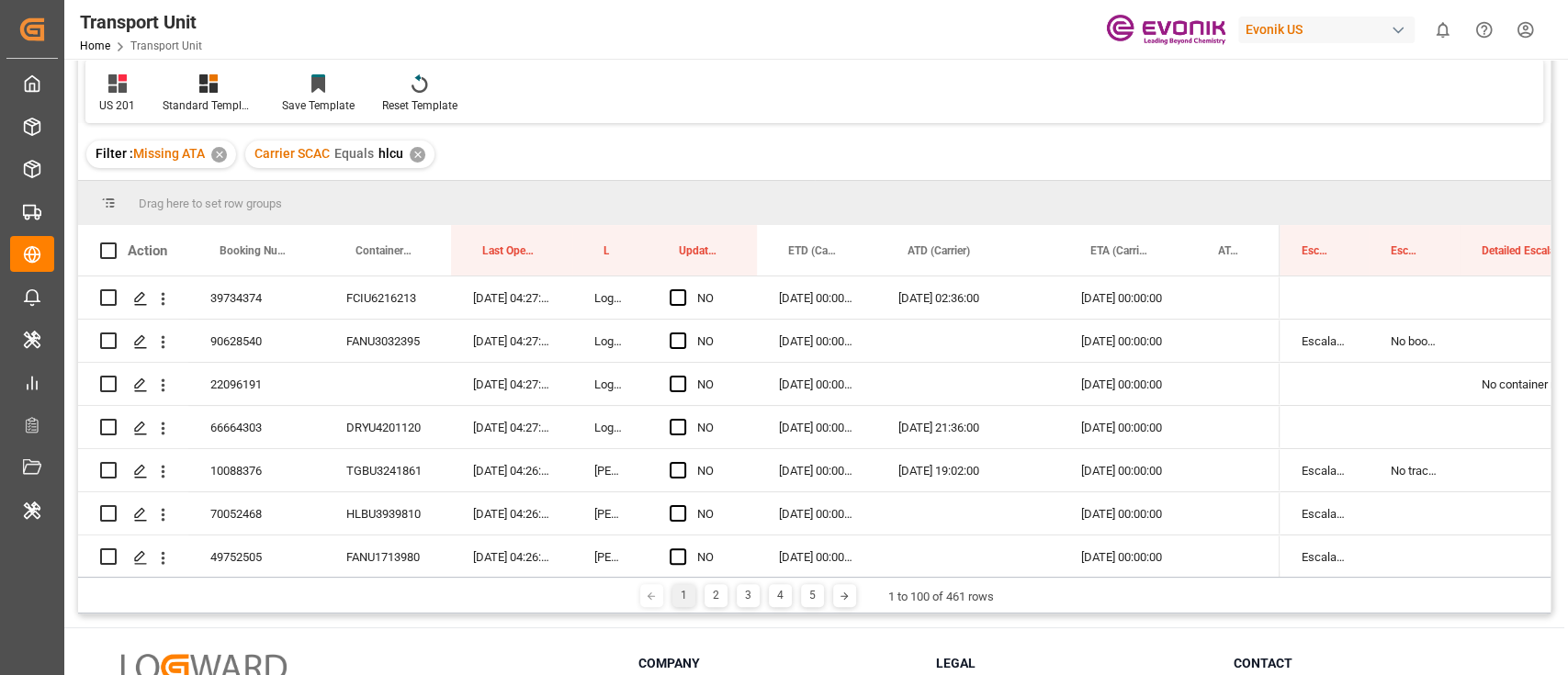 scroll, scrollTop: 149, scrollLeft: 0, axis: vertical 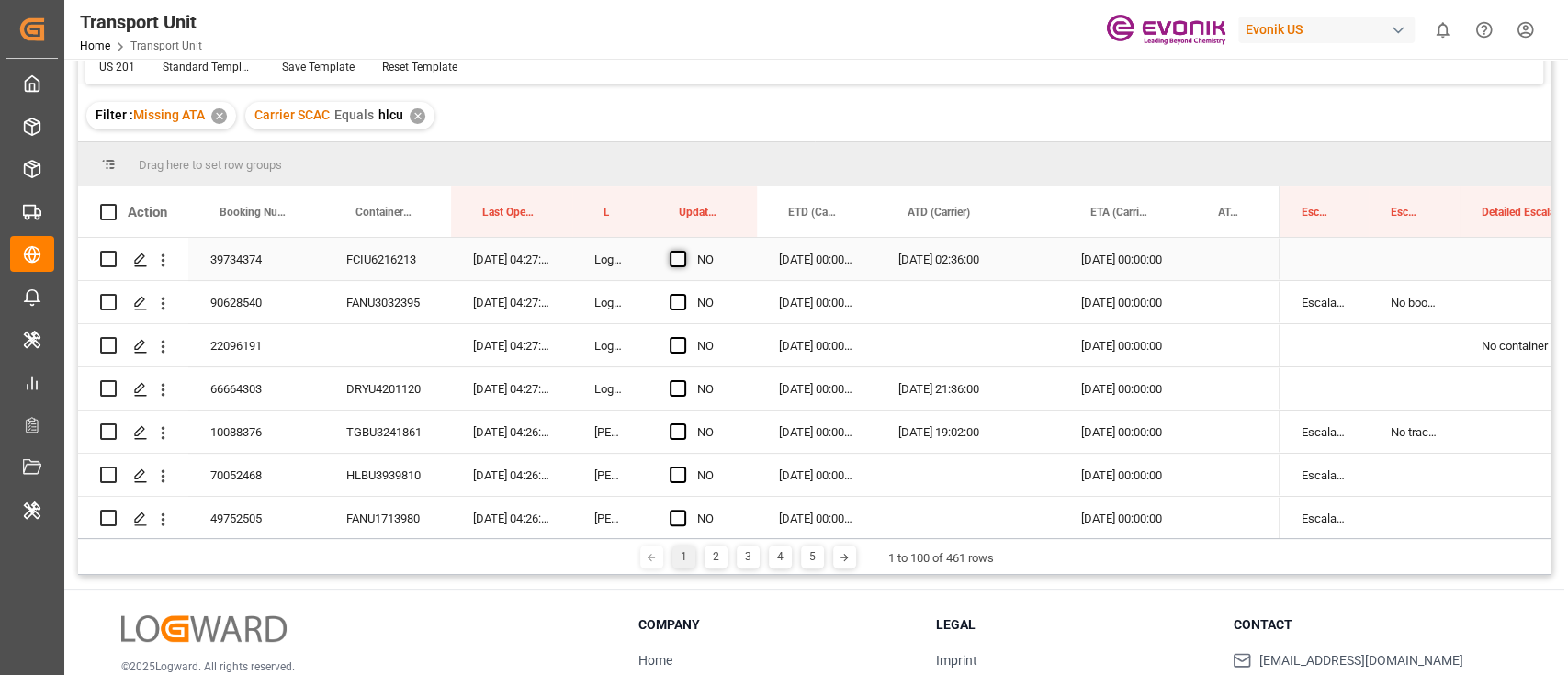 click at bounding box center [678, 259] 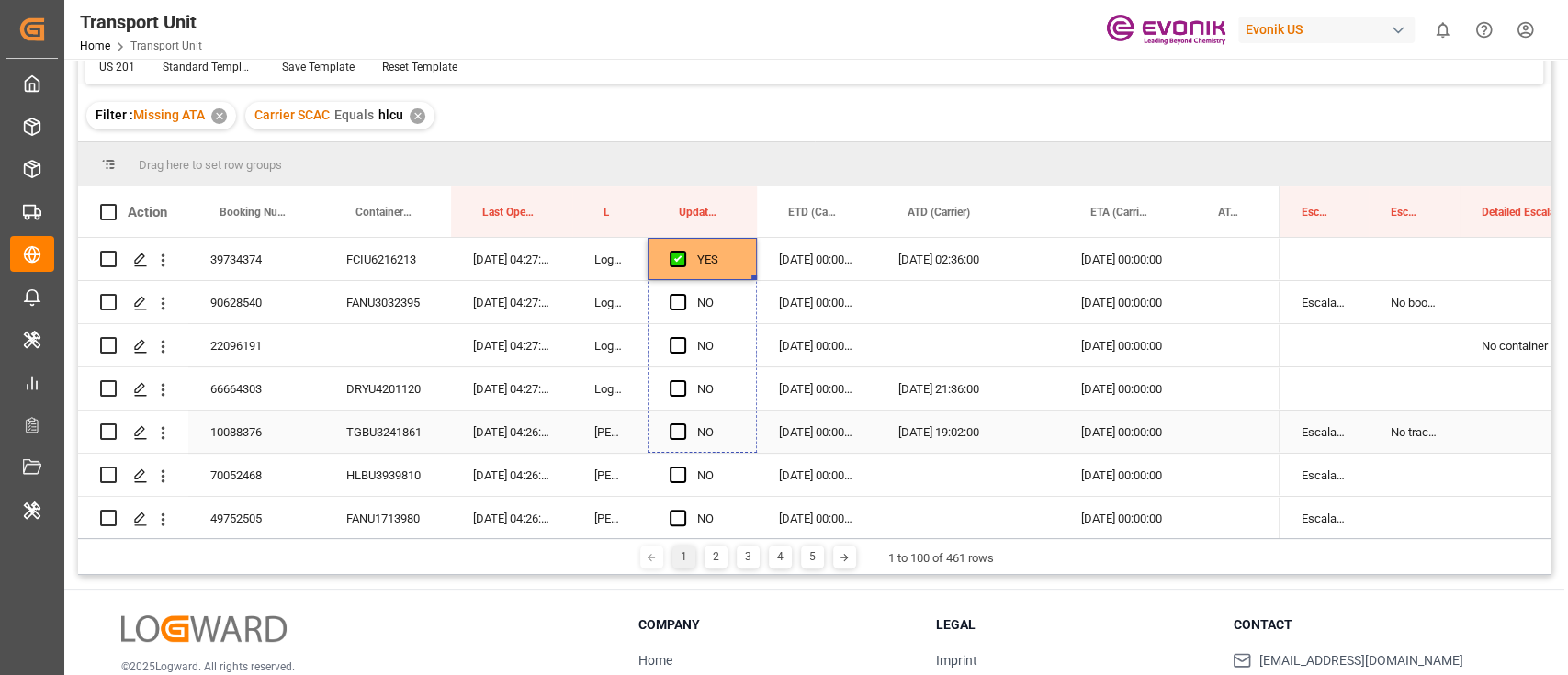 drag, startPoint x: 754, startPoint y: 277, endPoint x: 776, endPoint y: 444, distance: 168.44287 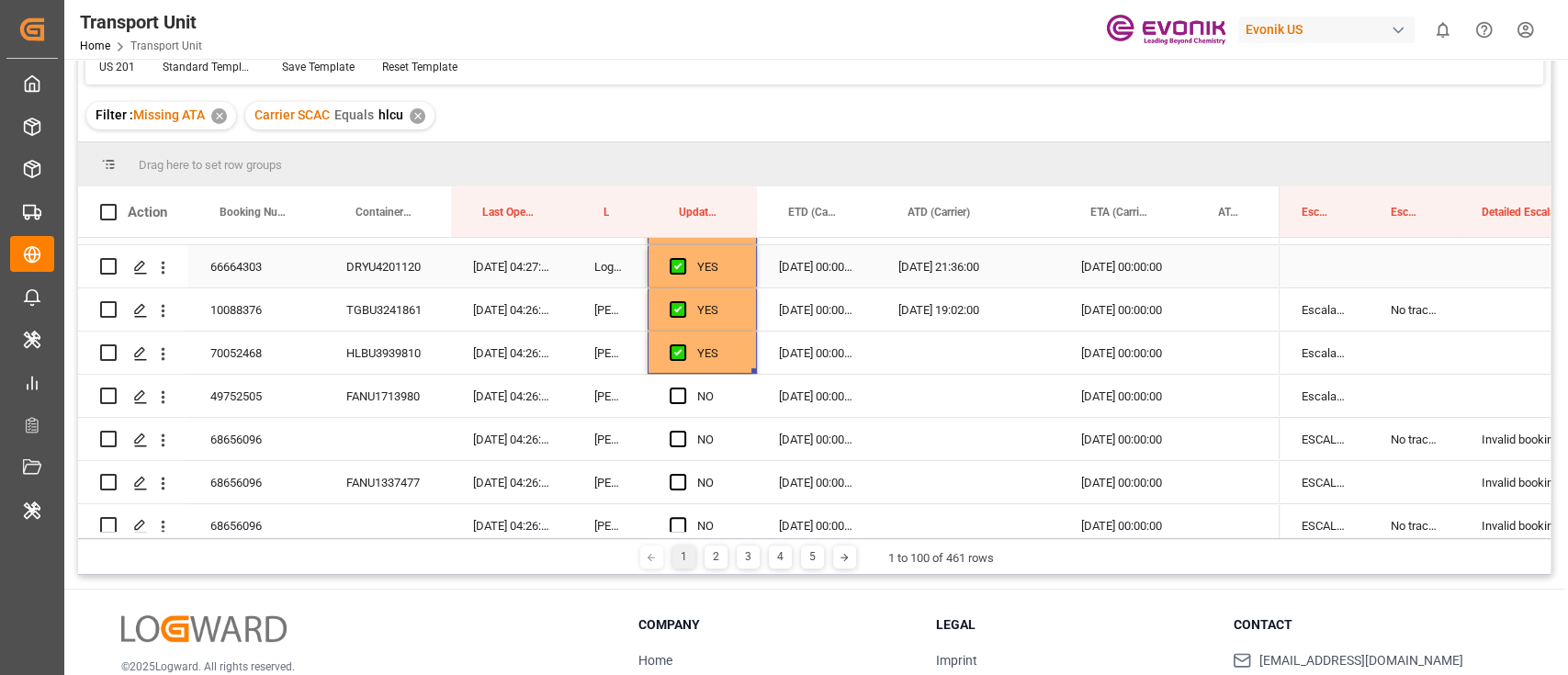 scroll, scrollTop: 0, scrollLeft: 0, axis: both 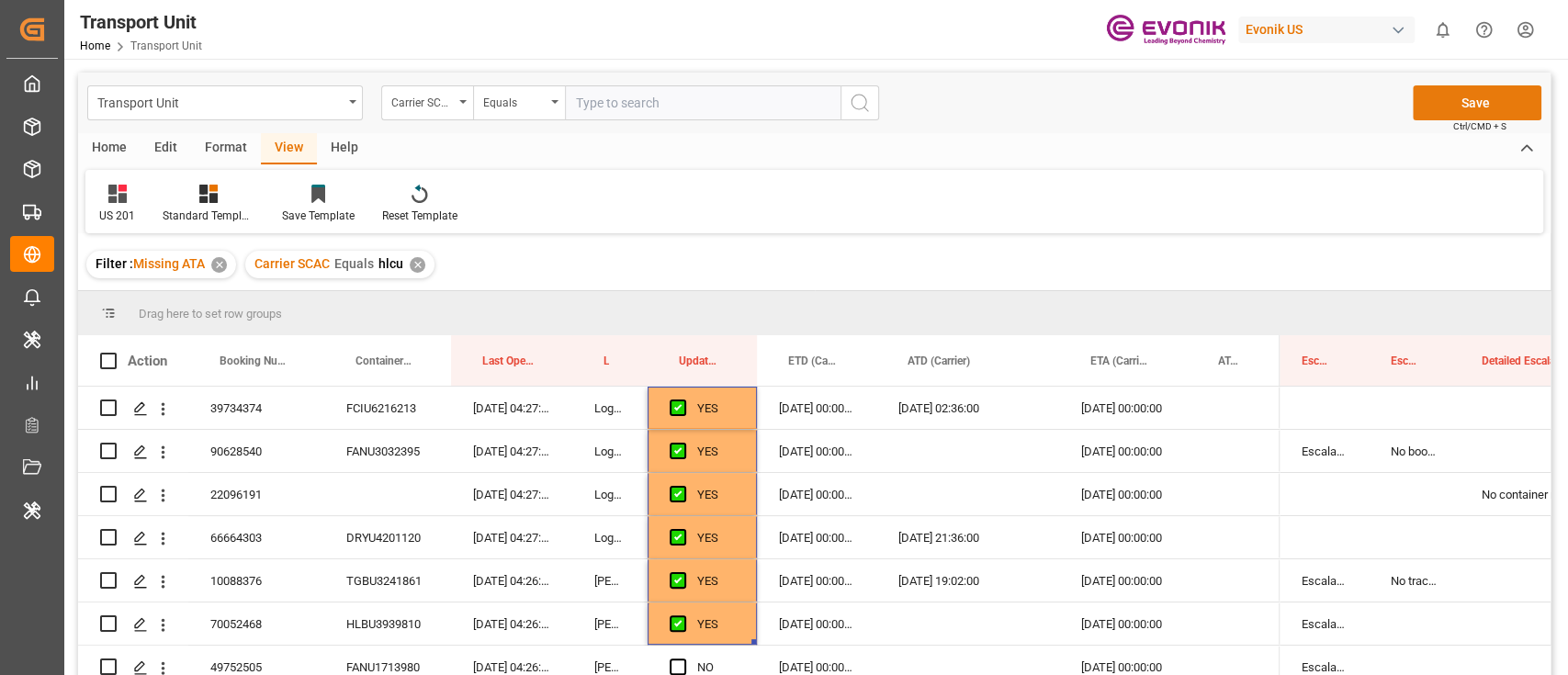 click on "Save" at bounding box center [1477, 103] 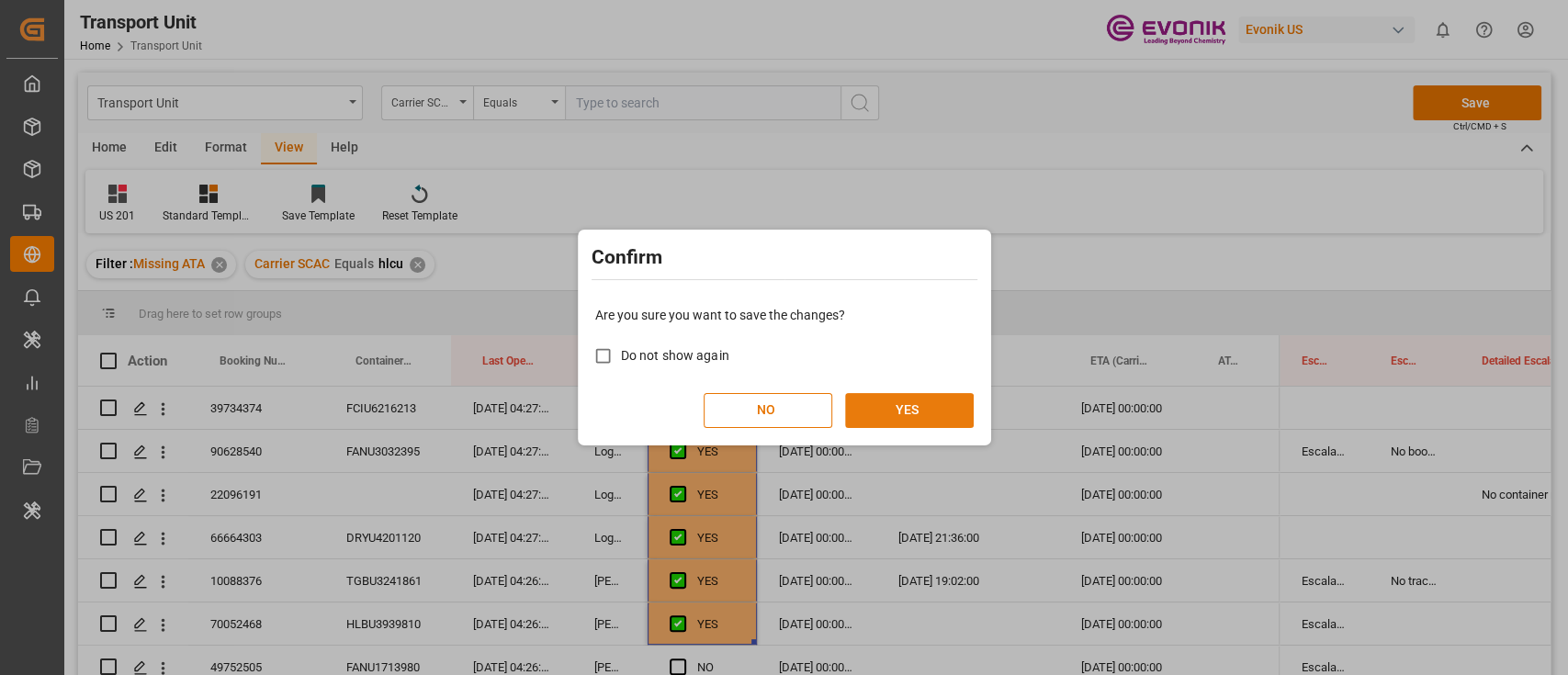 click on "YES" at bounding box center [909, 411] 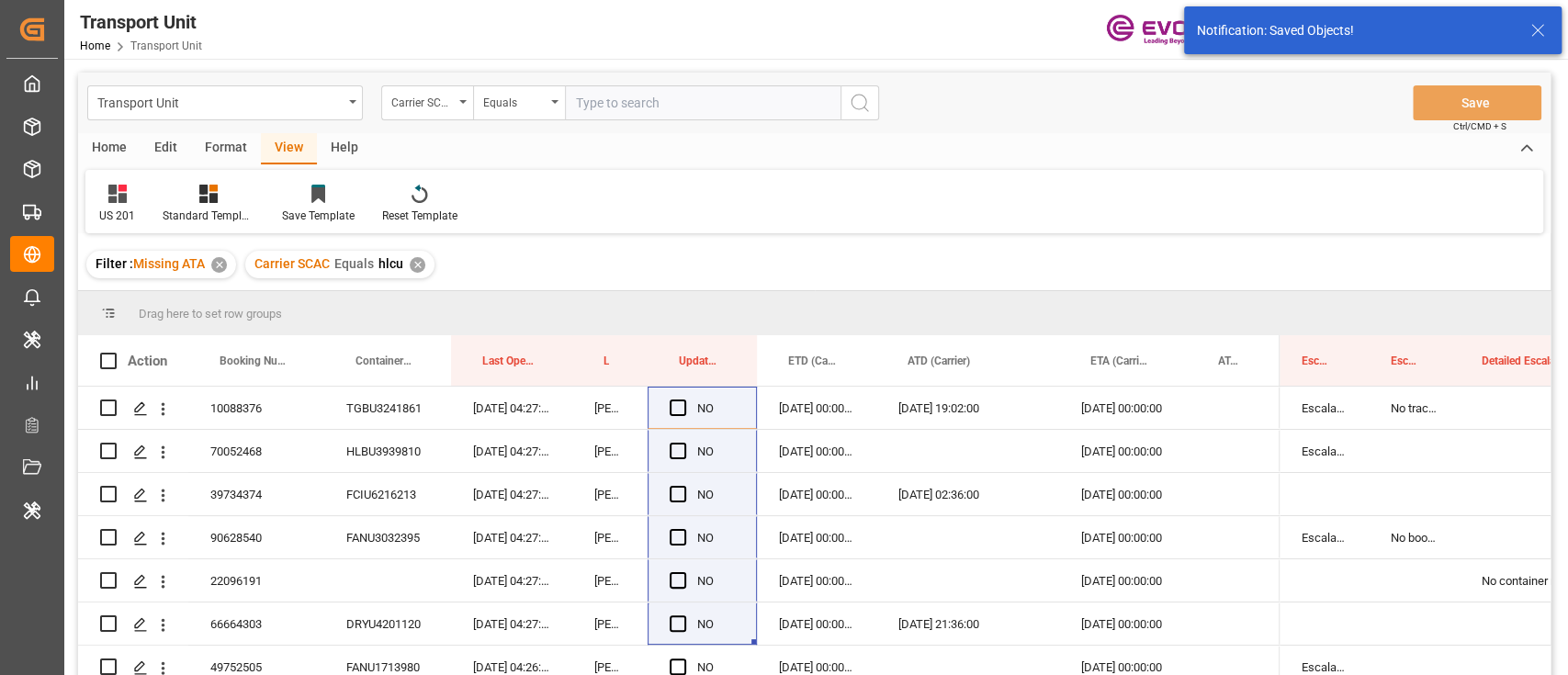 scroll, scrollTop: 244, scrollLeft: 0, axis: vertical 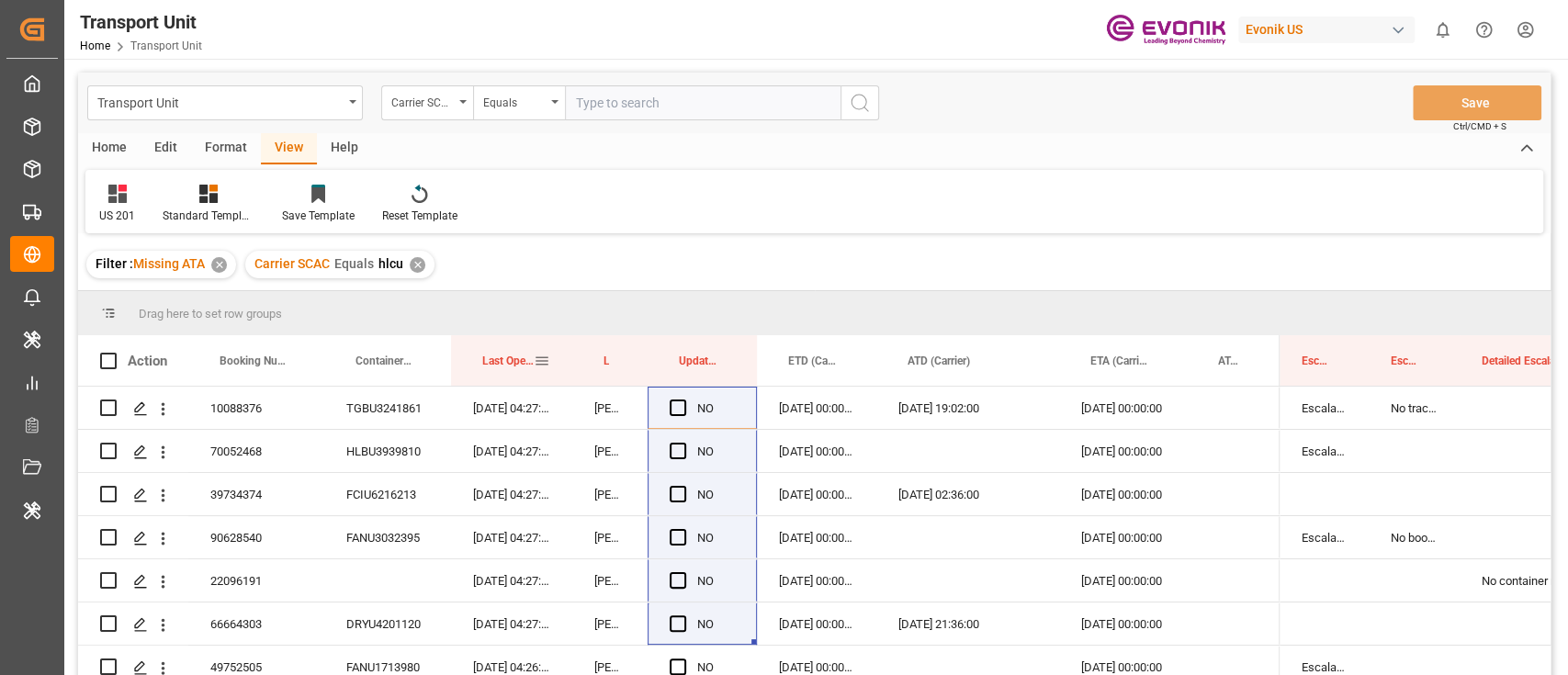 click on "Last Opened Date/Time" at bounding box center [508, 361] 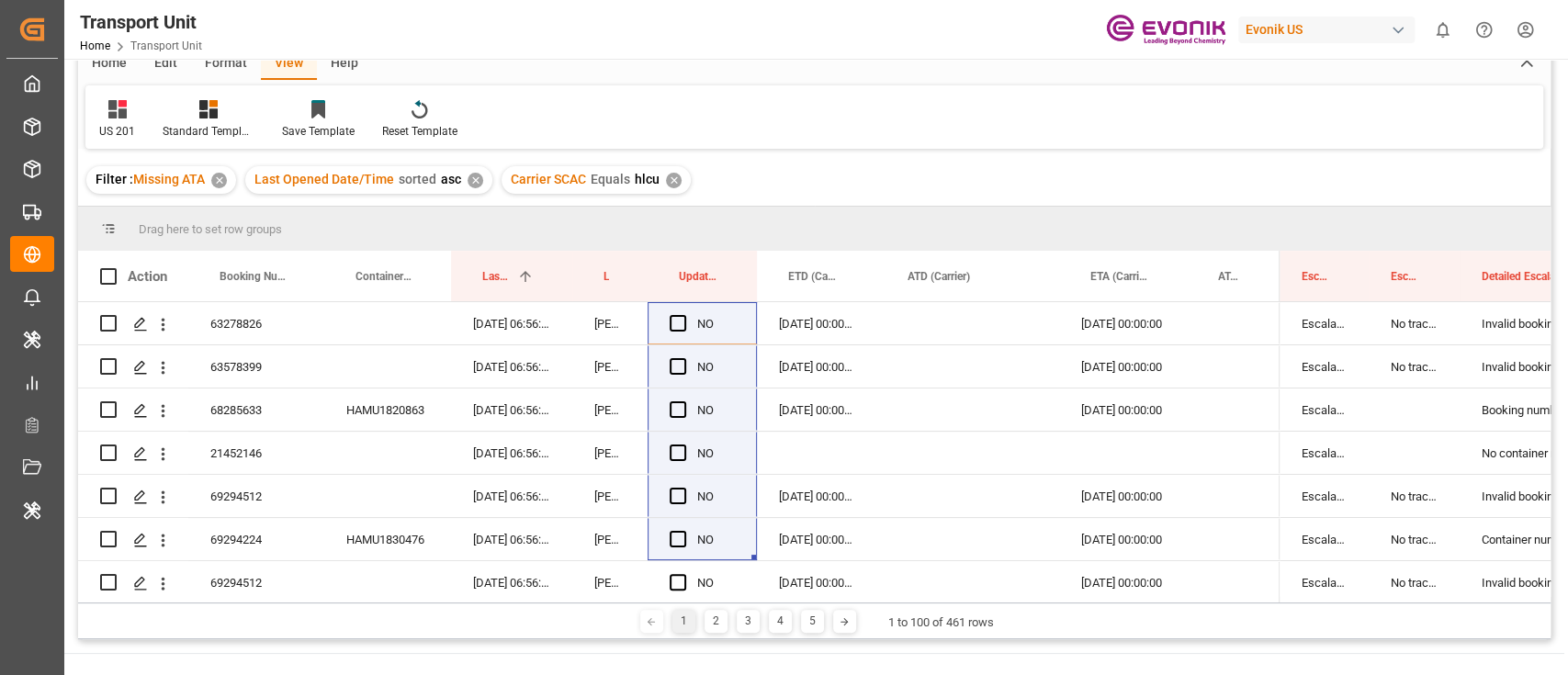 scroll, scrollTop: 122, scrollLeft: 0, axis: vertical 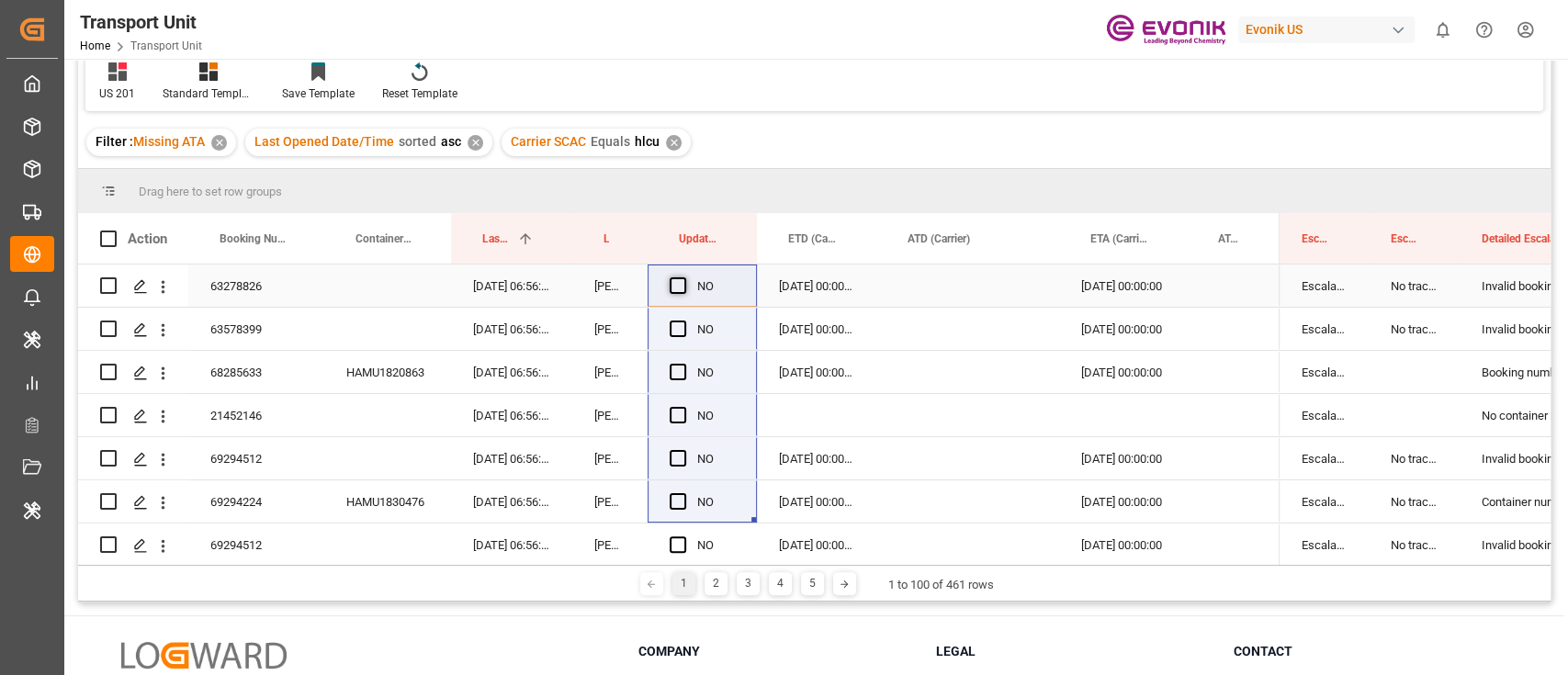 click at bounding box center (678, 286) 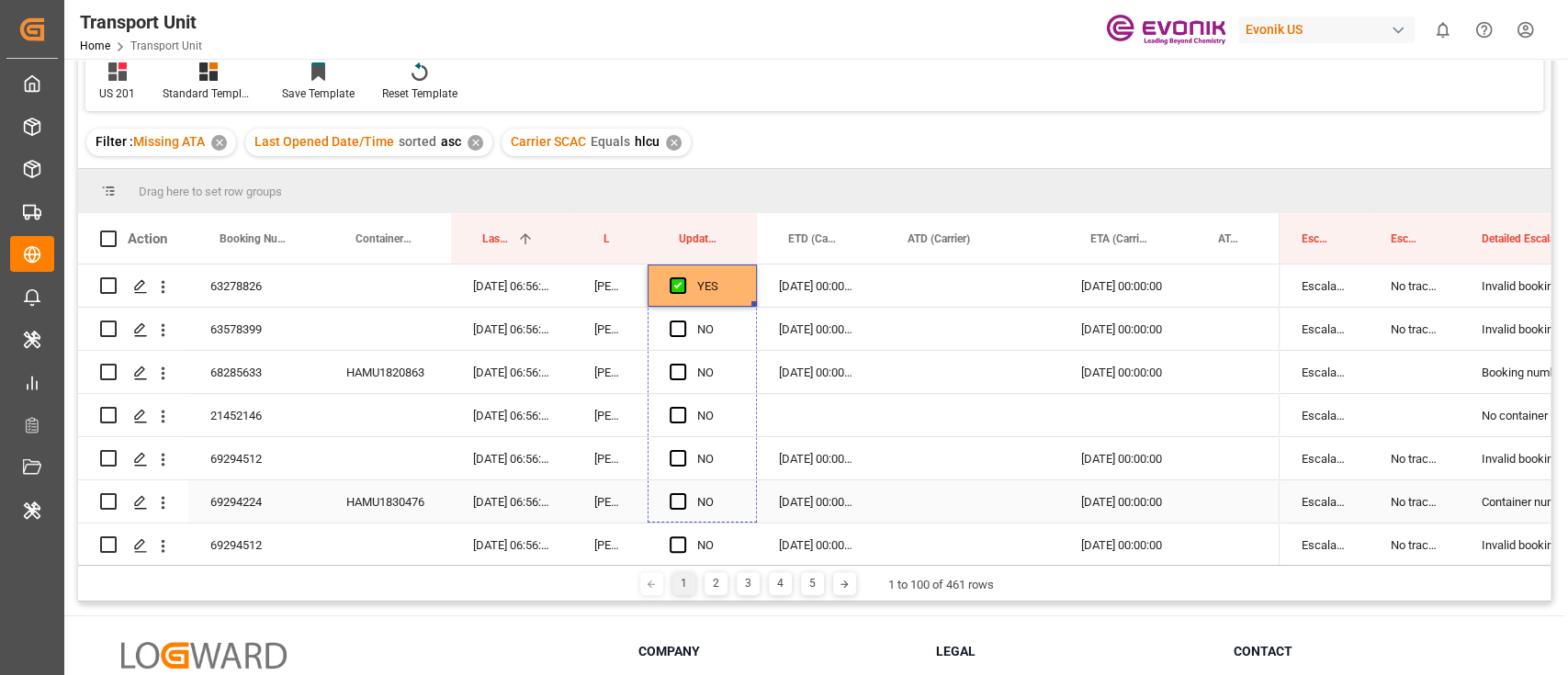 drag, startPoint x: 752, startPoint y: 304, endPoint x: 748, endPoint y: 491, distance: 187.04278 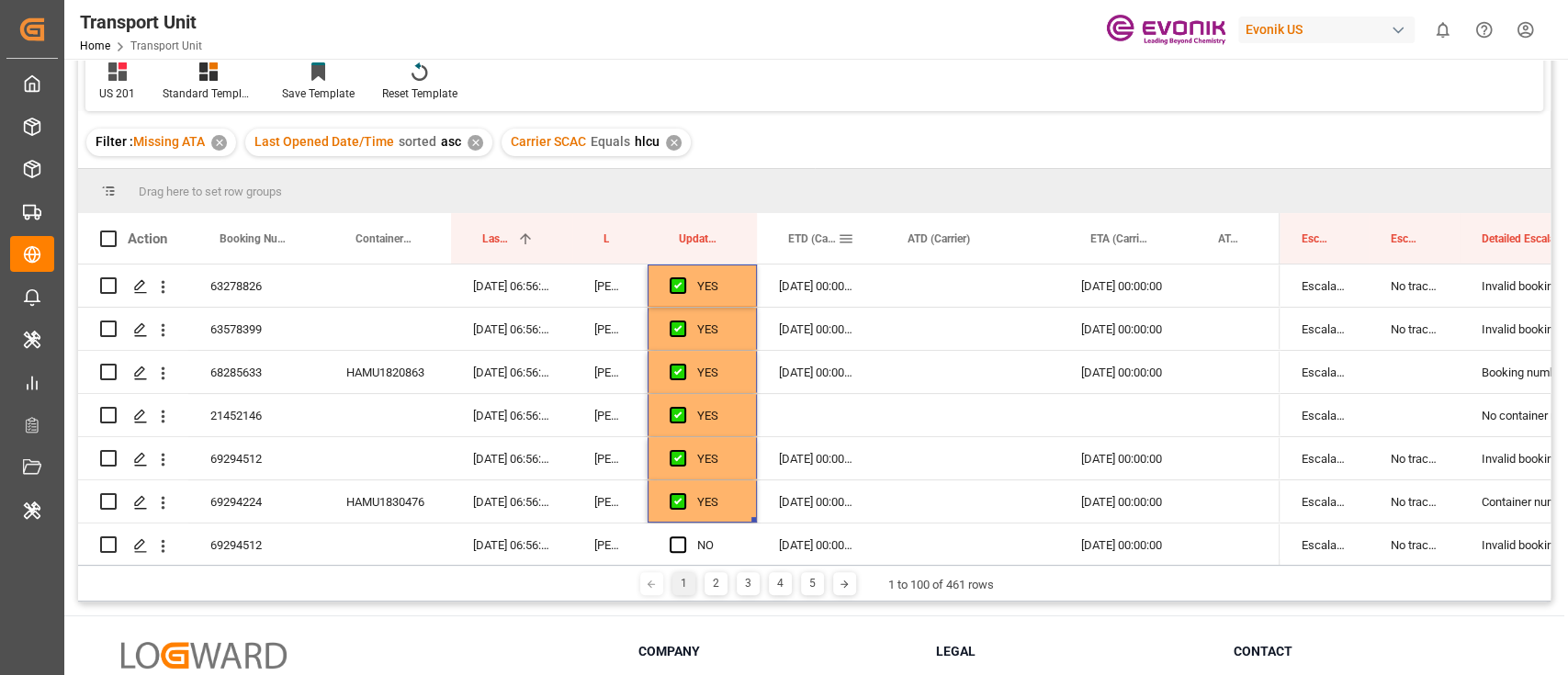 scroll, scrollTop: 272, scrollLeft: 0, axis: vertical 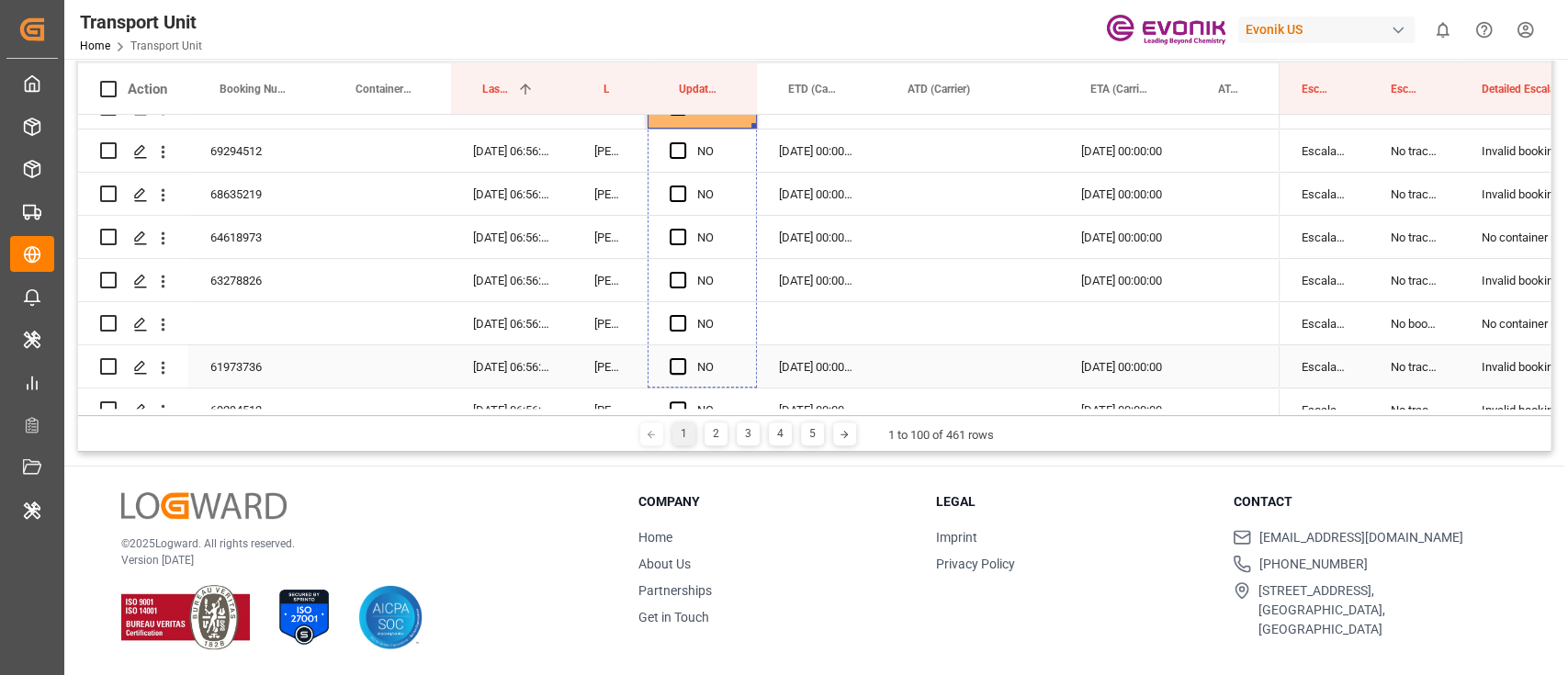 drag, startPoint x: 754, startPoint y: 126, endPoint x: 756, endPoint y: 350, distance: 224.0089 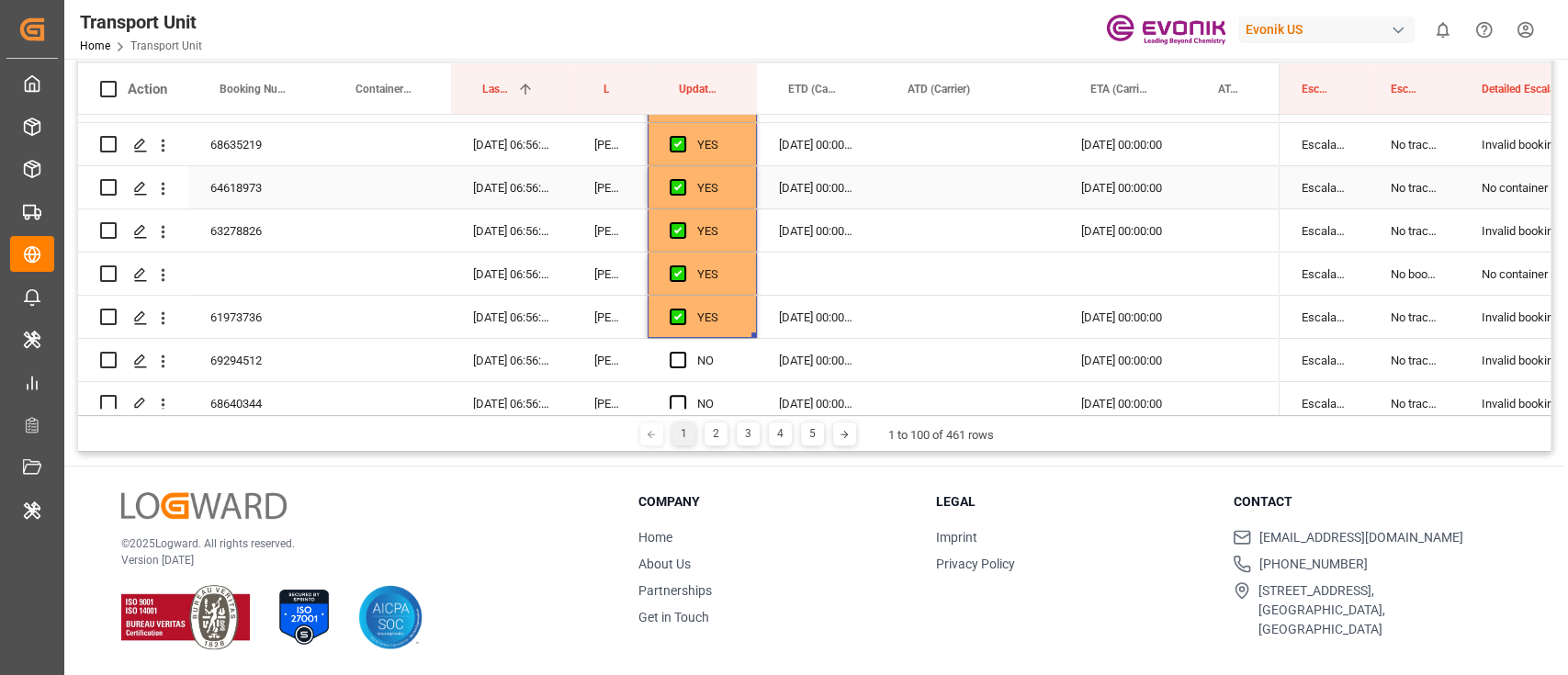 scroll, scrollTop: 367, scrollLeft: 0, axis: vertical 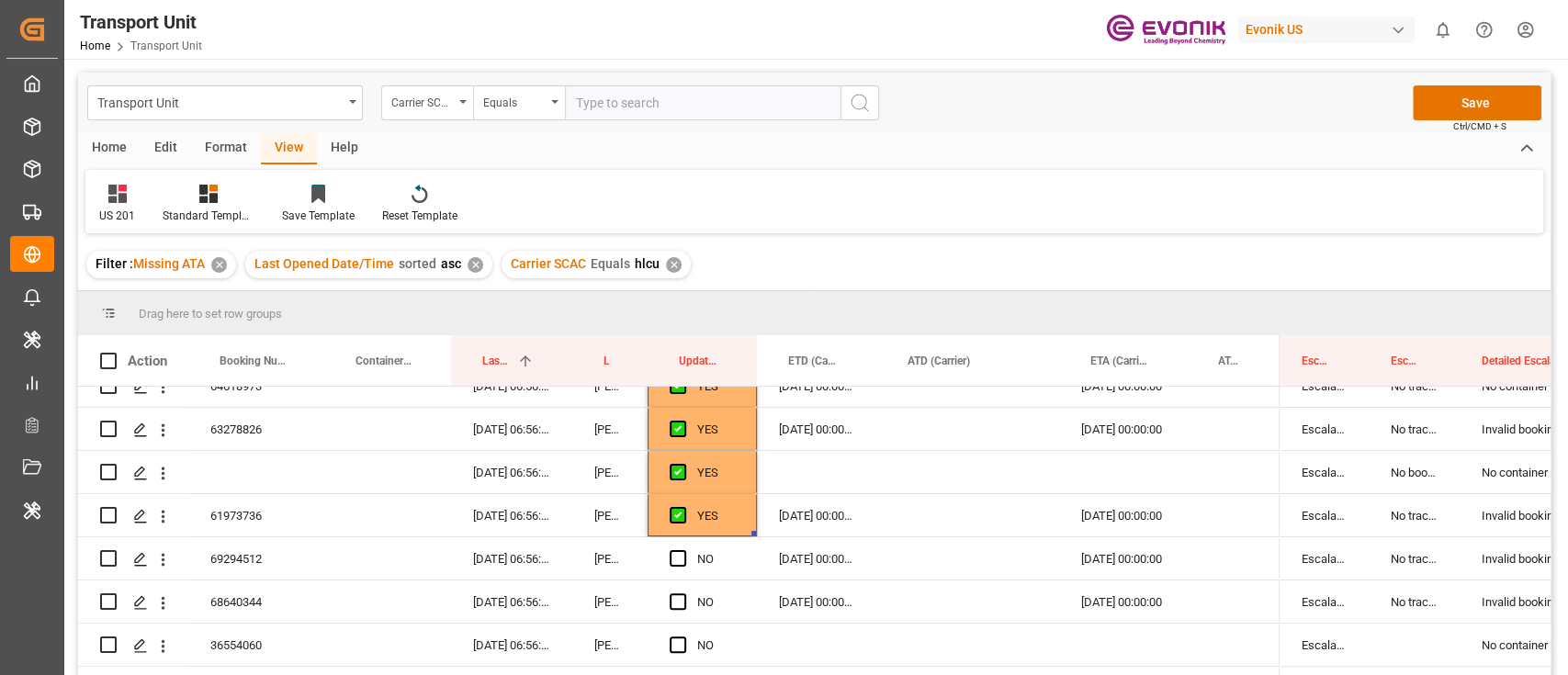 click on "Format" at bounding box center (226, 149) 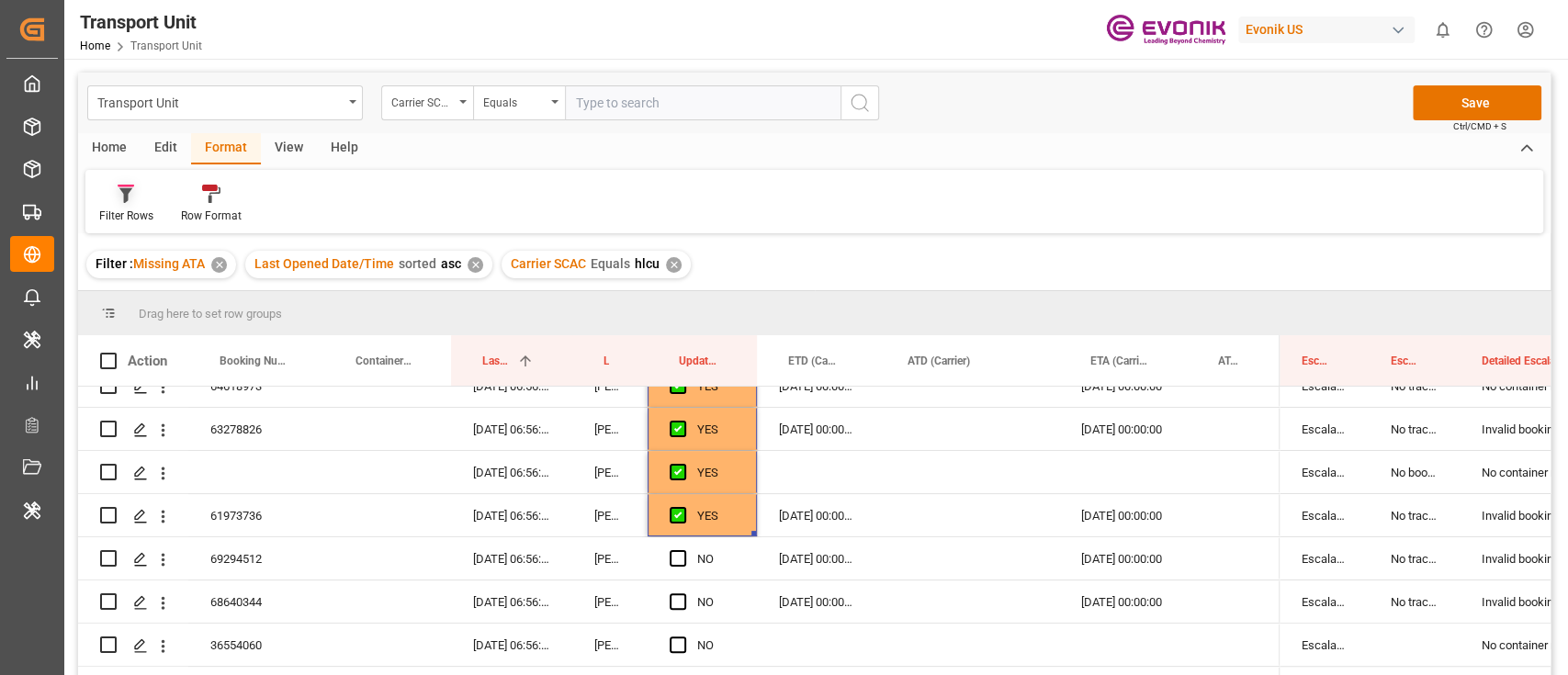 click on "Filter Rows" at bounding box center (126, 216) 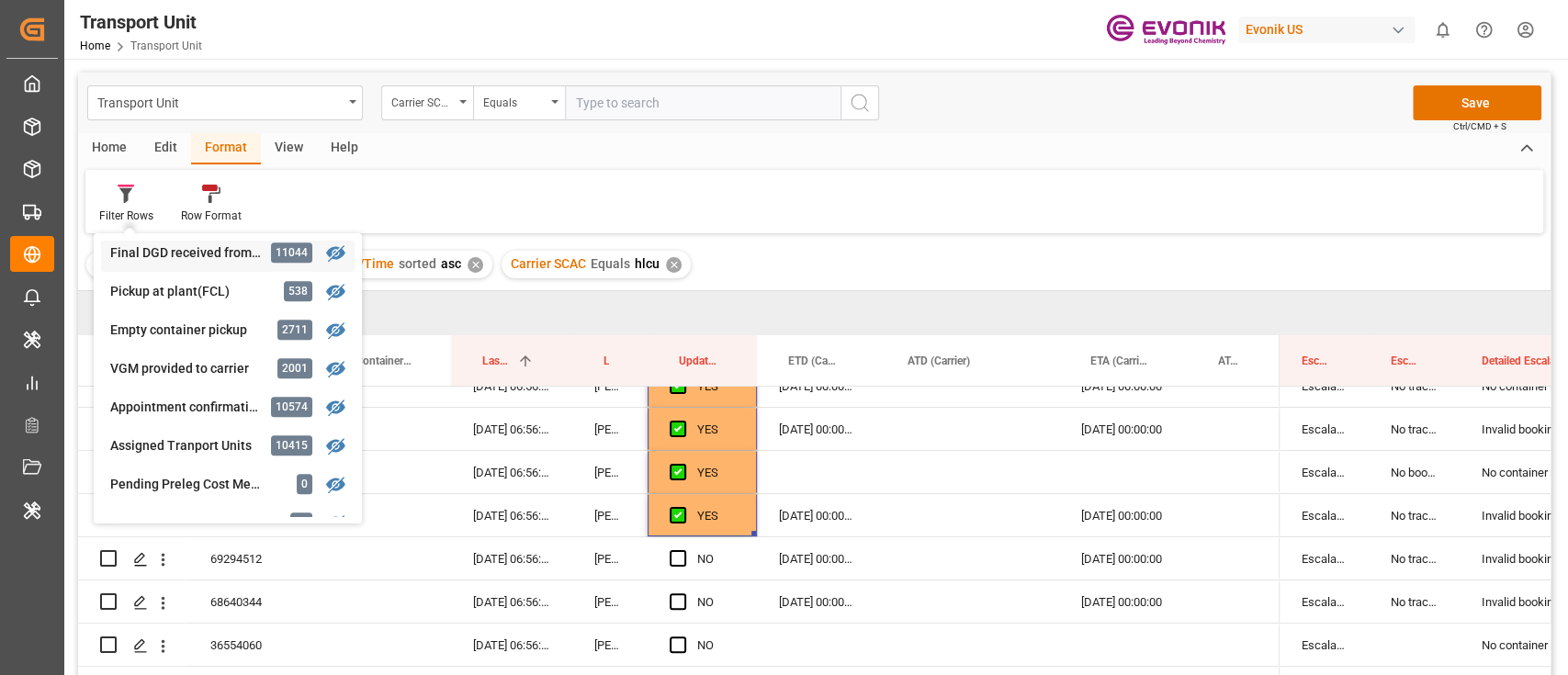 scroll, scrollTop: 379, scrollLeft: 0, axis: vertical 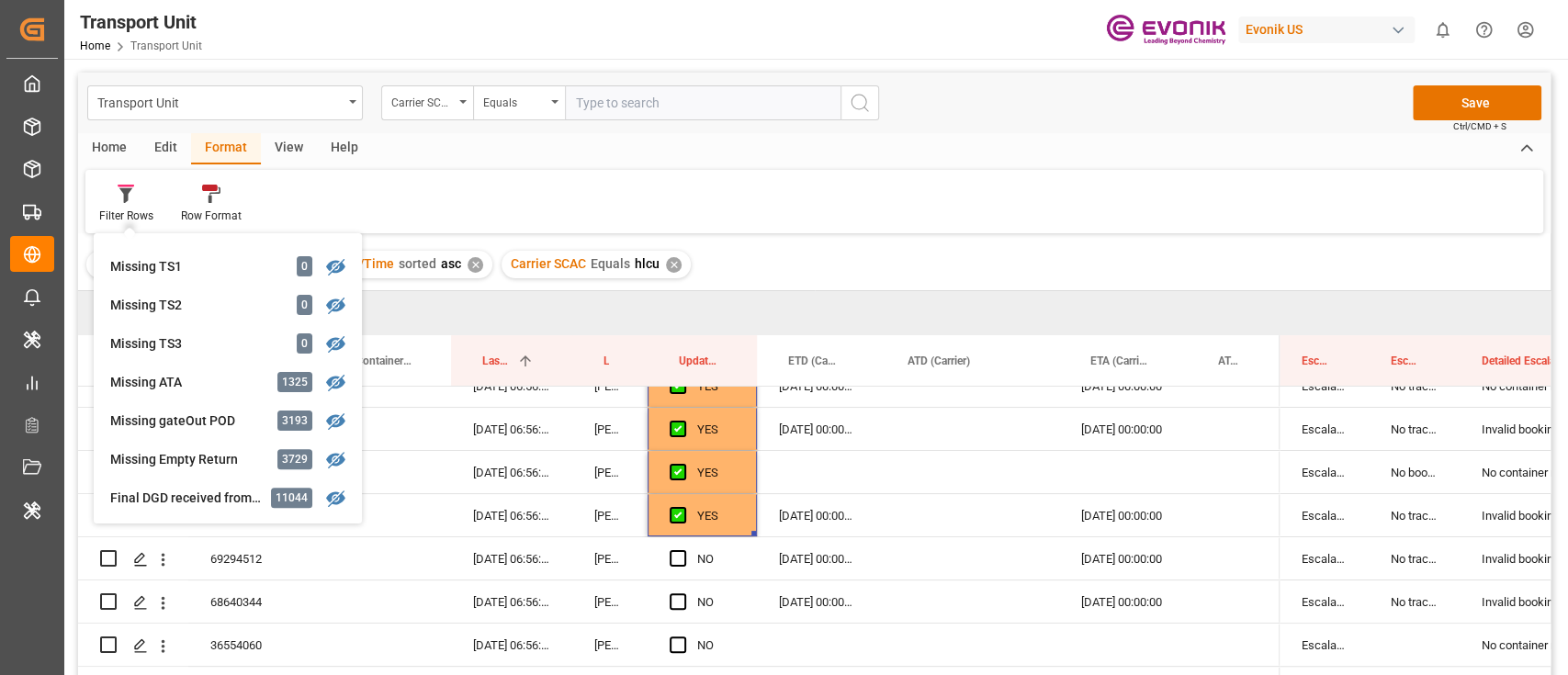 click on "Filter :  Missing ATA ✕ Last Opened Date/Time sorted asc ✕ Carrier SCAC Equals hlcu ✕" at bounding box center [814, 264] 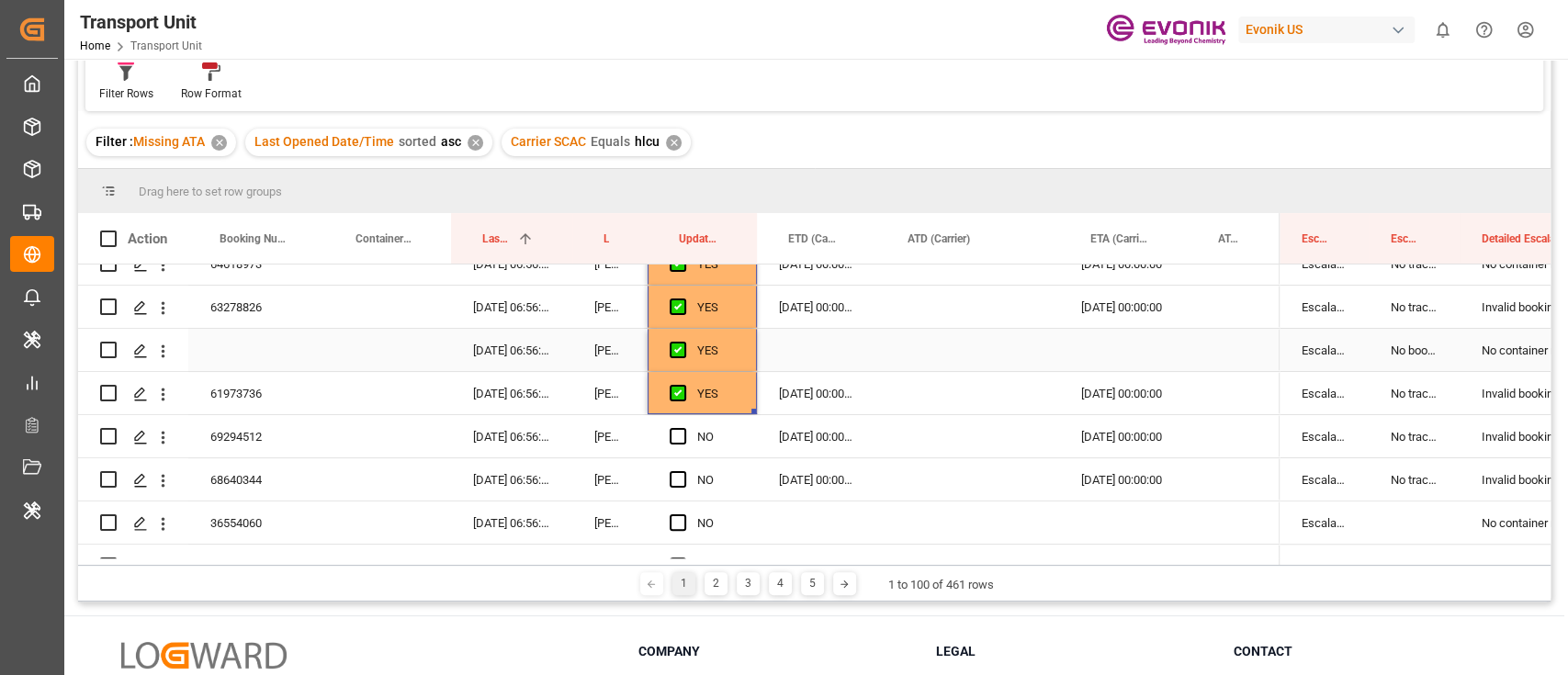 scroll, scrollTop: 244, scrollLeft: 0, axis: vertical 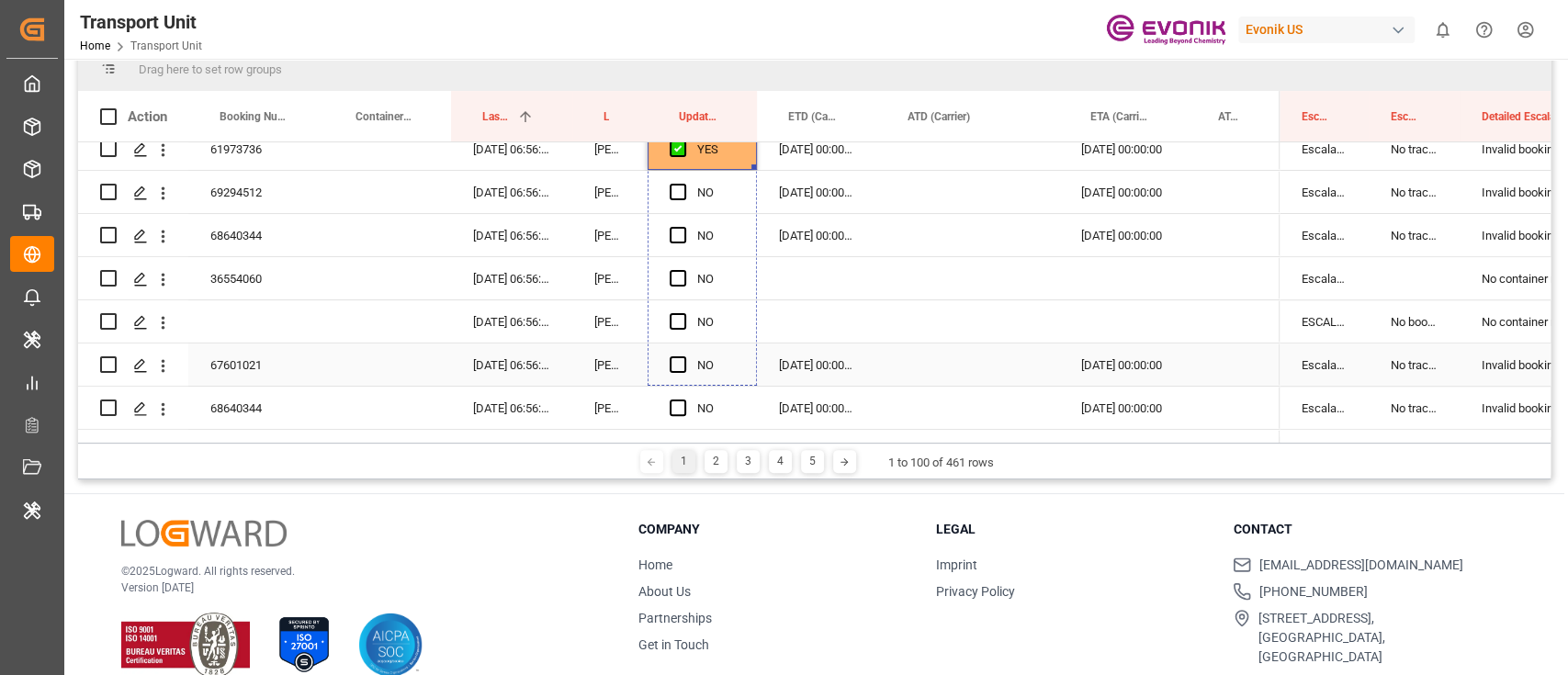 drag, startPoint x: 753, startPoint y: 165, endPoint x: 759, endPoint y: 343, distance: 178.10109 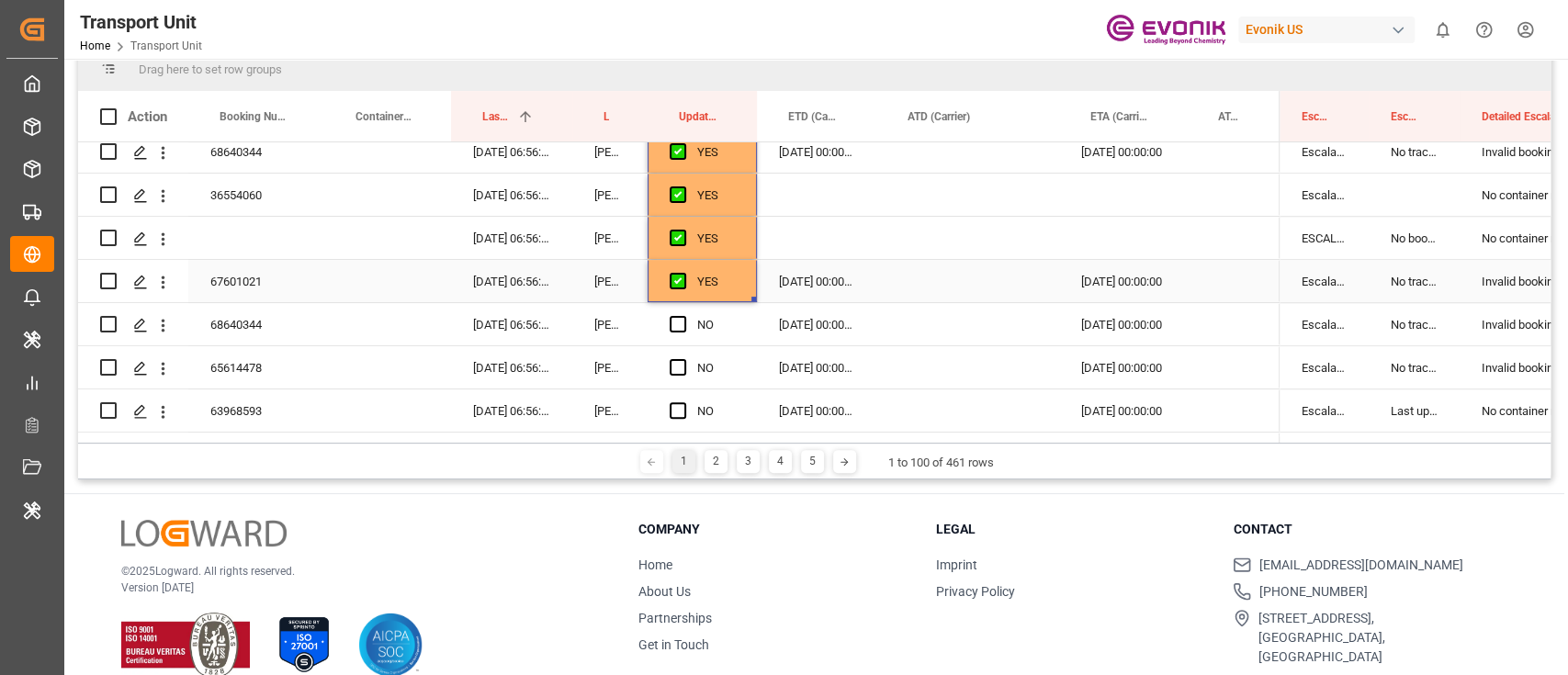 scroll, scrollTop: 612, scrollLeft: 0, axis: vertical 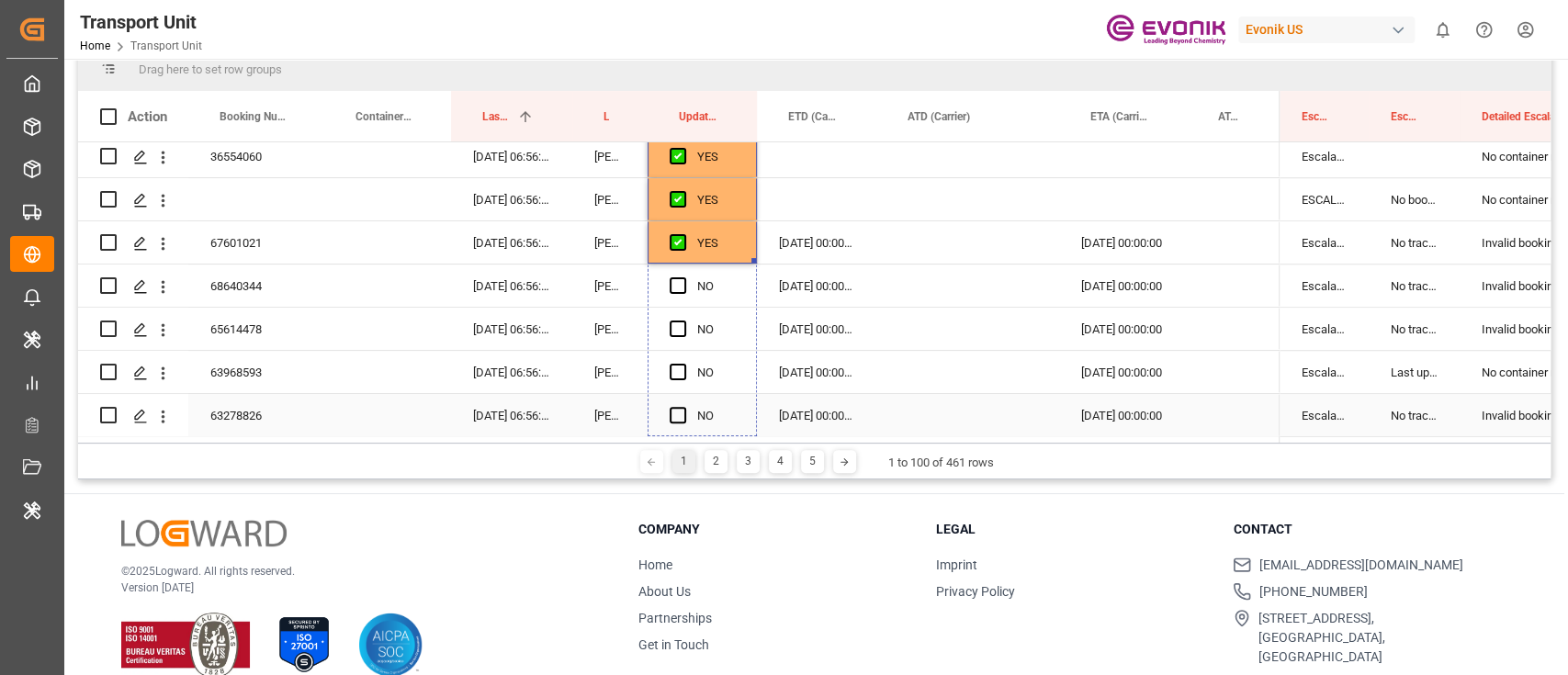 drag, startPoint x: 751, startPoint y: 258, endPoint x: 762, endPoint y: 401, distance: 143.42245 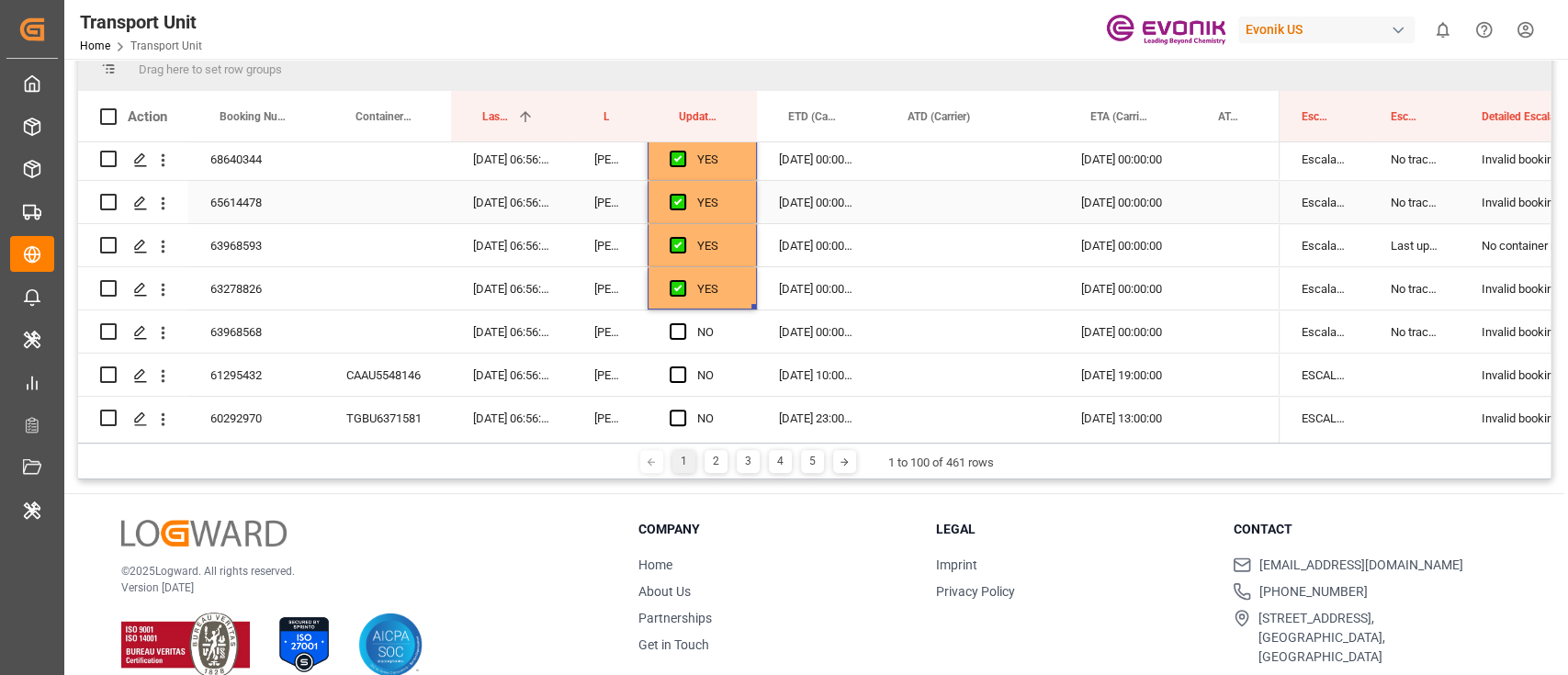 scroll, scrollTop: 857, scrollLeft: 0, axis: vertical 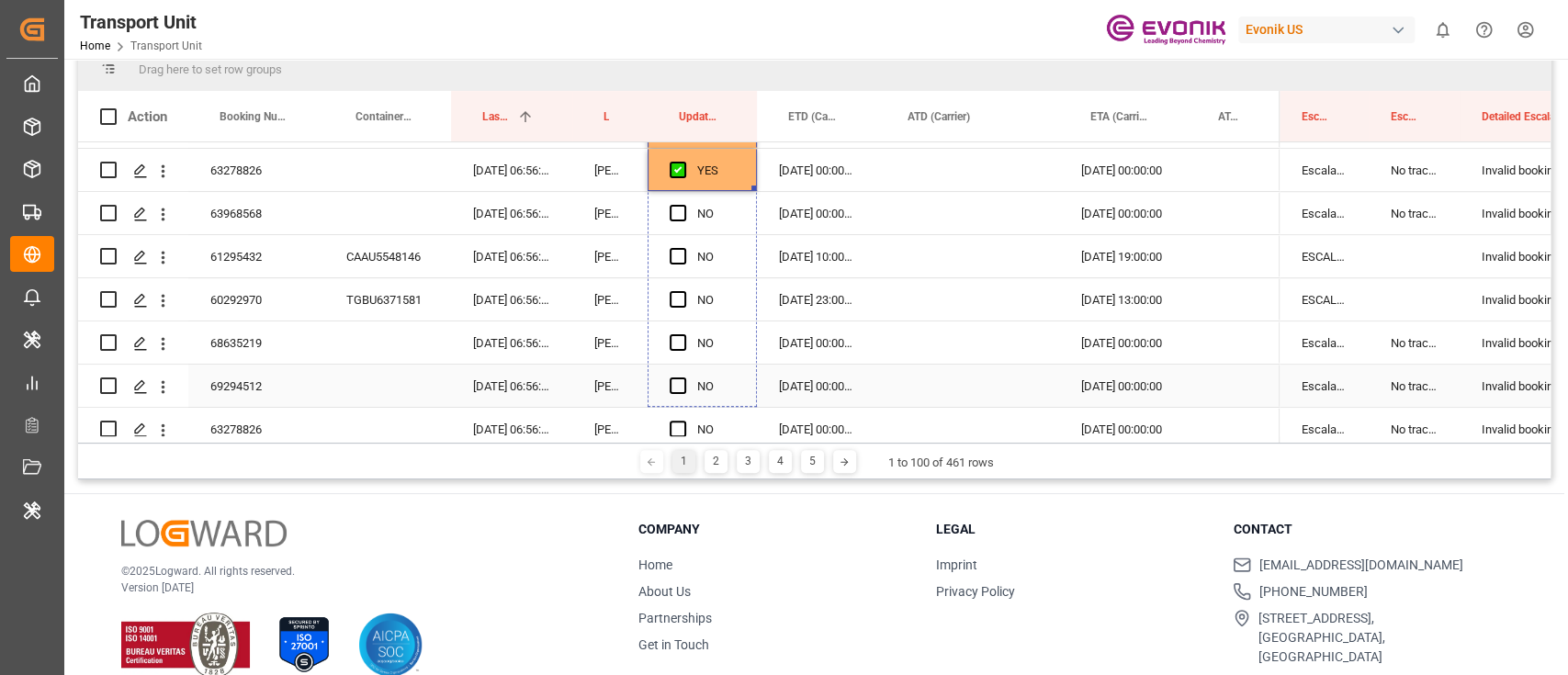 drag, startPoint x: 750, startPoint y: 187, endPoint x: 764, endPoint y: 351, distance: 164.5965 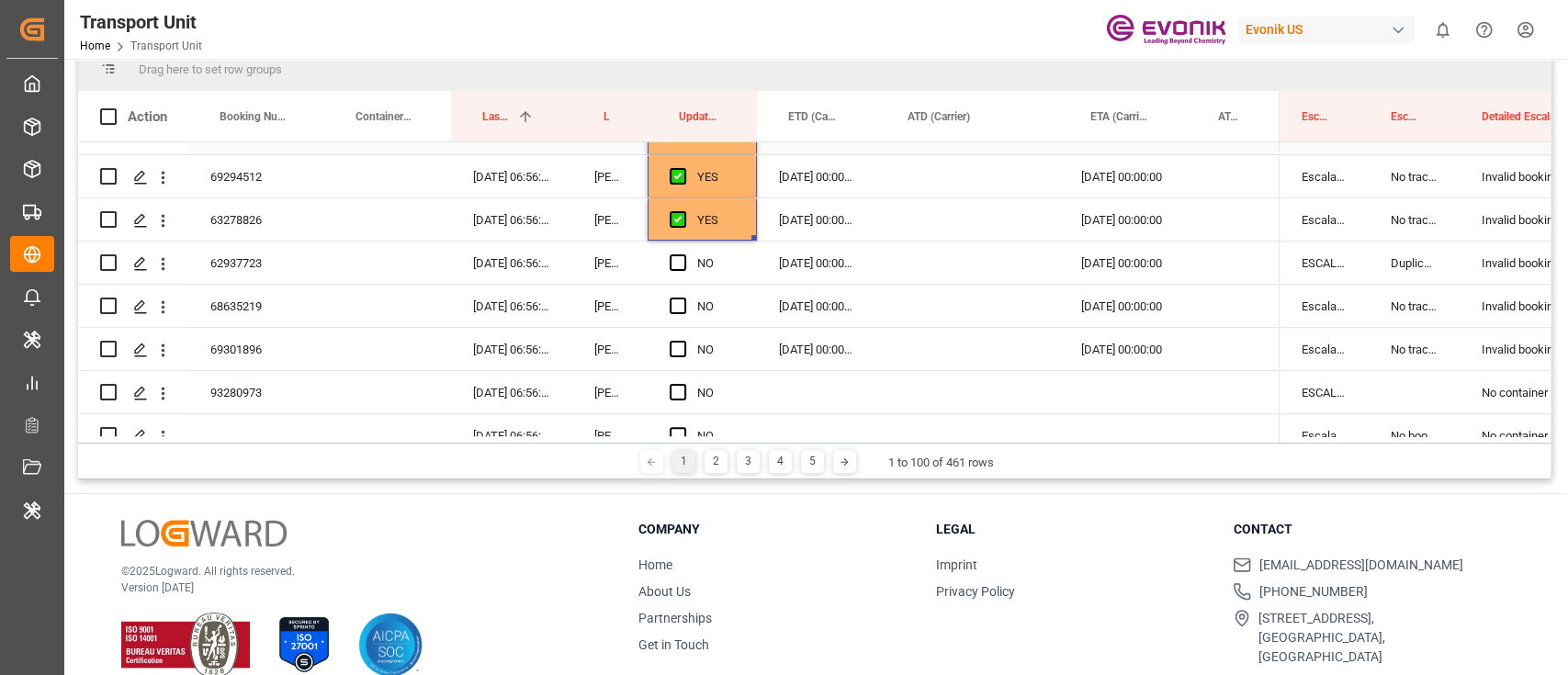 scroll, scrollTop: 1102, scrollLeft: 0, axis: vertical 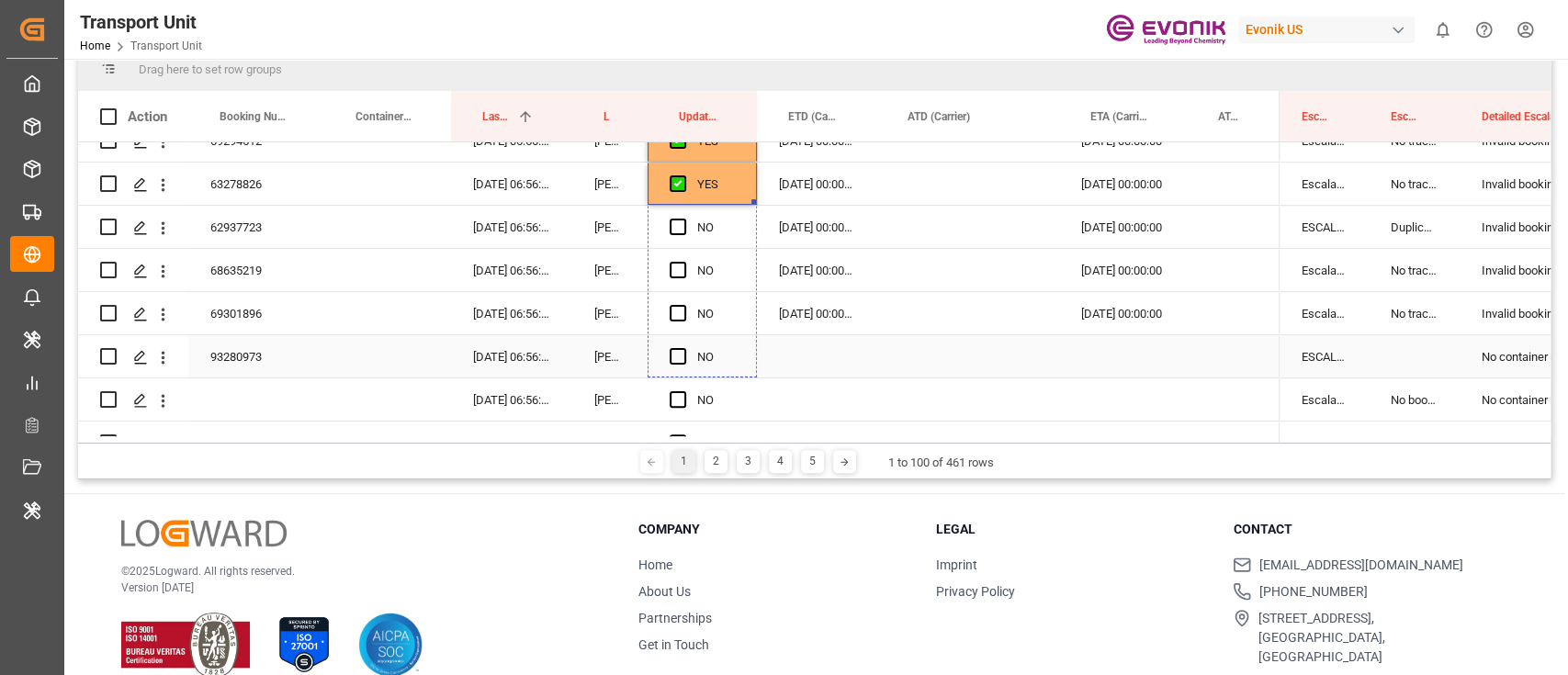 drag, startPoint x: 751, startPoint y: 202, endPoint x: 761, endPoint y: 378, distance: 176.28386 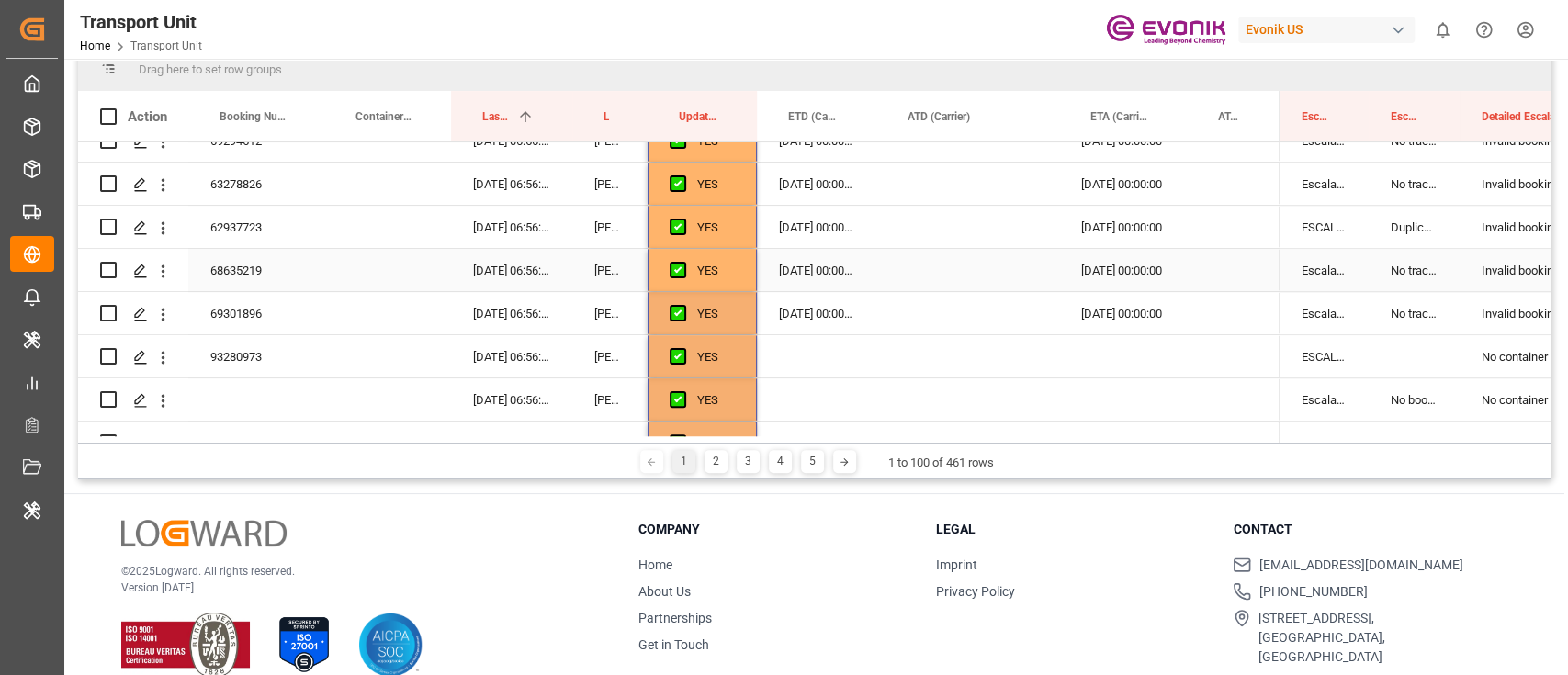 scroll, scrollTop: 1346, scrollLeft: 0, axis: vertical 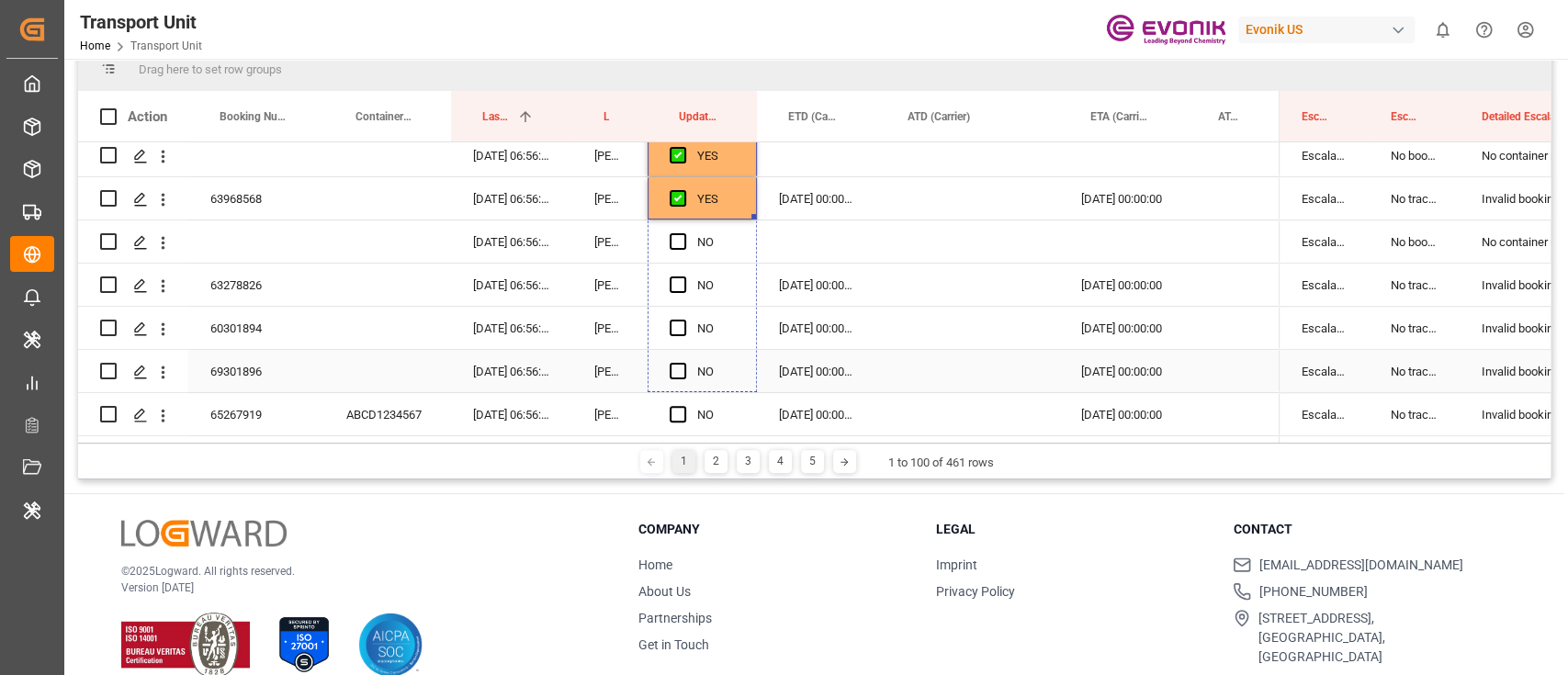 drag, startPoint x: 752, startPoint y: 216, endPoint x: 773, endPoint y: 382, distance: 167.32304 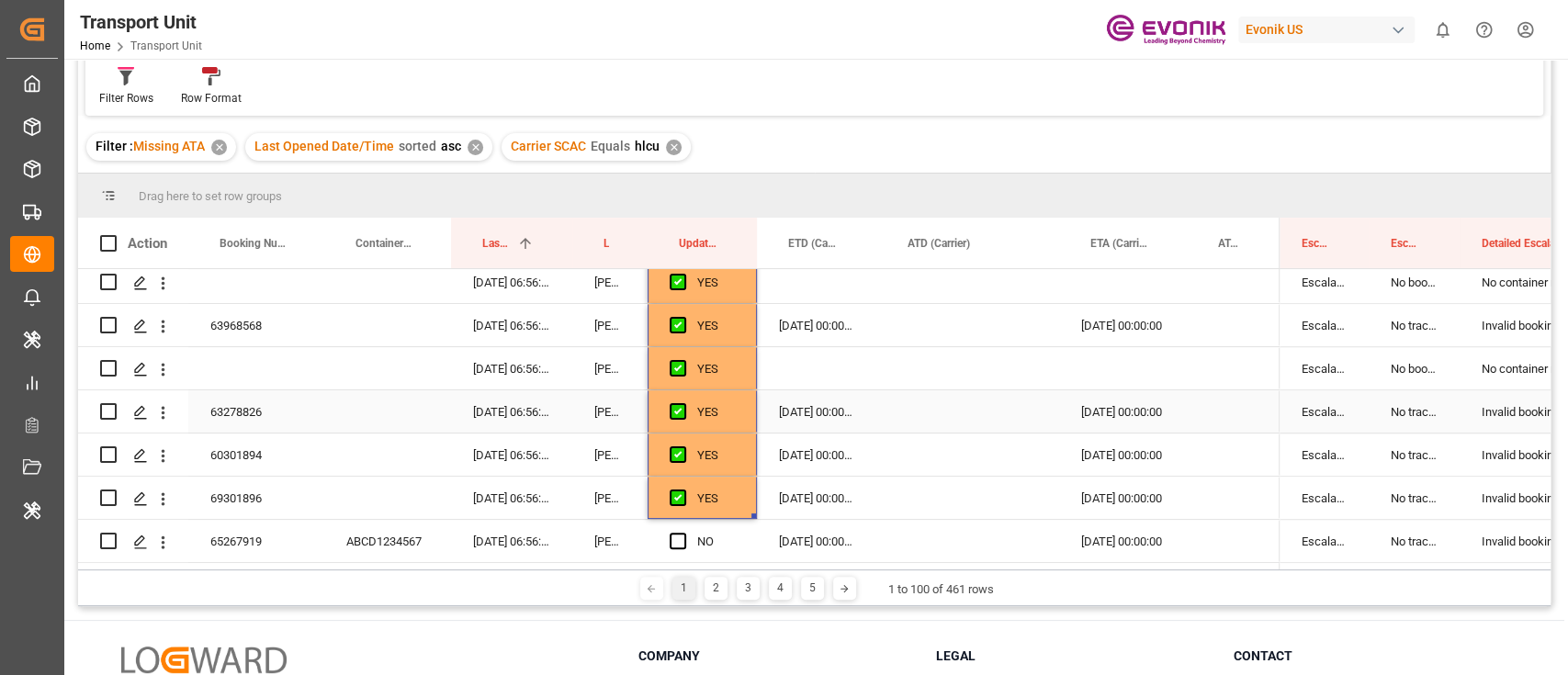 scroll, scrollTop: 0, scrollLeft: 0, axis: both 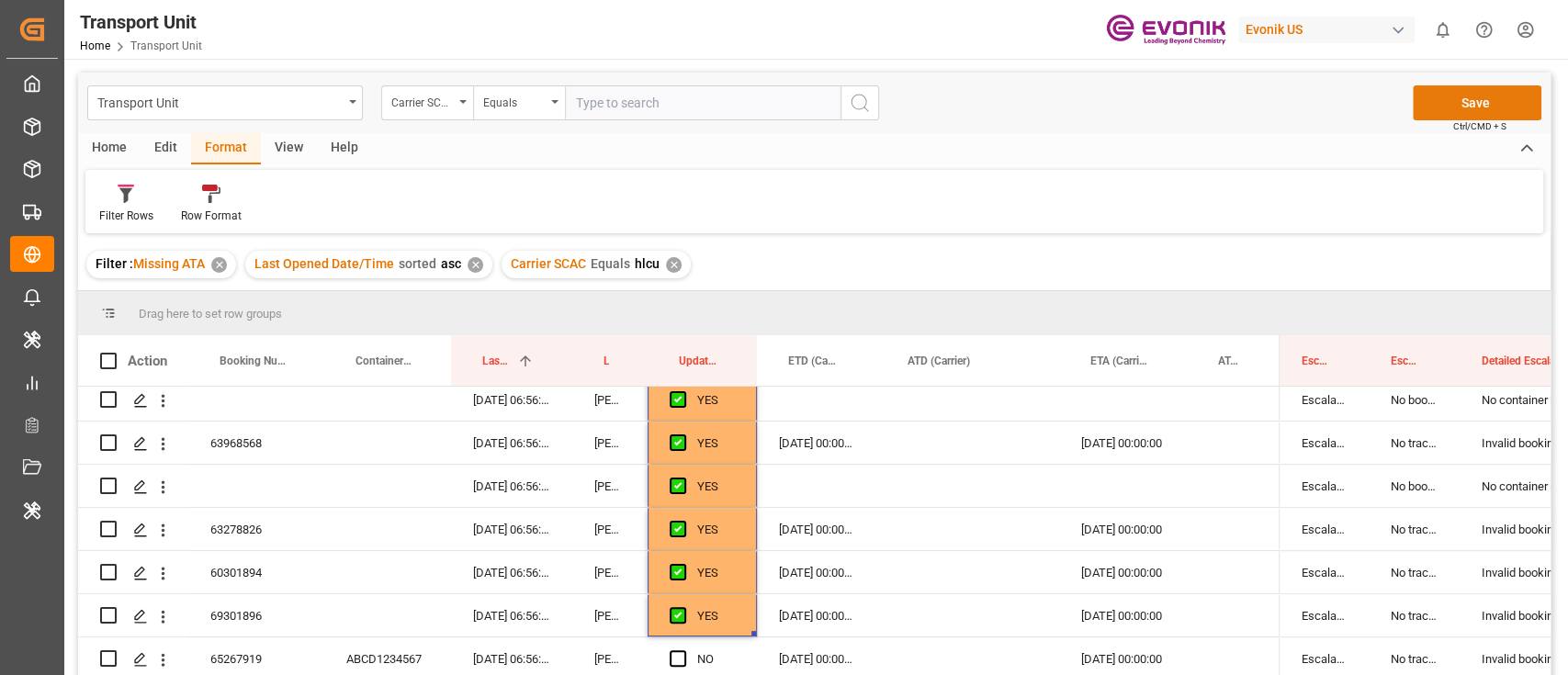 click on "Save" at bounding box center (1477, 103) 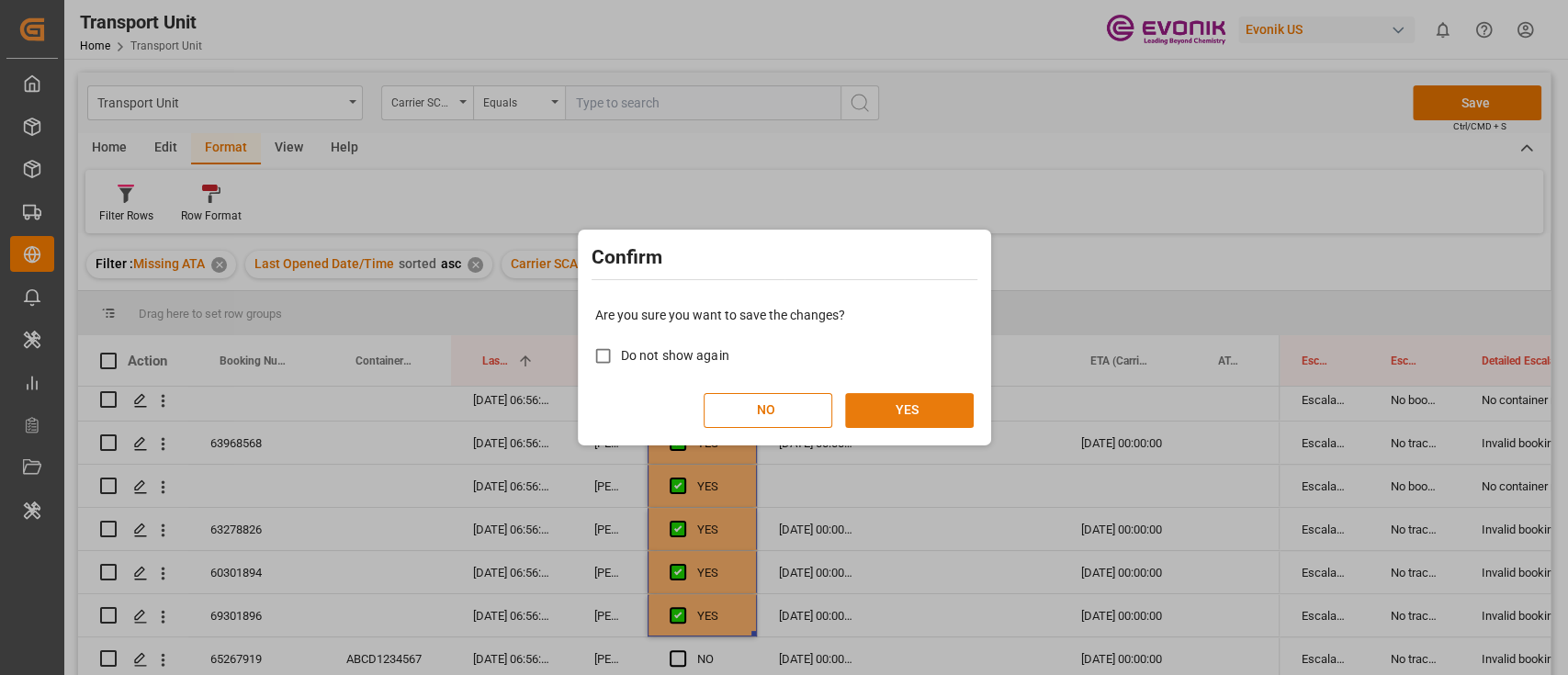 click on "YES" at bounding box center (909, 411) 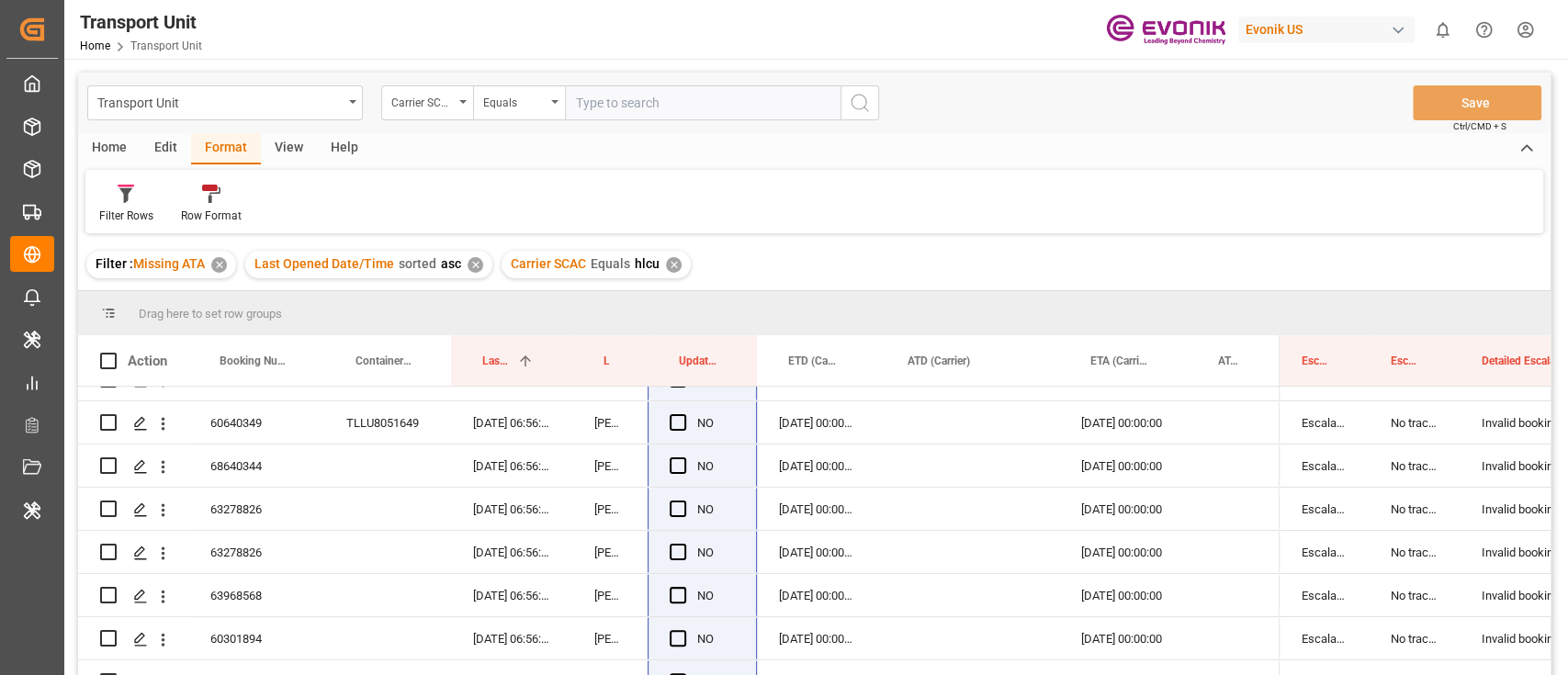 scroll, scrollTop: 0, scrollLeft: 0, axis: both 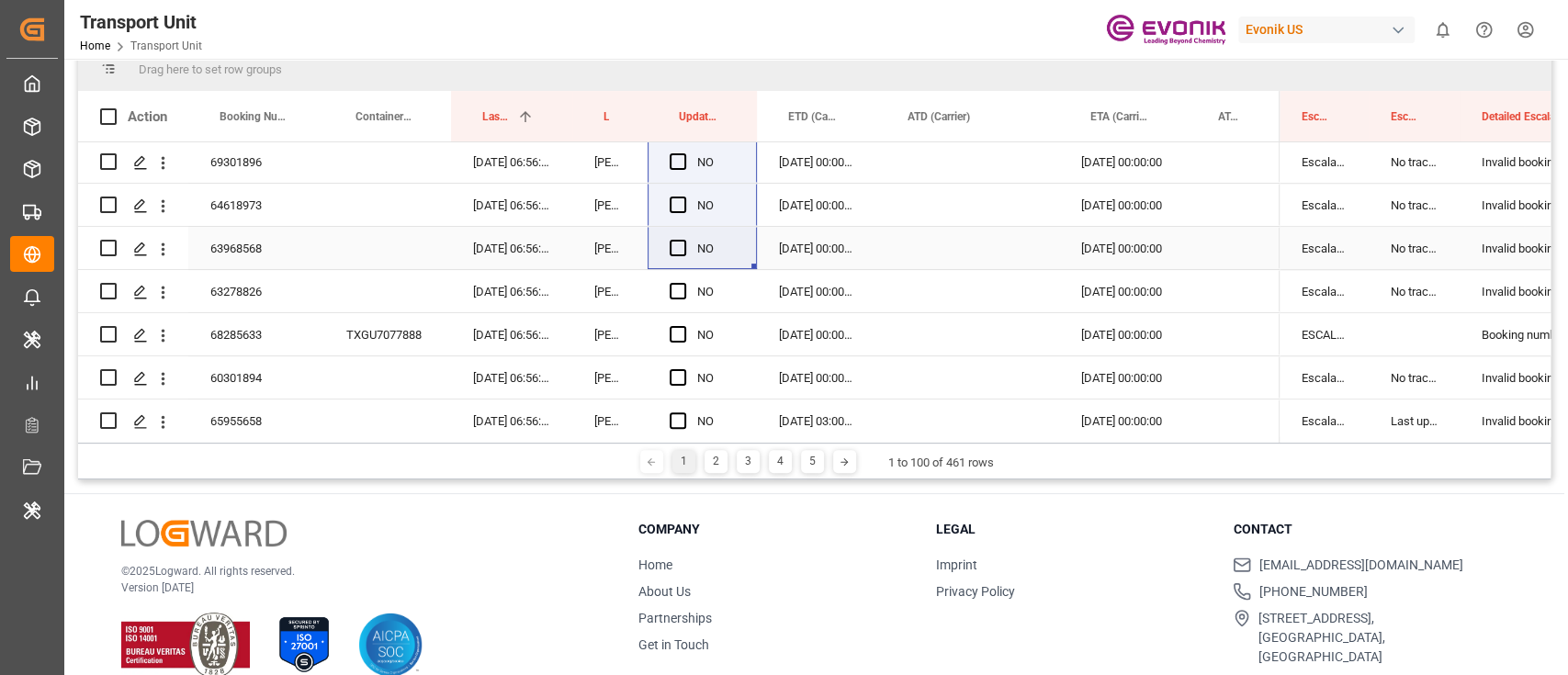 click at bounding box center (678, 248) 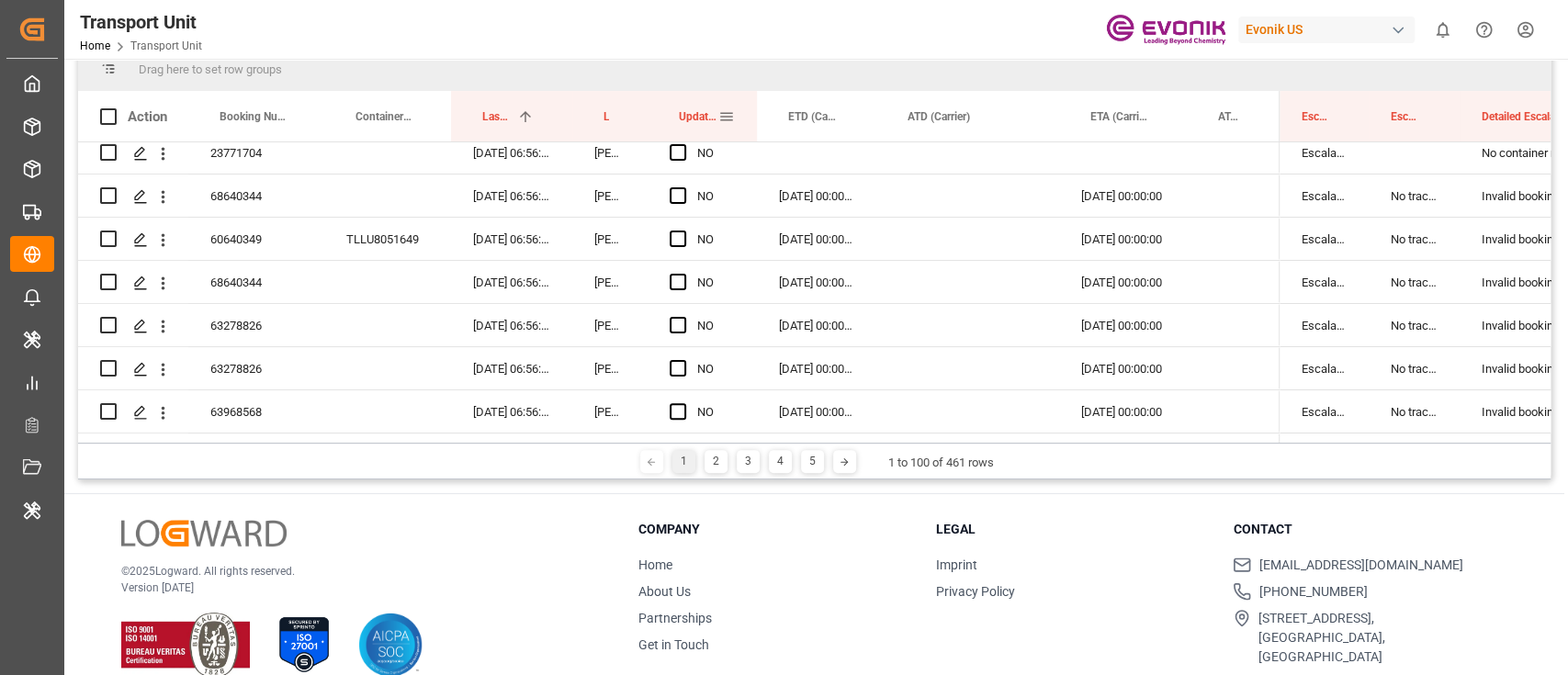 scroll, scrollTop: 0, scrollLeft: 0, axis: both 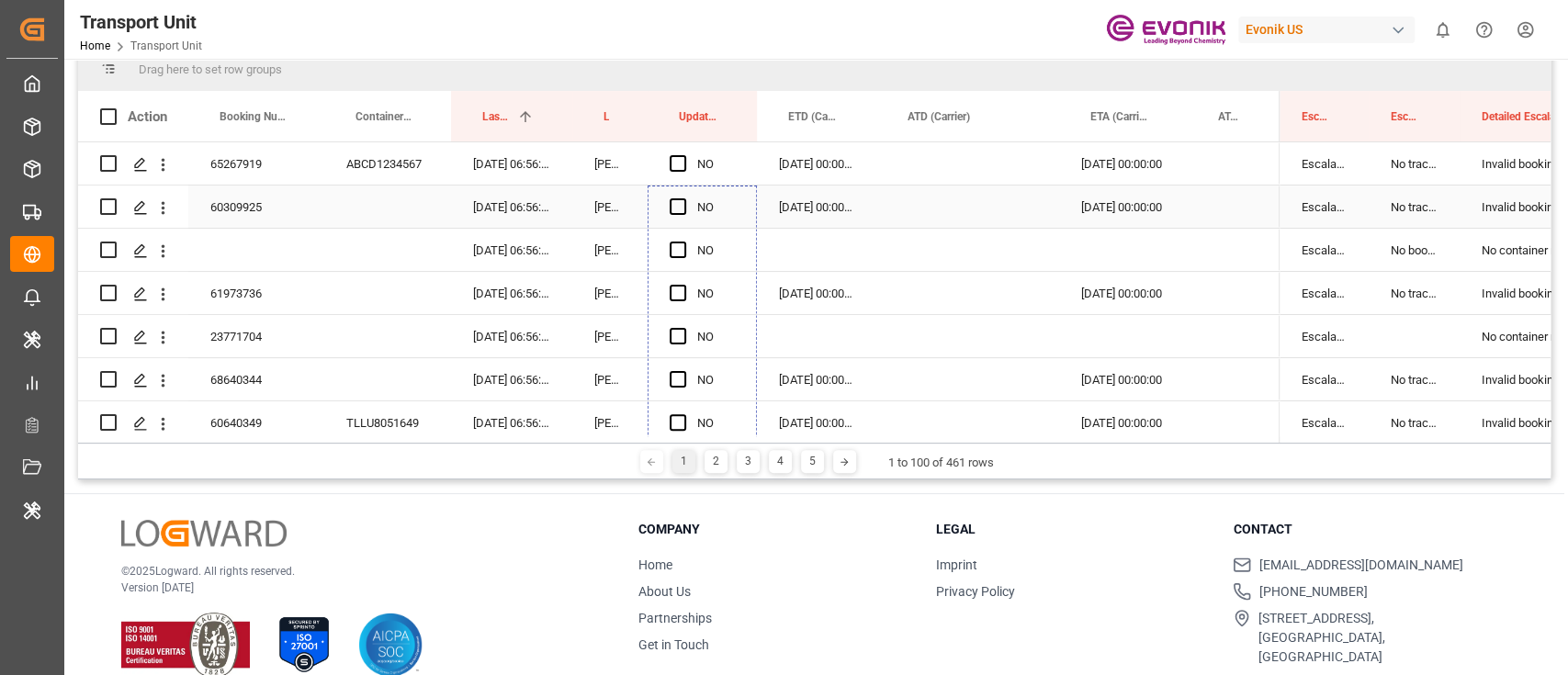 drag, startPoint x: 754, startPoint y: 264, endPoint x: 741, endPoint y: 224, distance: 42.059482 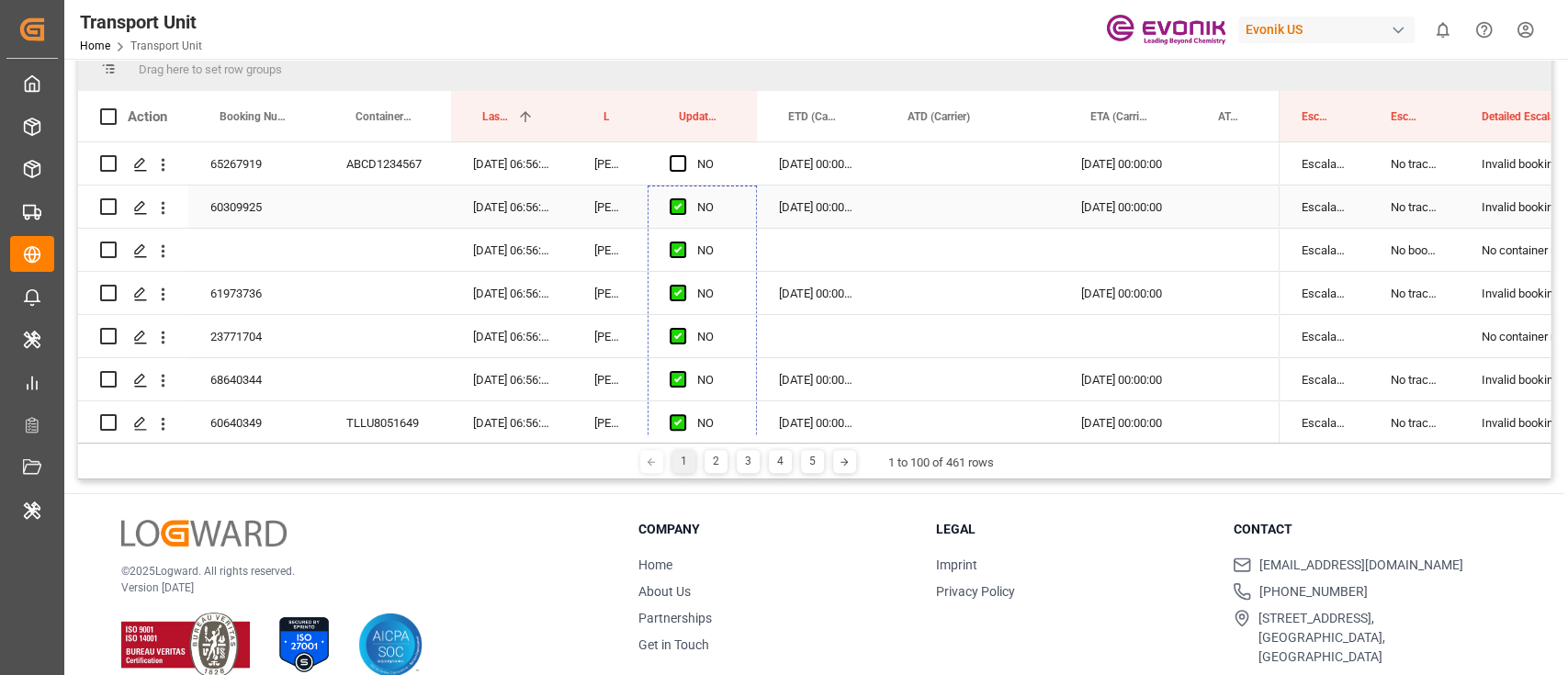 click on "65267919 ABCD1234567 08-07-2025 06:56:01 Vipul Benurkar NO 21-04-2024 00:00:00 05-06-2024 00:00:00
60309925 08-07-2025 06:56:01 Vipul Benurkar NO 18-11-2024 00:00:00 05-12-2024 00:00:00
08-07-2025 06:56:01 Vipul Benurkar NO
61973736 08-07-2025 06:56:01 Vipul Benurkar NO 27-11-2024 00:00:00 02-12-2024 00:00:00 NO NO" at bounding box center (679, 2301) 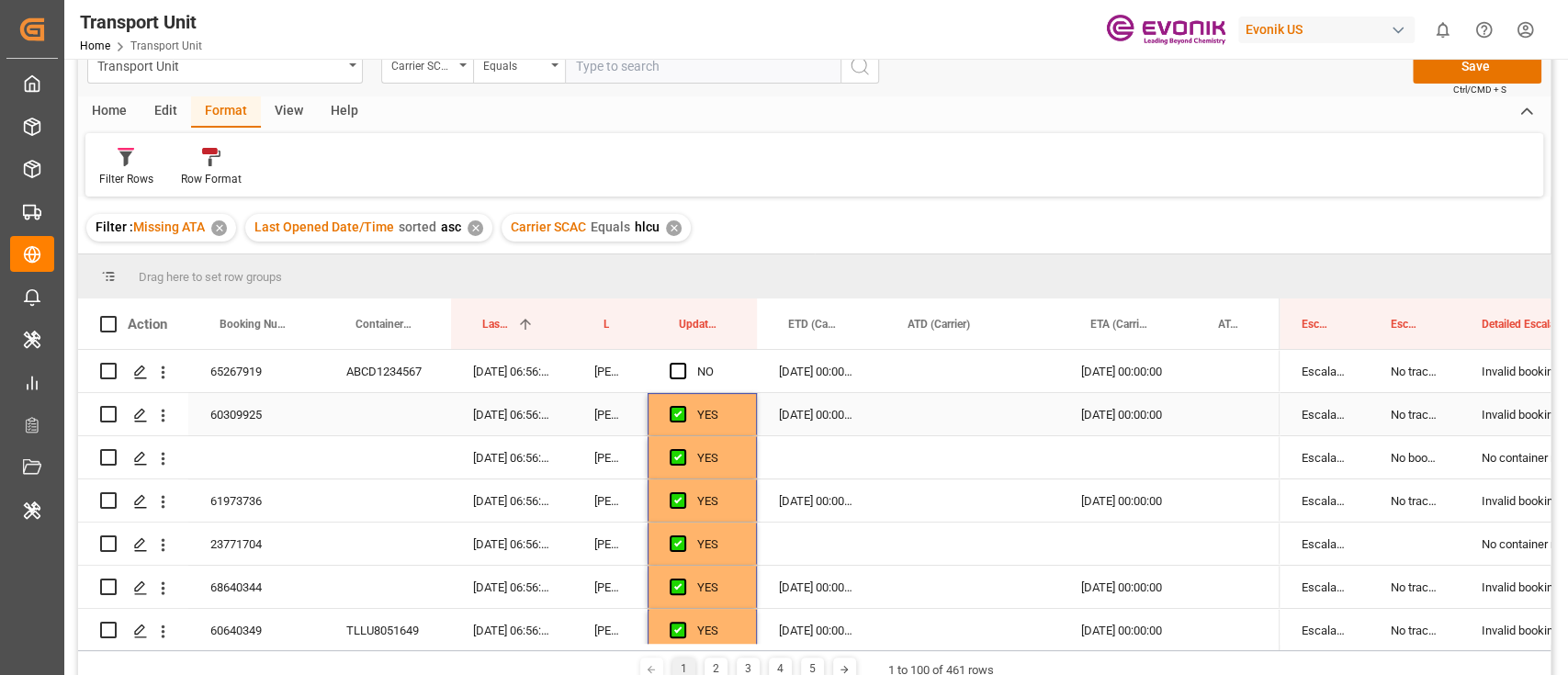 scroll, scrollTop: 0, scrollLeft: 0, axis: both 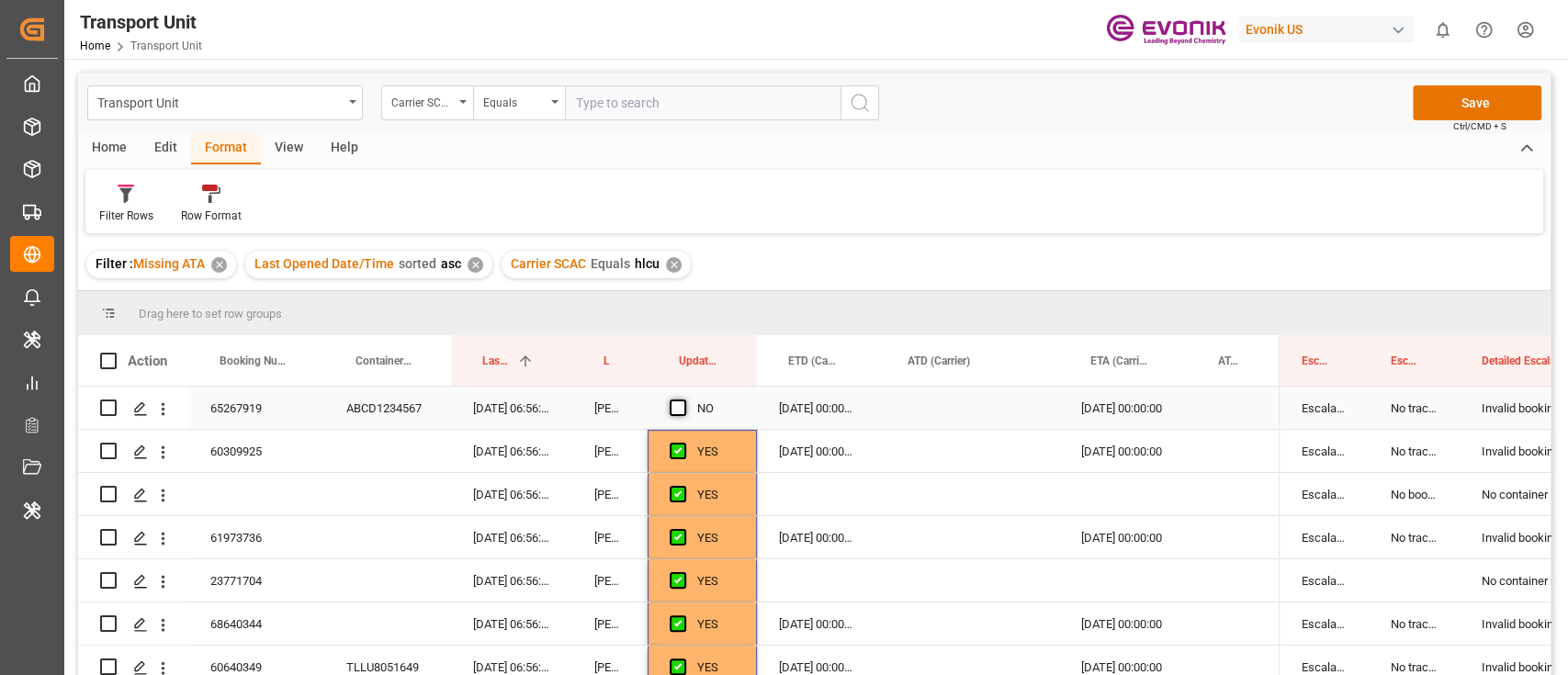click at bounding box center [678, 408] 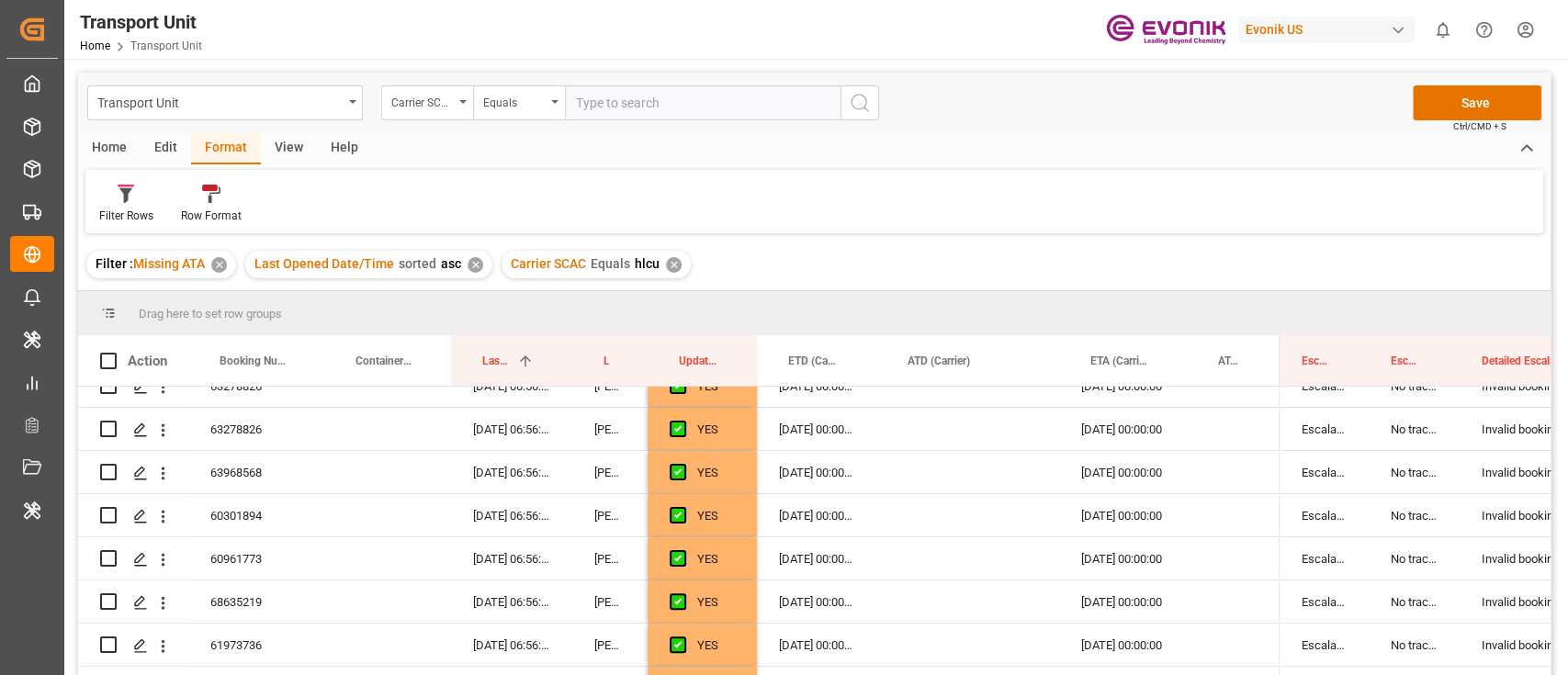 scroll, scrollTop: 0, scrollLeft: 0, axis: both 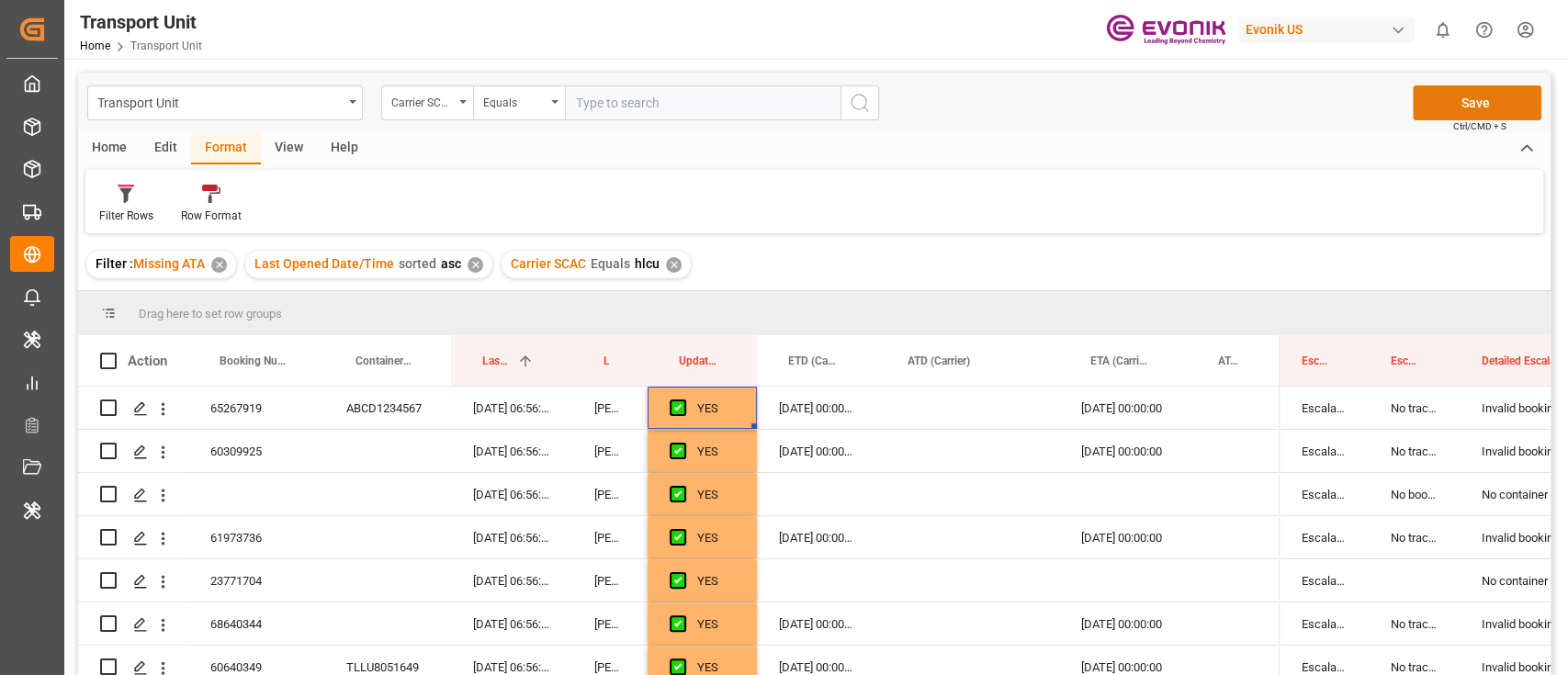click on "Save" at bounding box center [1477, 103] 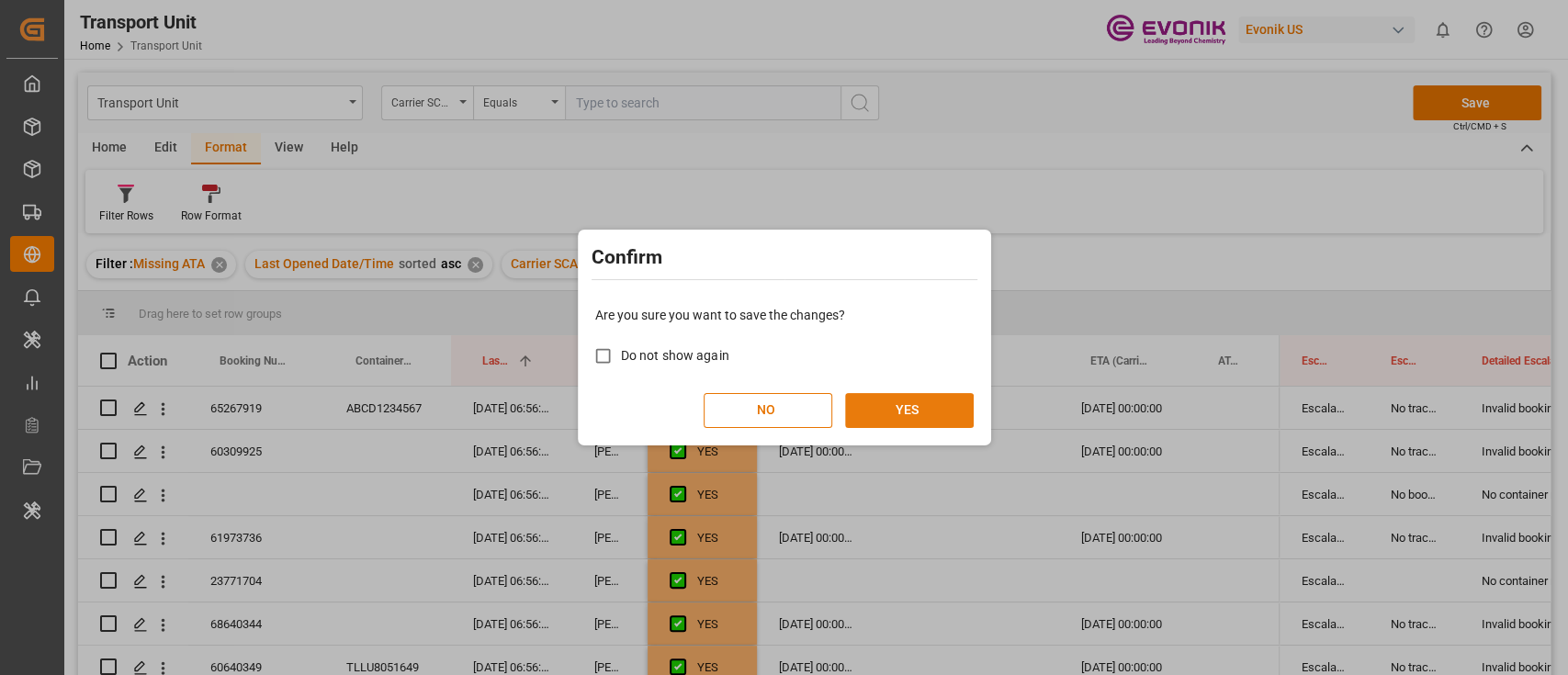click on "YES" at bounding box center (909, 411) 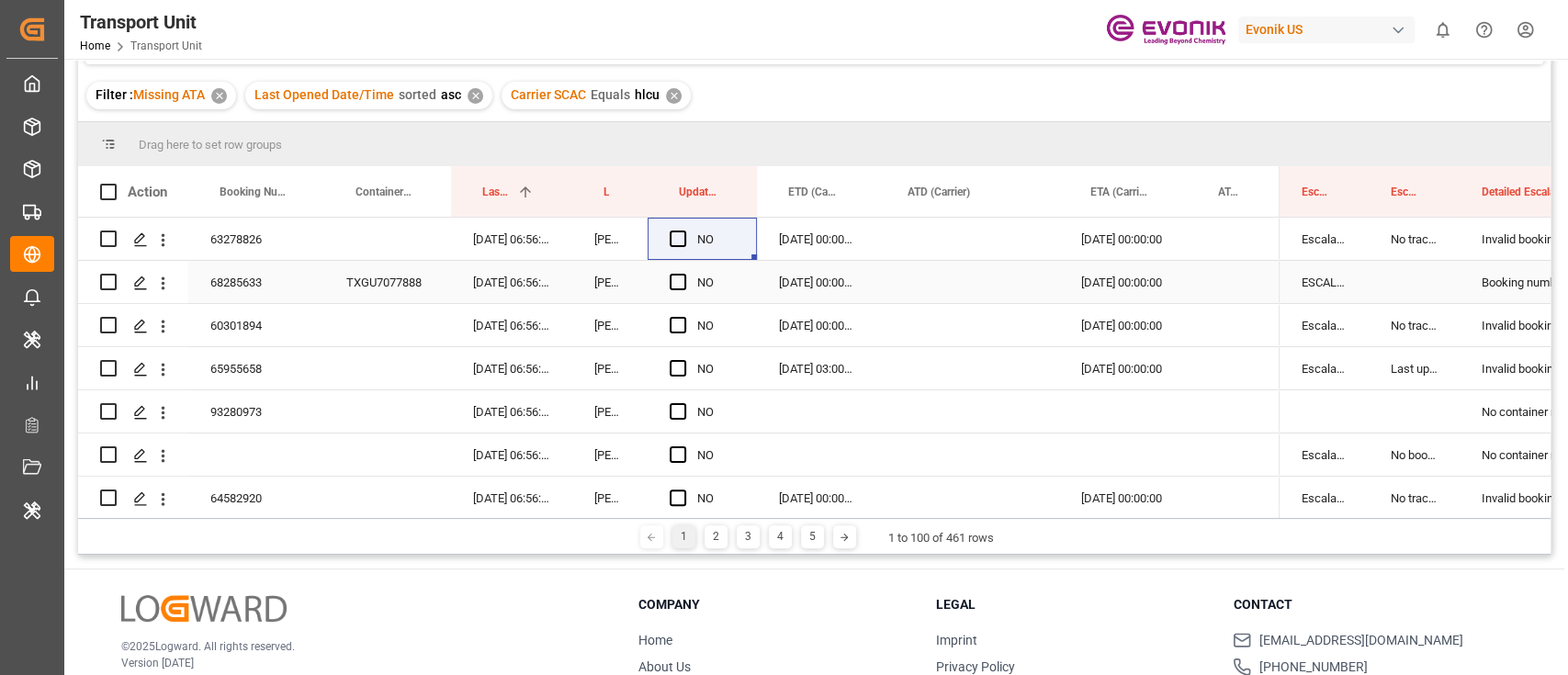 scroll, scrollTop: 244, scrollLeft: 0, axis: vertical 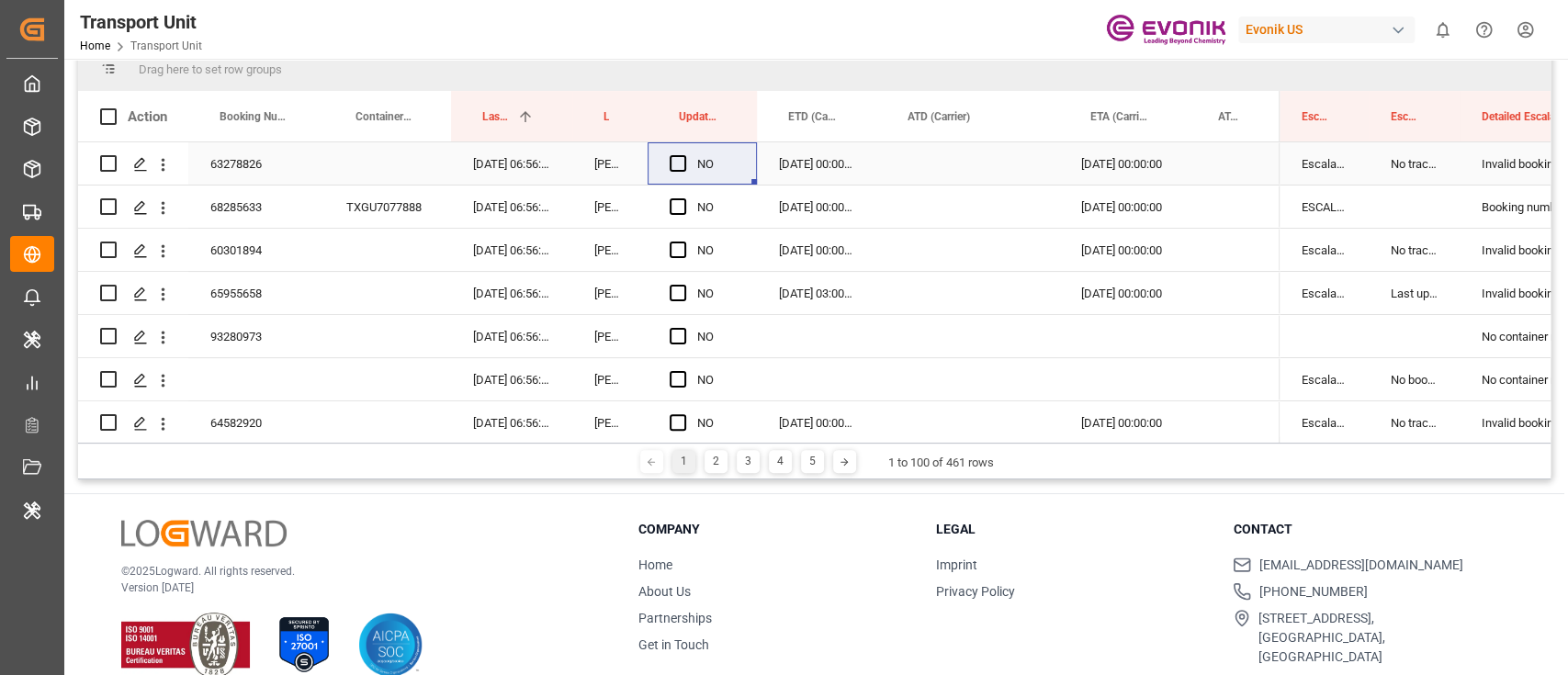 click at bounding box center (678, 163) 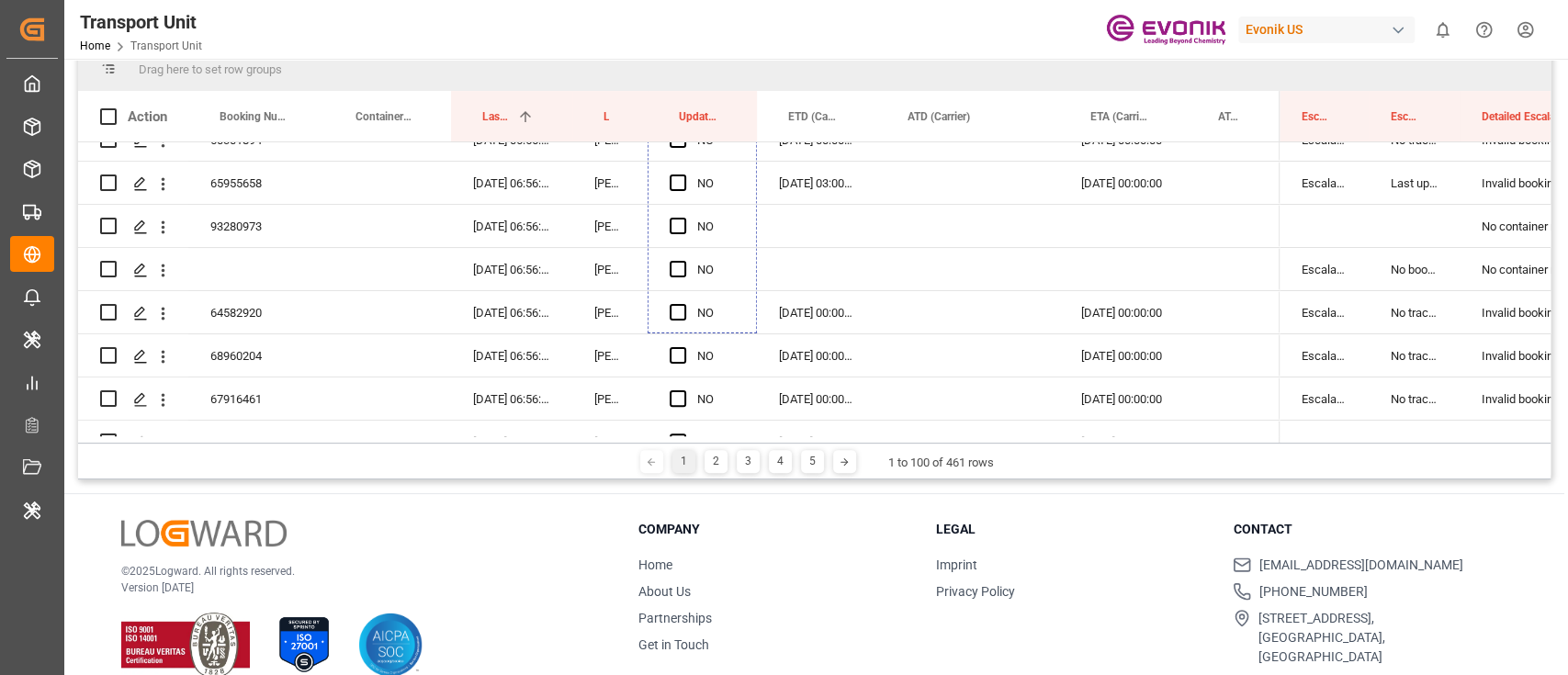 drag, startPoint x: 751, startPoint y: 181, endPoint x: 754, endPoint y: 433, distance: 252.01786 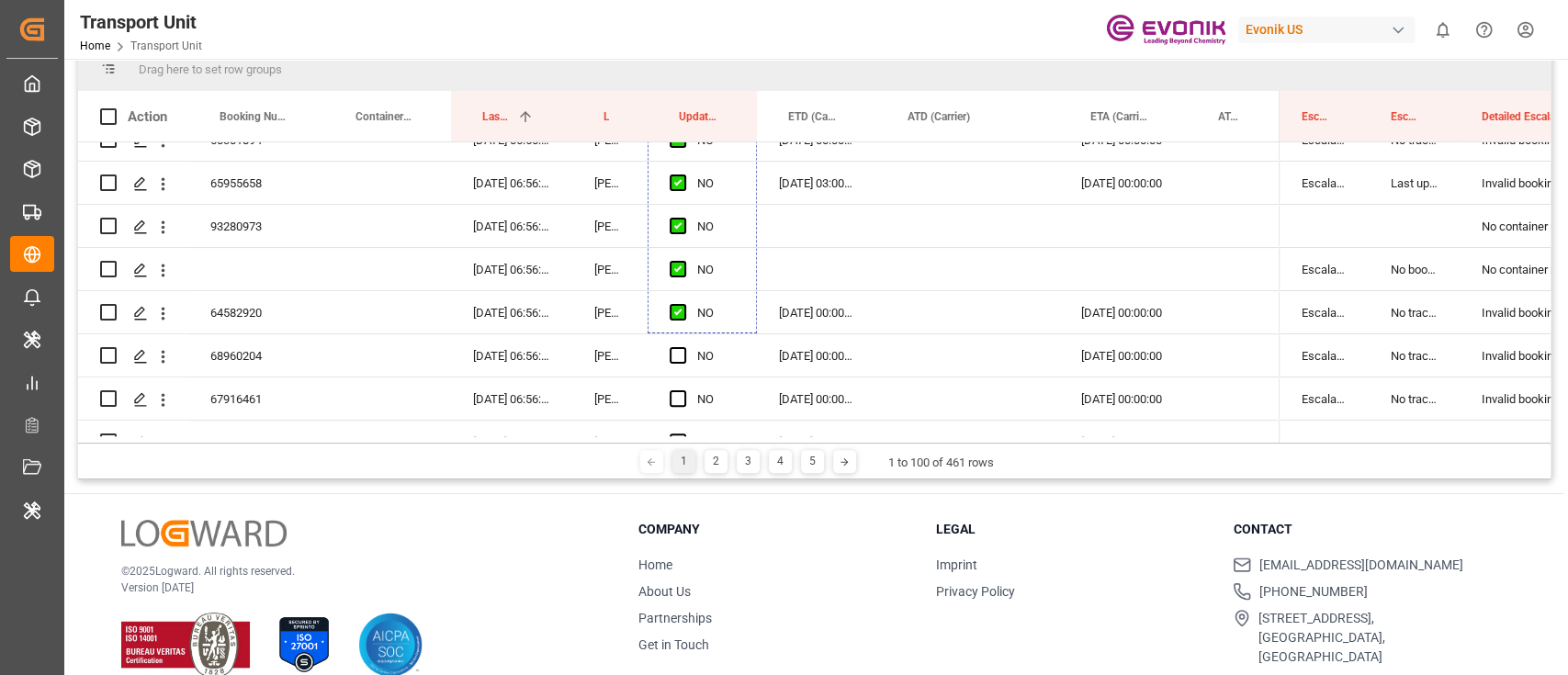 click on "NO" at bounding box center (702, 442) 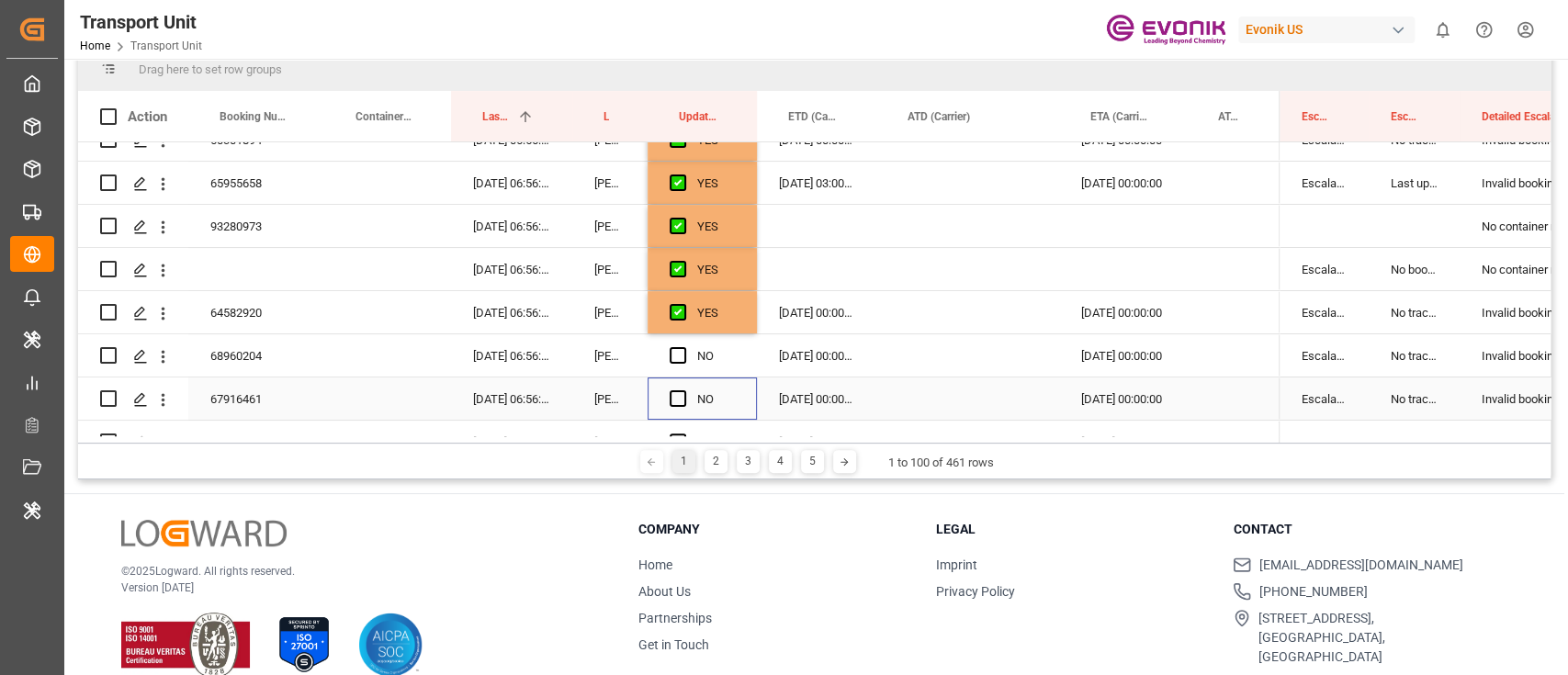 scroll, scrollTop: 147, scrollLeft: 0, axis: vertical 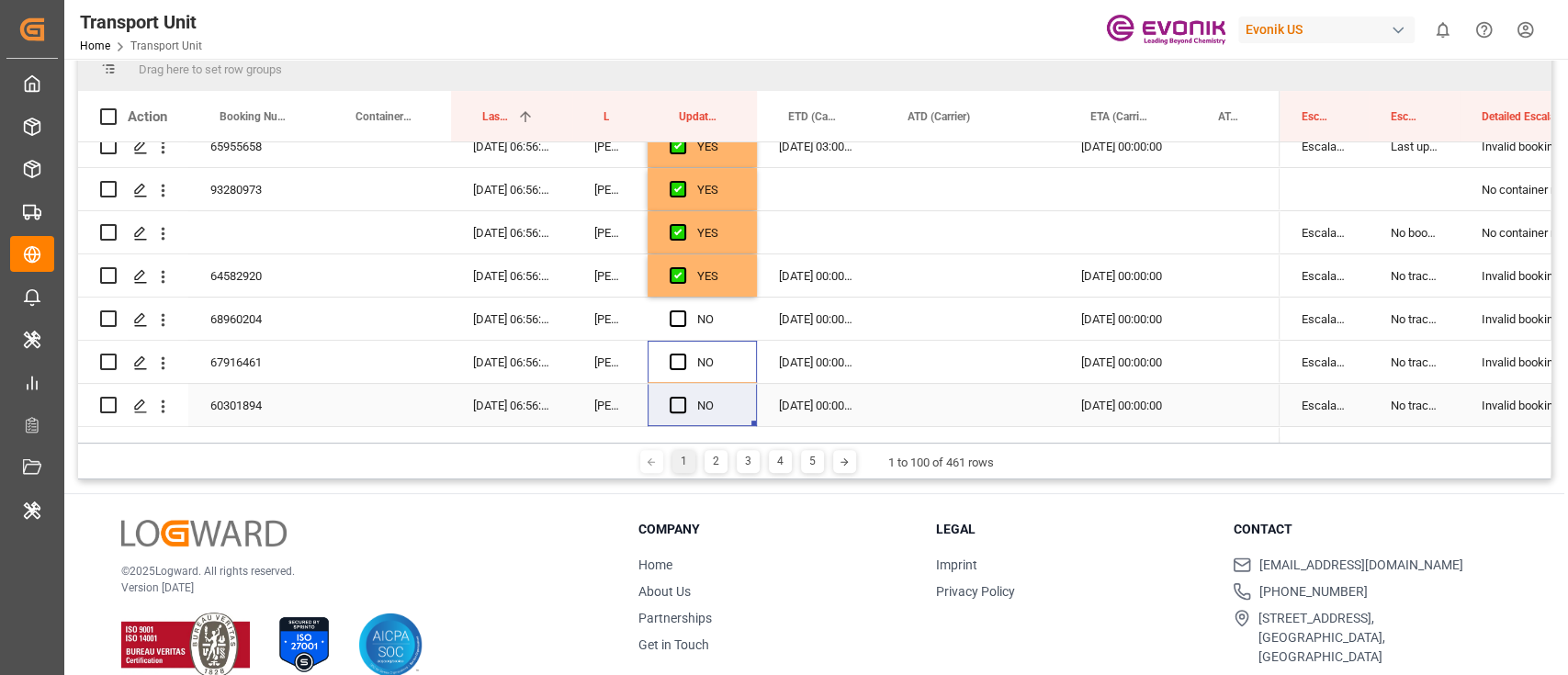 drag, startPoint x: 749, startPoint y: 354, endPoint x: 748, endPoint y: 396, distance: 42.011903 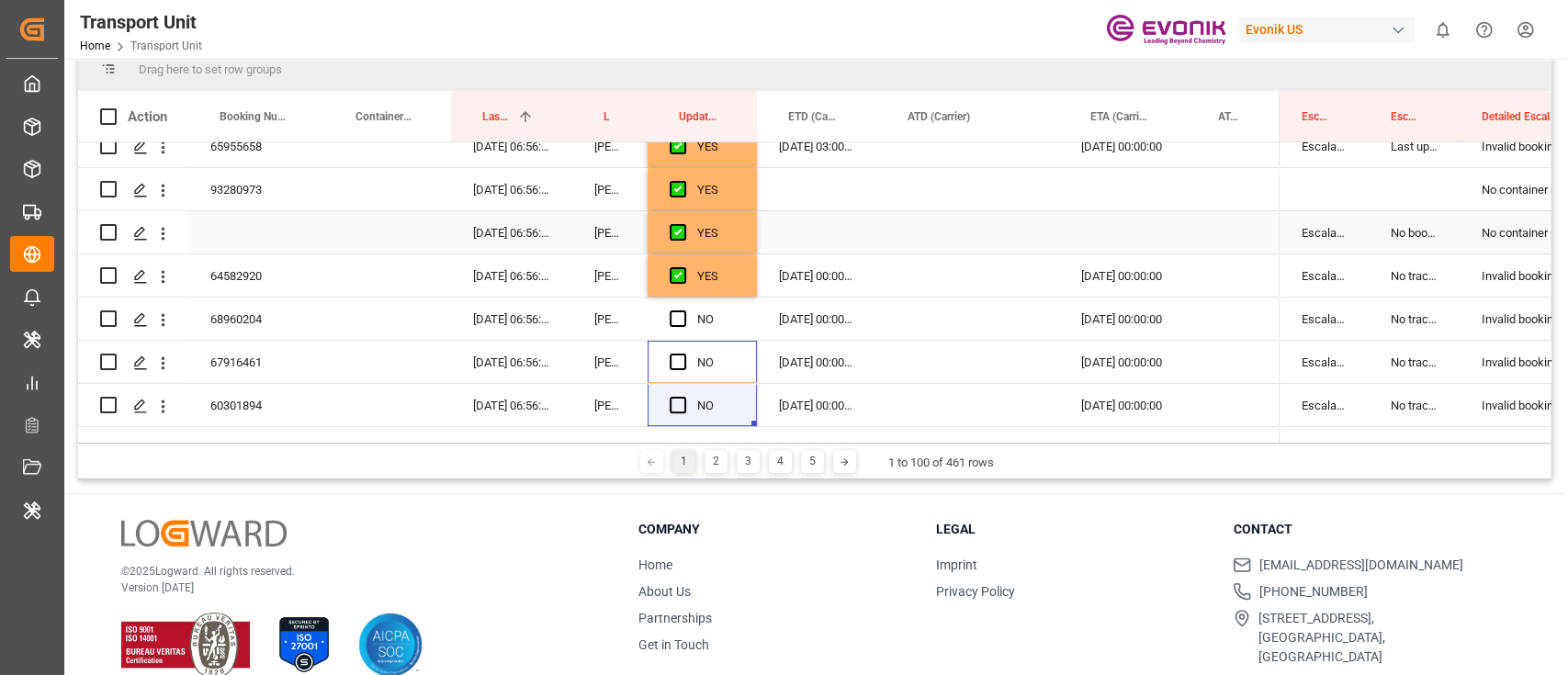 scroll, scrollTop: 269, scrollLeft: 0, axis: vertical 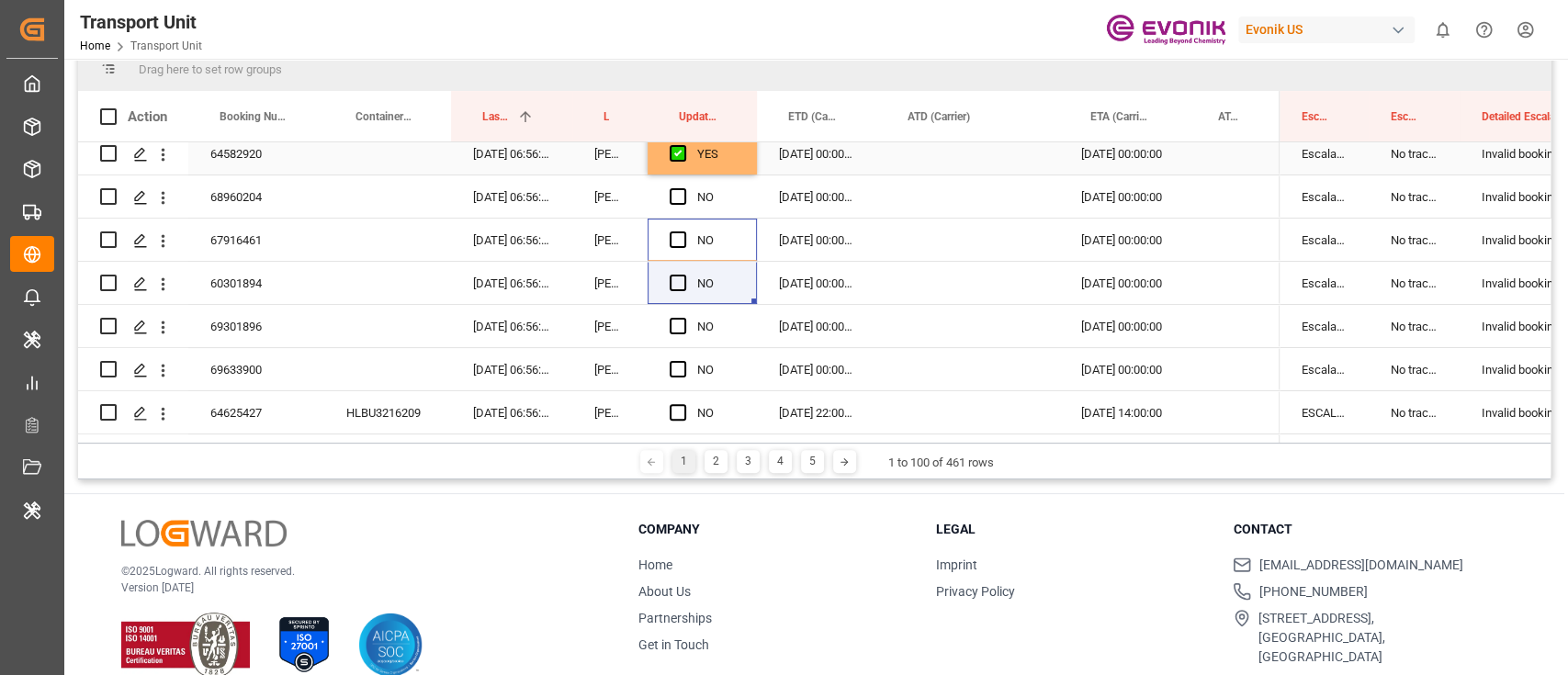 click on "YES" at bounding box center [702, 153] 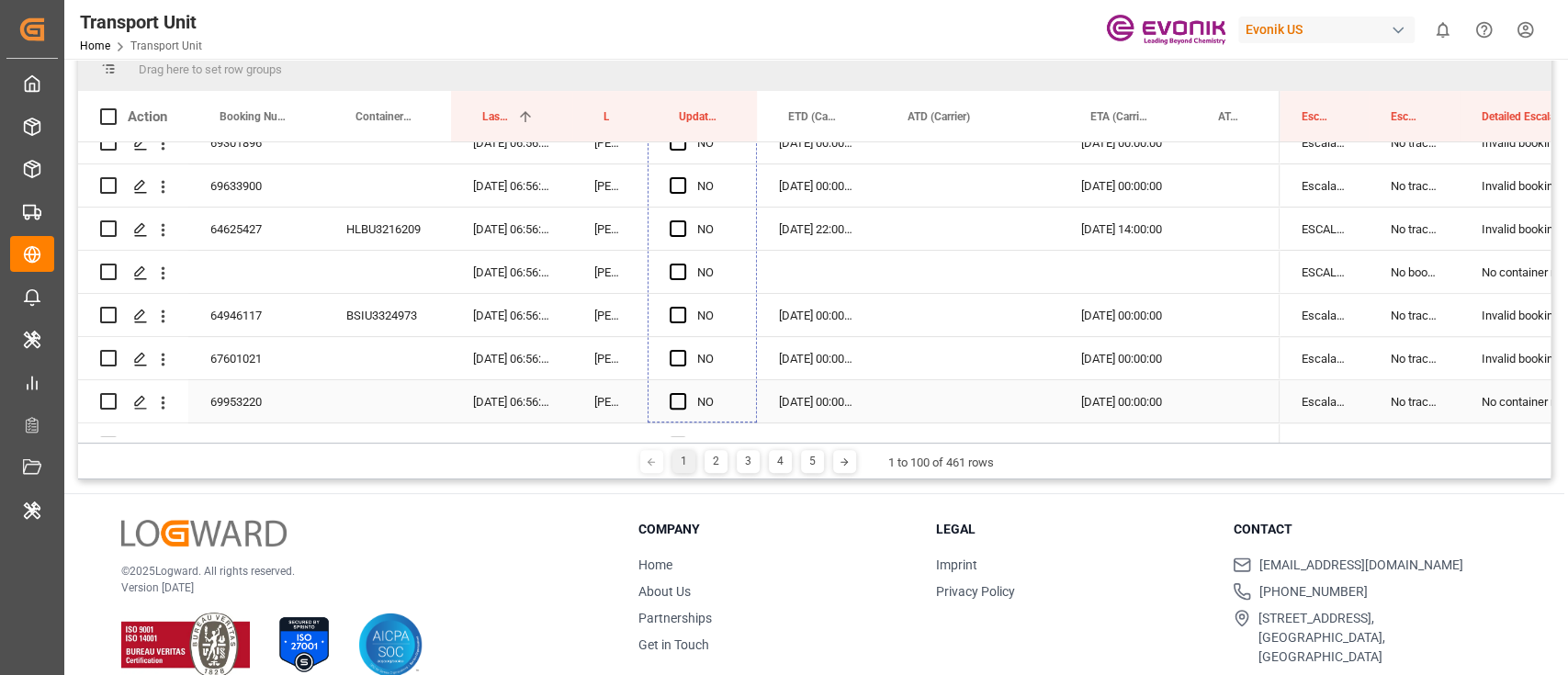 drag, startPoint x: 753, startPoint y: 172, endPoint x: 752, endPoint y: 276, distance: 104.00481 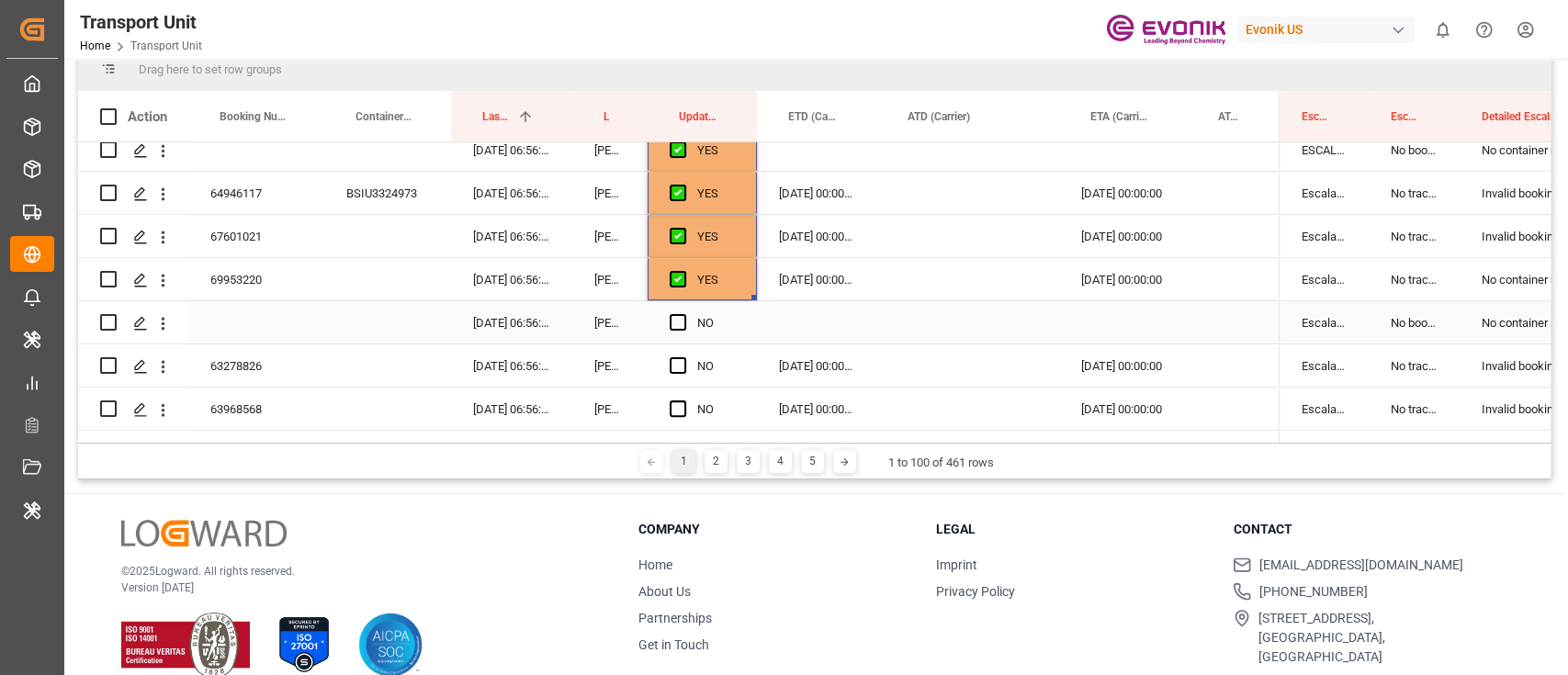 scroll, scrollTop: 698, scrollLeft: 0, axis: vertical 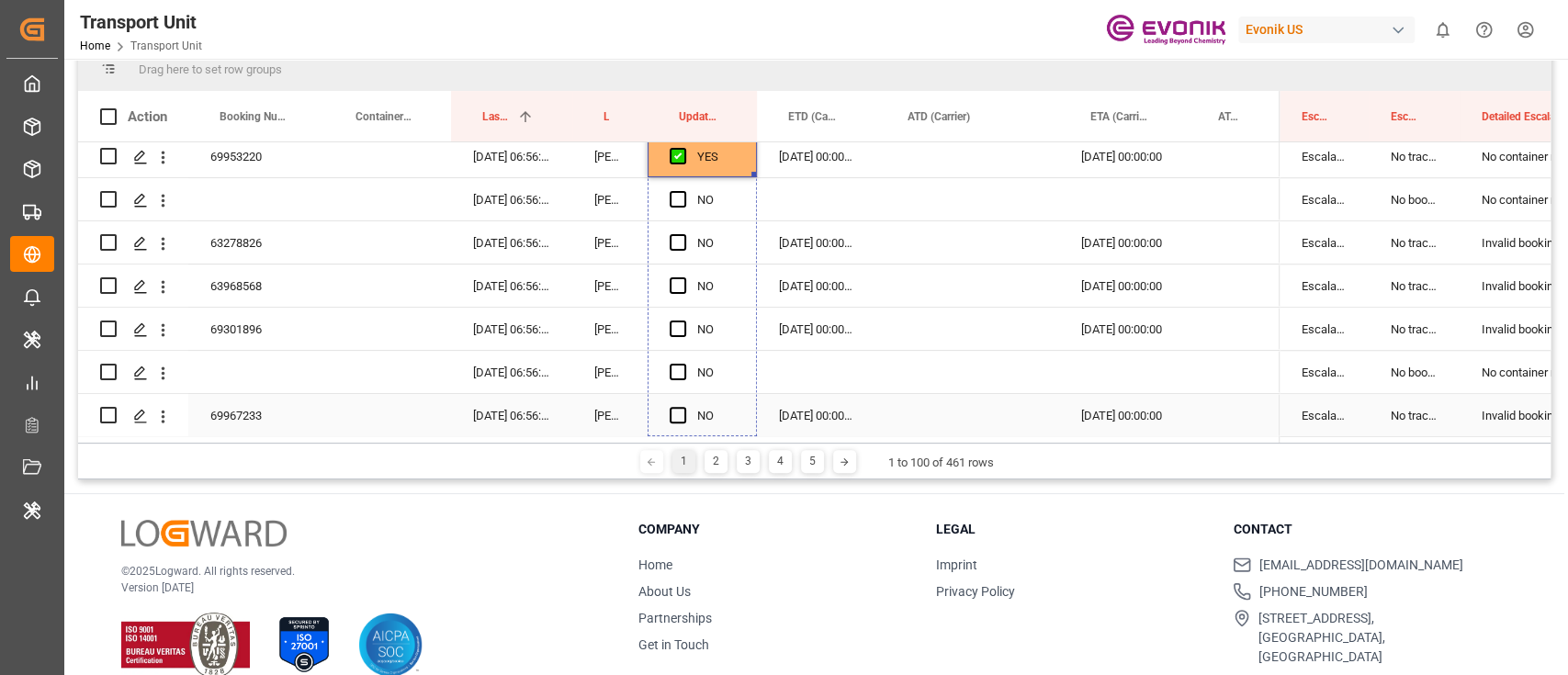 drag, startPoint x: 753, startPoint y: 175, endPoint x: 772, endPoint y: 445, distance: 270.66769 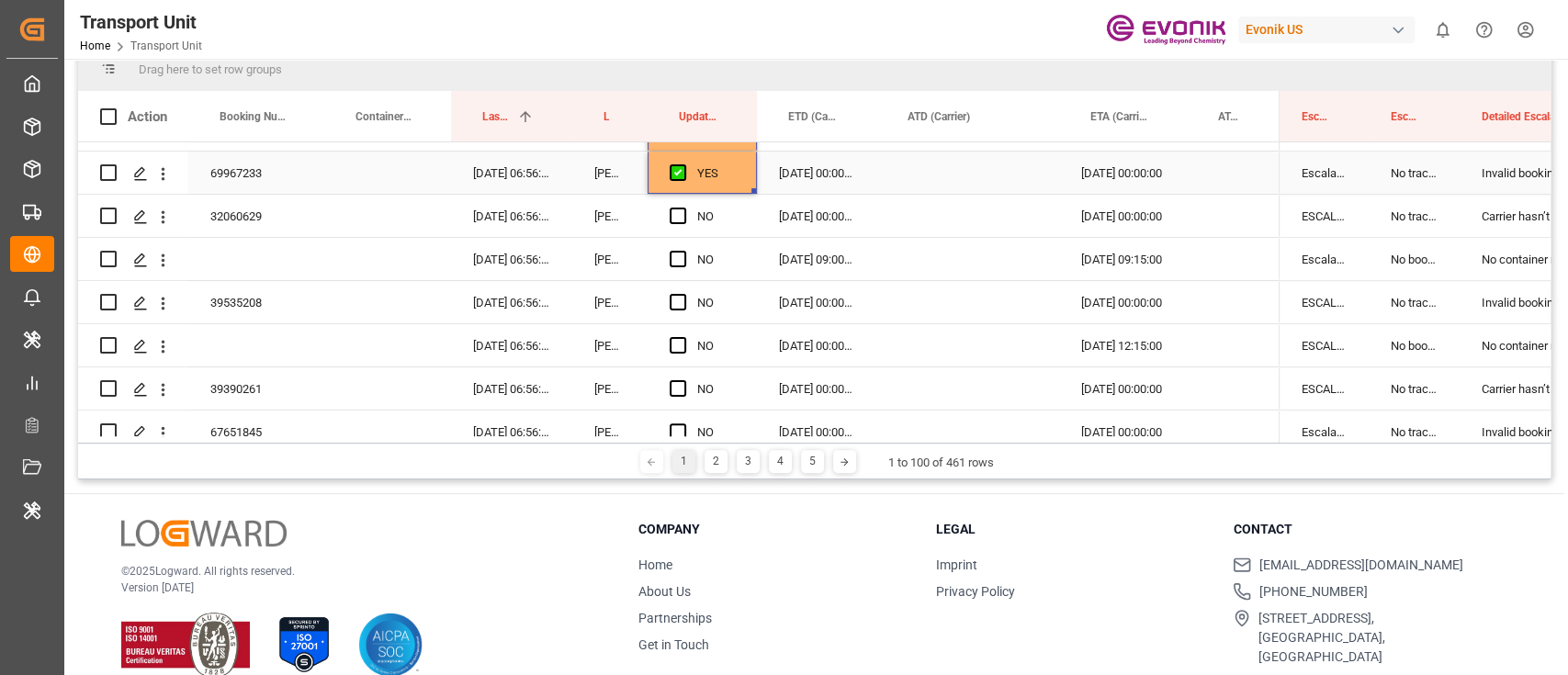 scroll, scrollTop: 979, scrollLeft: 0, axis: vertical 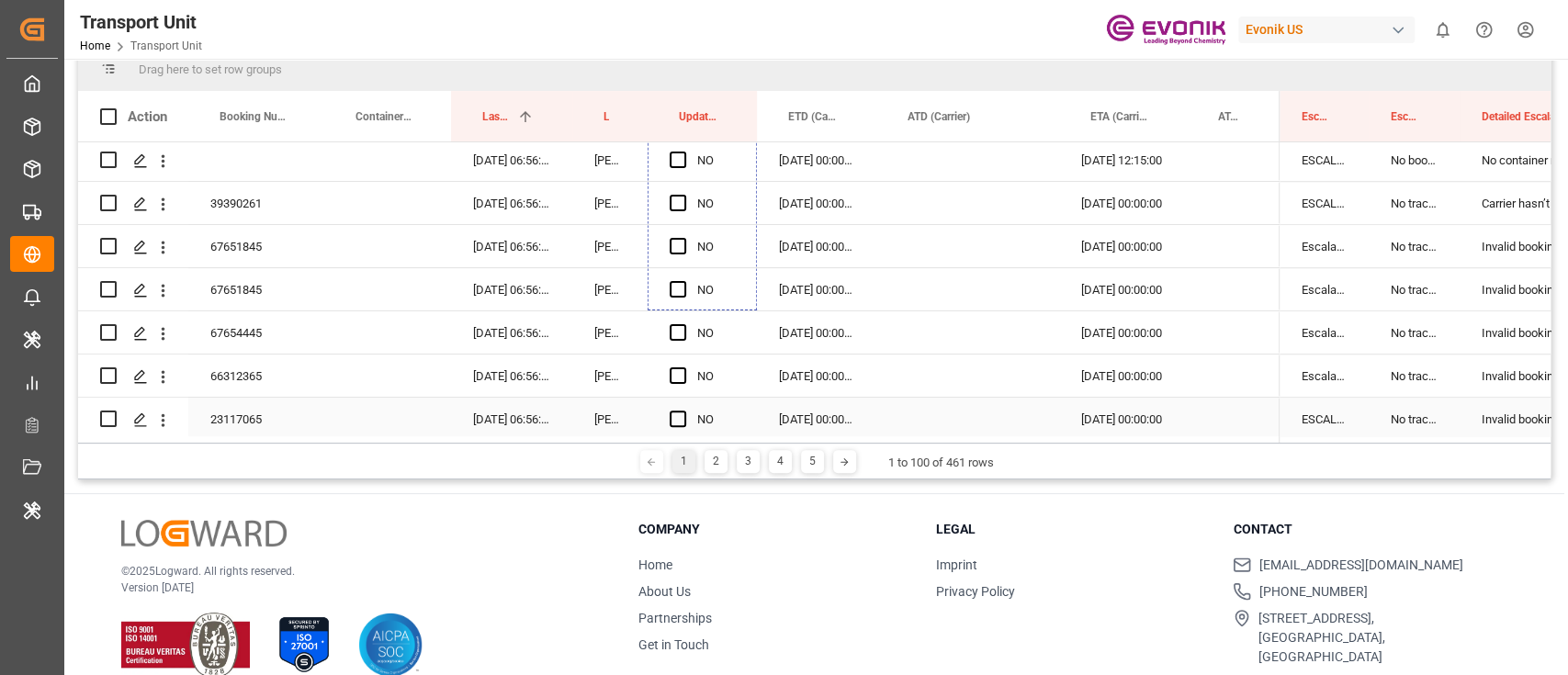 drag, startPoint x: 753, startPoint y: 151, endPoint x: 761, endPoint y: 425, distance: 274.117 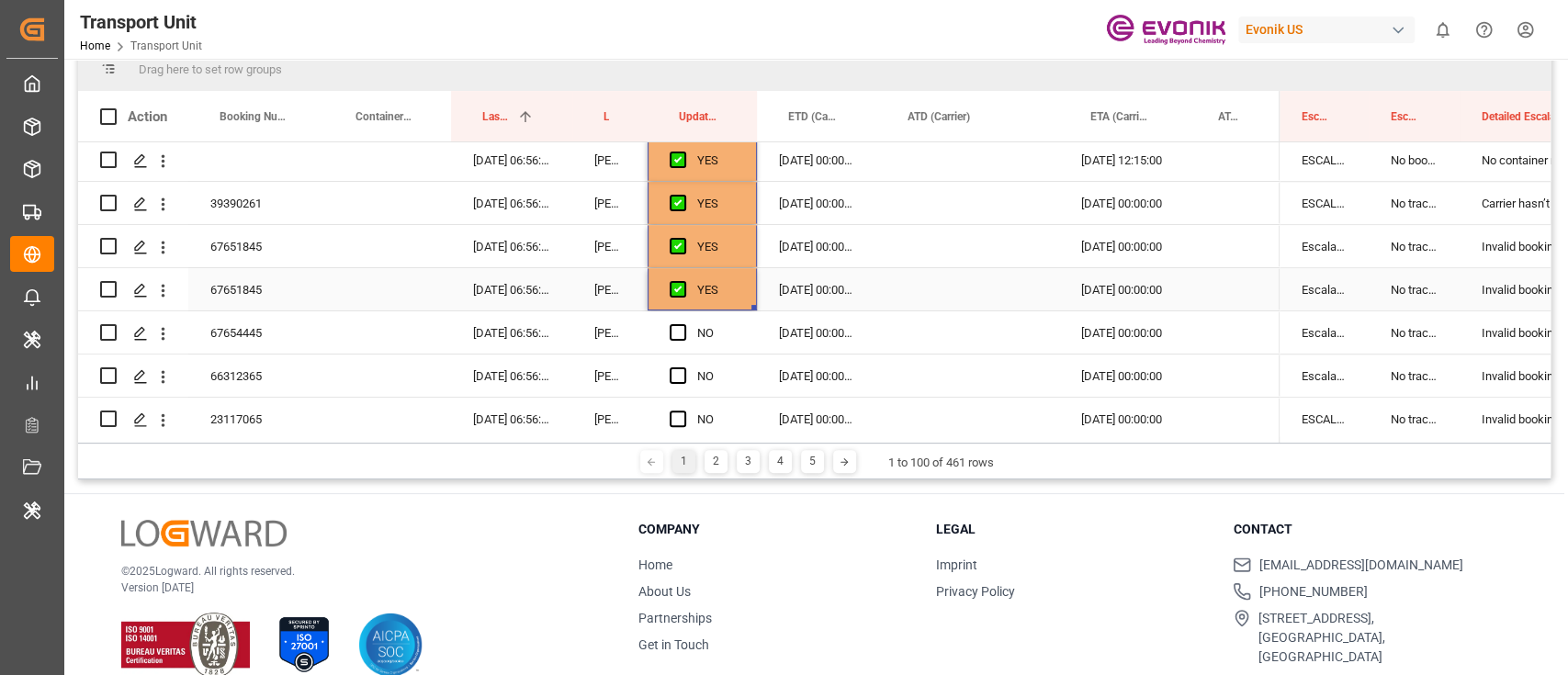 scroll, scrollTop: 1249, scrollLeft: 0, axis: vertical 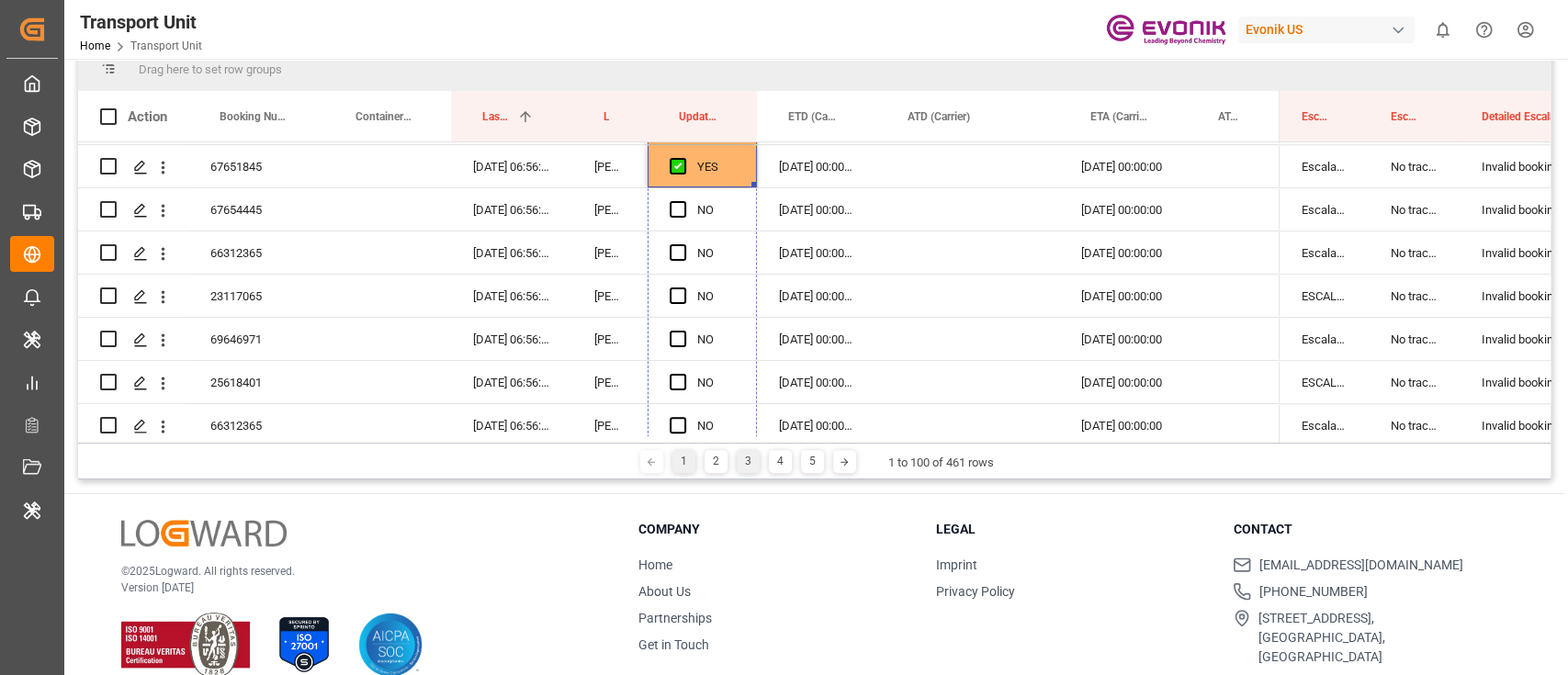 drag, startPoint x: 750, startPoint y: 183, endPoint x: 750, endPoint y: 464, distance: 281 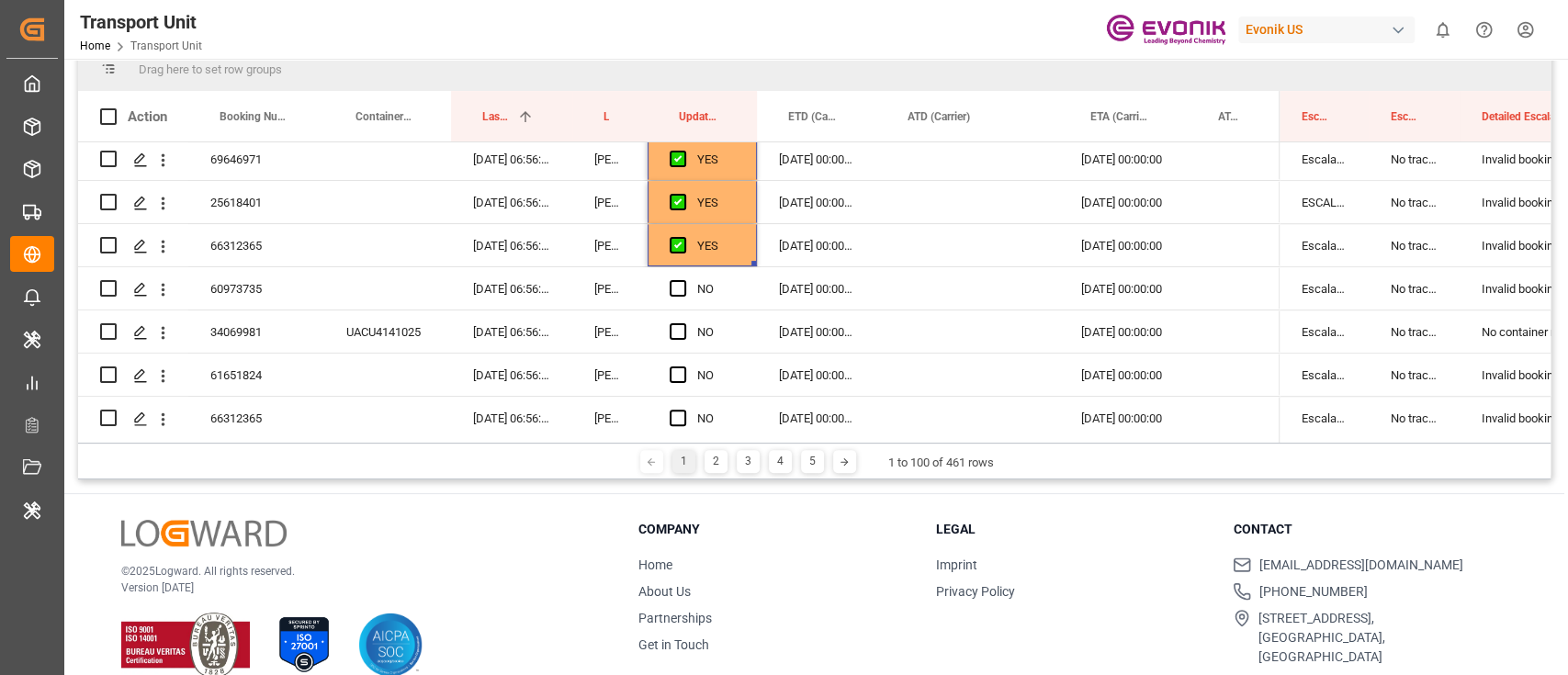 scroll, scrollTop: 1530, scrollLeft: 0, axis: vertical 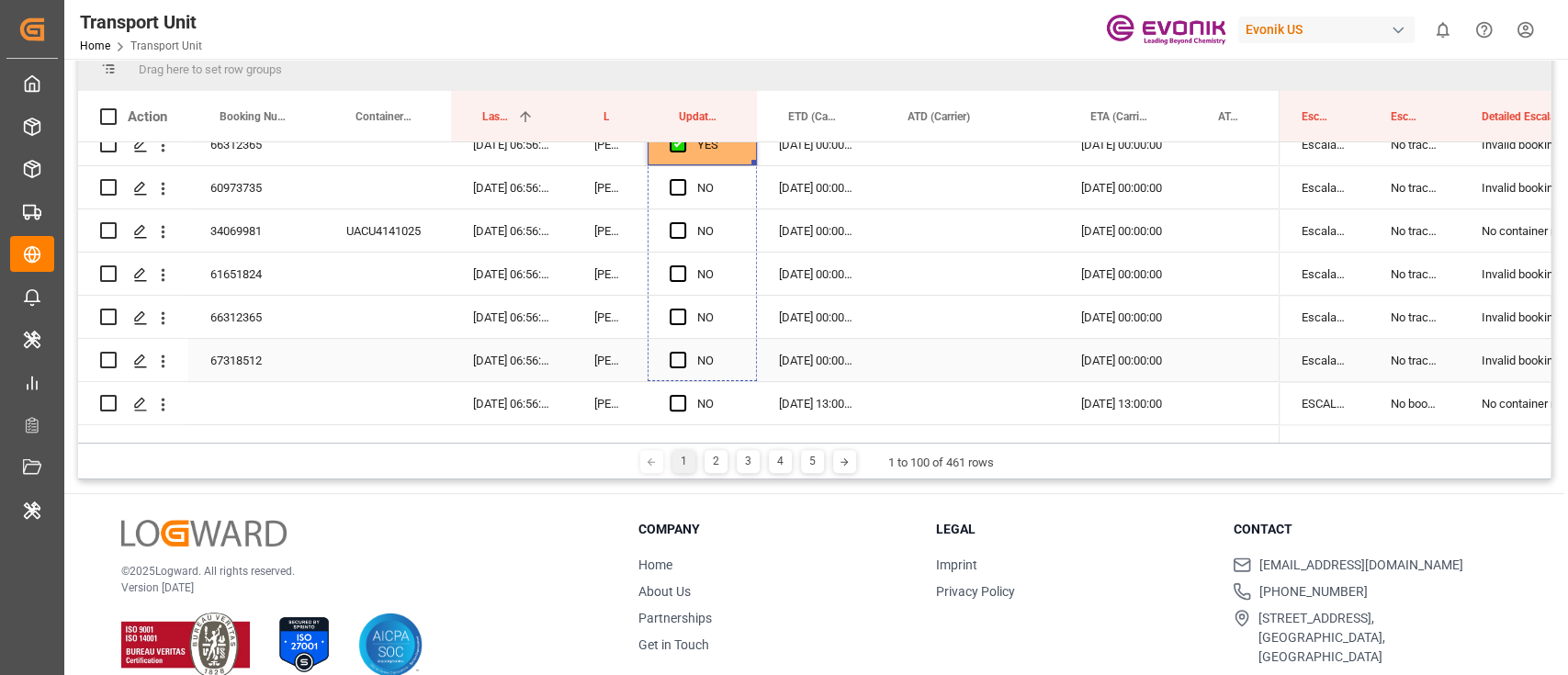 drag, startPoint x: 750, startPoint y: 161, endPoint x: 759, endPoint y: 383, distance: 222.1824 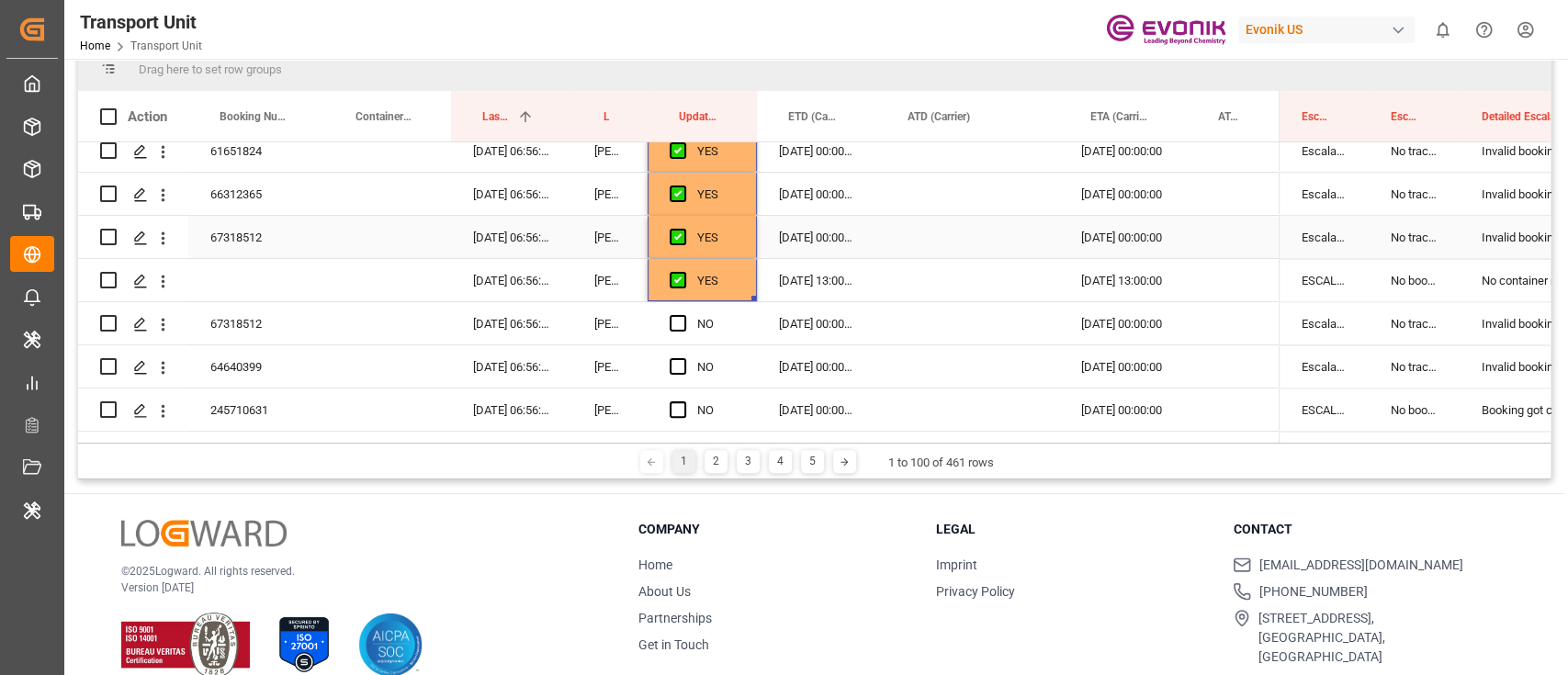scroll, scrollTop: 1775, scrollLeft: 0, axis: vertical 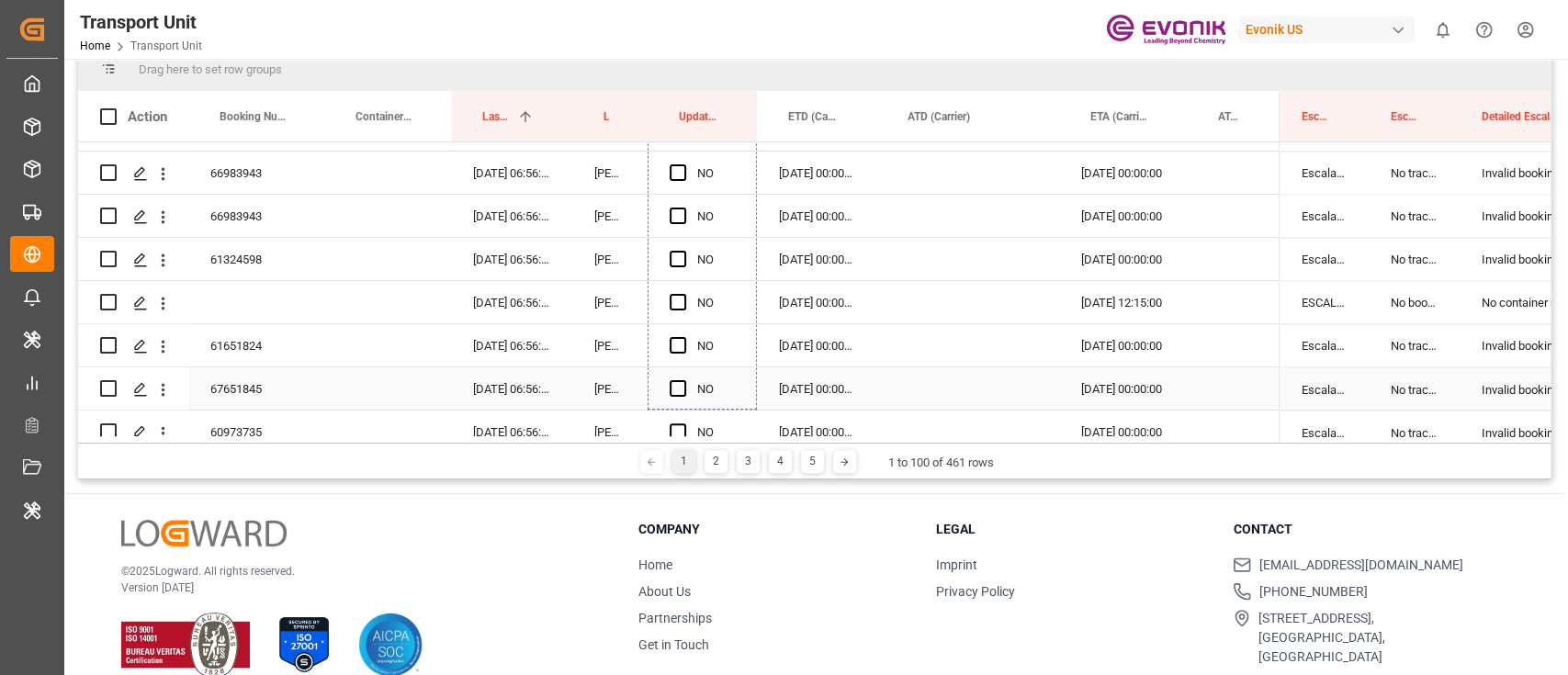drag, startPoint x: 753, startPoint y: 209, endPoint x: 755, endPoint y: 371, distance: 162.01235 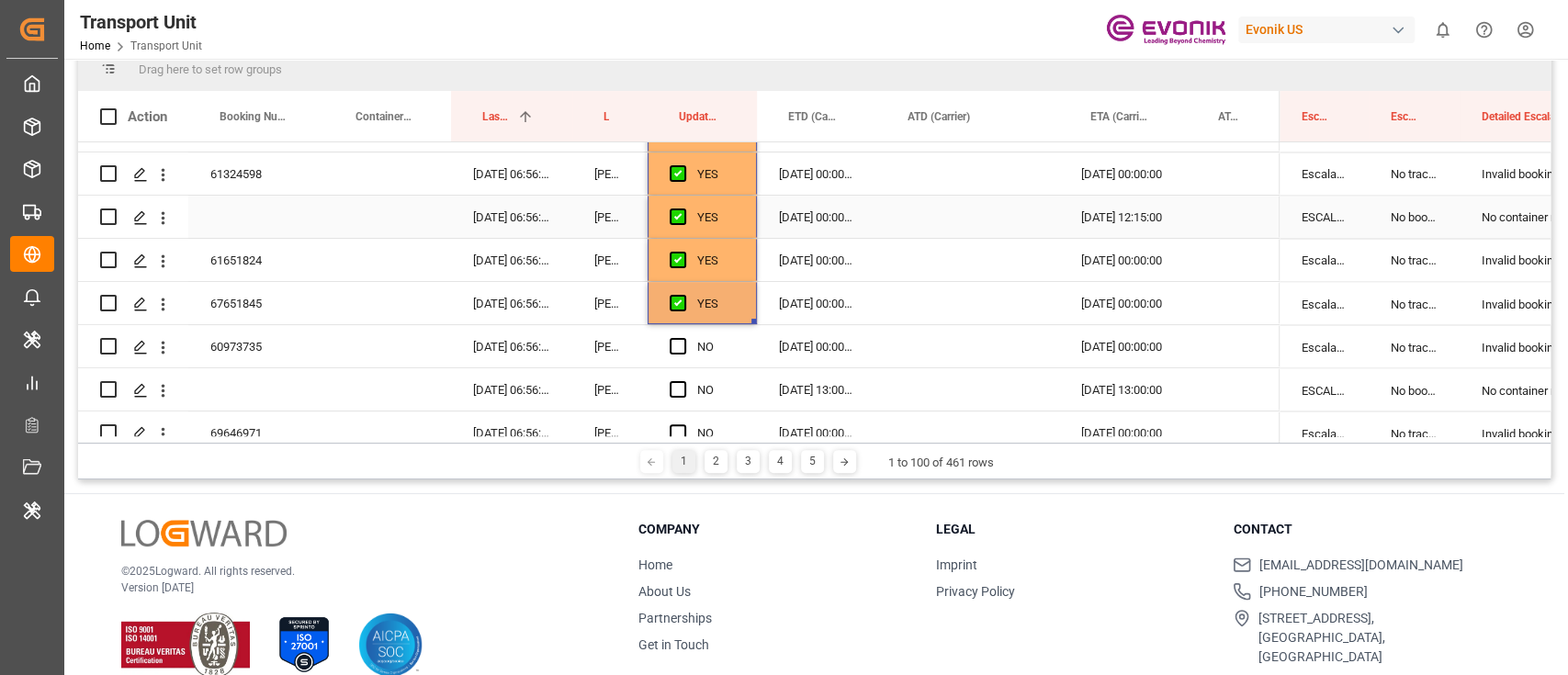 scroll, scrollTop: 2228, scrollLeft: 0, axis: vertical 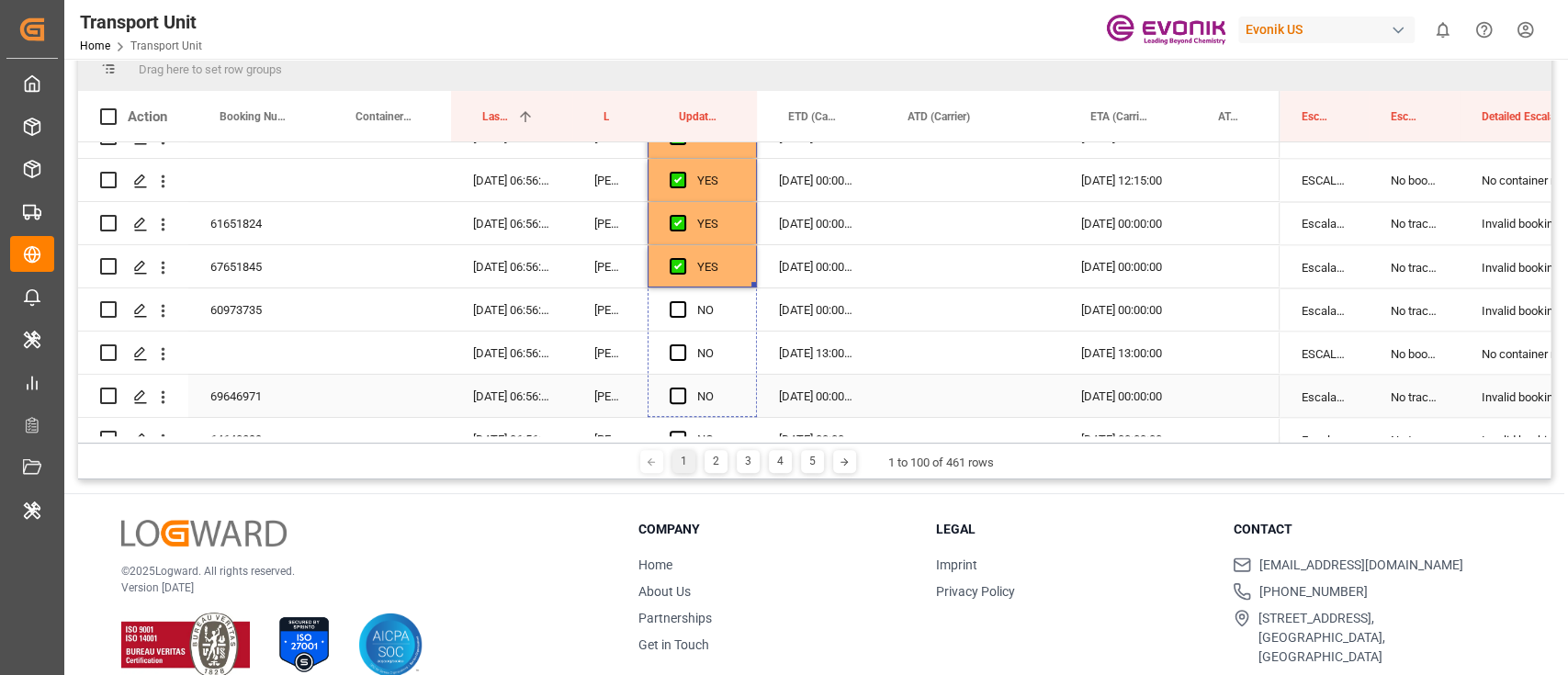 drag, startPoint x: 751, startPoint y: 283, endPoint x: 751, endPoint y: 394, distance: 111 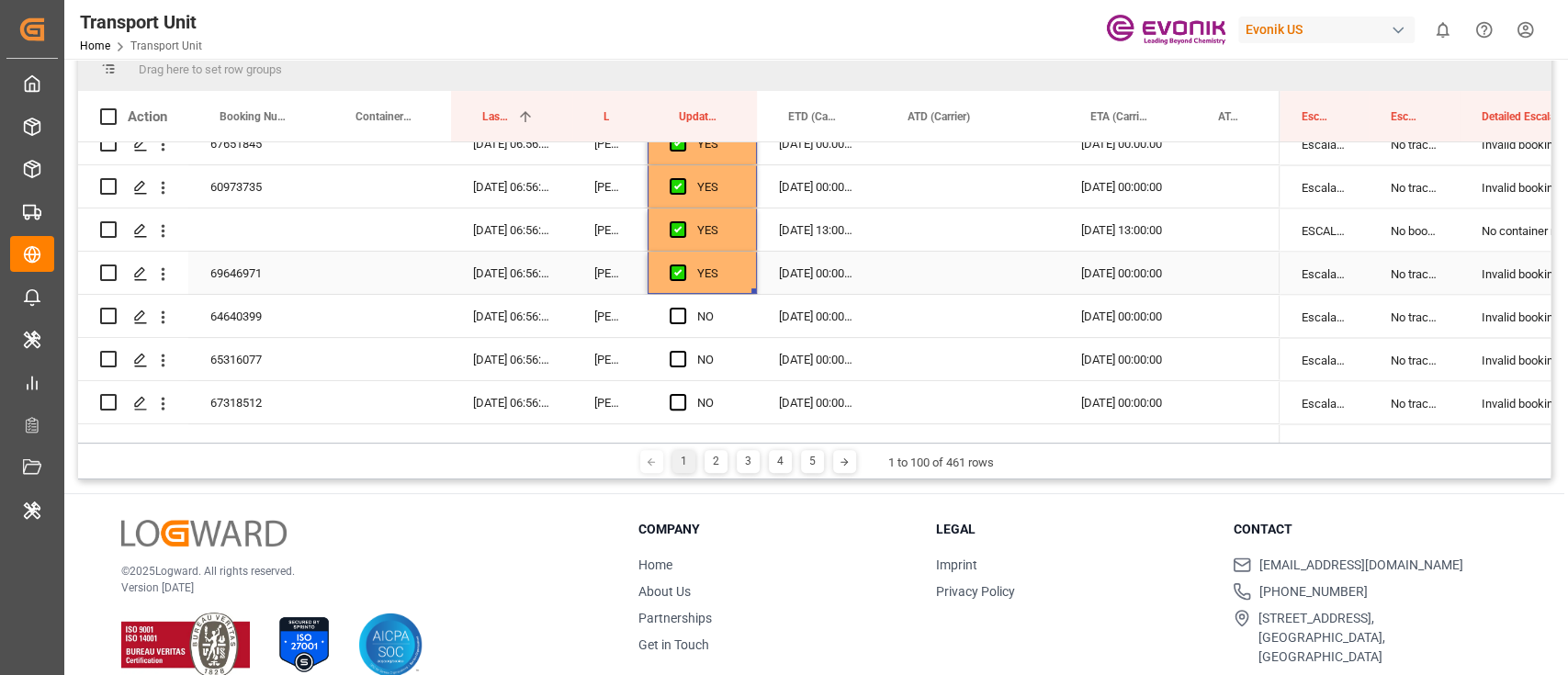 scroll, scrollTop: 2473, scrollLeft: 0, axis: vertical 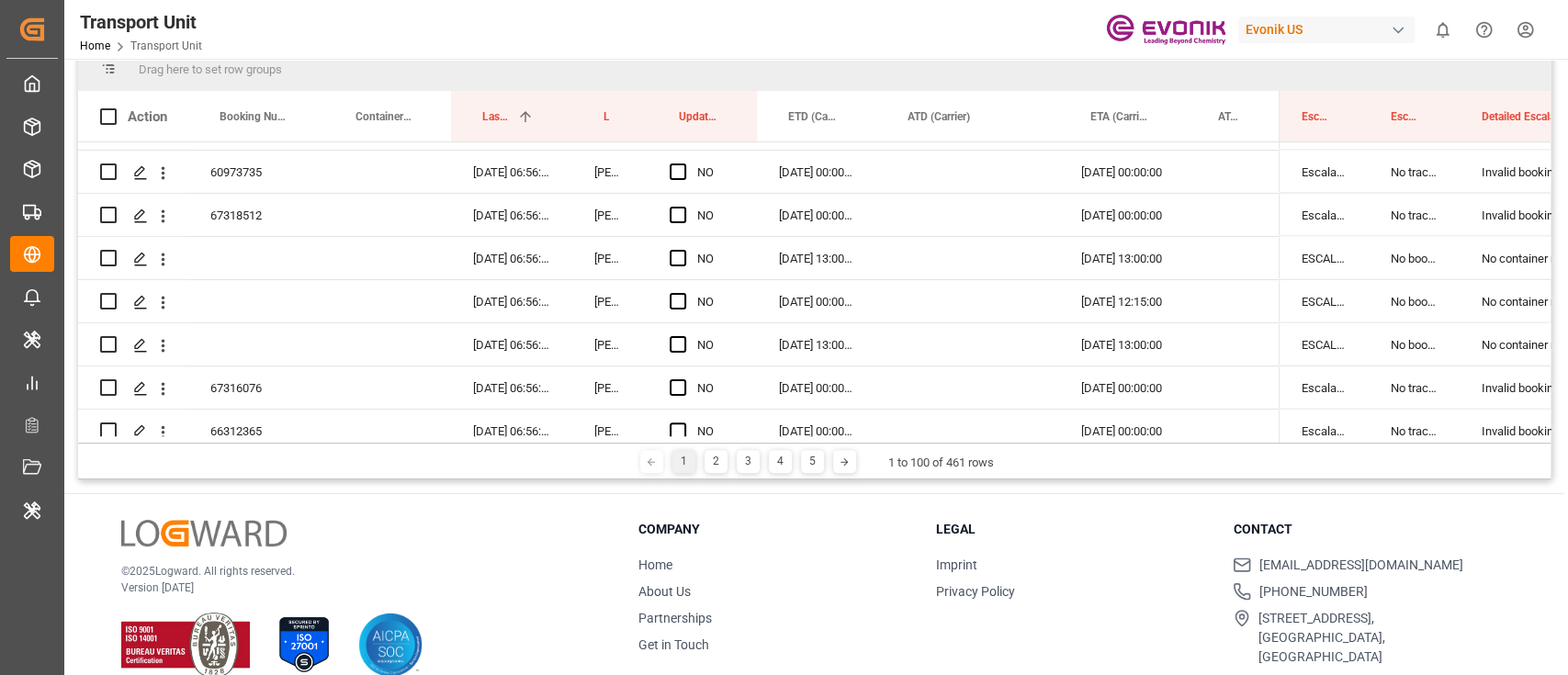 drag, startPoint x: 752, startPoint y: 170, endPoint x: 748, endPoint y: 349, distance: 179.04469 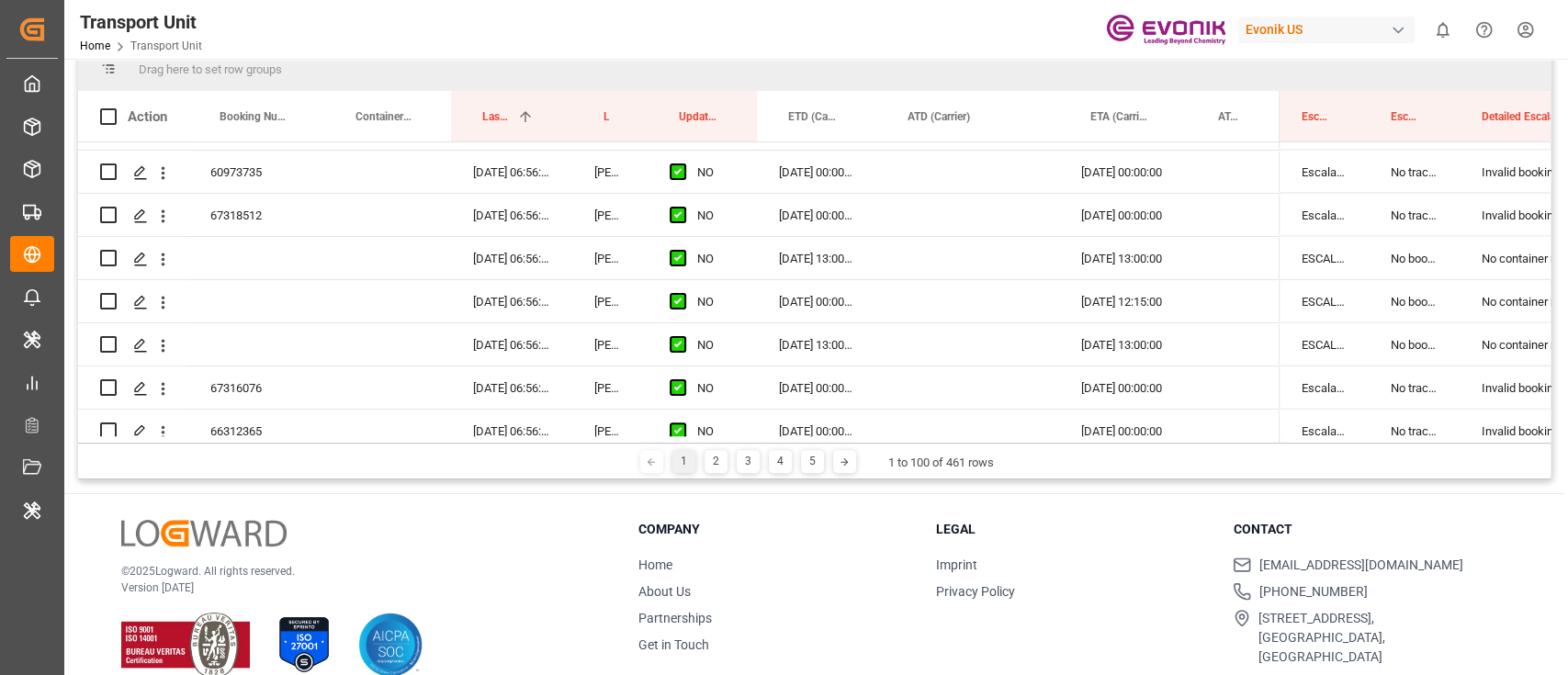 click on "NO" at bounding box center (702, 431) 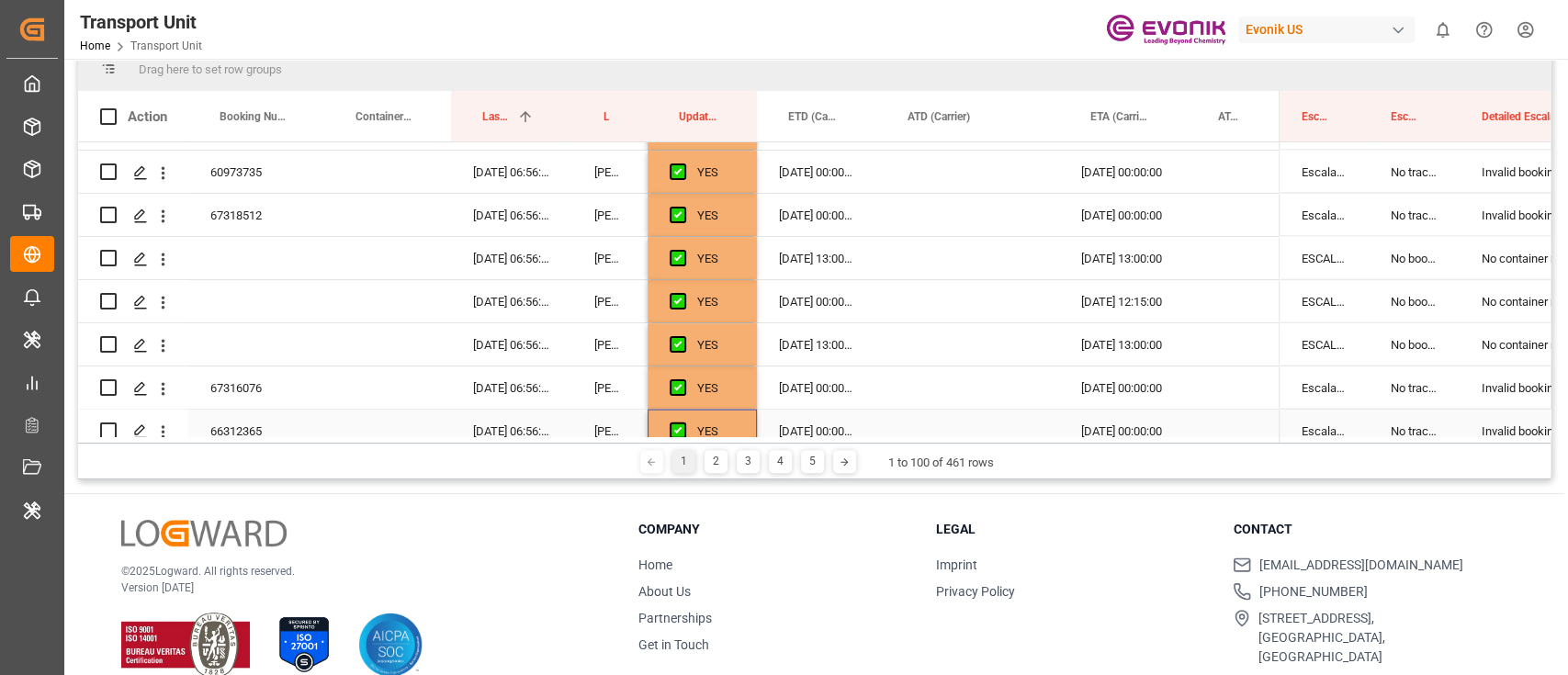 scroll, scrollTop: 2914, scrollLeft: 0, axis: vertical 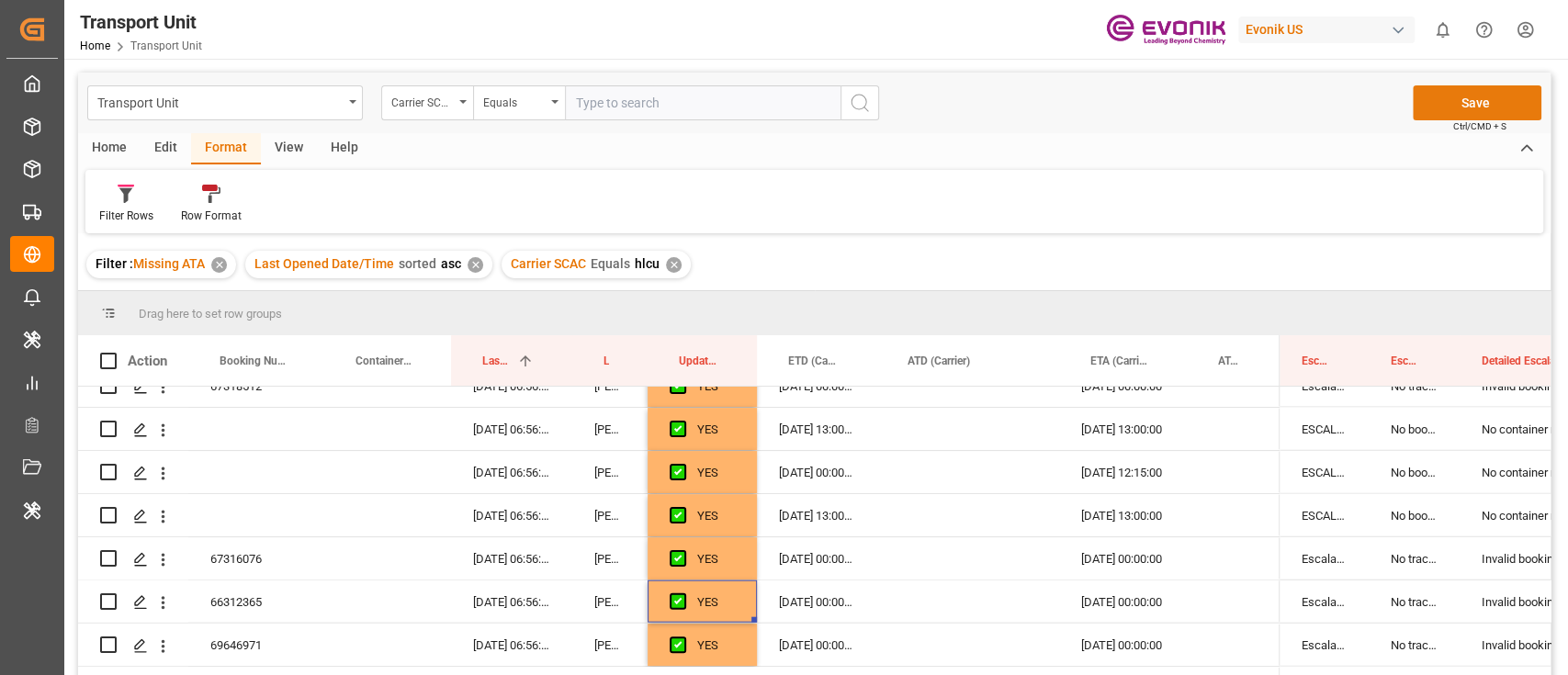 click on "Save" at bounding box center (1477, 103) 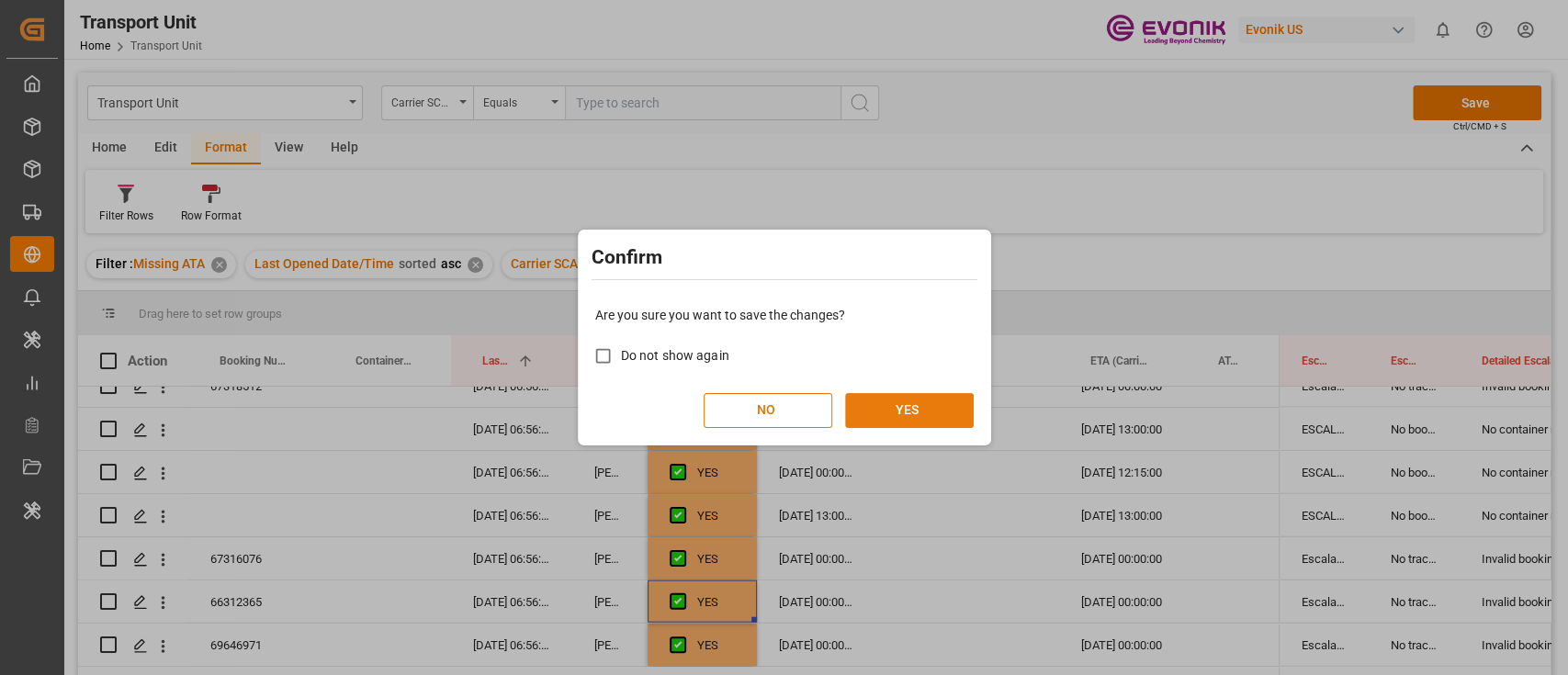 click on "YES" at bounding box center (909, 411) 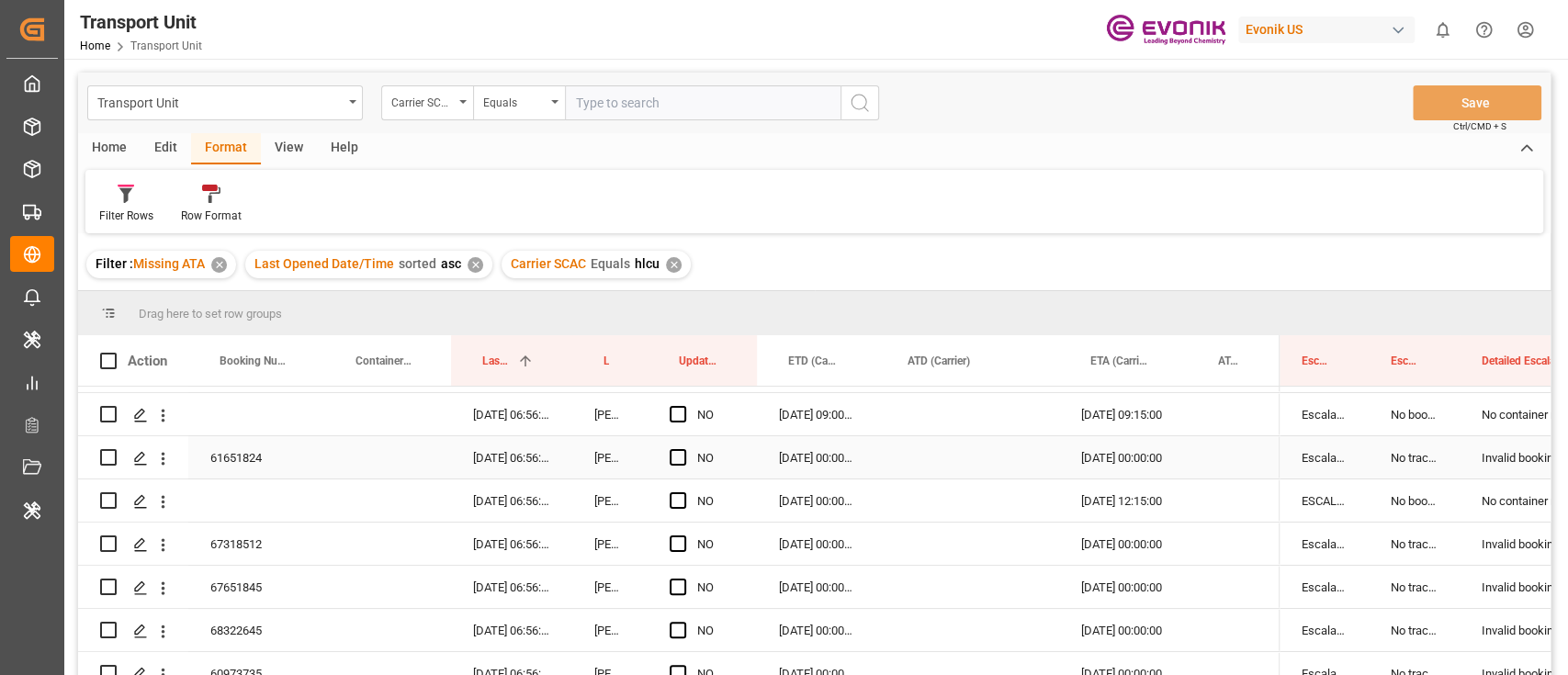 scroll, scrollTop: 0, scrollLeft: 0, axis: both 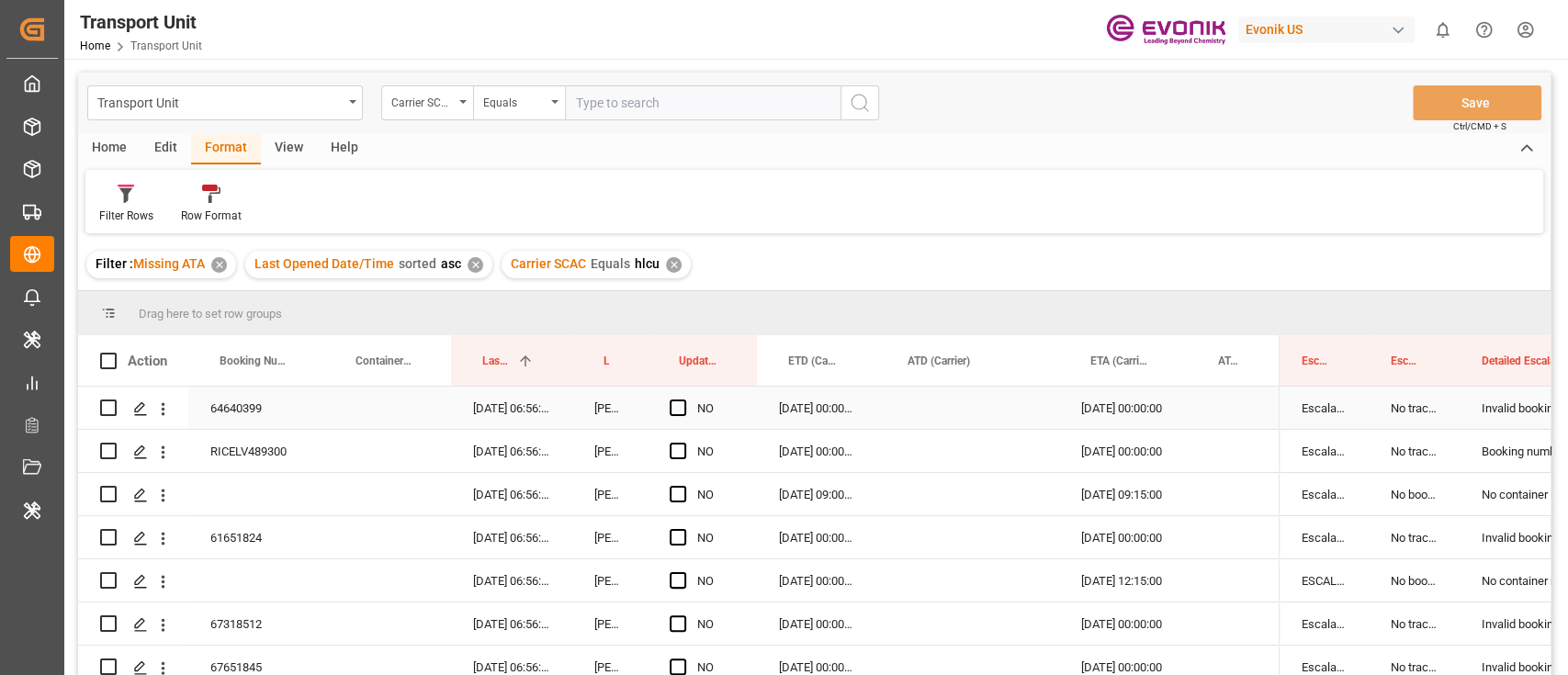click at bounding box center [678, 408] 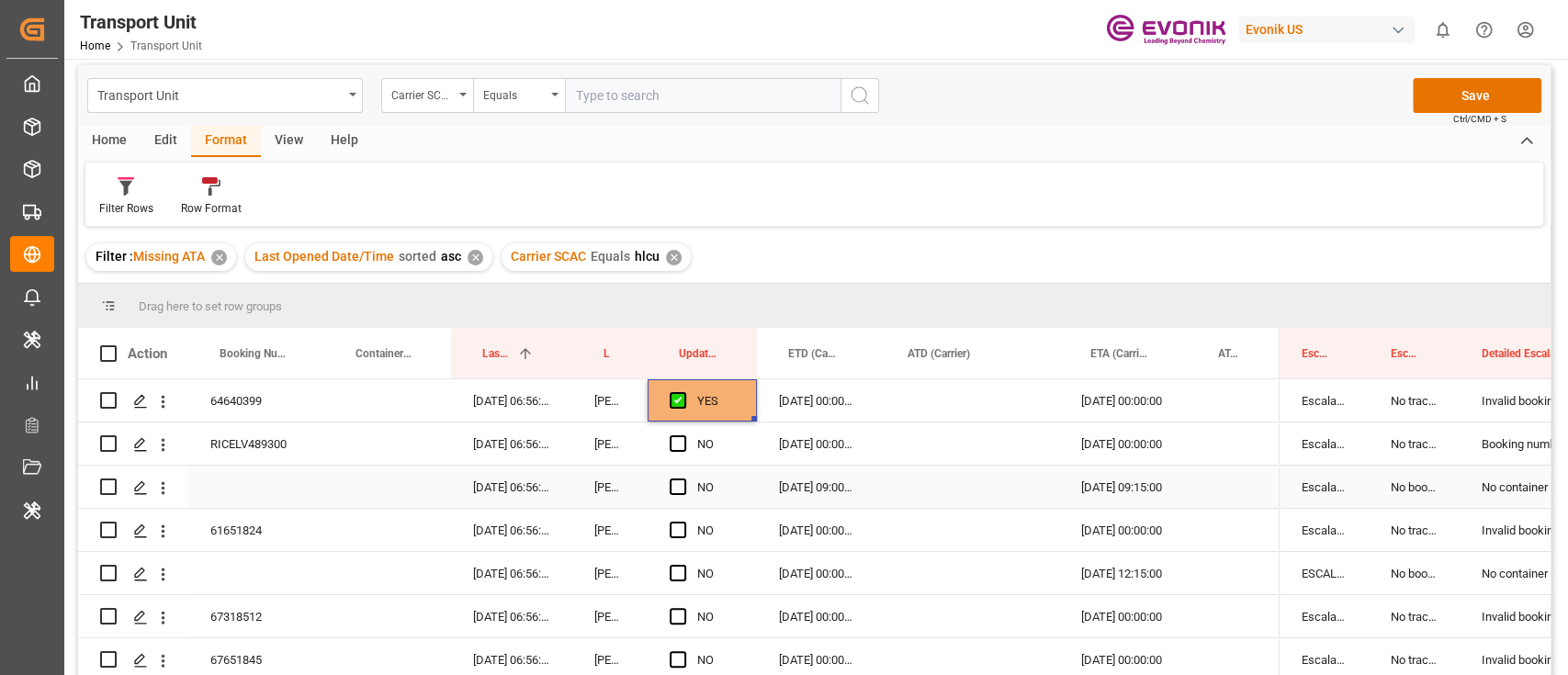 scroll, scrollTop: 122, scrollLeft: 0, axis: vertical 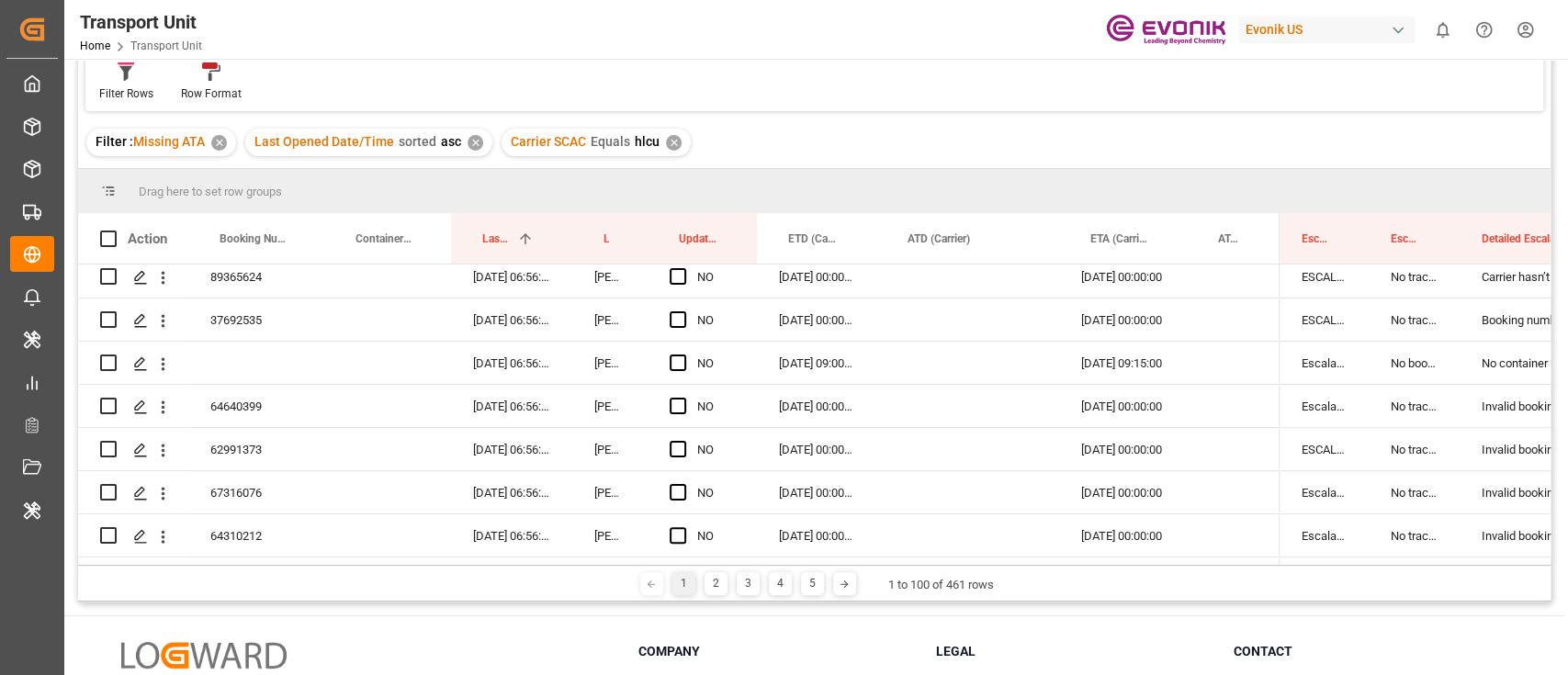 drag, startPoint x: 752, startPoint y: 305, endPoint x: 756, endPoint y: 540, distance: 235.03404 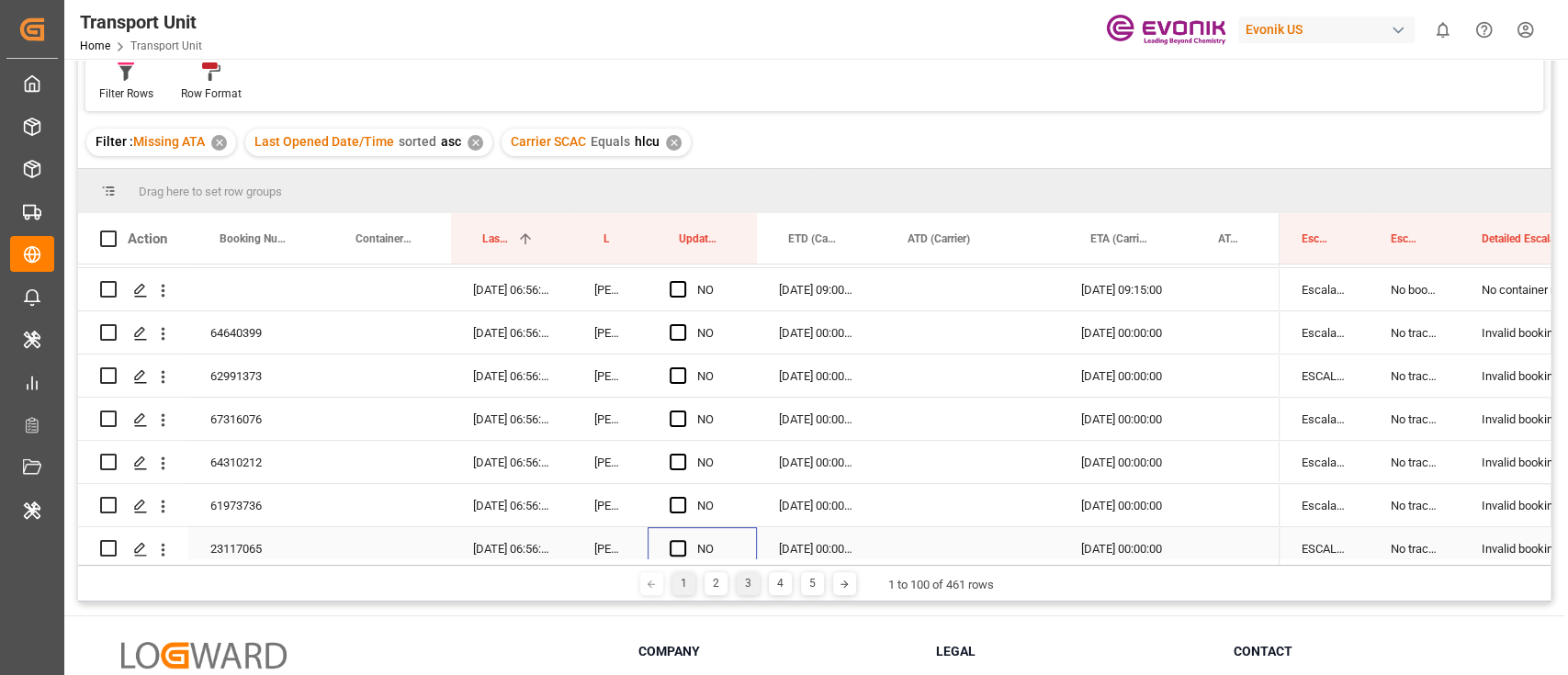 scroll, scrollTop: 588, scrollLeft: 0, axis: vertical 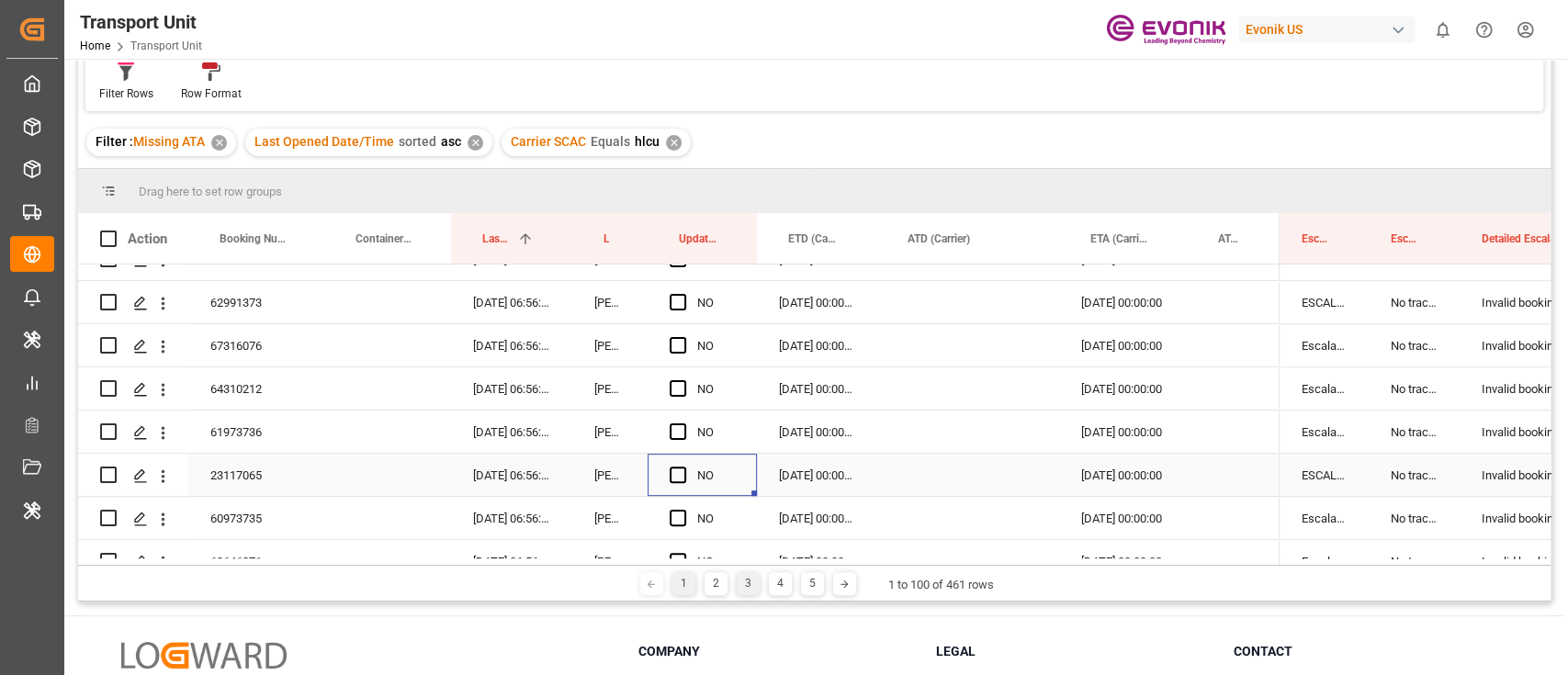 drag, startPoint x: 756, startPoint y: 535, endPoint x: 757, endPoint y: 580, distance: 45.01111 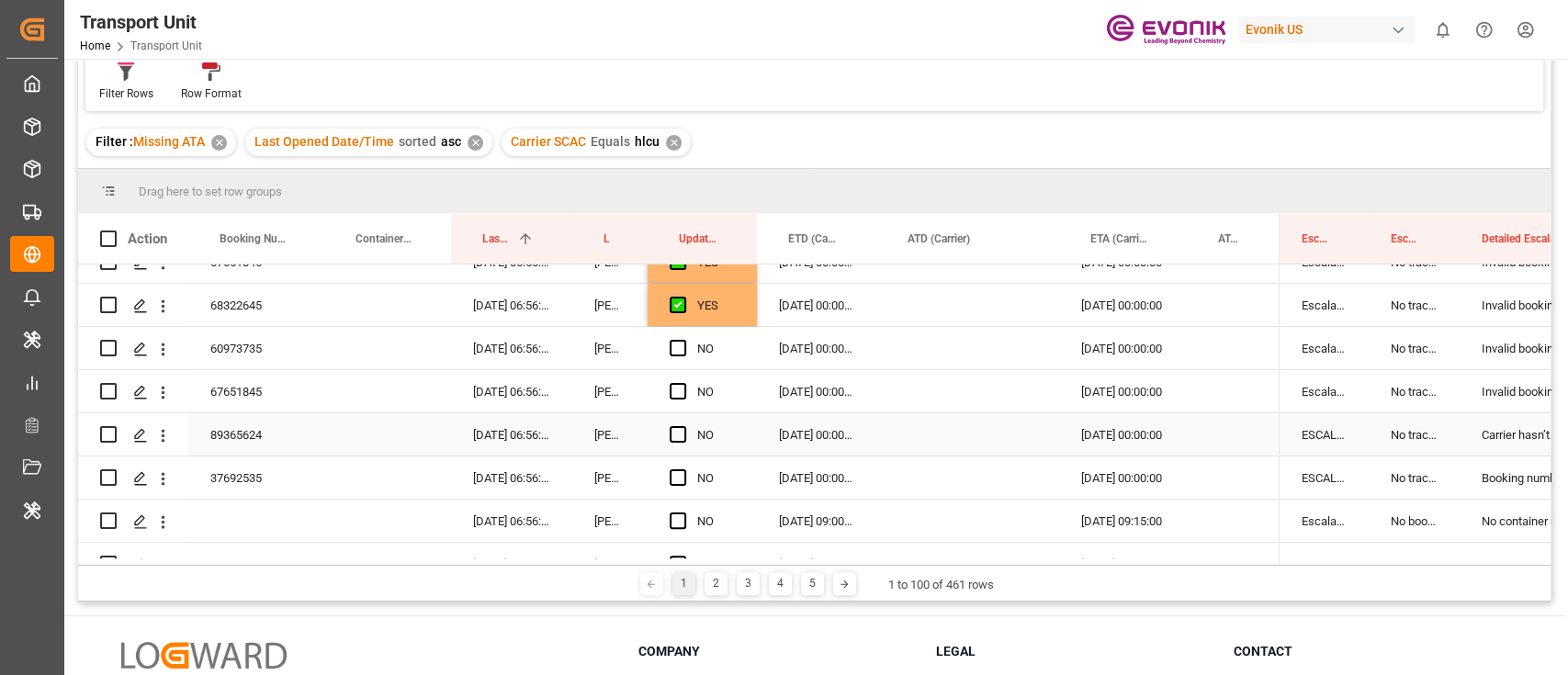 scroll, scrollTop: 244, scrollLeft: 0, axis: vertical 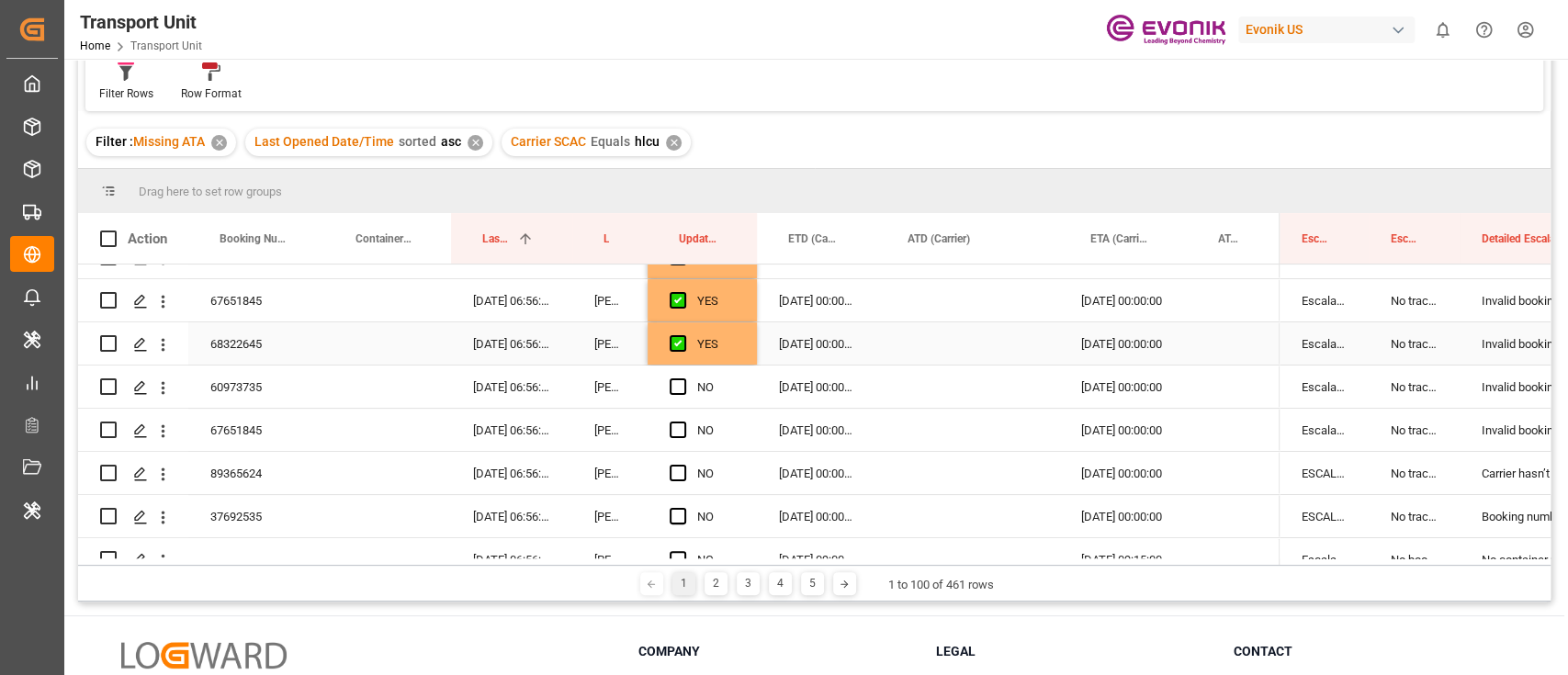 click on "YES" at bounding box center [702, 343] 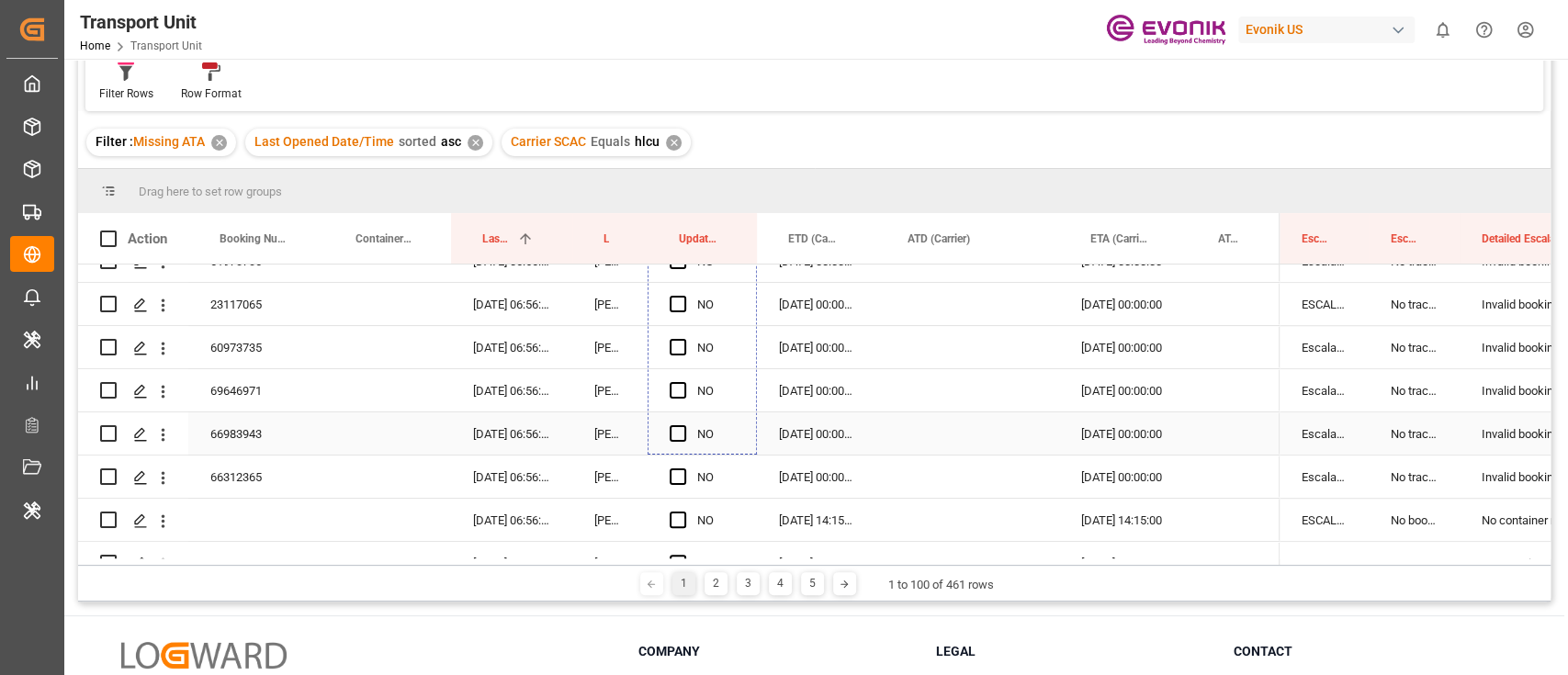 drag, startPoint x: 756, startPoint y: 490, endPoint x: 751, endPoint y: 435, distance: 55.226805 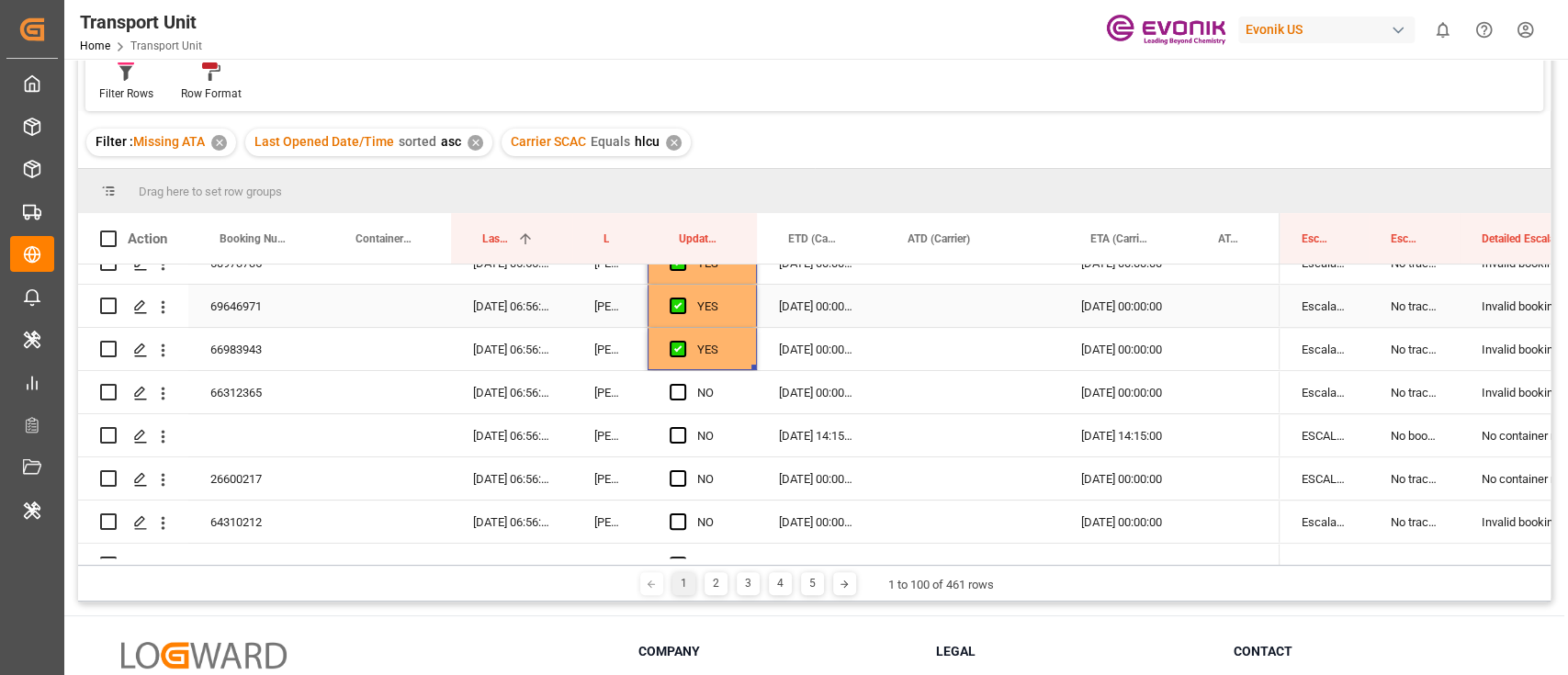 scroll, scrollTop: 882, scrollLeft: 0, axis: vertical 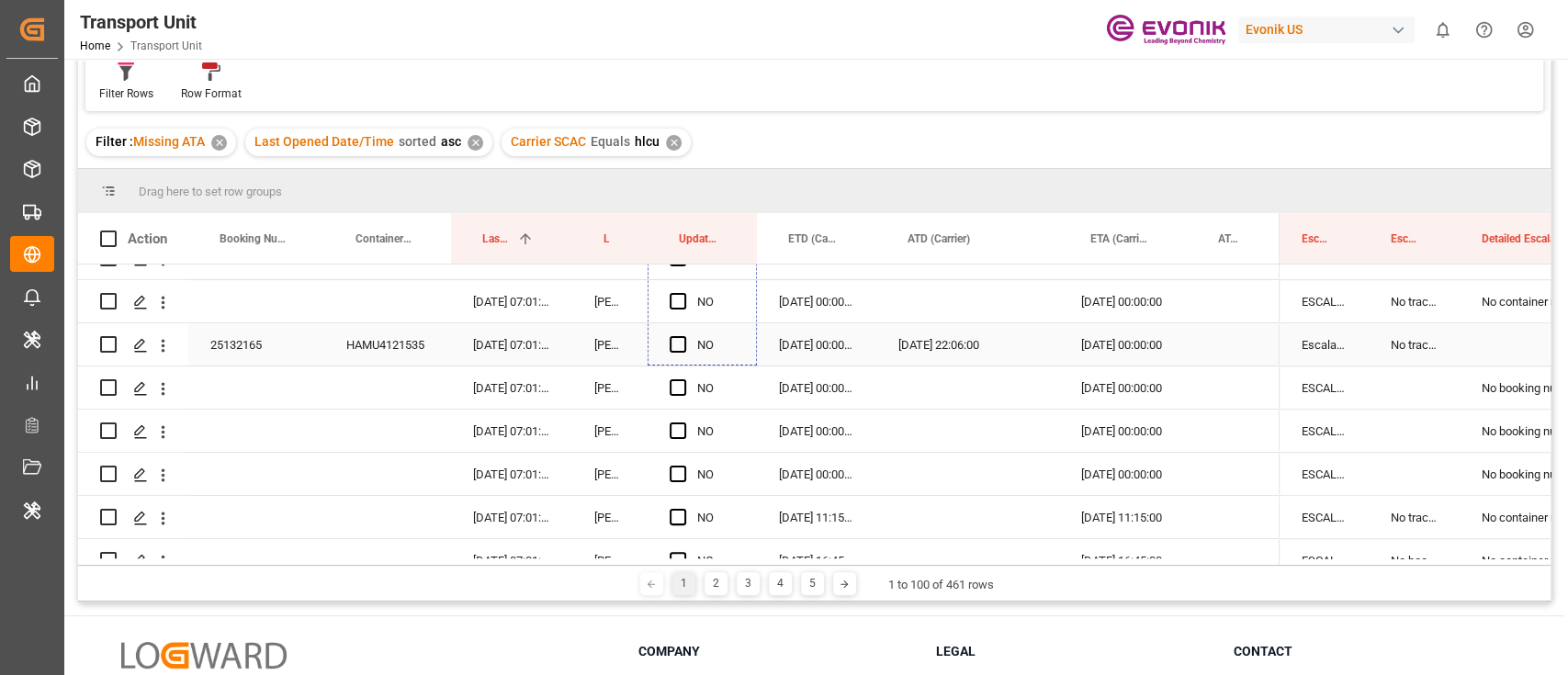 drag, startPoint x: 753, startPoint y: 327, endPoint x: 742, endPoint y: 334, distance: 13.038405 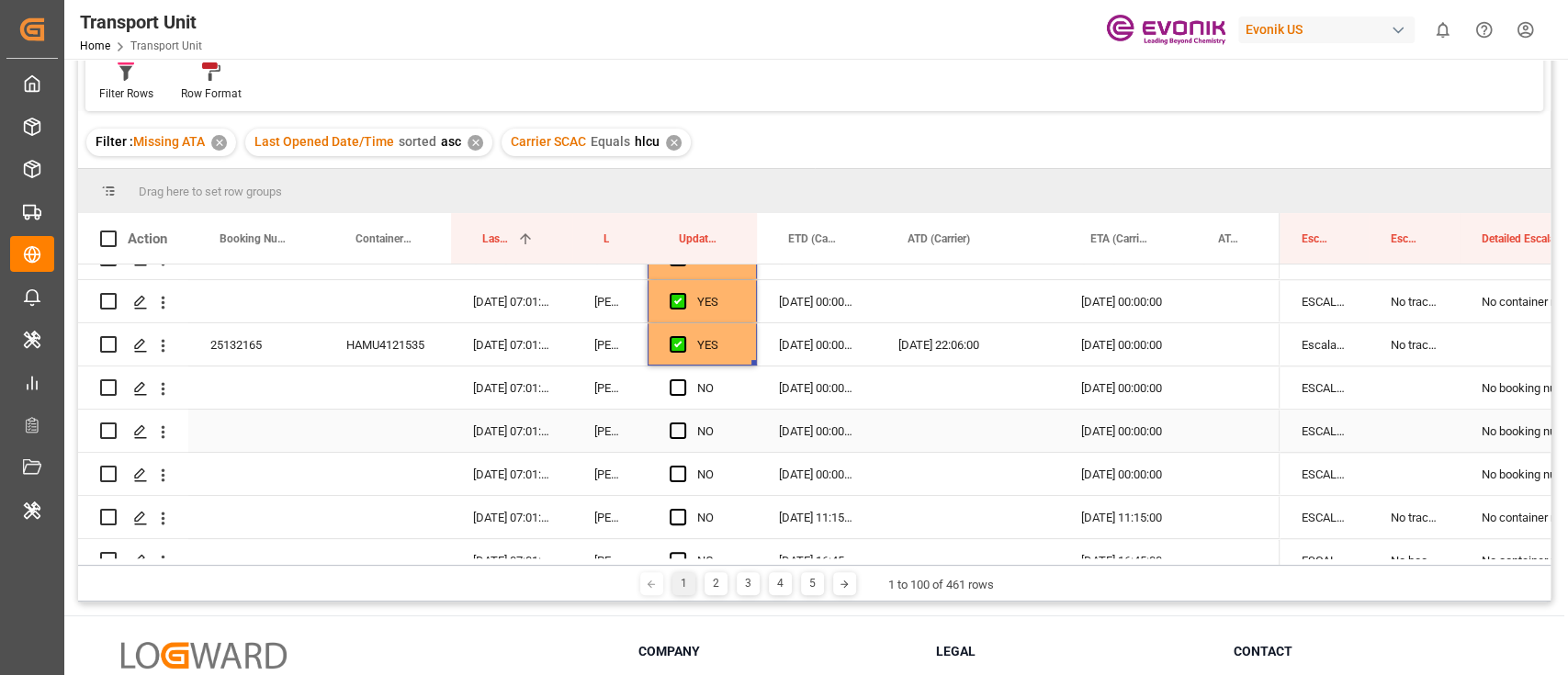 scroll, scrollTop: 1077, scrollLeft: 0, axis: vertical 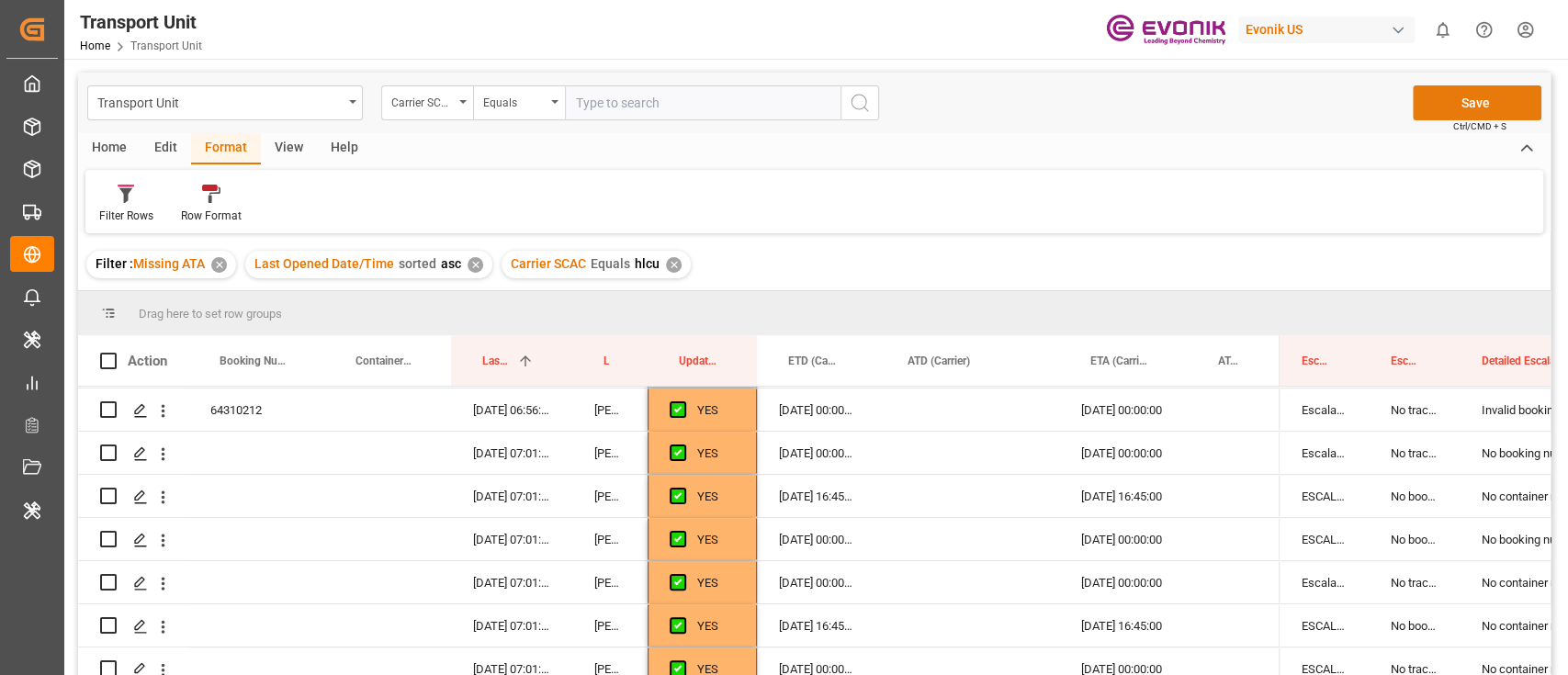 click on "Save" at bounding box center [1477, 103] 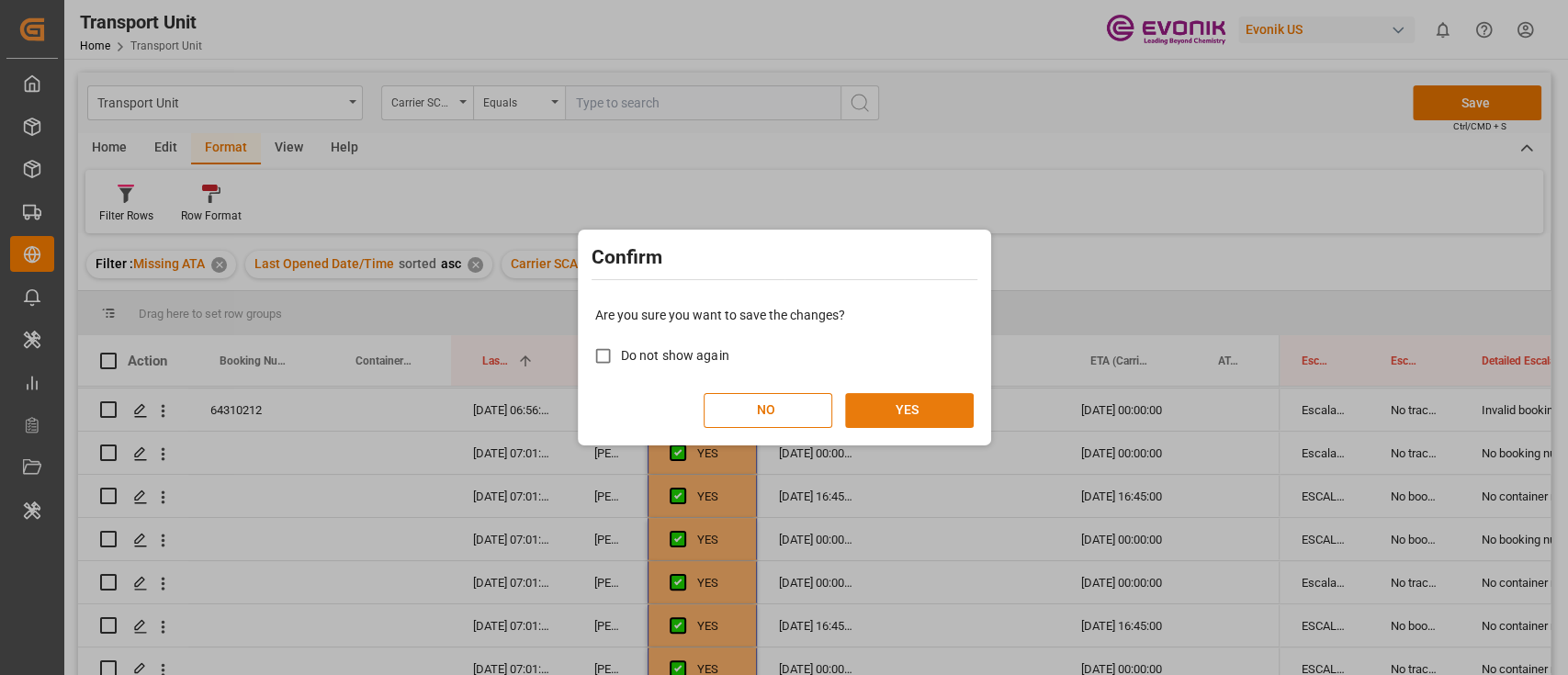 click on "YES" at bounding box center [909, 411] 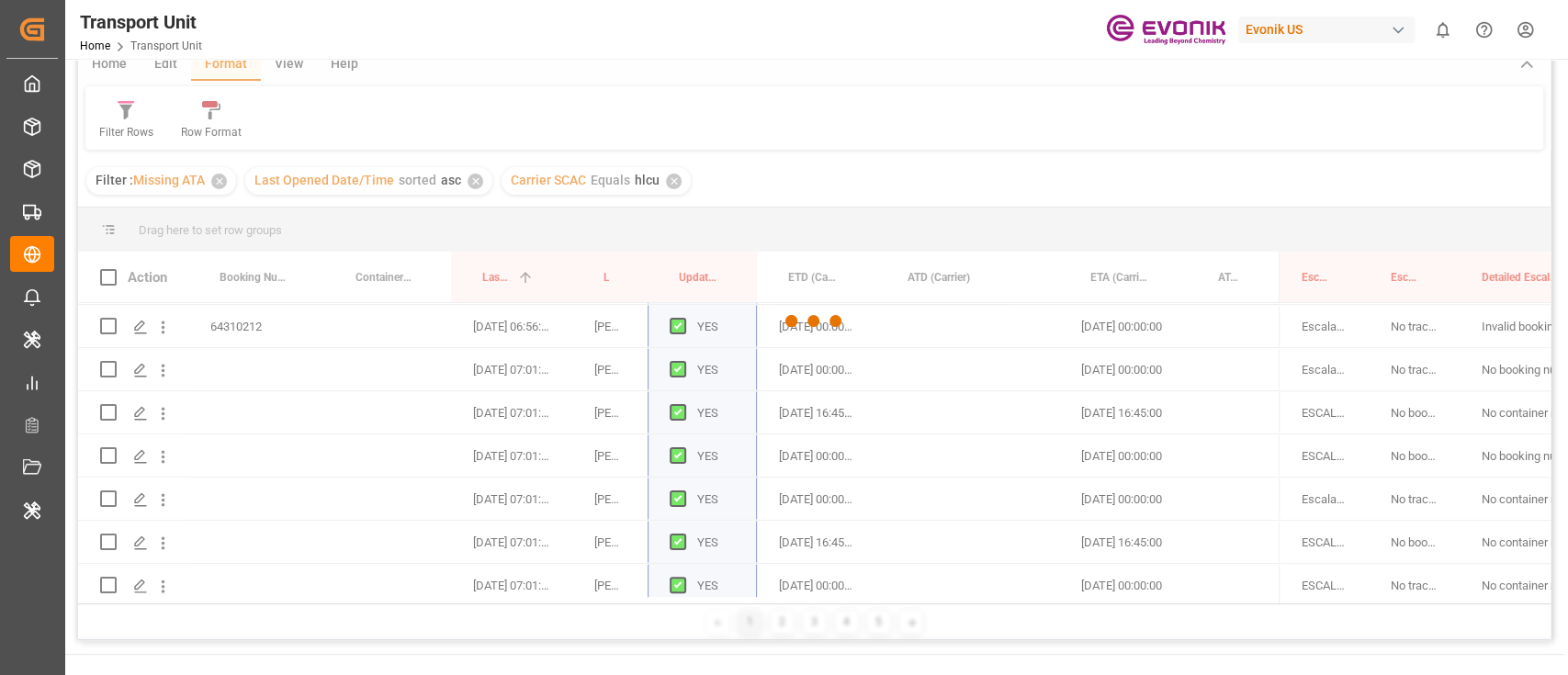 scroll, scrollTop: 122, scrollLeft: 0, axis: vertical 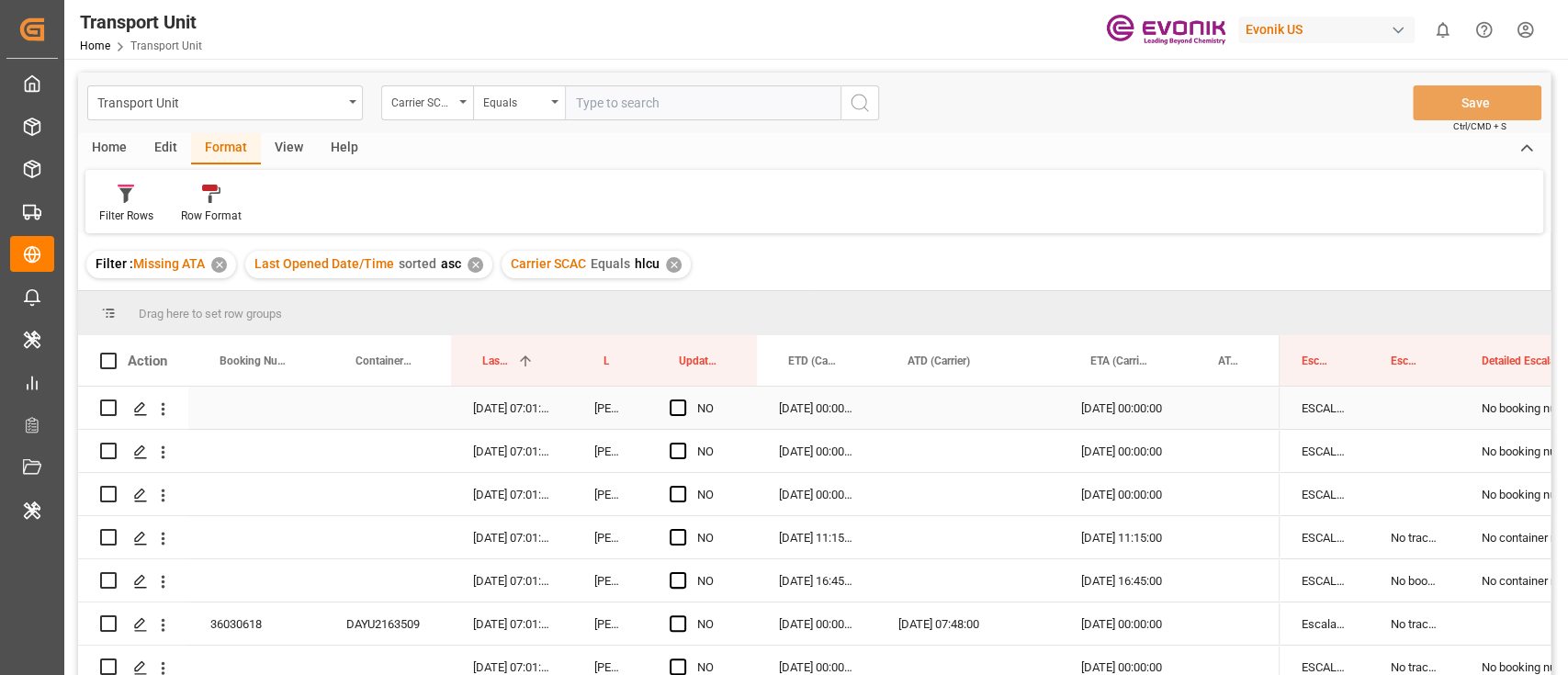 click at bounding box center (678, 408) 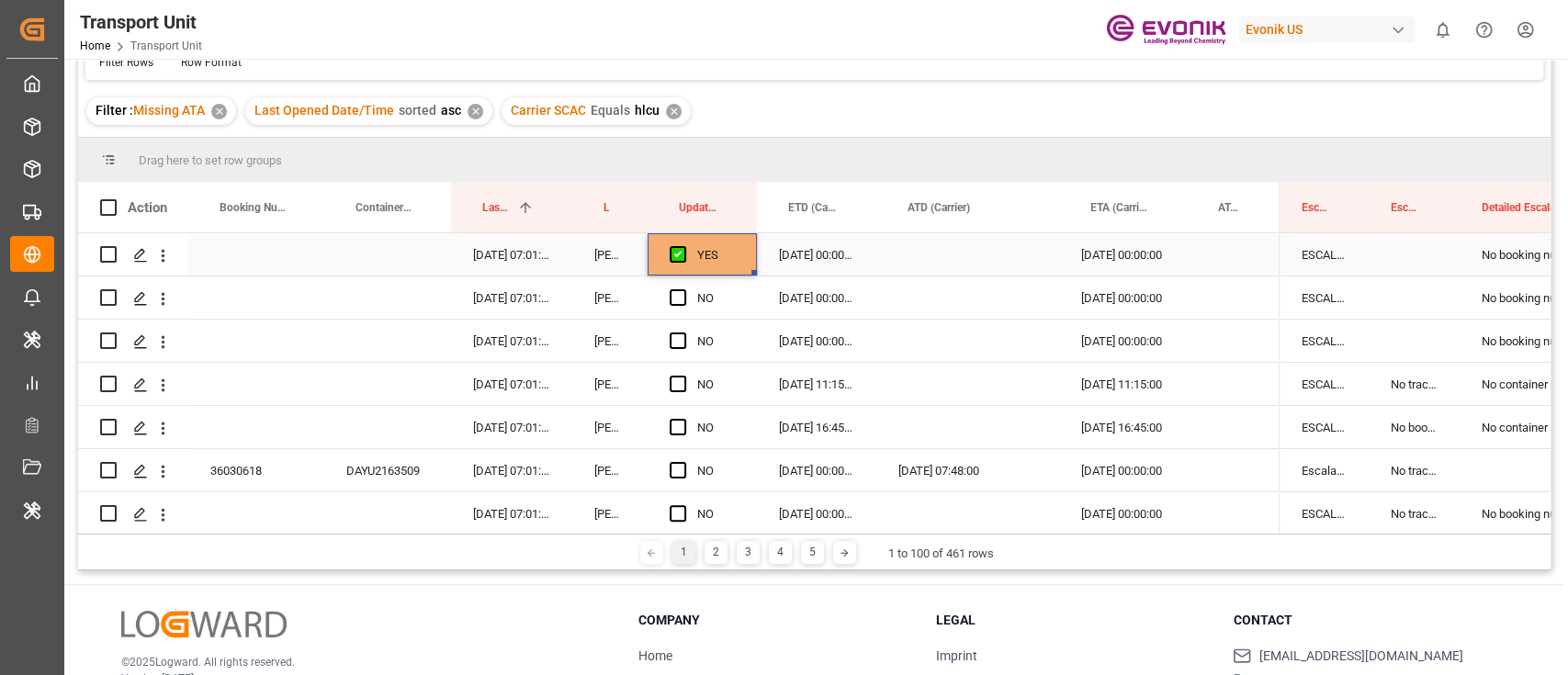 scroll, scrollTop: 244, scrollLeft: 0, axis: vertical 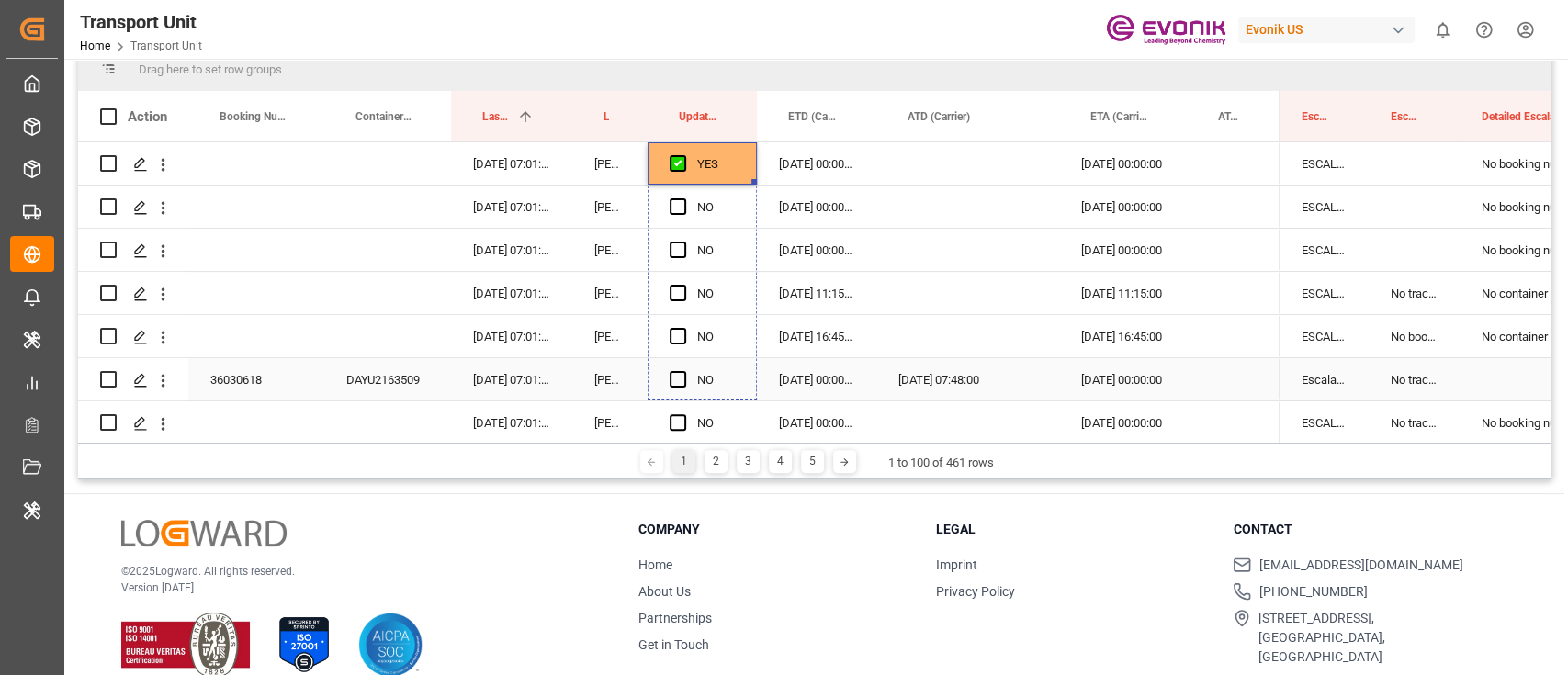 drag, startPoint x: 752, startPoint y: 182, endPoint x: 750, endPoint y: 396, distance: 214.00935 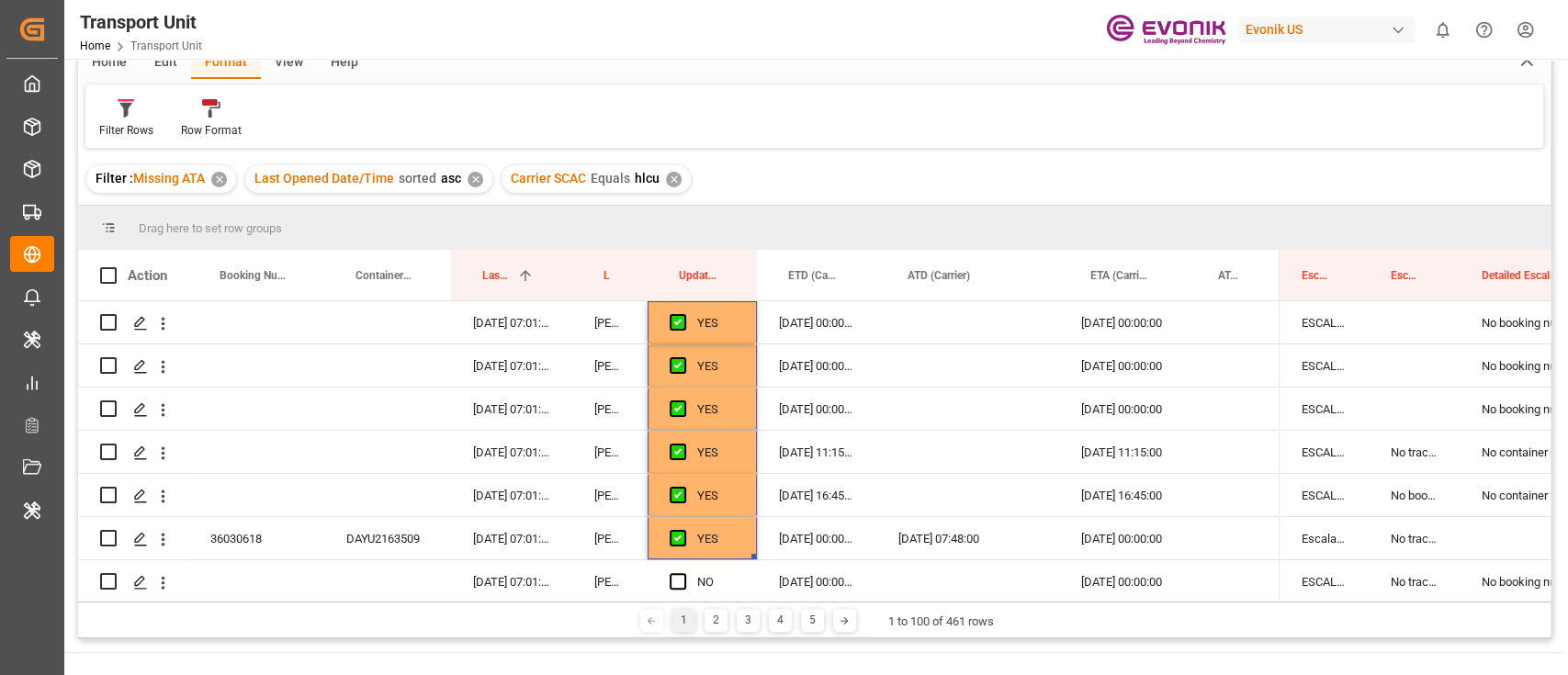 scroll, scrollTop: 0, scrollLeft: 0, axis: both 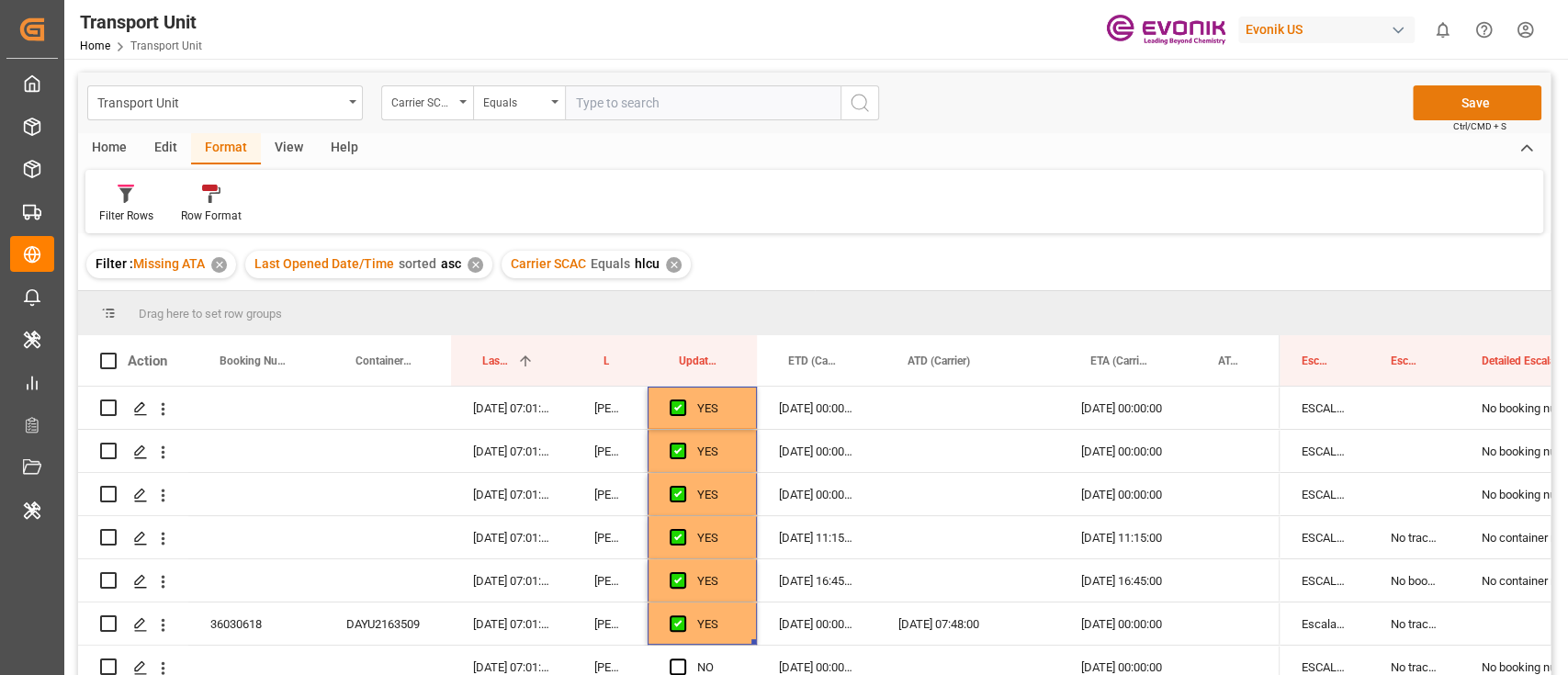 click on "Save" at bounding box center (1477, 103) 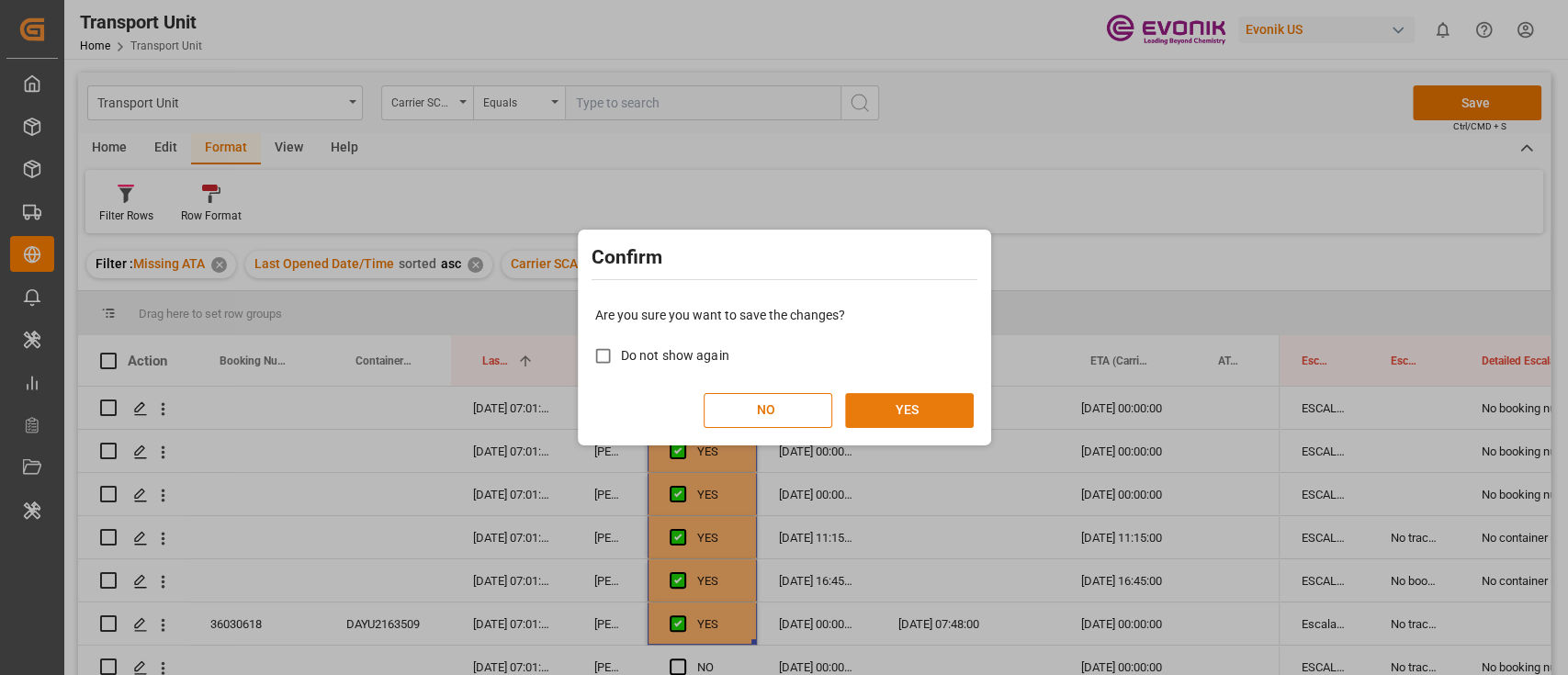 click on "YES" at bounding box center [909, 411] 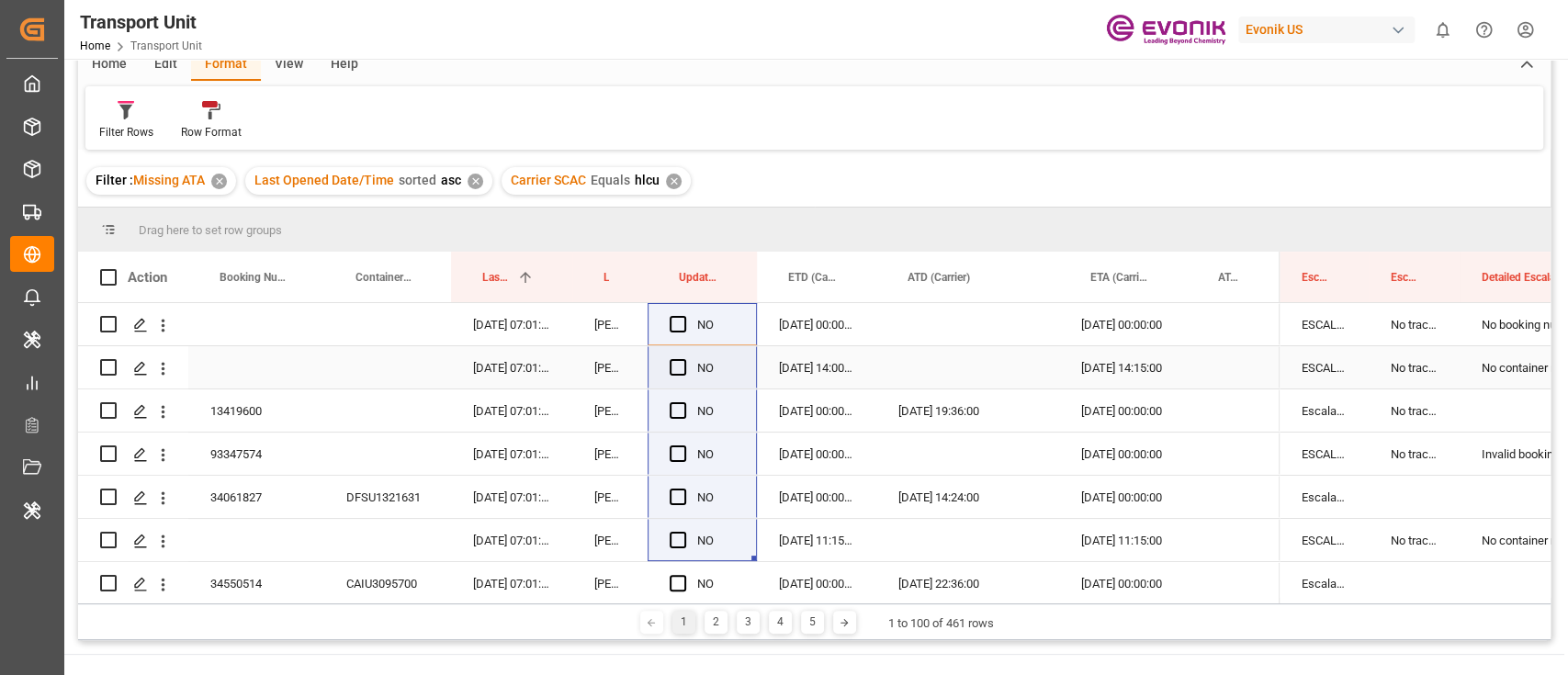 scroll, scrollTop: 122, scrollLeft: 0, axis: vertical 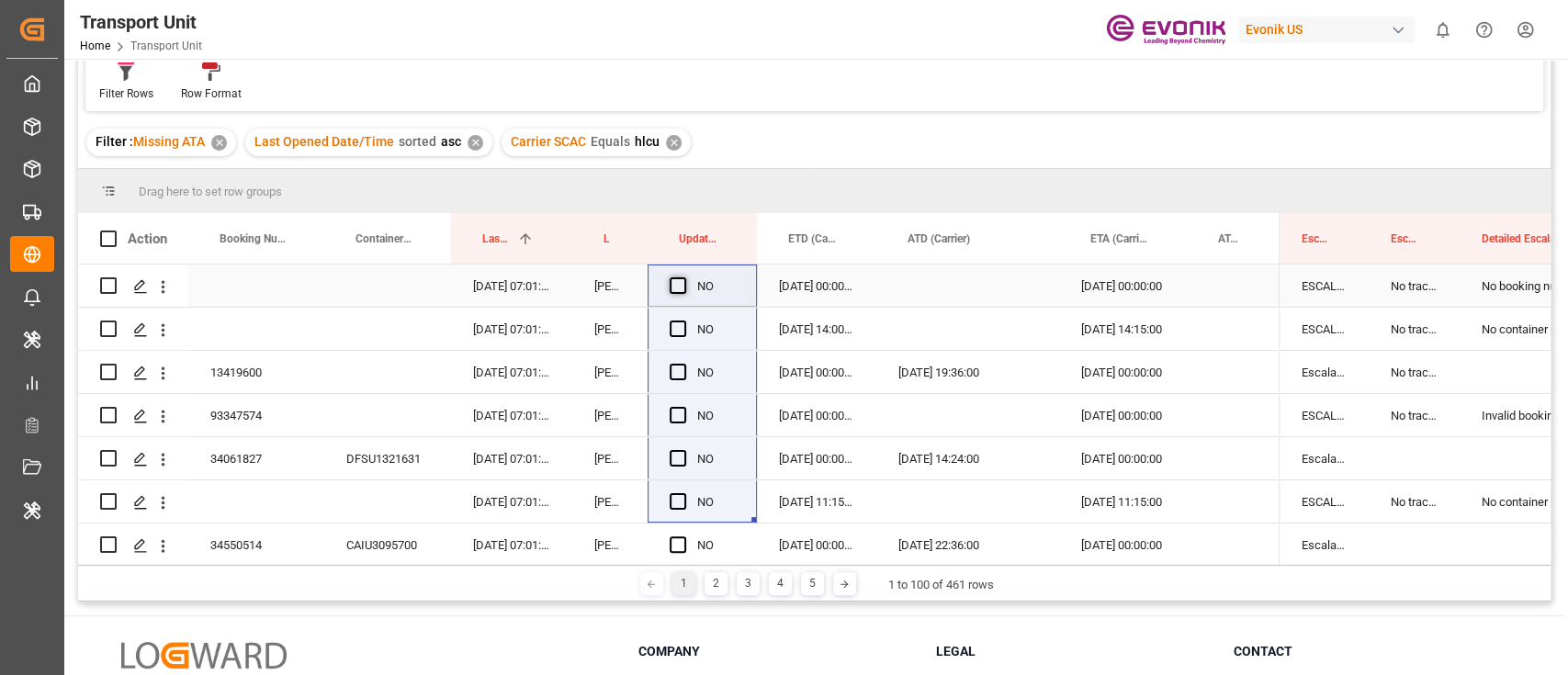 click at bounding box center [678, 286] 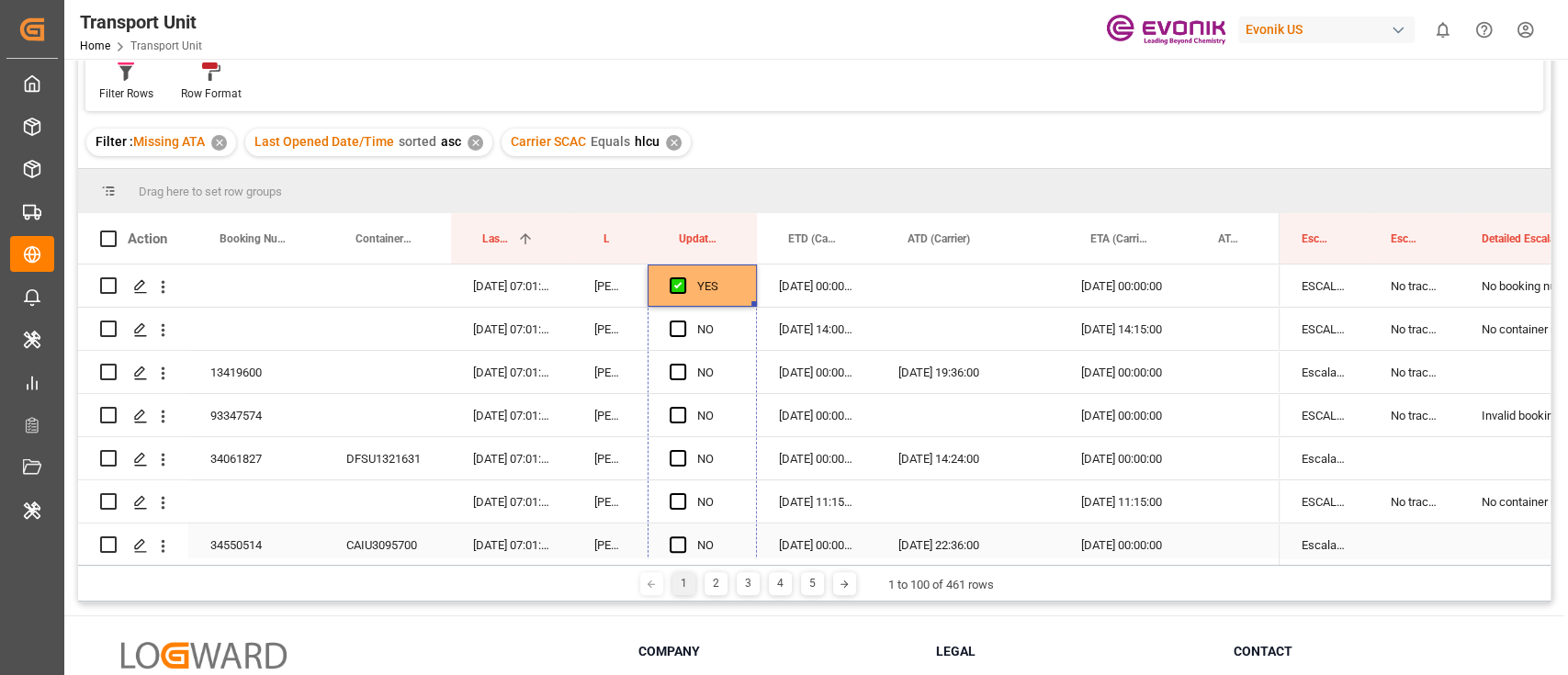 drag, startPoint x: 751, startPoint y: 300, endPoint x: 750, endPoint y: 525, distance: 225.00222 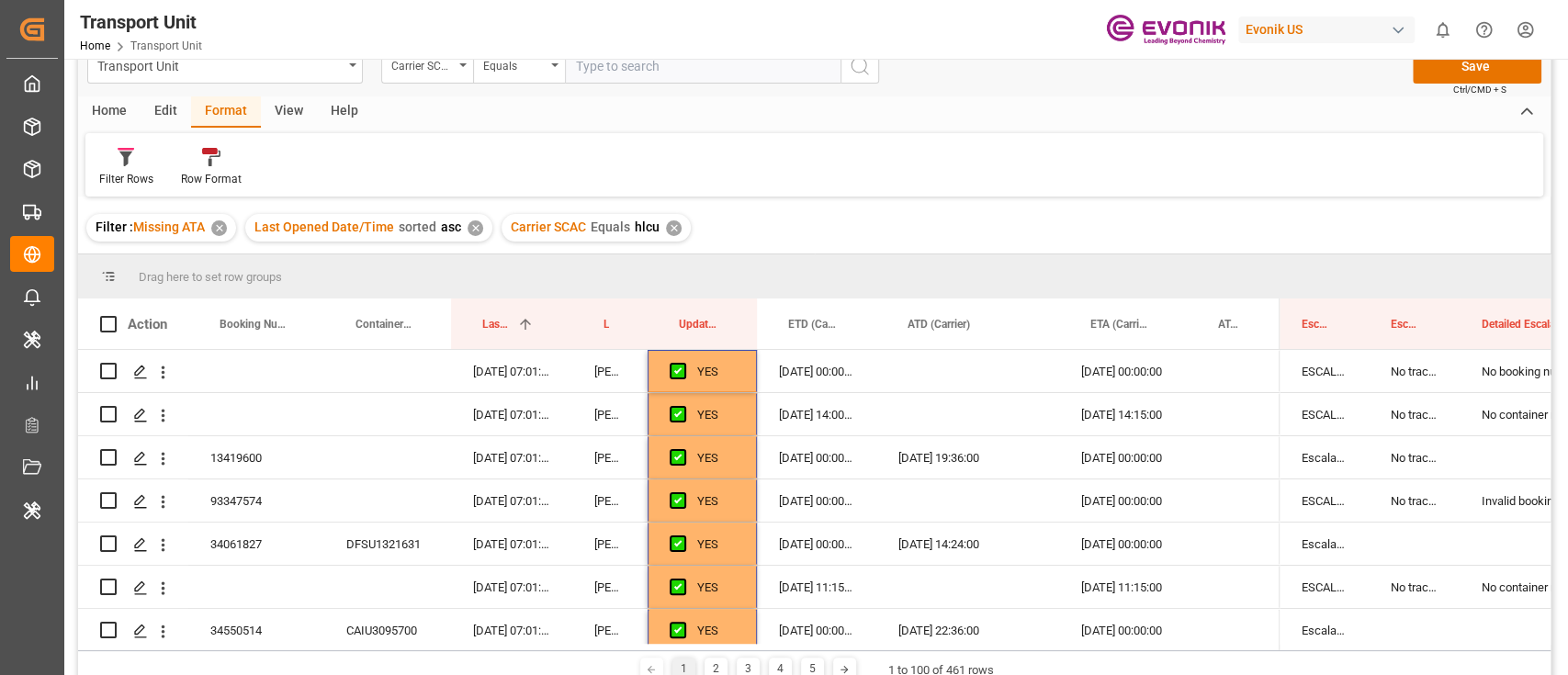 scroll, scrollTop: 0, scrollLeft: 0, axis: both 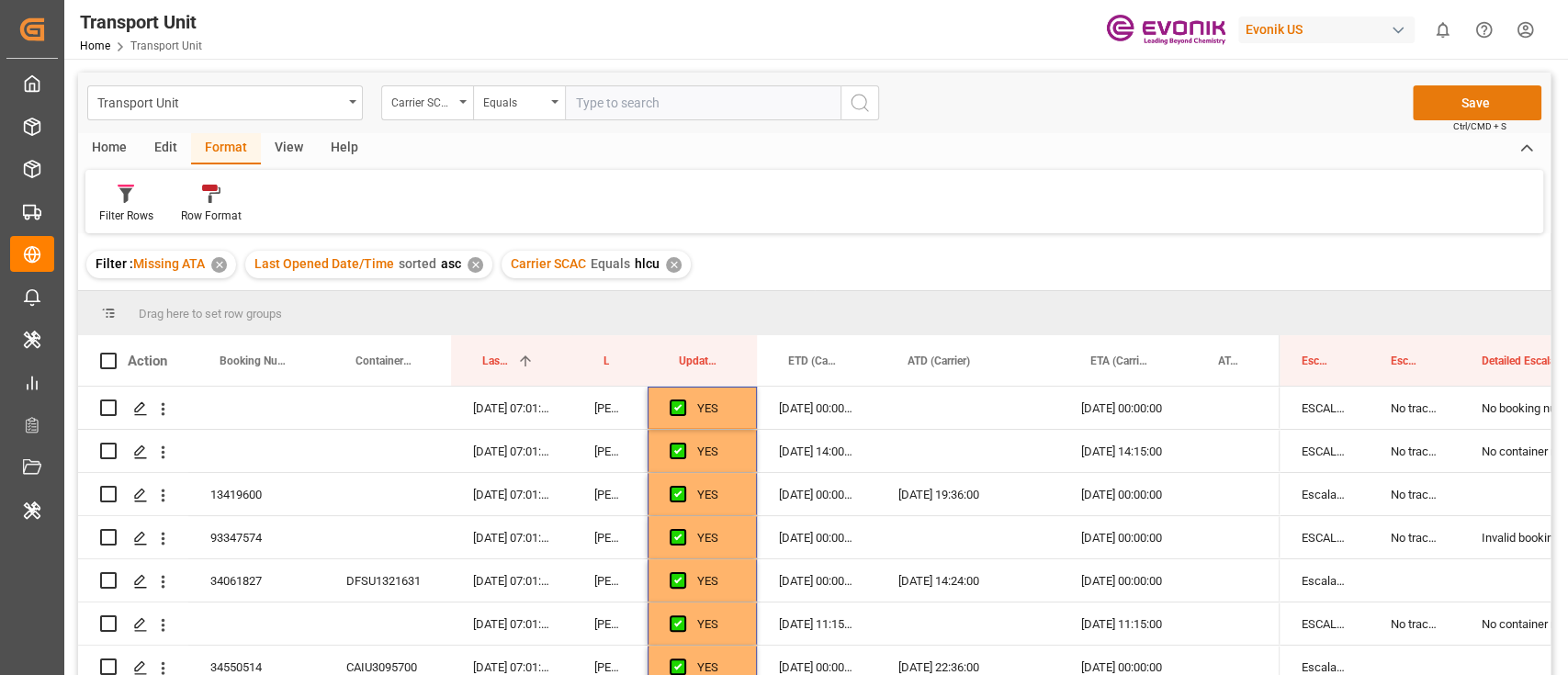 click on "Save" at bounding box center (1477, 103) 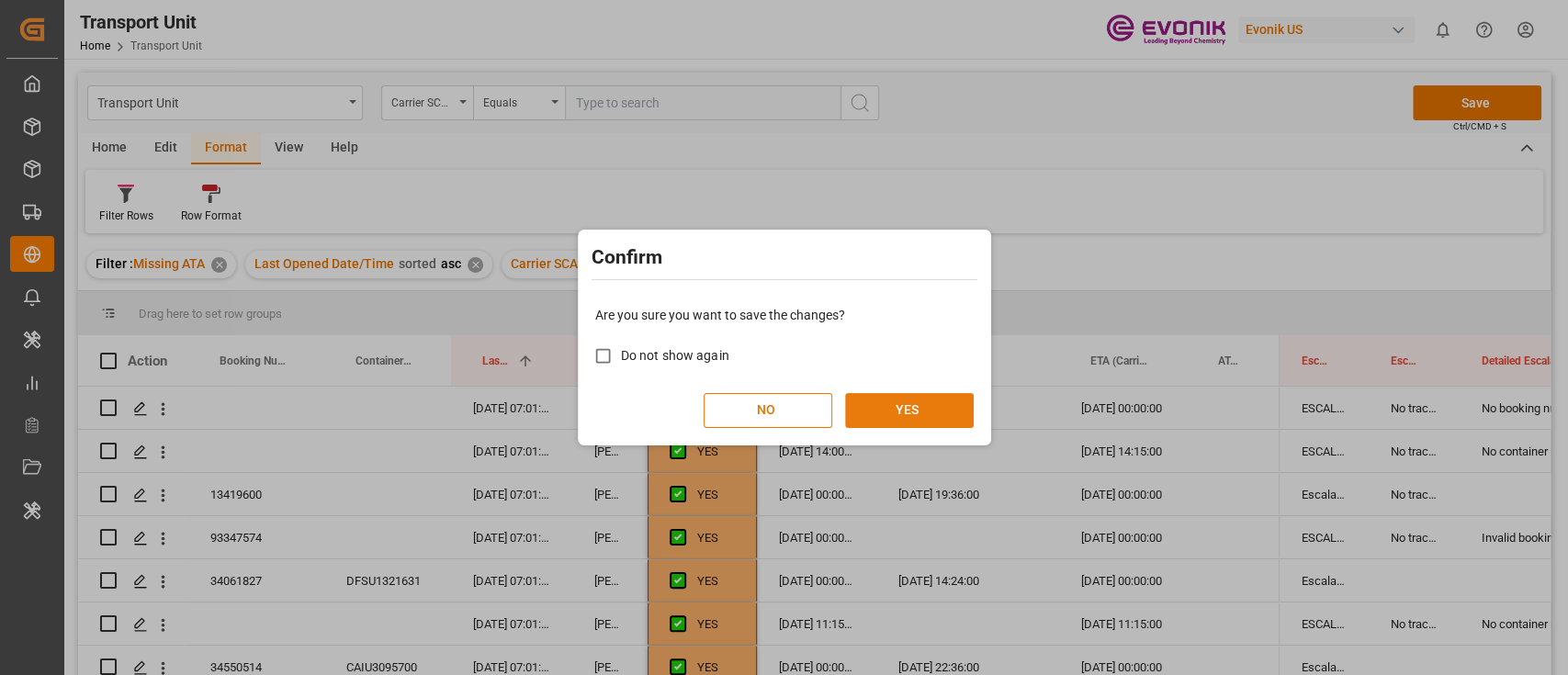 click on "YES" at bounding box center (909, 411) 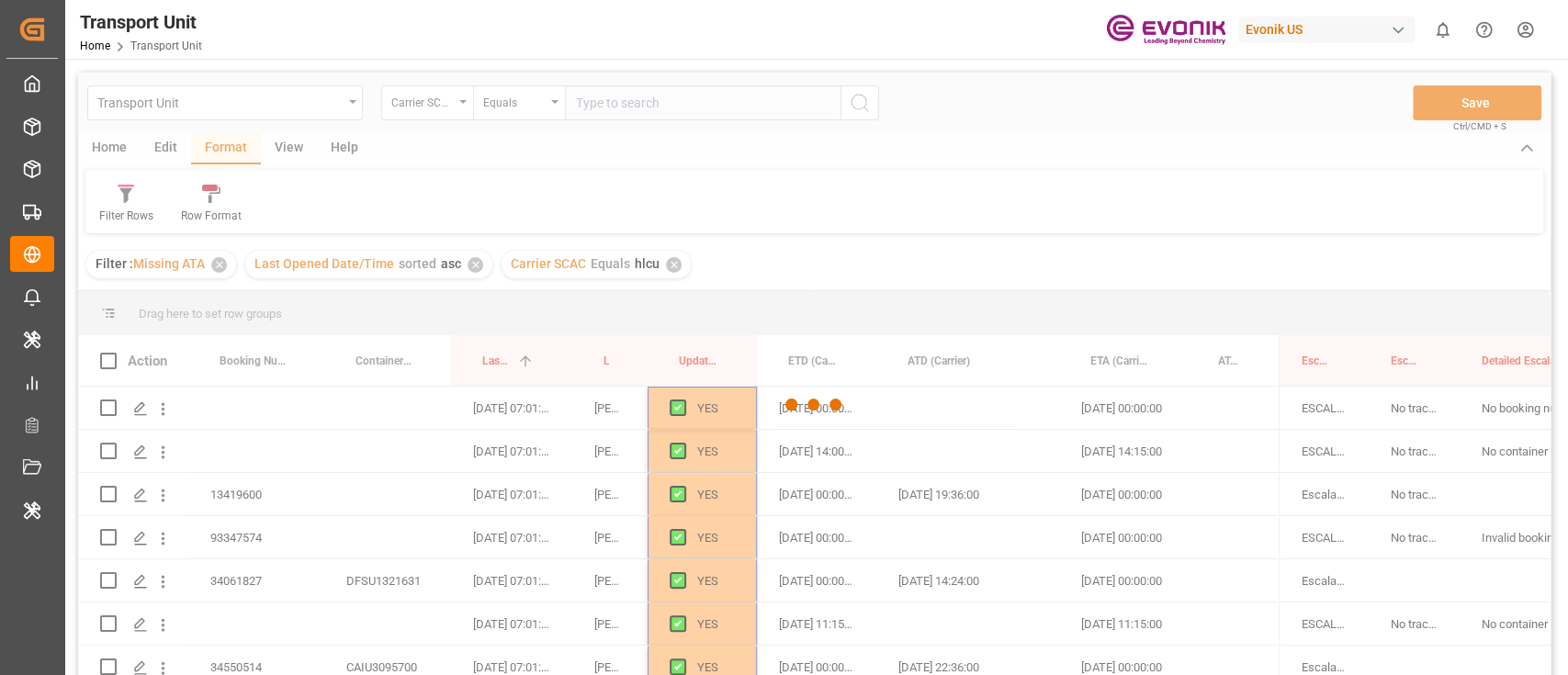 scroll, scrollTop: 244, scrollLeft: 0, axis: vertical 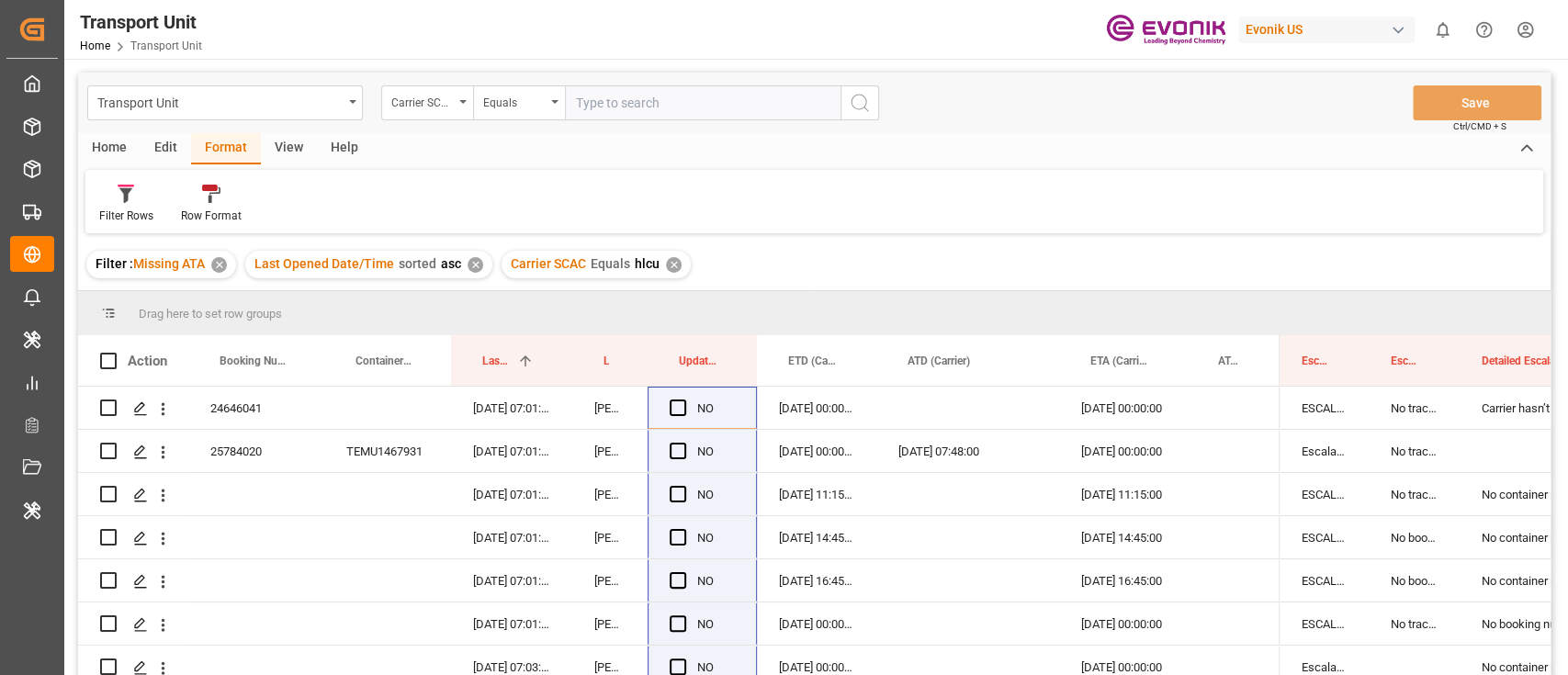 click on "Filter :  Missing ATA ✕ Last Opened Date/Time sorted asc ✕ Carrier SCAC Equals hlcu ✕" at bounding box center [814, 264] 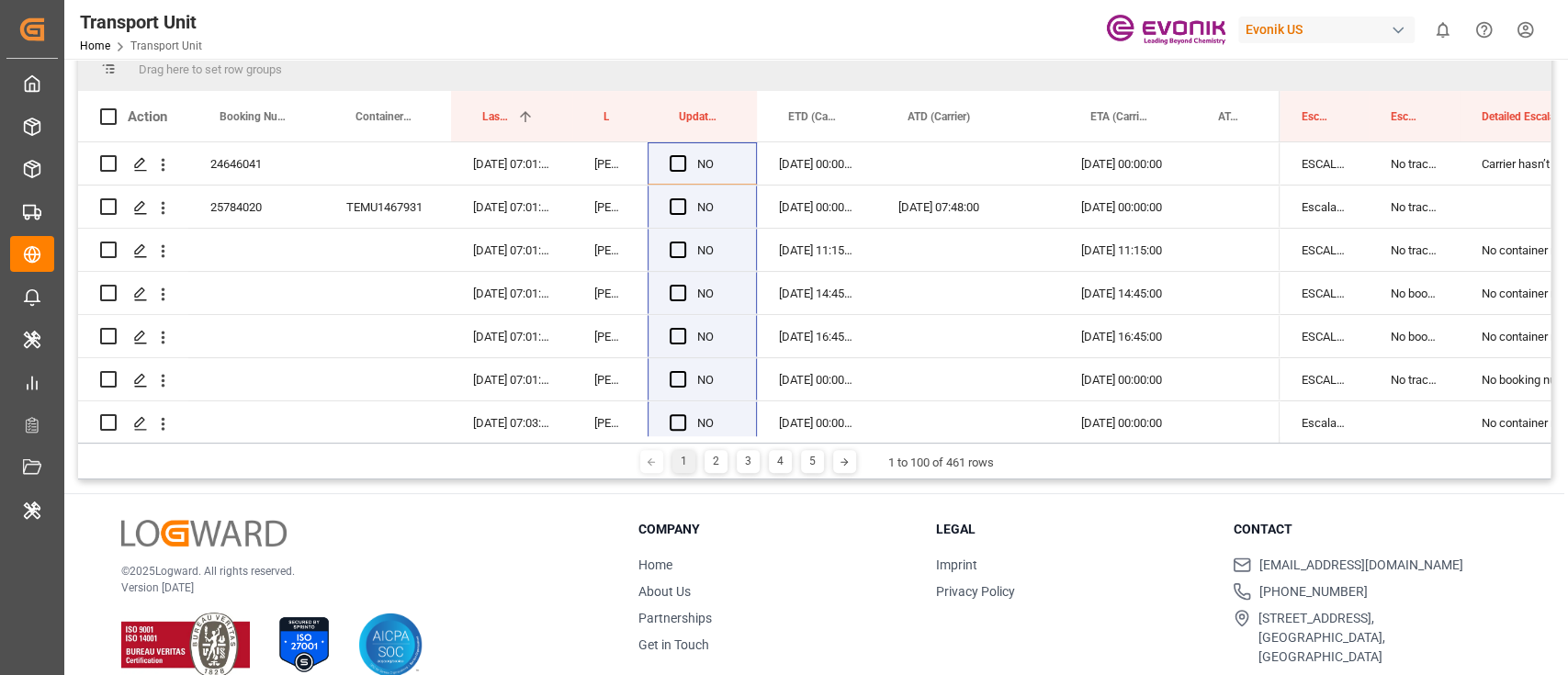 click on "1 2 3 4 5 1 to 100 of 461 rows" at bounding box center (814, 461) 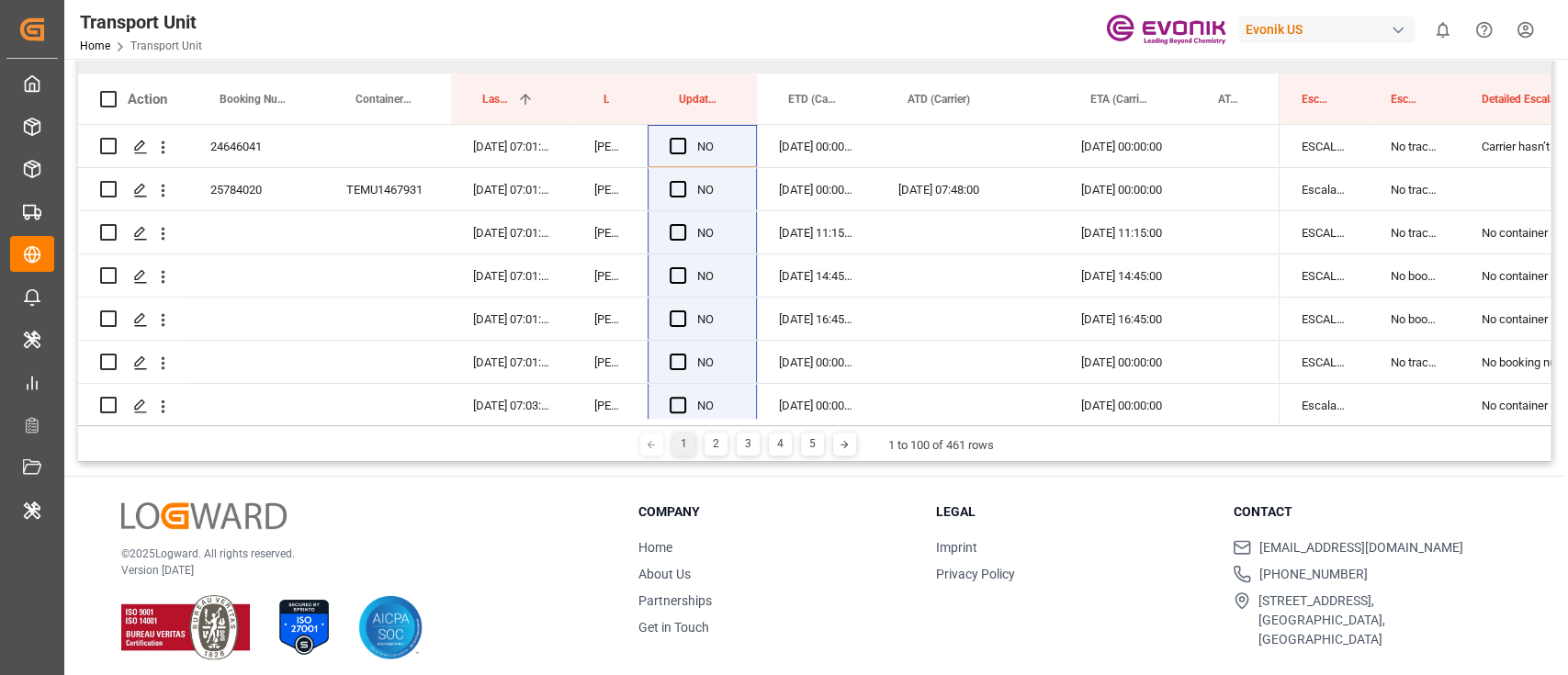 scroll, scrollTop: 272, scrollLeft: 0, axis: vertical 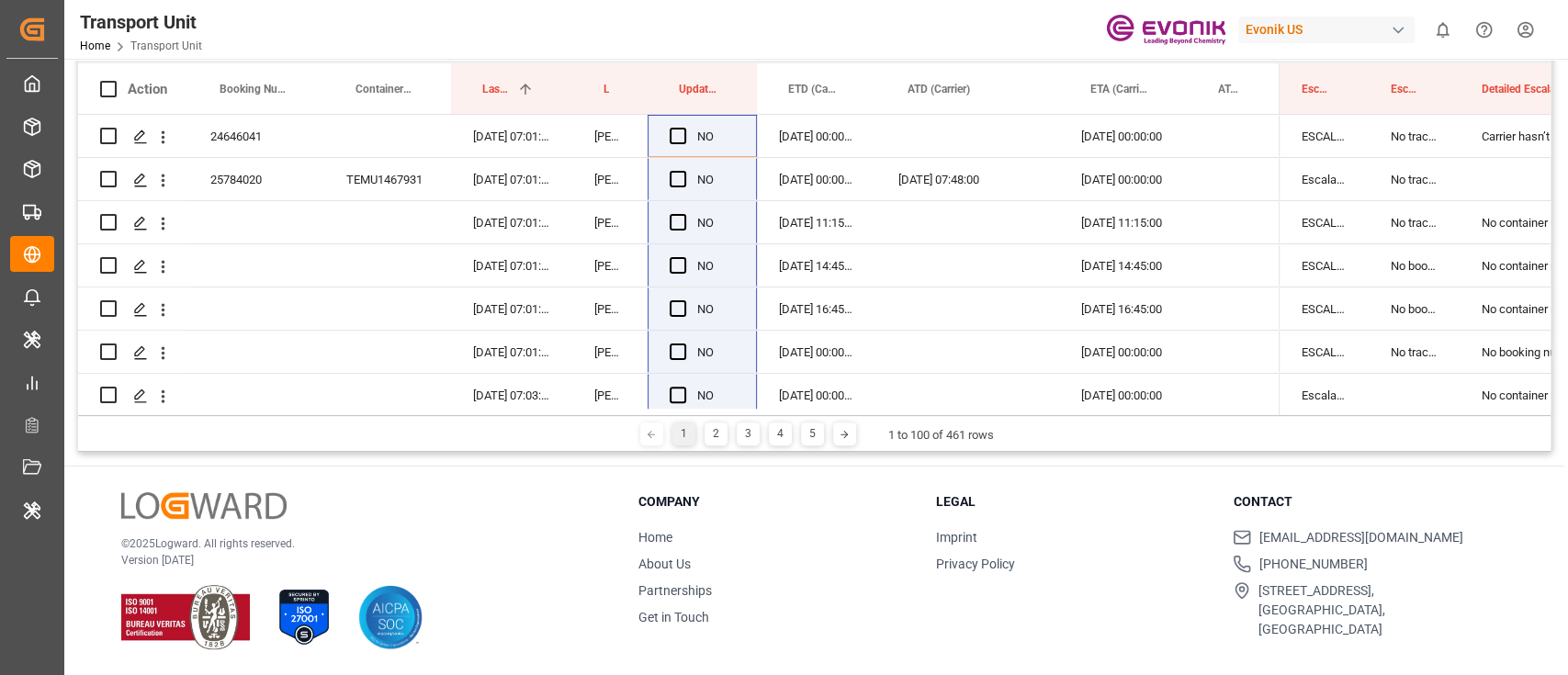 click on "Legal" at bounding box center [1073, 501] 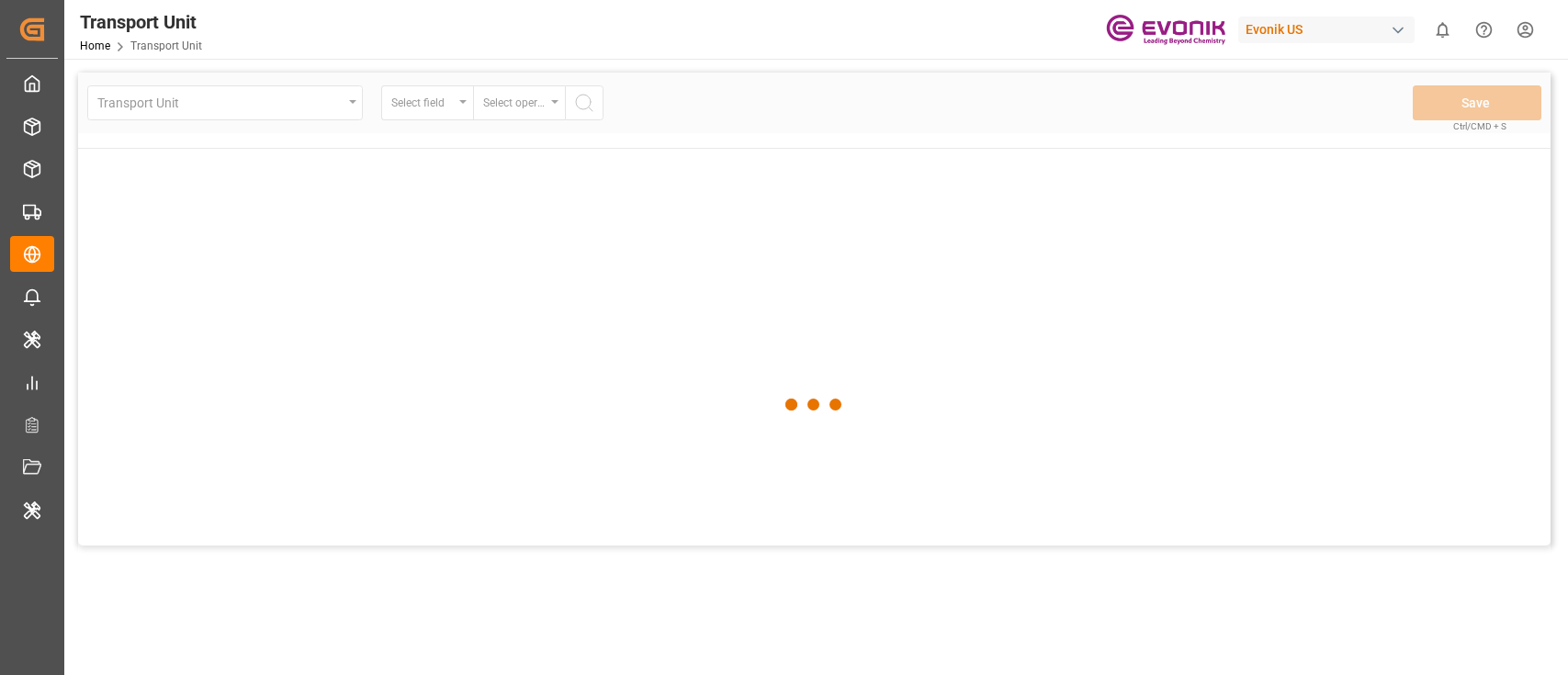 scroll, scrollTop: 0, scrollLeft: 0, axis: both 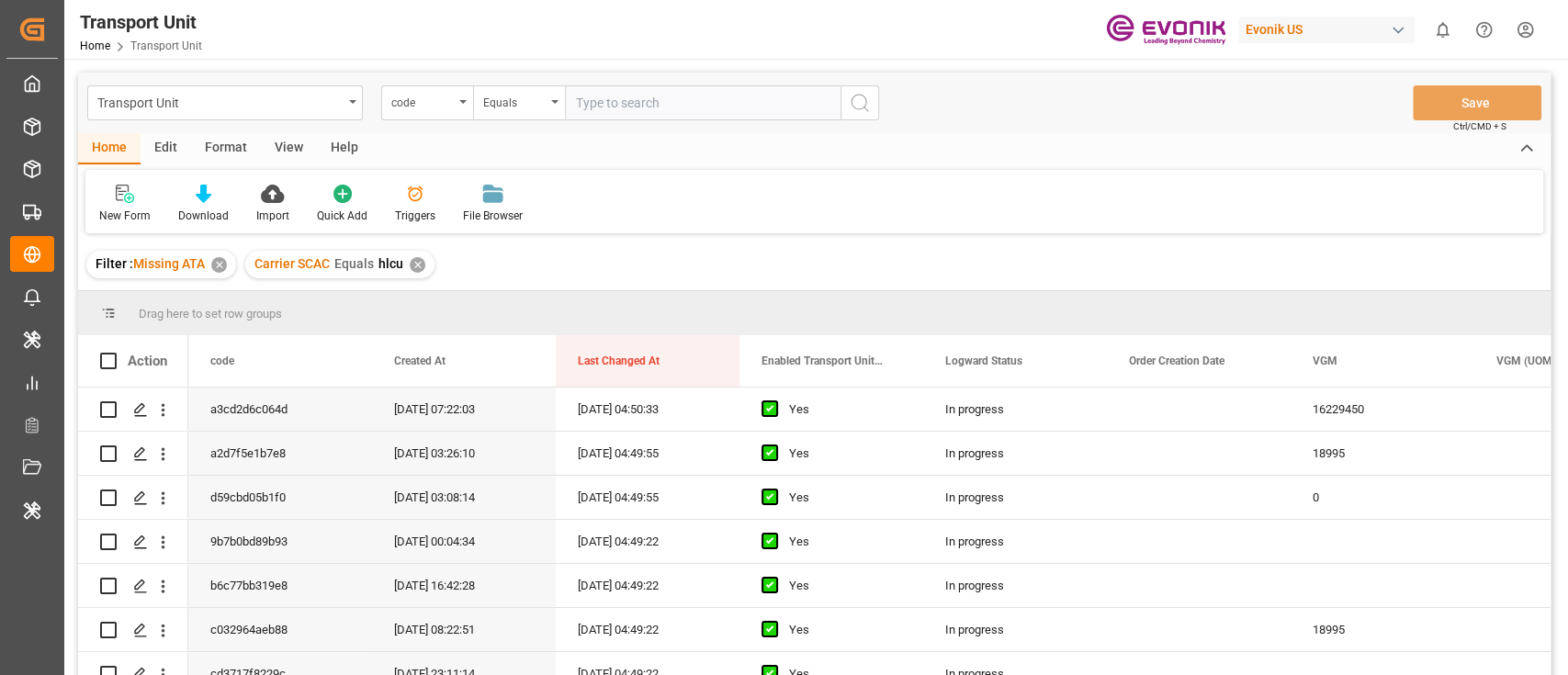 click on "View" at bounding box center [288, 149] 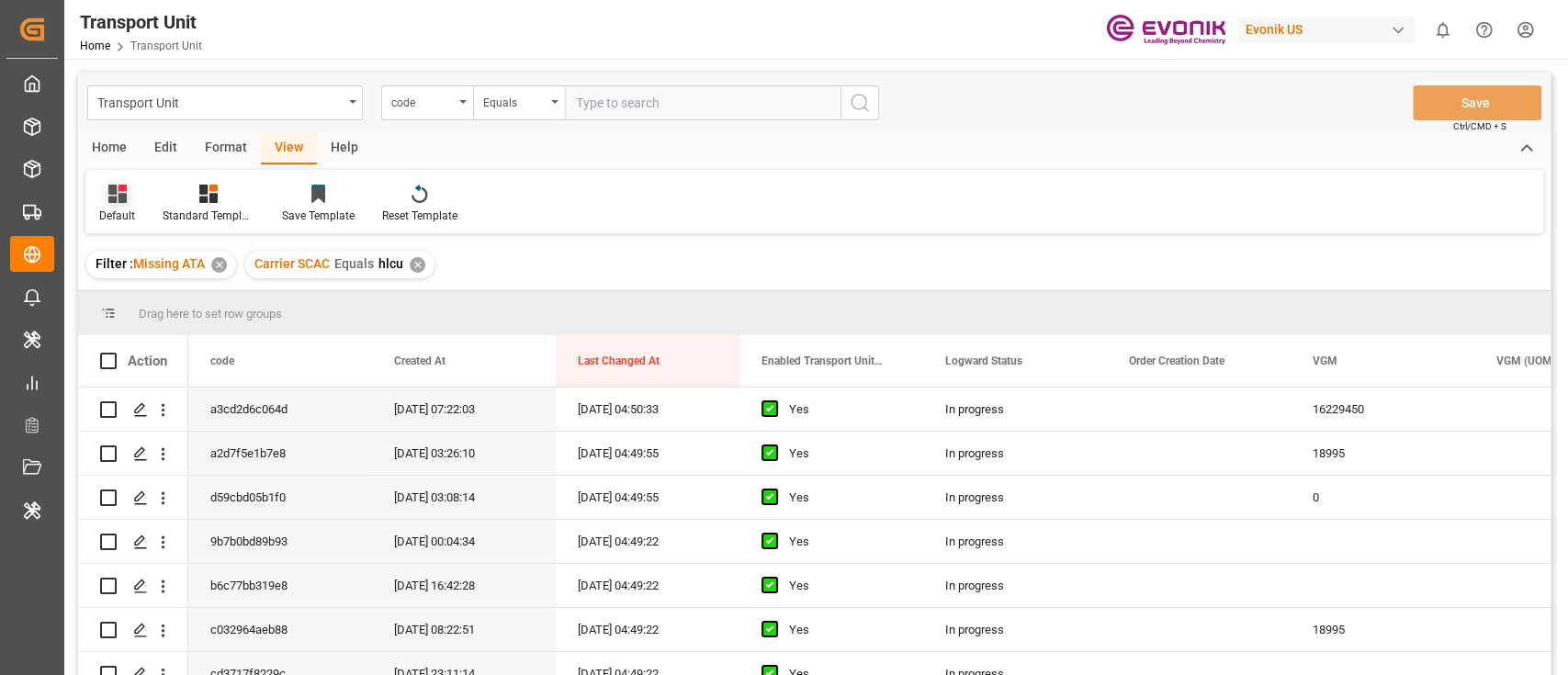 click on "Default" at bounding box center (117, 216) 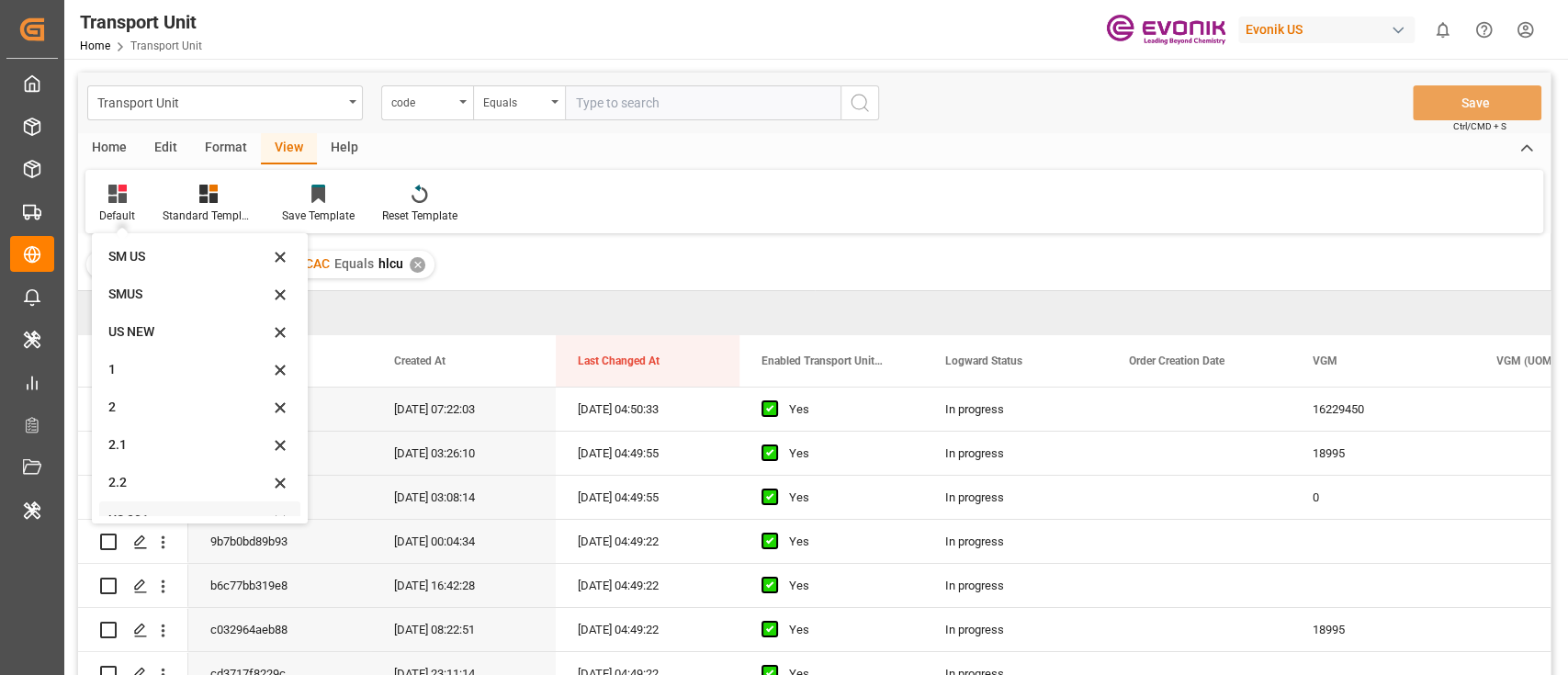 scroll, scrollTop: 62, scrollLeft: 0, axis: vertical 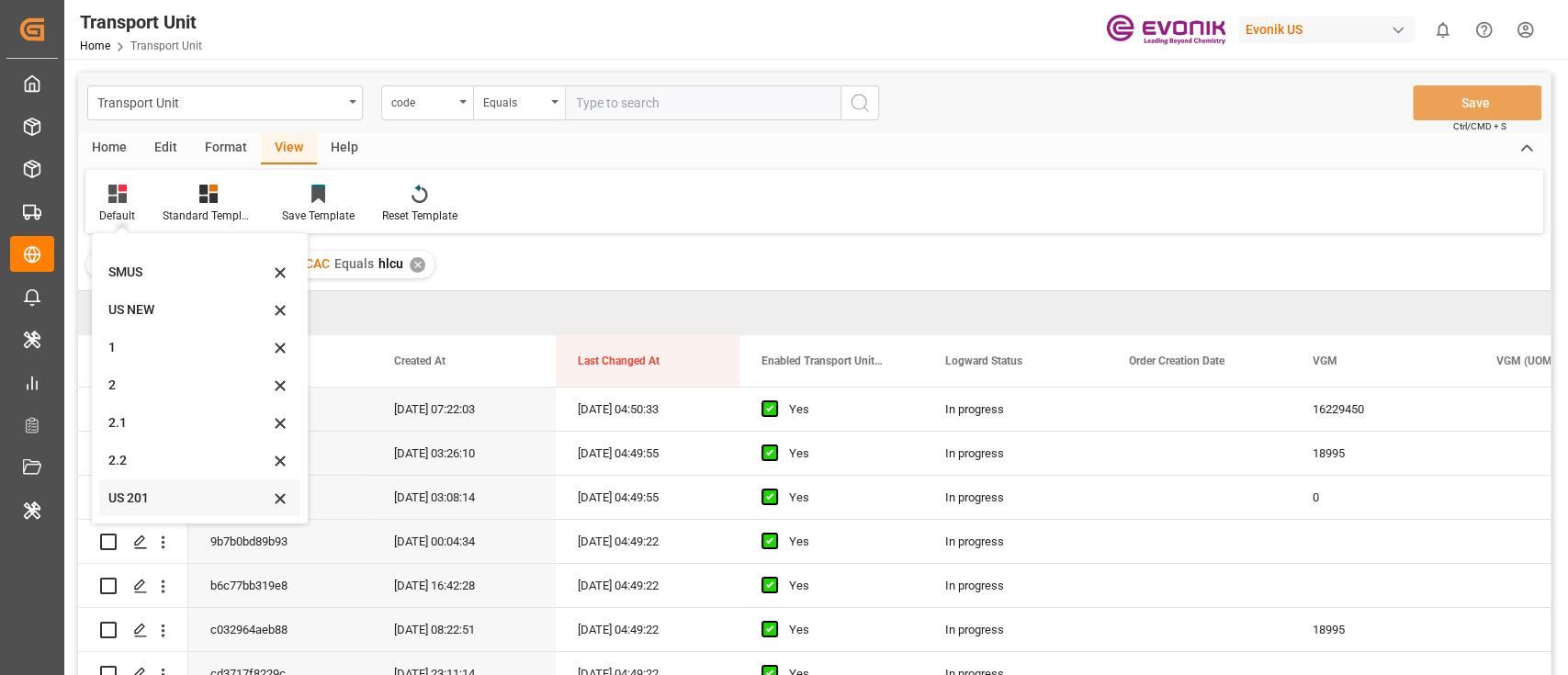 click on "US 201" at bounding box center [188, 498] 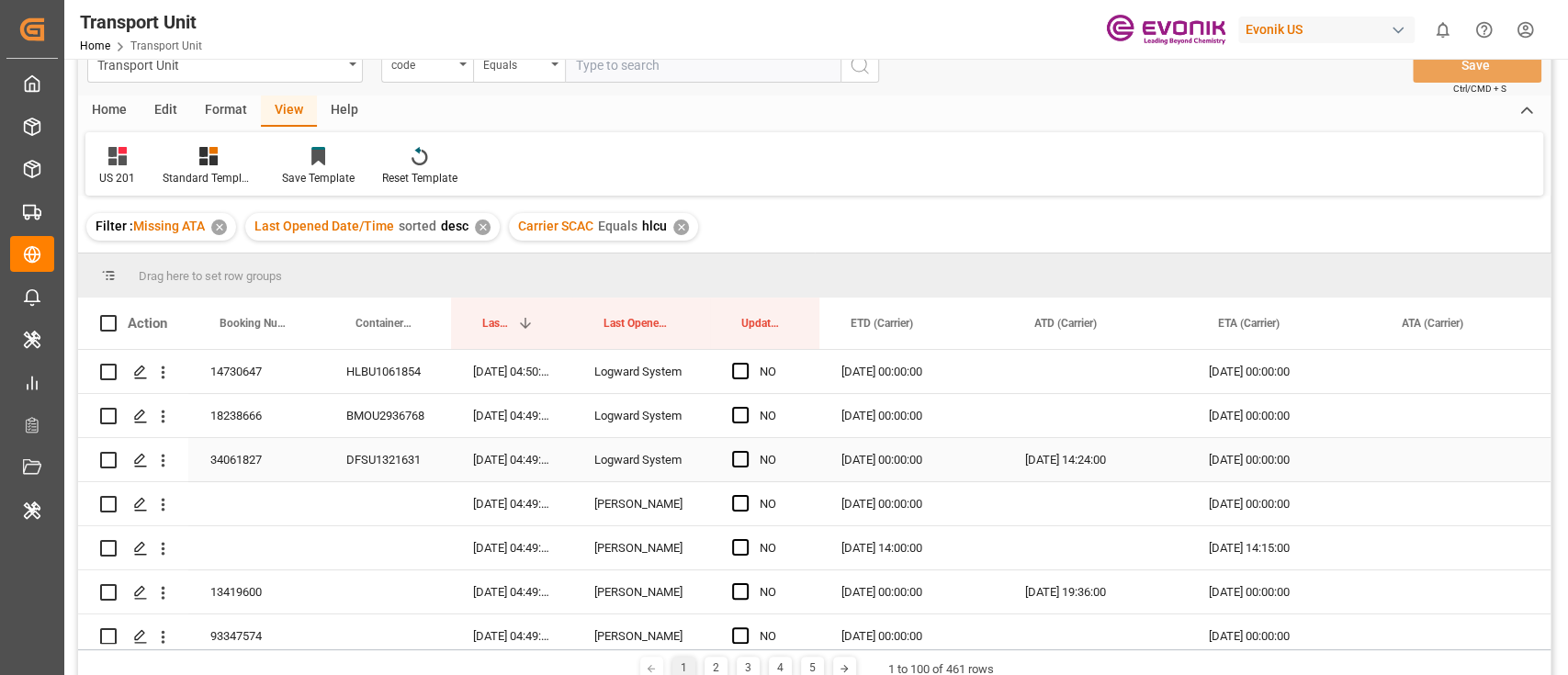 scroll, scrollTop: 0, scrollLeft: 0, axis: both 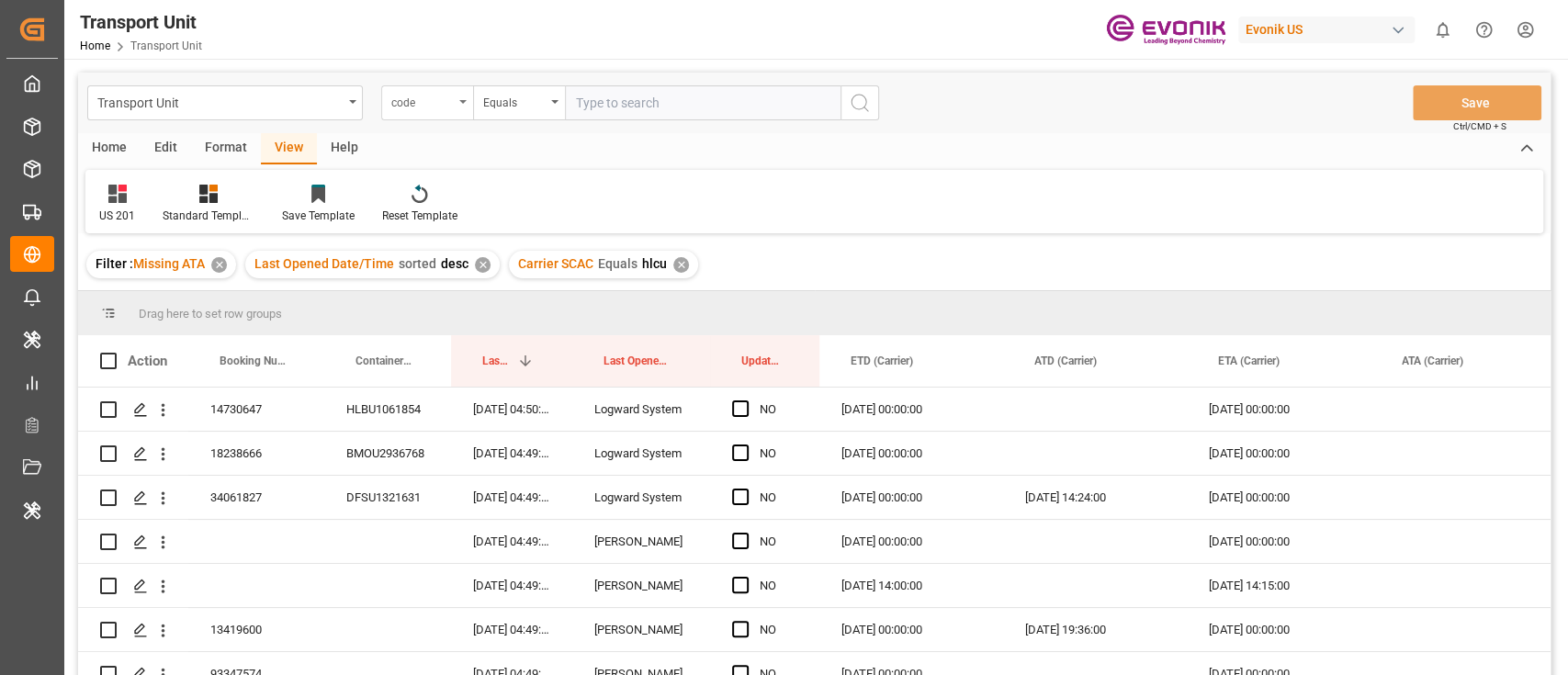 click on "code" at bounding box center (427, 103) 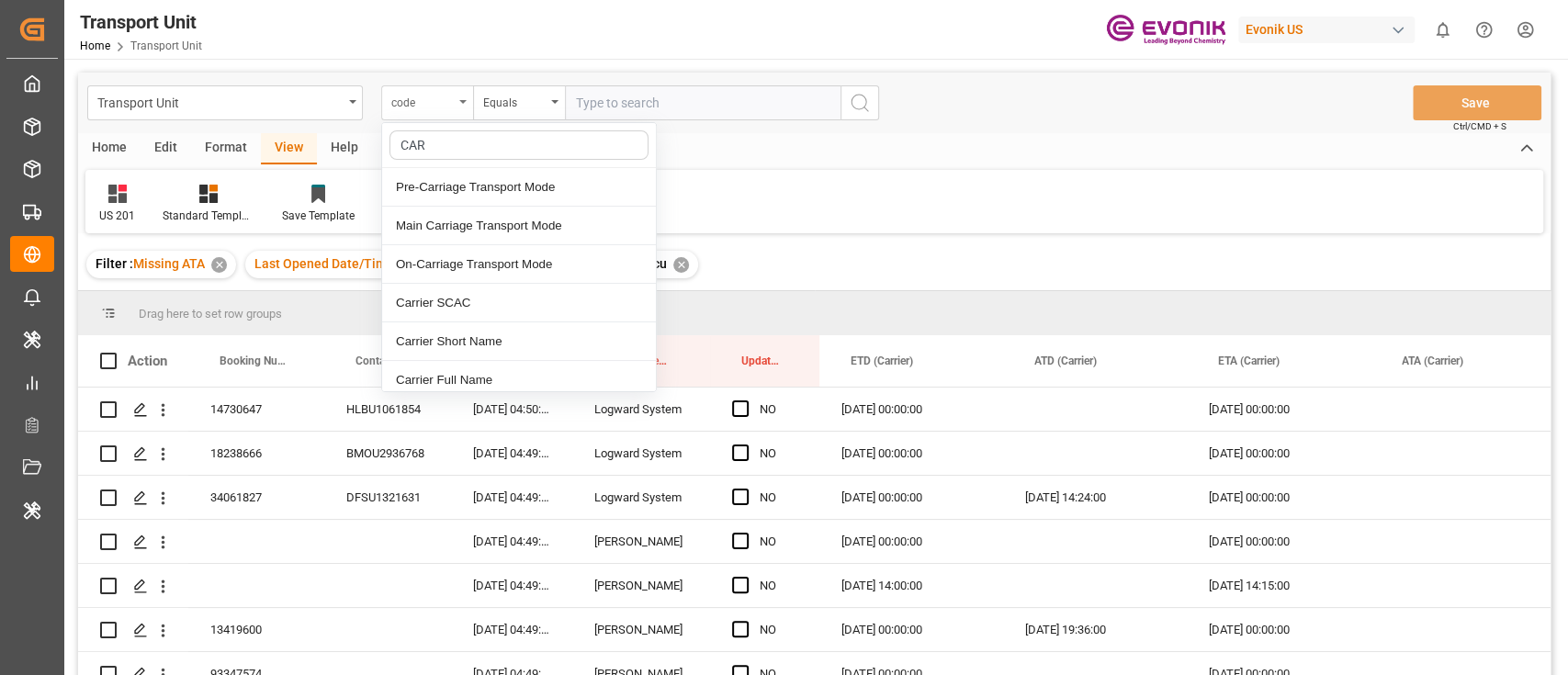 type on "[PERSON_NAME]" 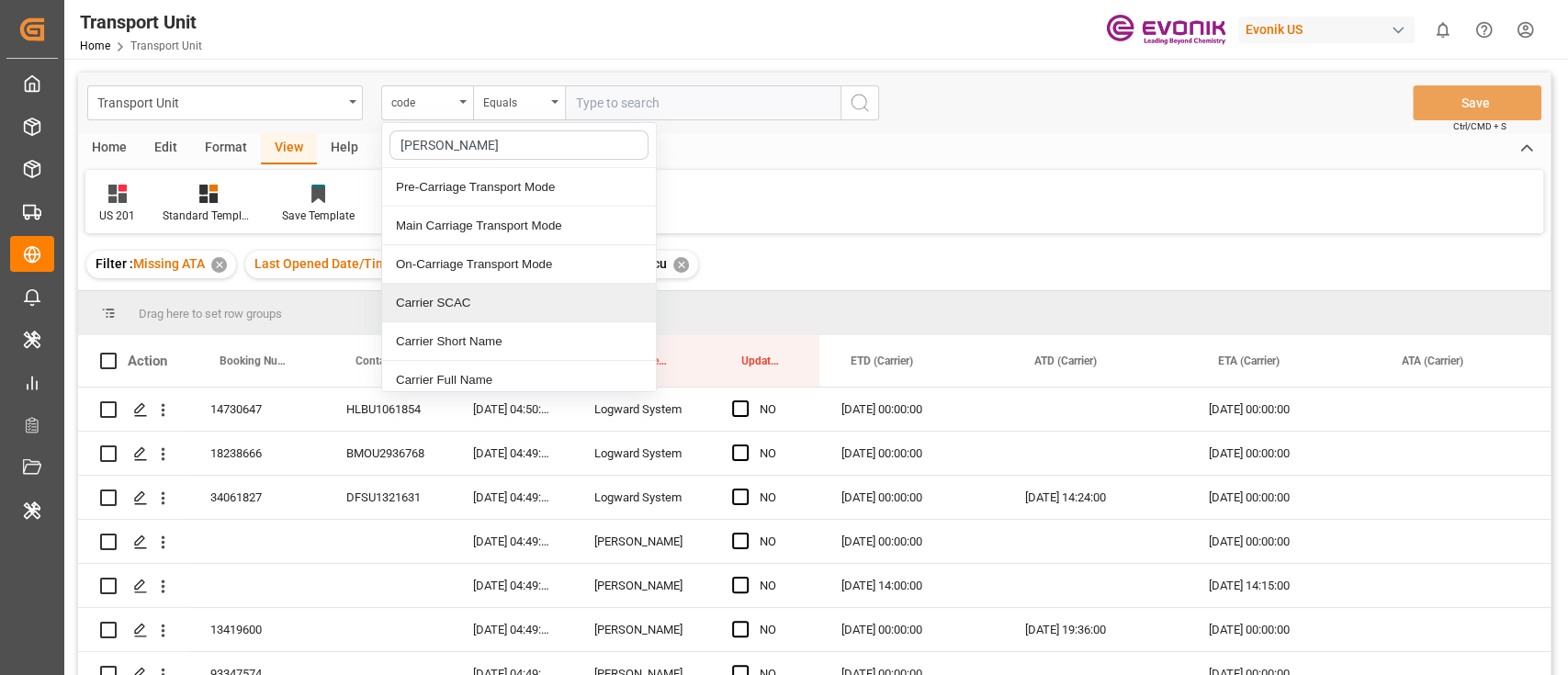 click on "Carrier SCAC" at bounding box center (519, 303) 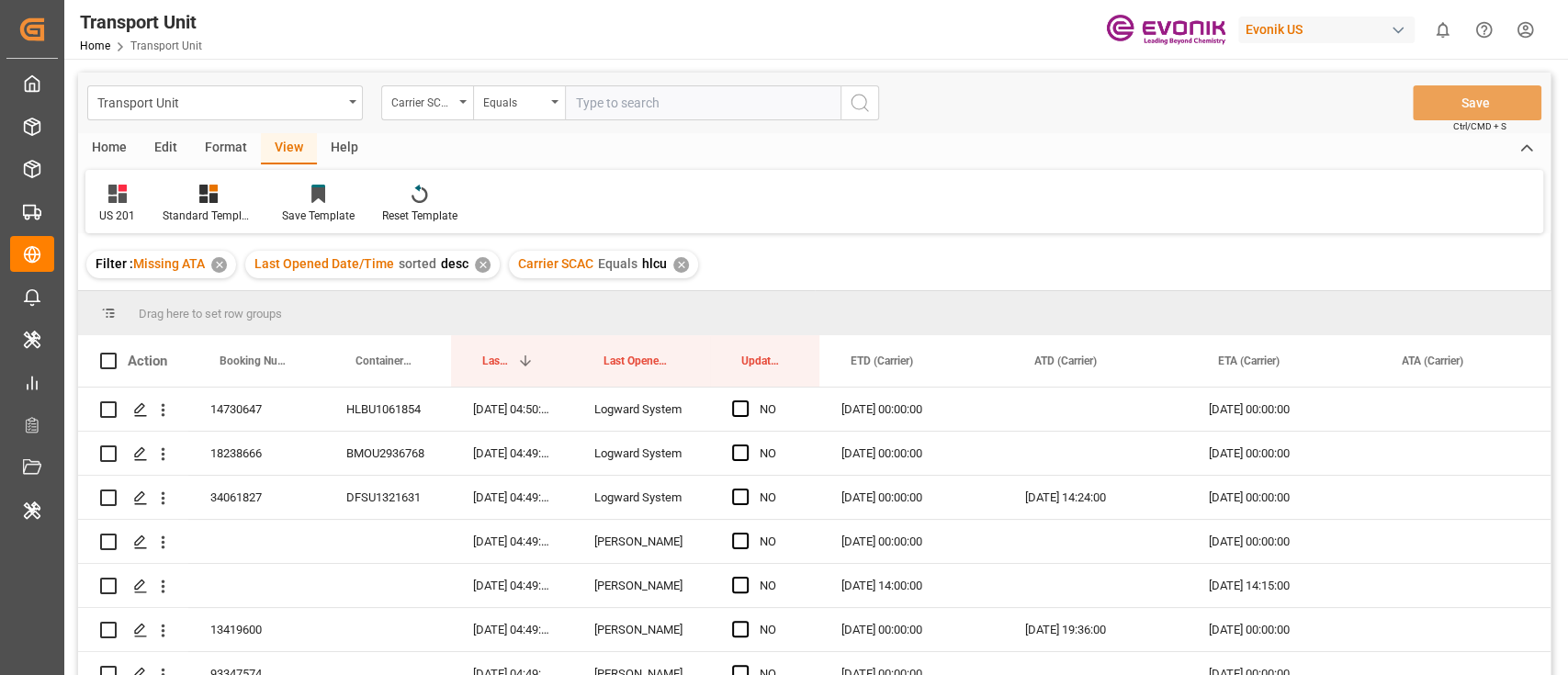 click at bounding box center (703, 103) 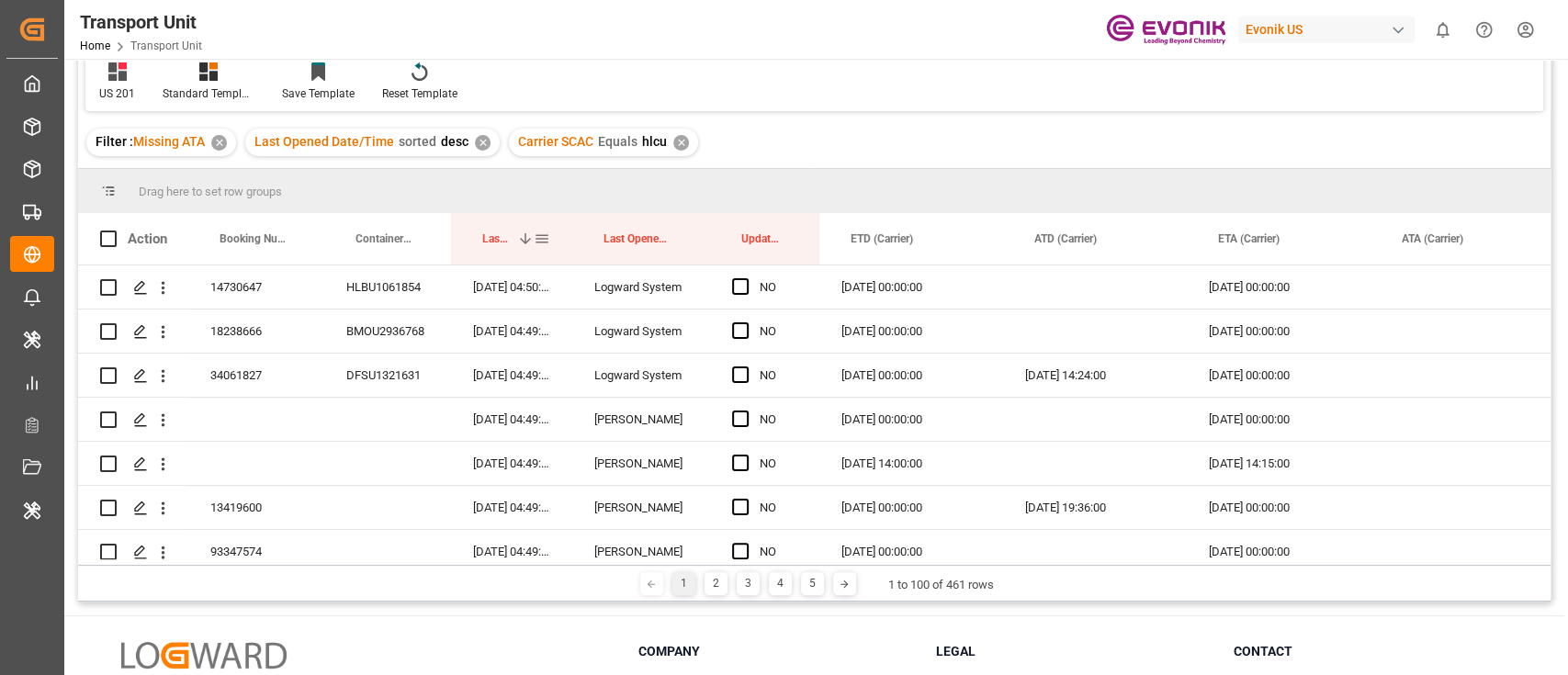 click at bounding box center [525, 239] 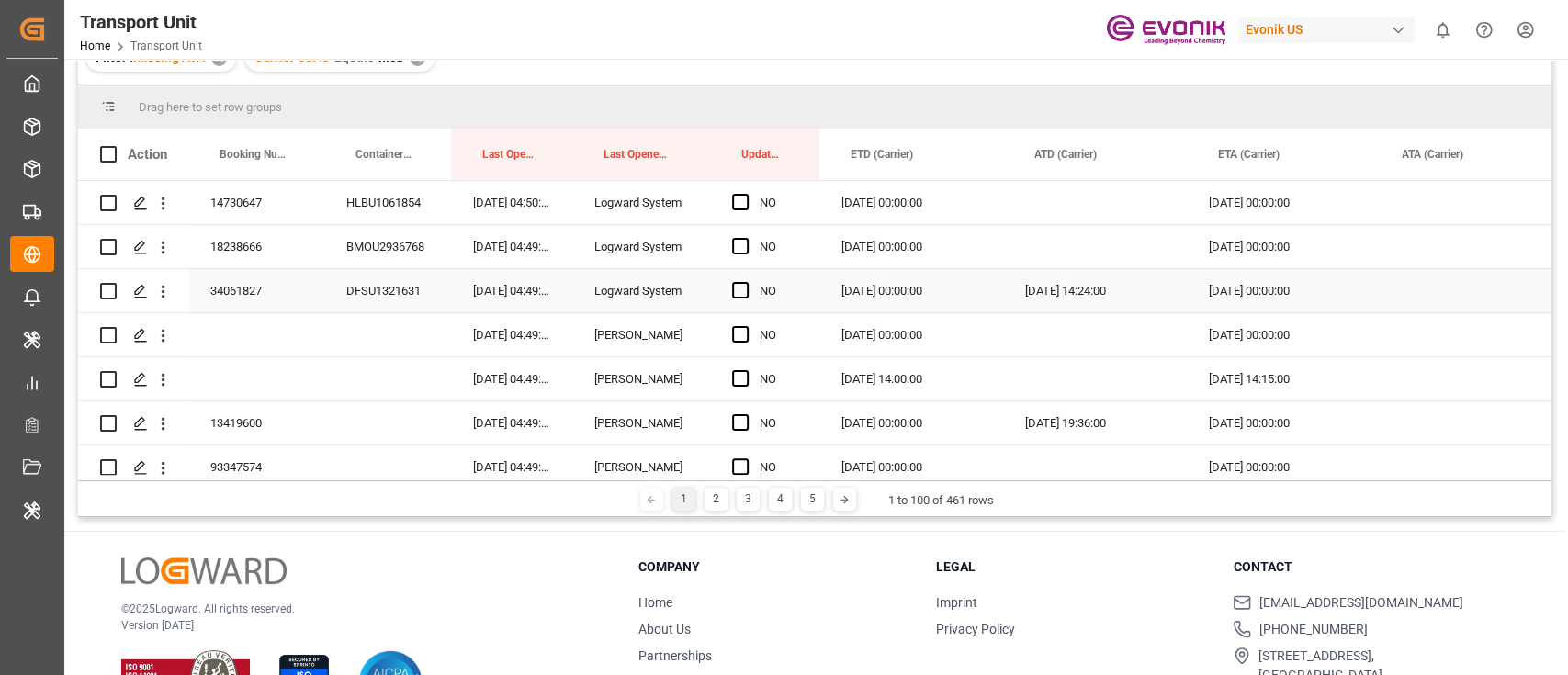 scroll, scrollTop: 244, scrollLeft: 0, axis: vertical 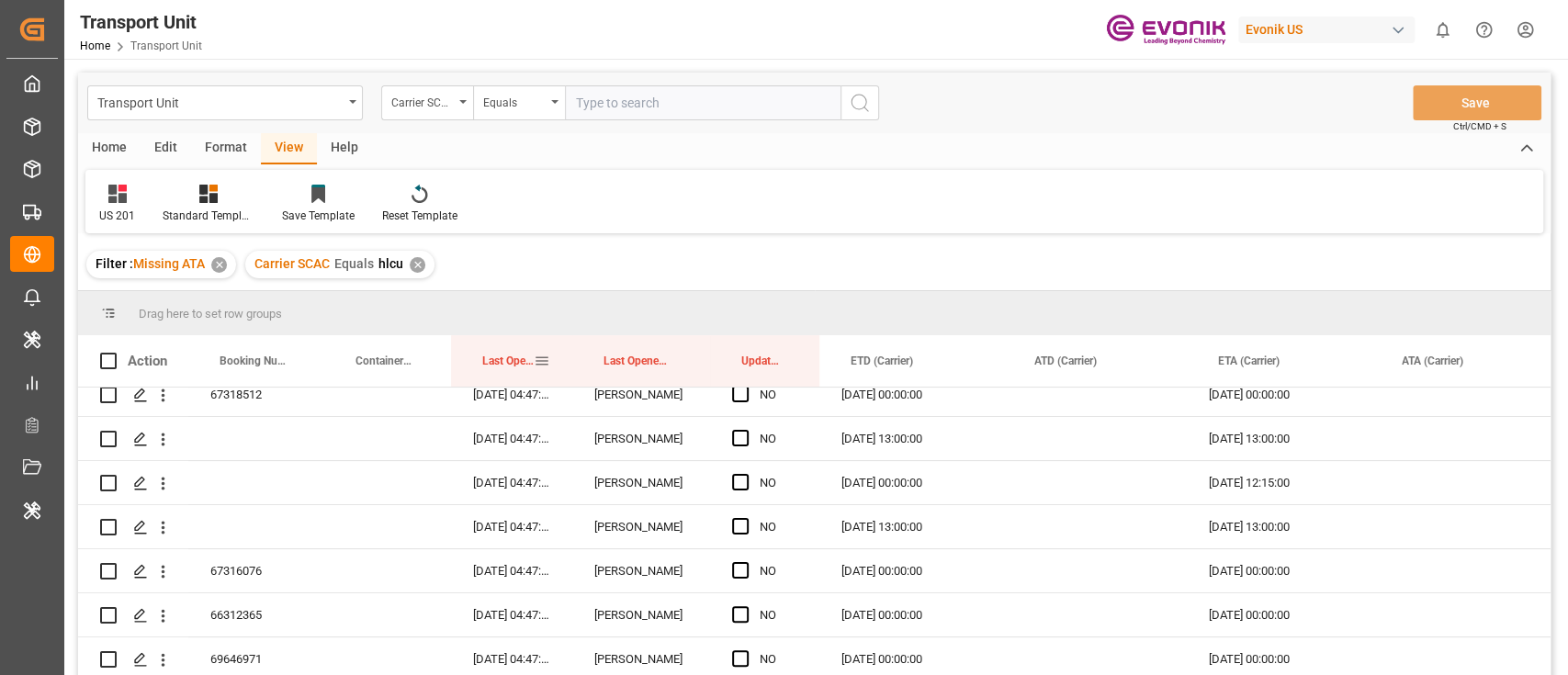click on "Last Opened Date/Time" at bounding box center [508, 361] 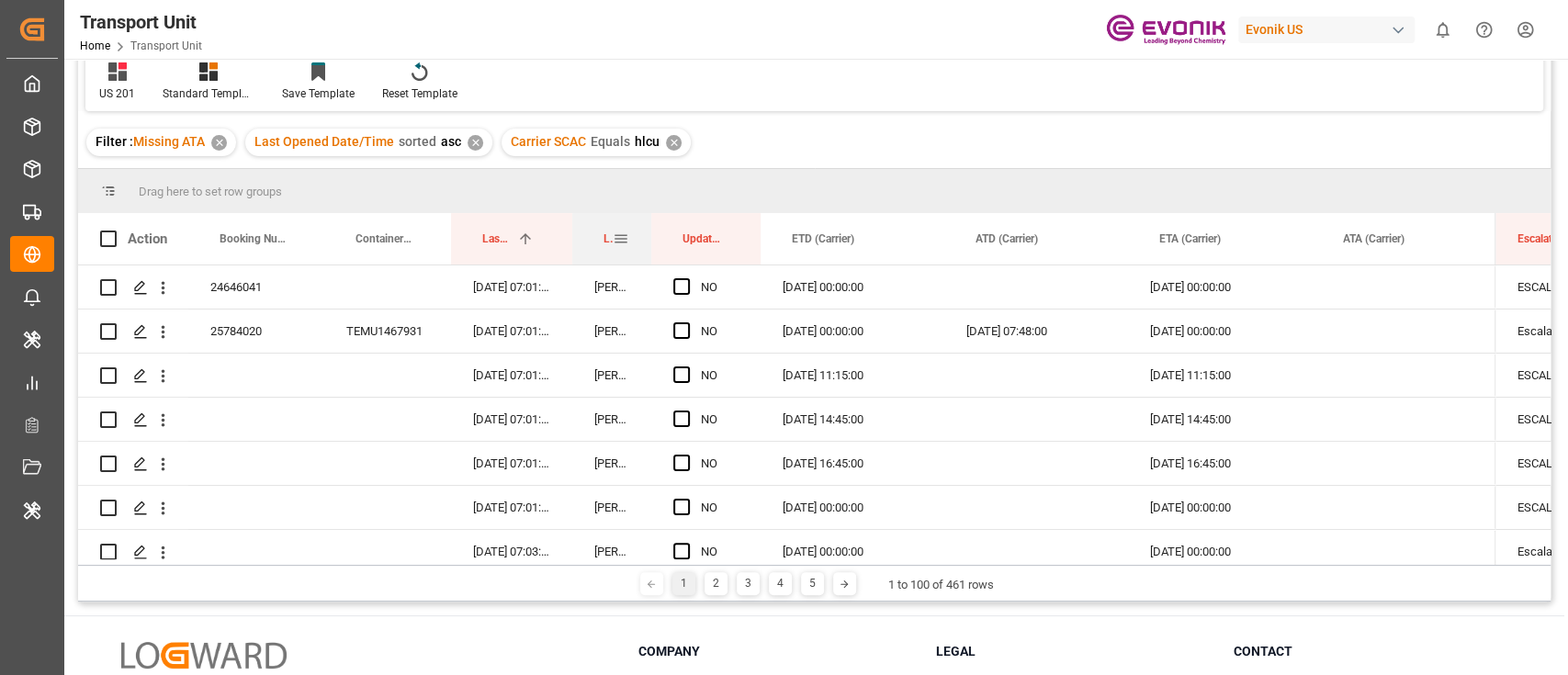 drag, startPoint x: 709, startPoint y: 232, endPoint x: 650, endPoint y: 224, distance: 59.539903 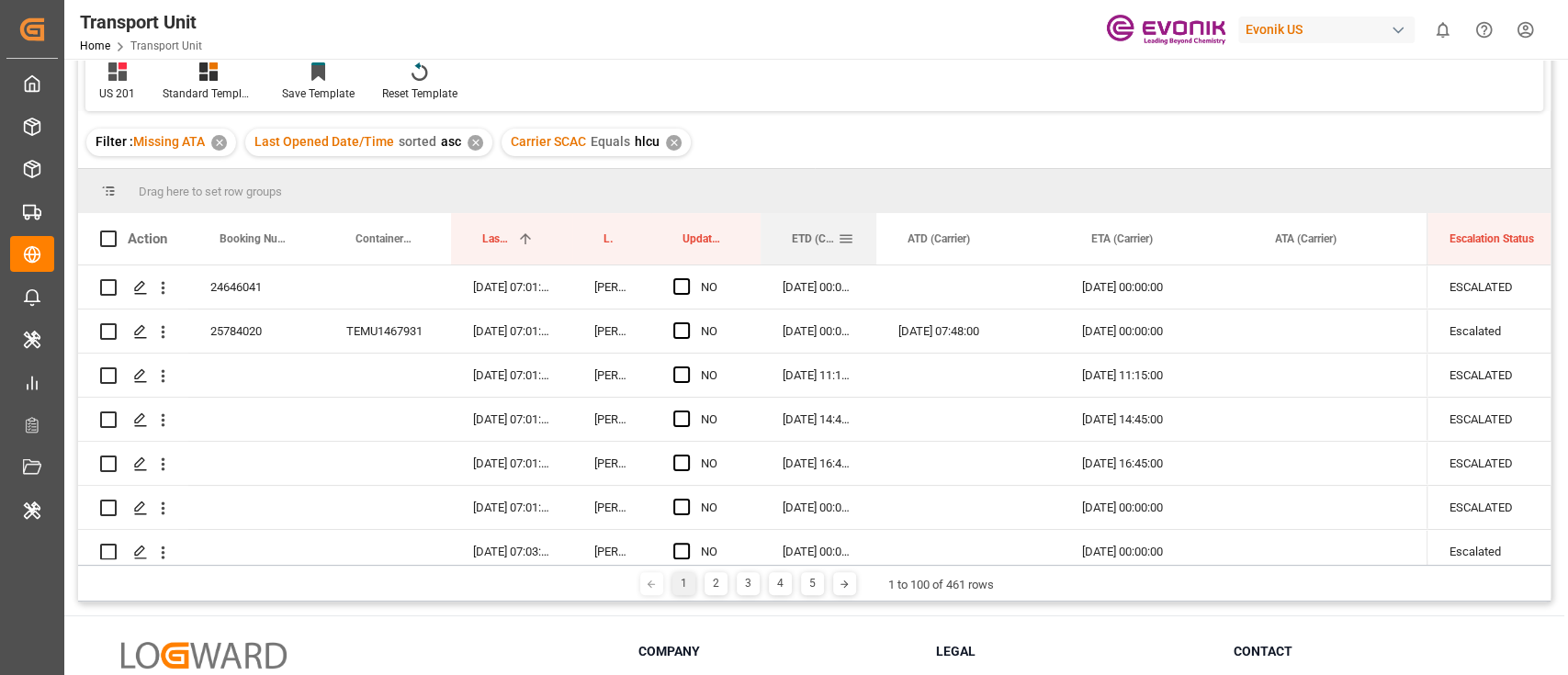 drag, startPoint x: 941, startPoint y: 230, endPoint x: 873, endPoint y: 224, distance: 68.26419 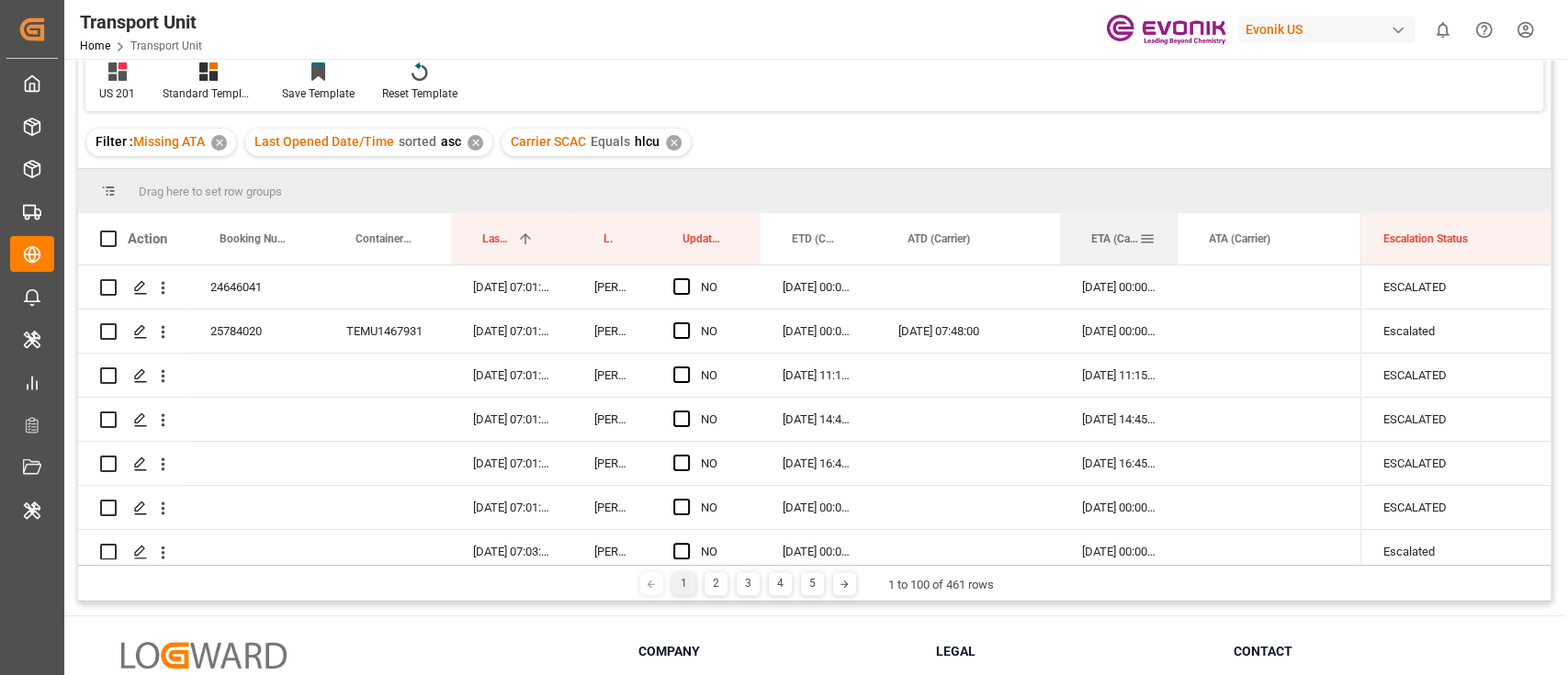 drag, startPoint x: 1239, startPoint y: 238, endPoint x: 1173, endPoint y: 239, distance: 66.00758 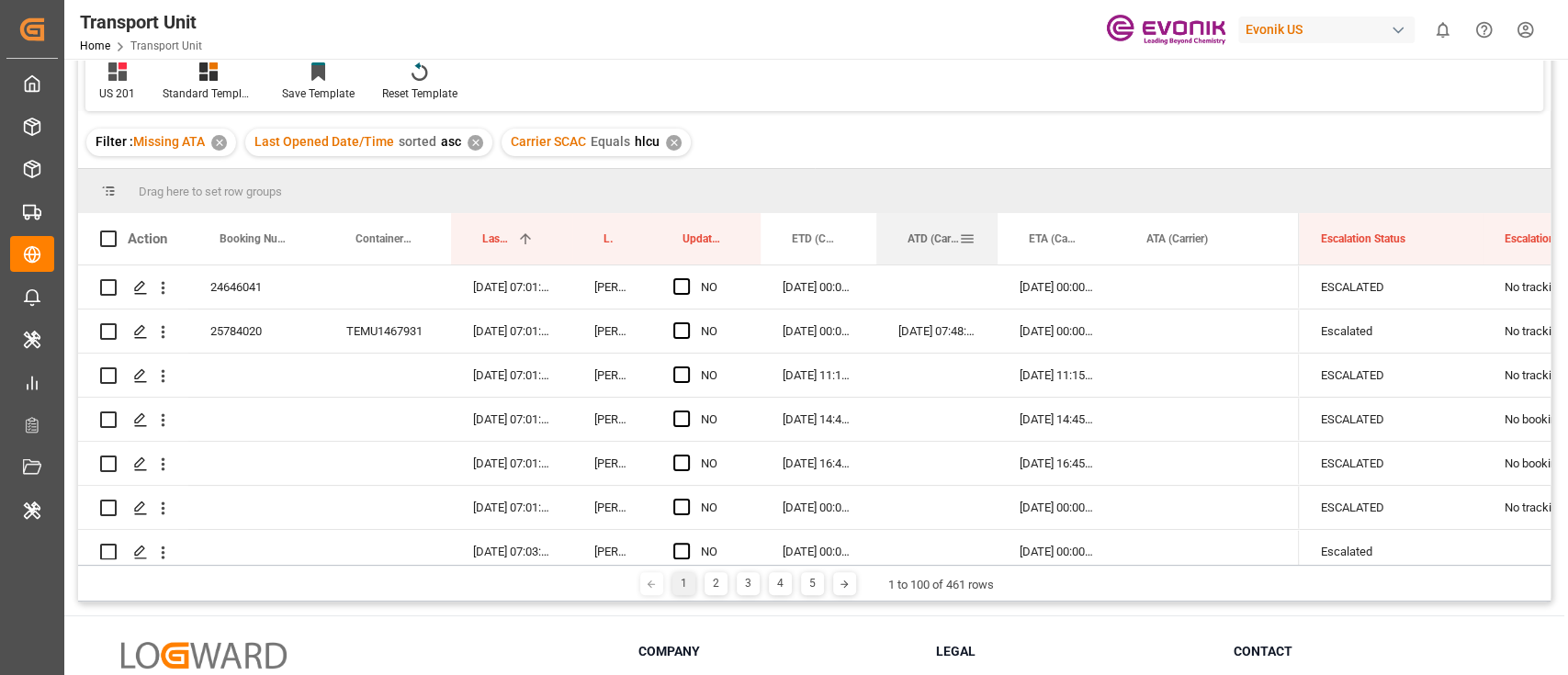 drag, startPoint x: 1056, startPoint y: 240, endPoint x: 993, endPoint y: 242, distance: 63.03174 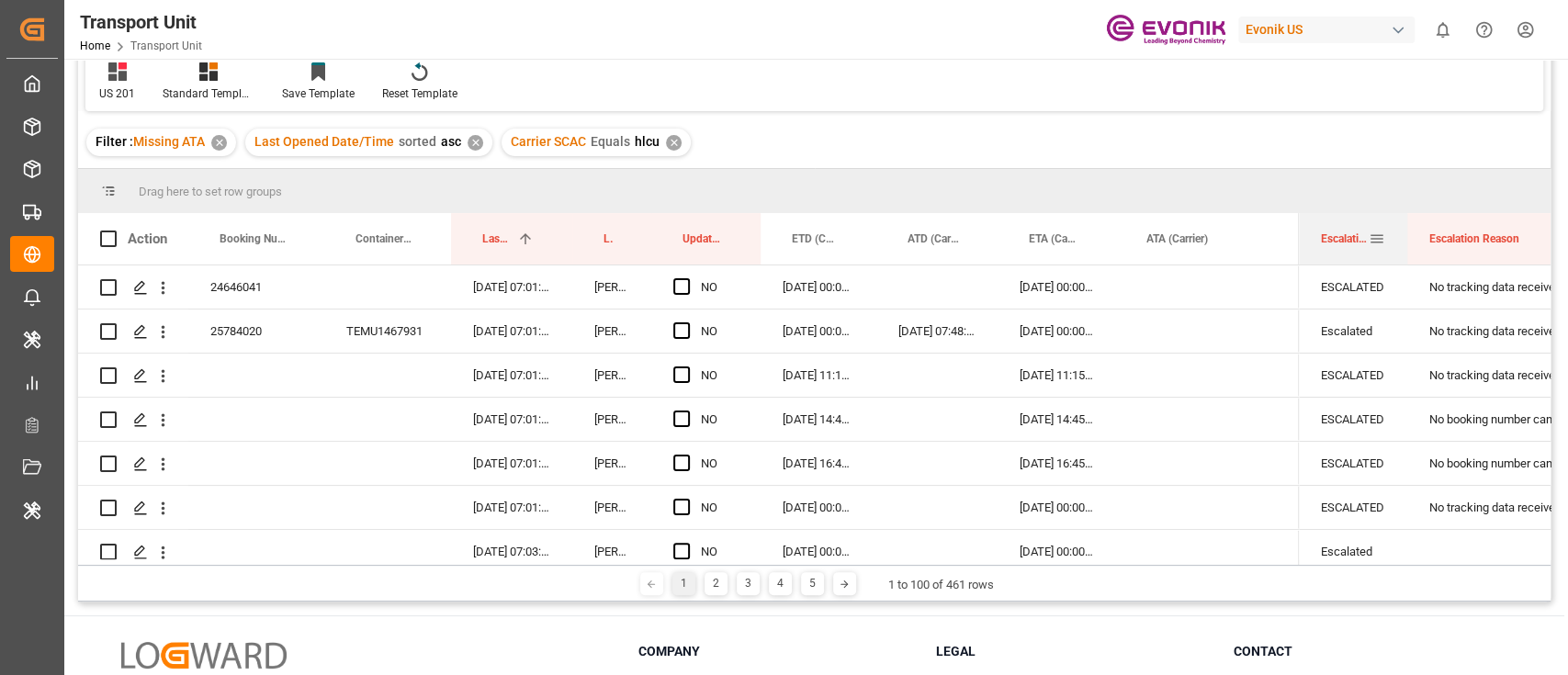 drag, startPoint x: 1479, startPoint y: 239, endPoint x: 1404, endPoint y: 239, distance: 75 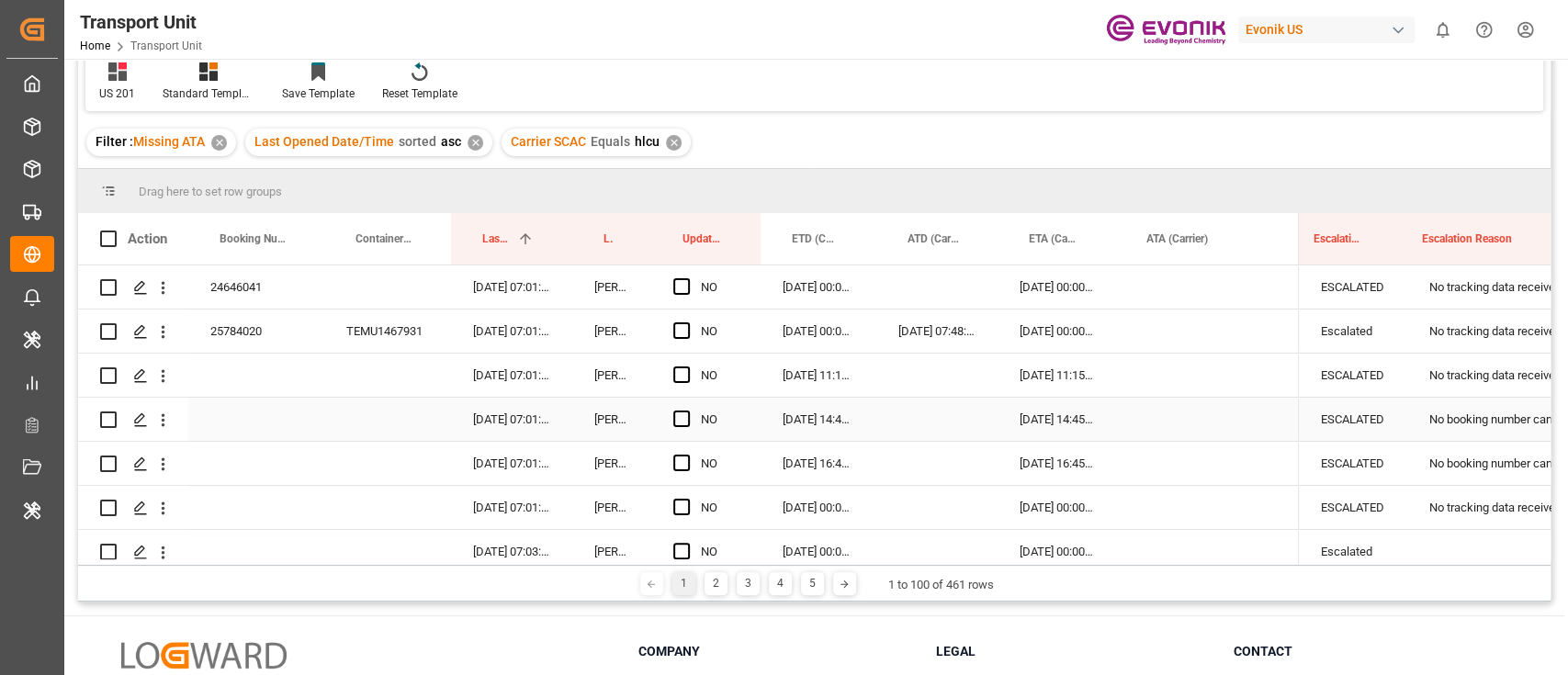 scroll, scrollTop: 0, scrollLeft: 124, axis: horizontal 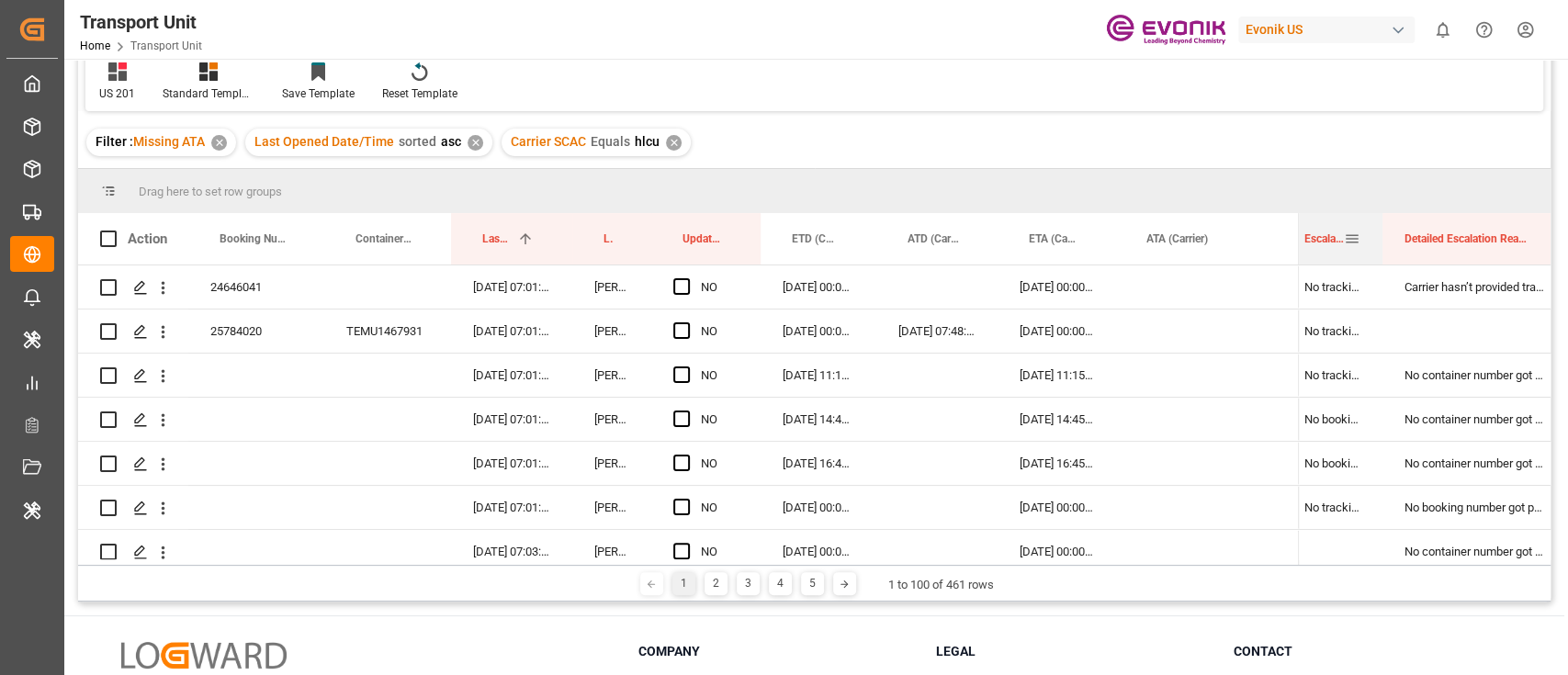 drag, startPoint x: 1463, startPoint y: 238, endPoint x: 1380, endPoint y: 231, distance: 83.294658 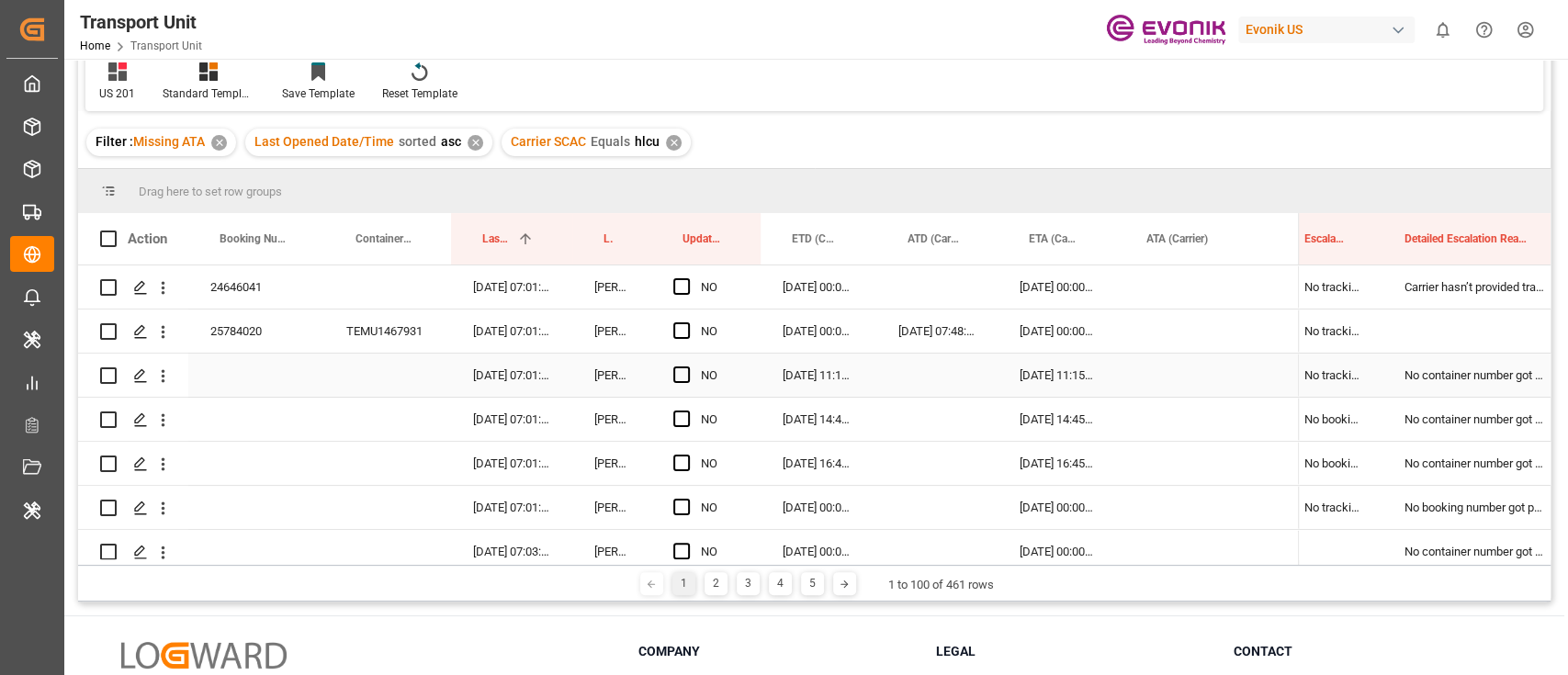 scroll, scrollTop: 0, scrollLeft: 0, axis: both 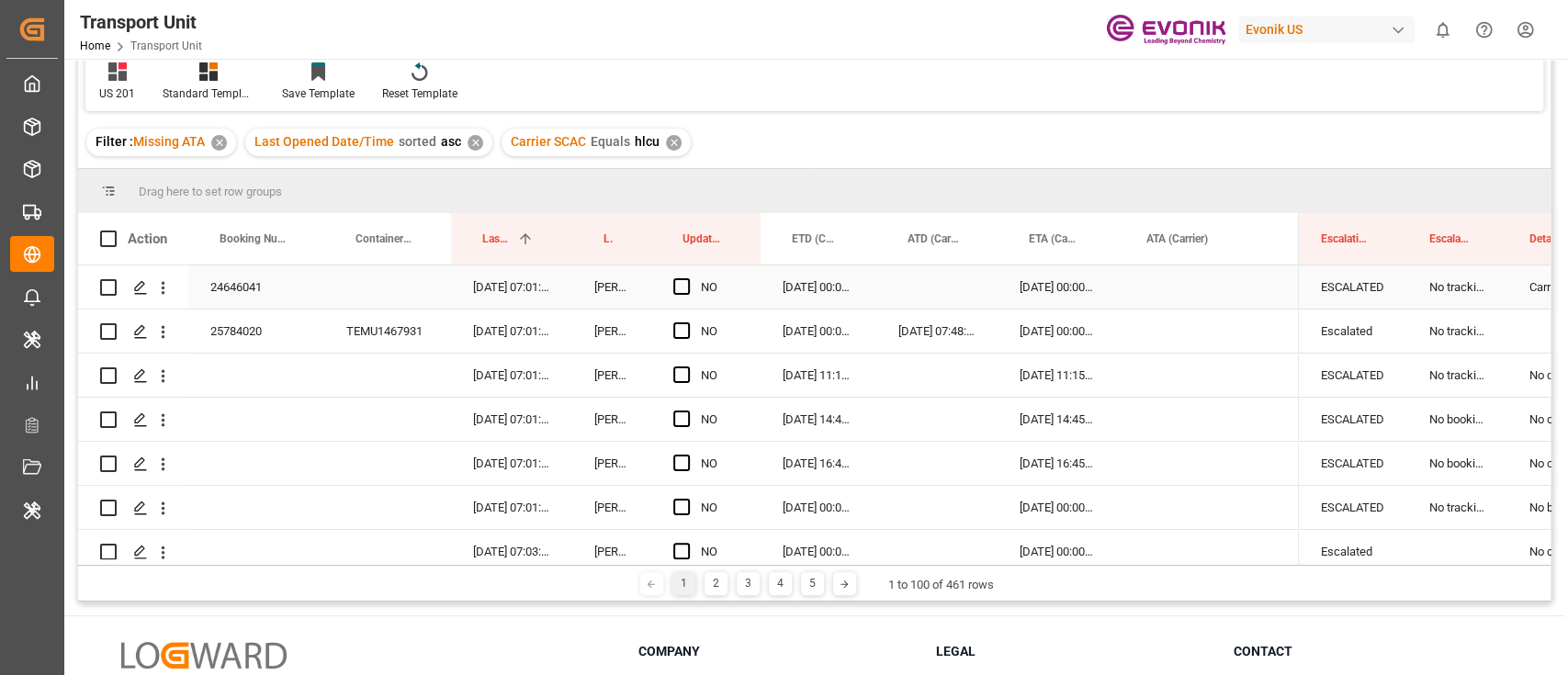 click at bounding box center [687, 287] 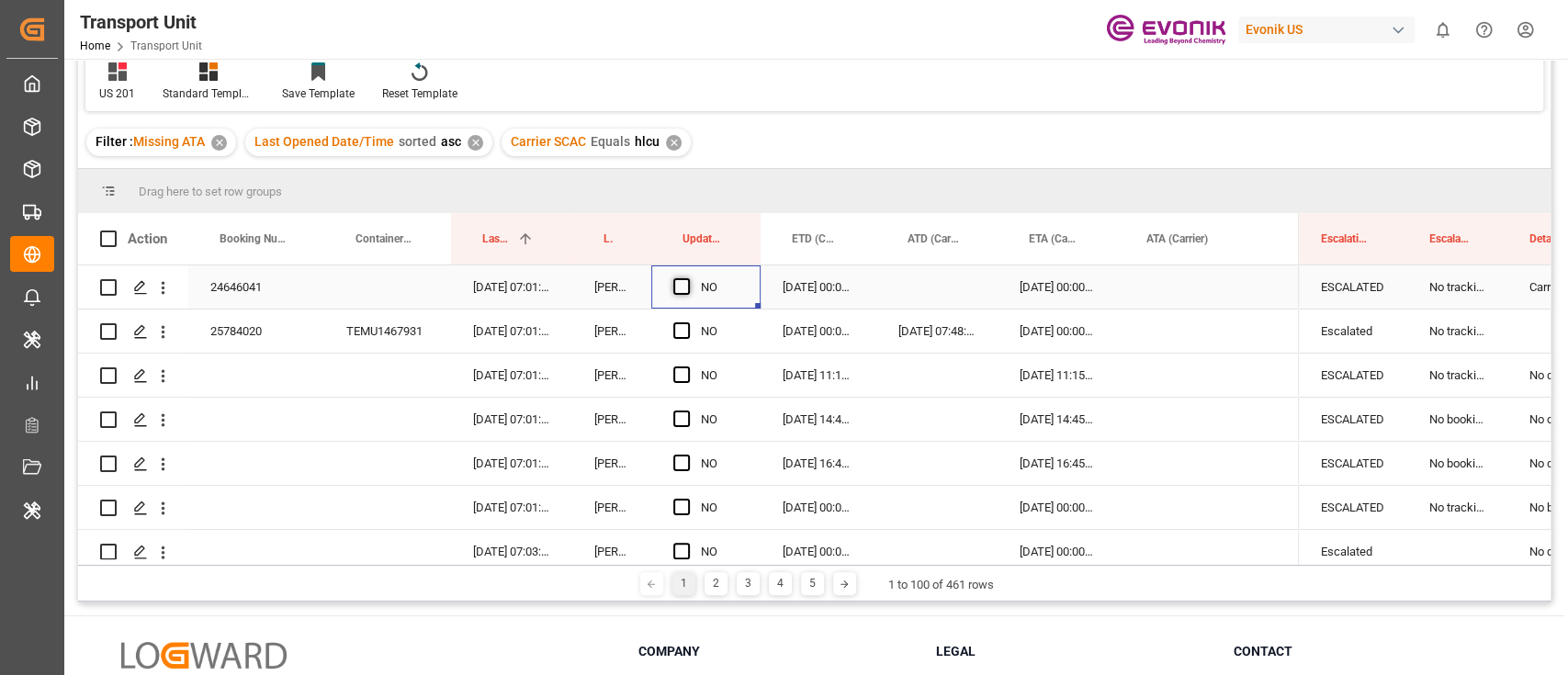 click at bounding box center [682, 287] 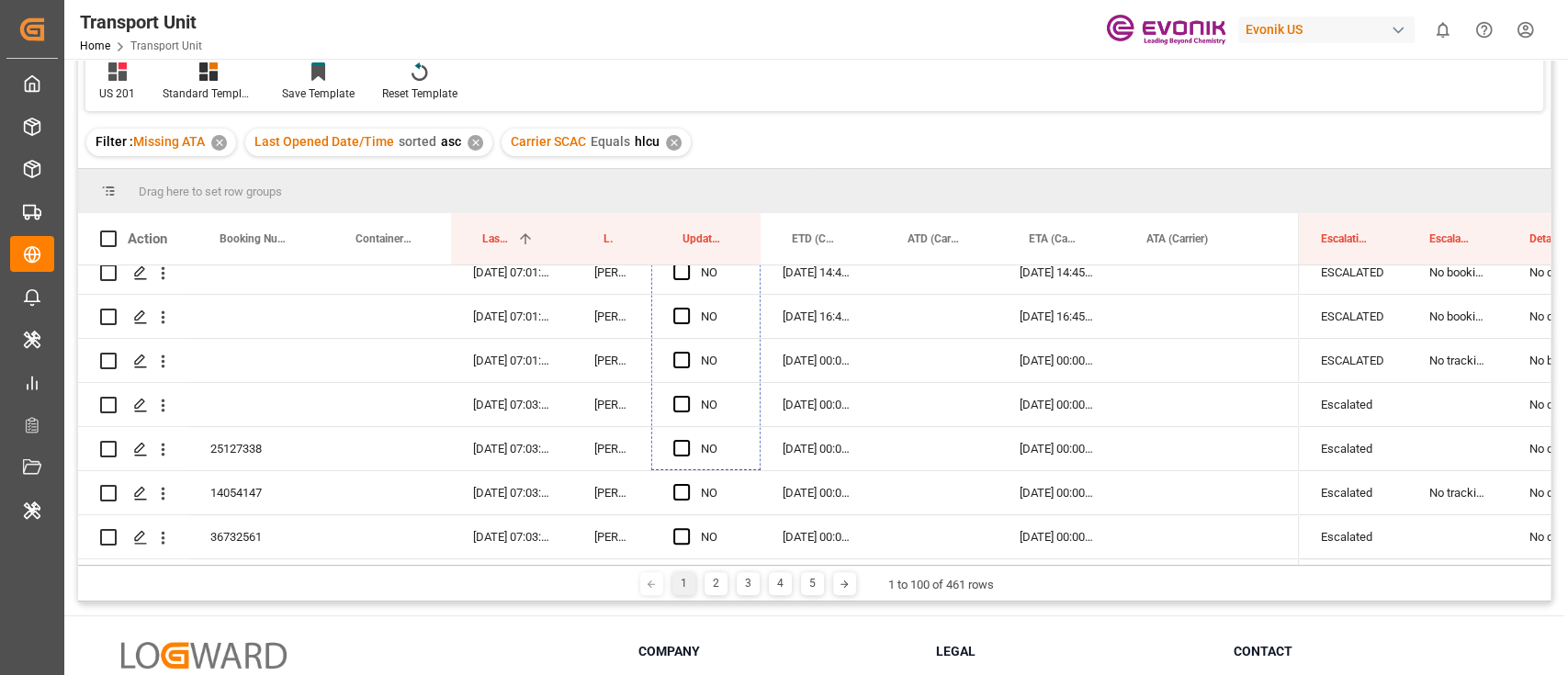 scroll, scrollTop: 184, scrollLeft: 0, axis: vertical 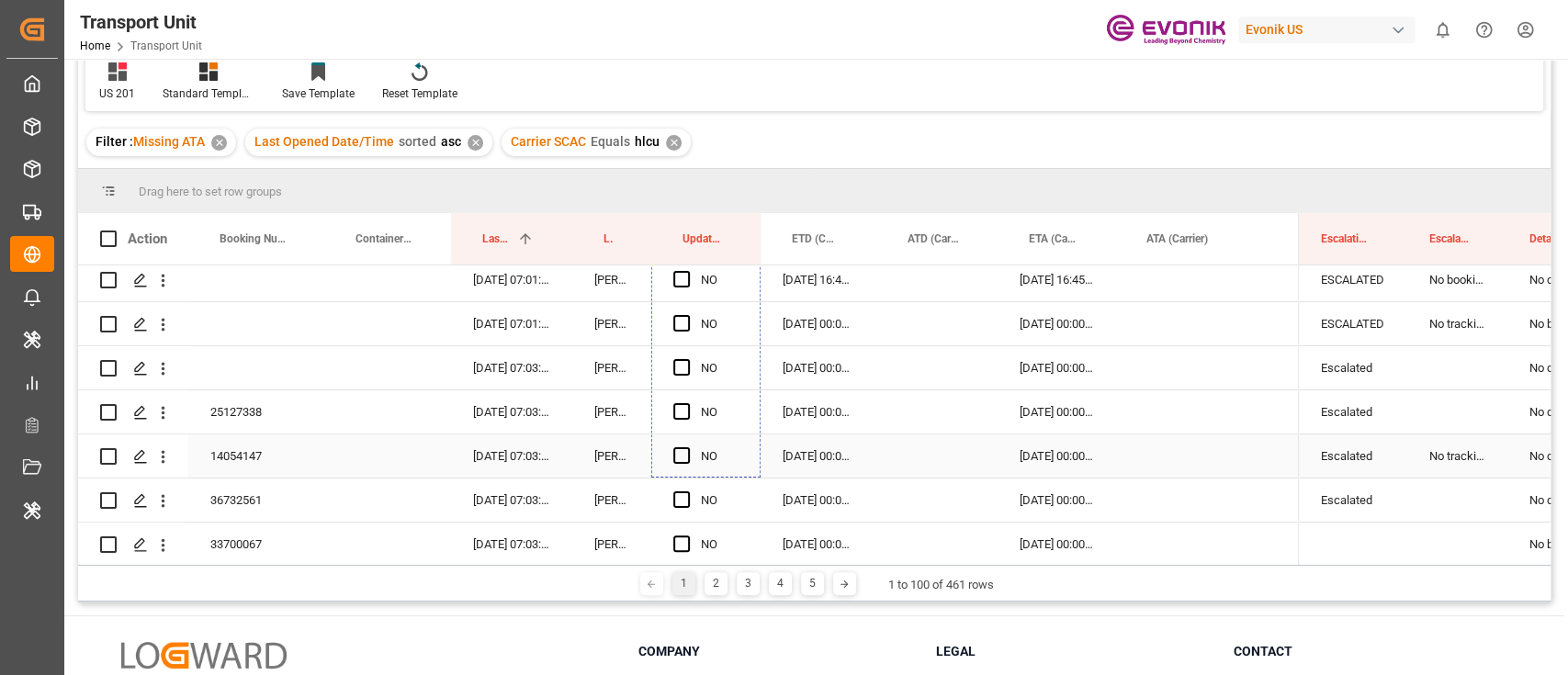 drag, startPoint x: 754, startPoint y: 306, endPoint x: 750, endPoint y: 449, distance: 143.05593 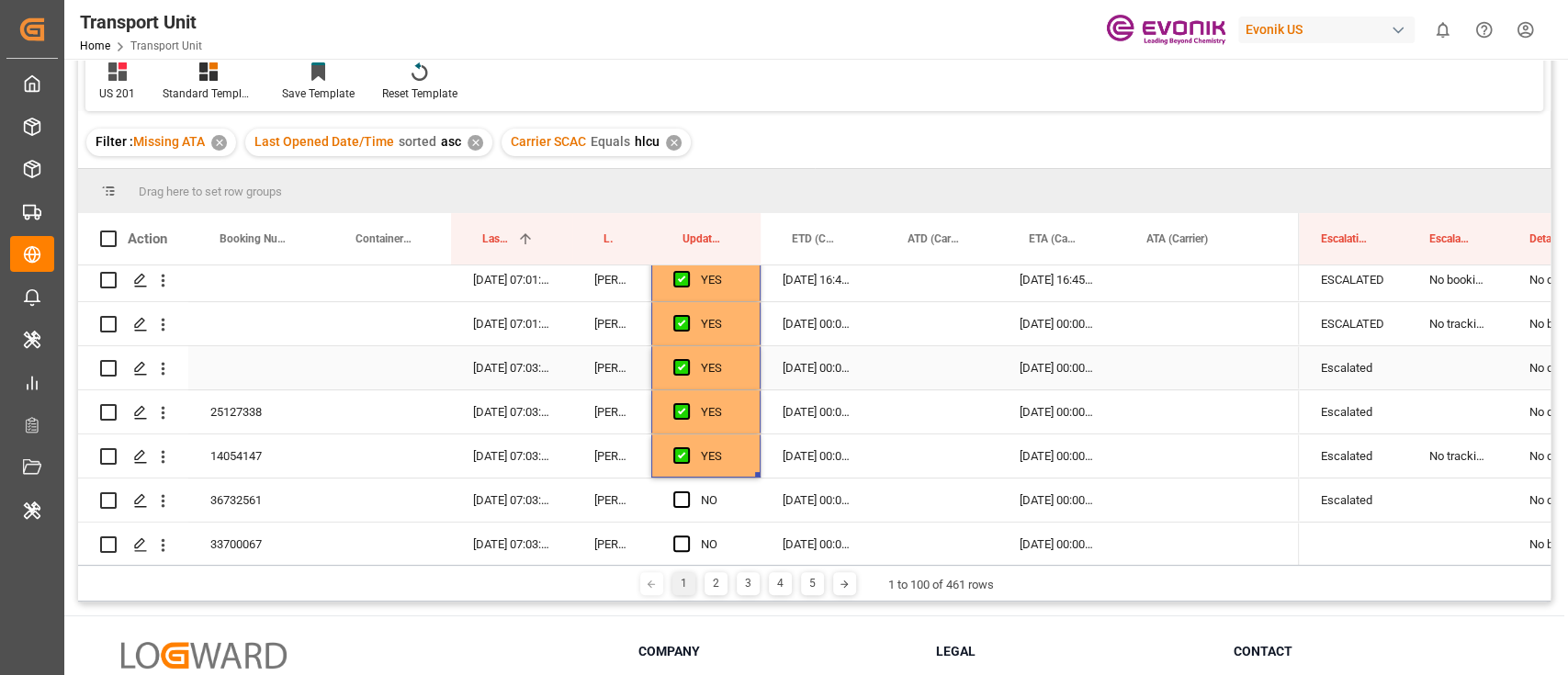 scroll, scrollTop: 306, scrollLeft: 0, axis: vertical 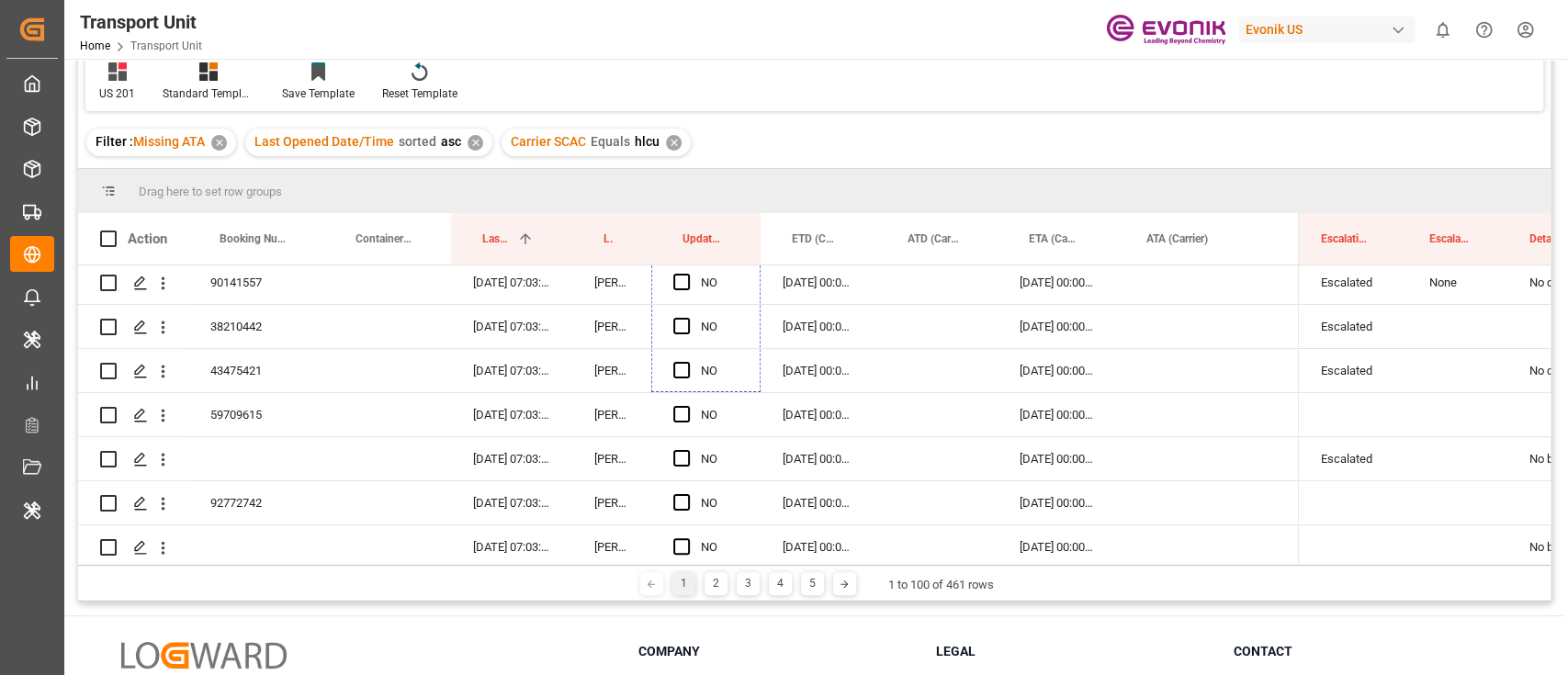 drag, startPoint x: 759, startPoint y: 352, endPoint x: 744, endPoint y: 568, distance: 216.52021 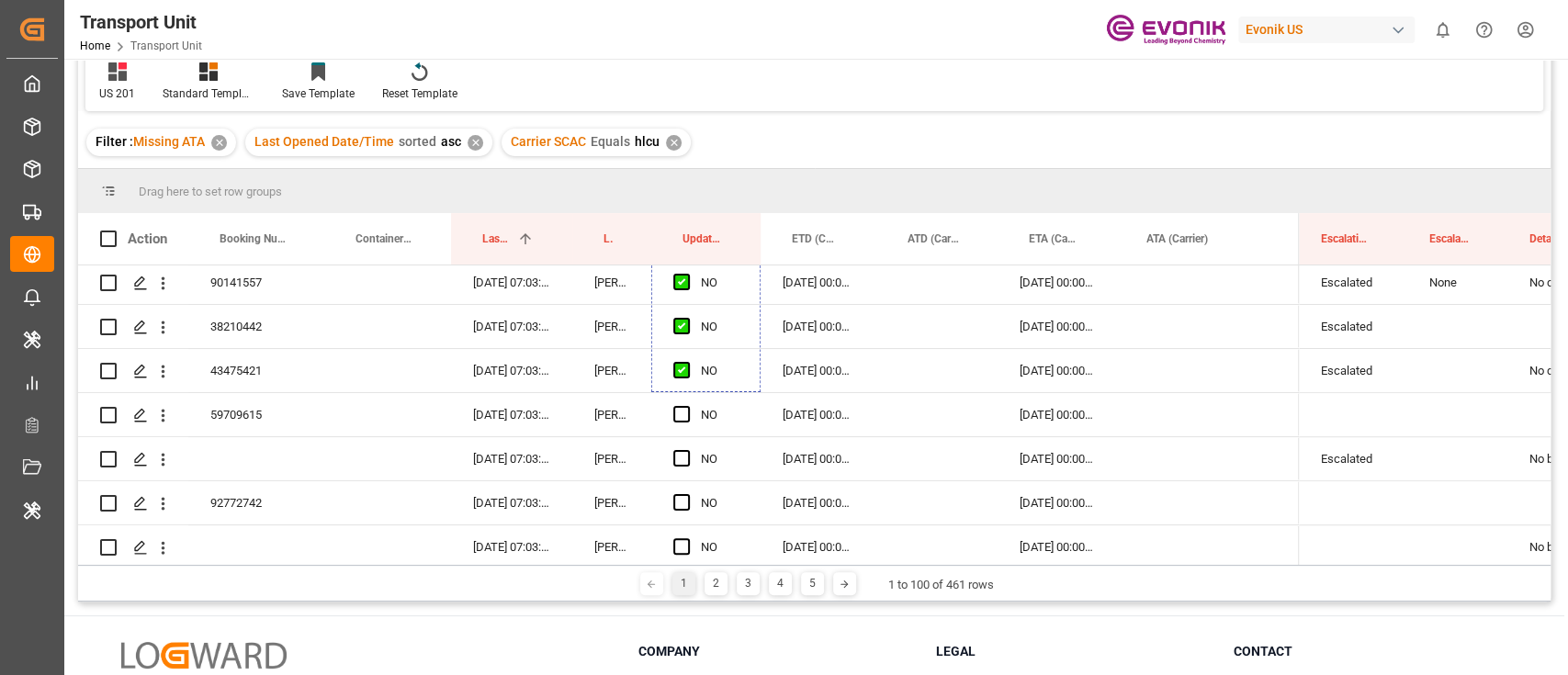 click on "1 2 3 4 5 1 to 100 of 461 rows" at bounding box center [814, 583] 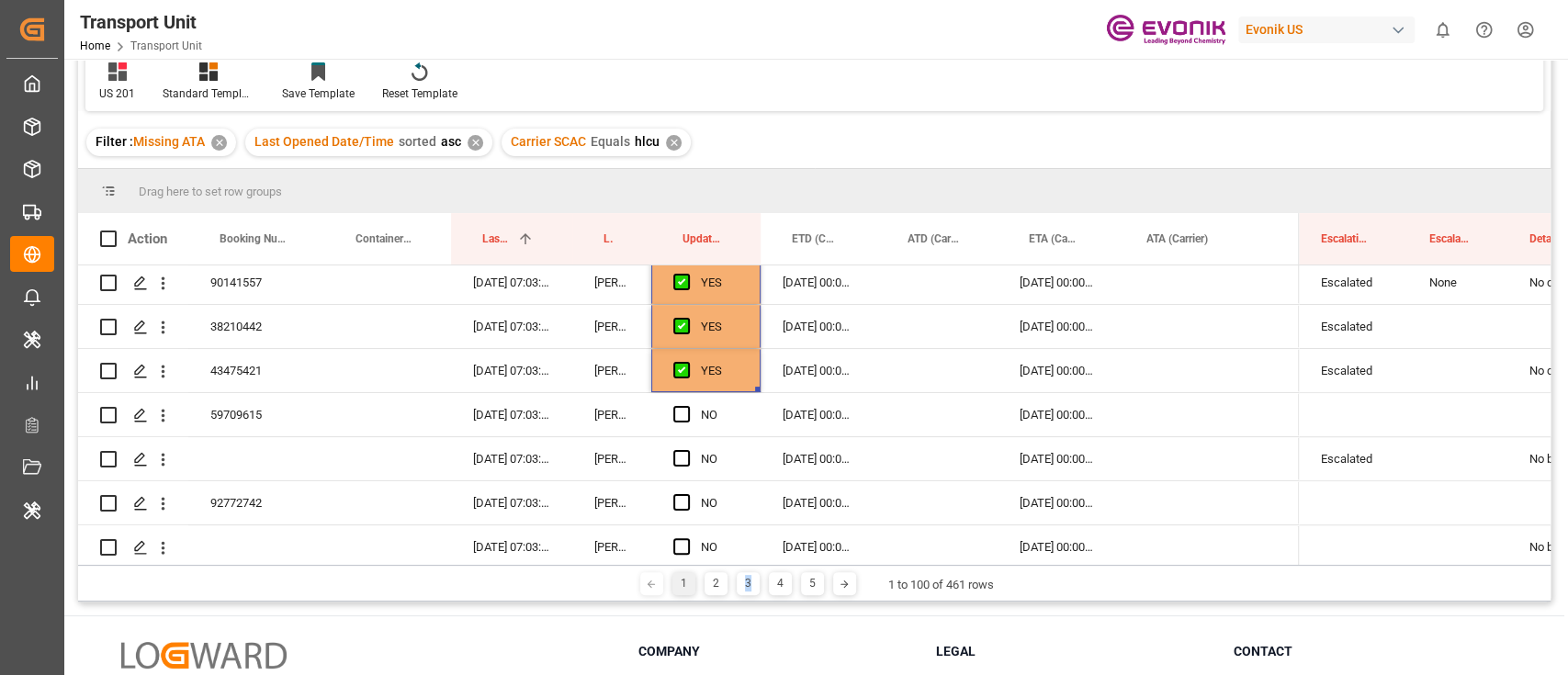 scroll, scrollTop: 526, scrollLeft: 0, axis: vertical 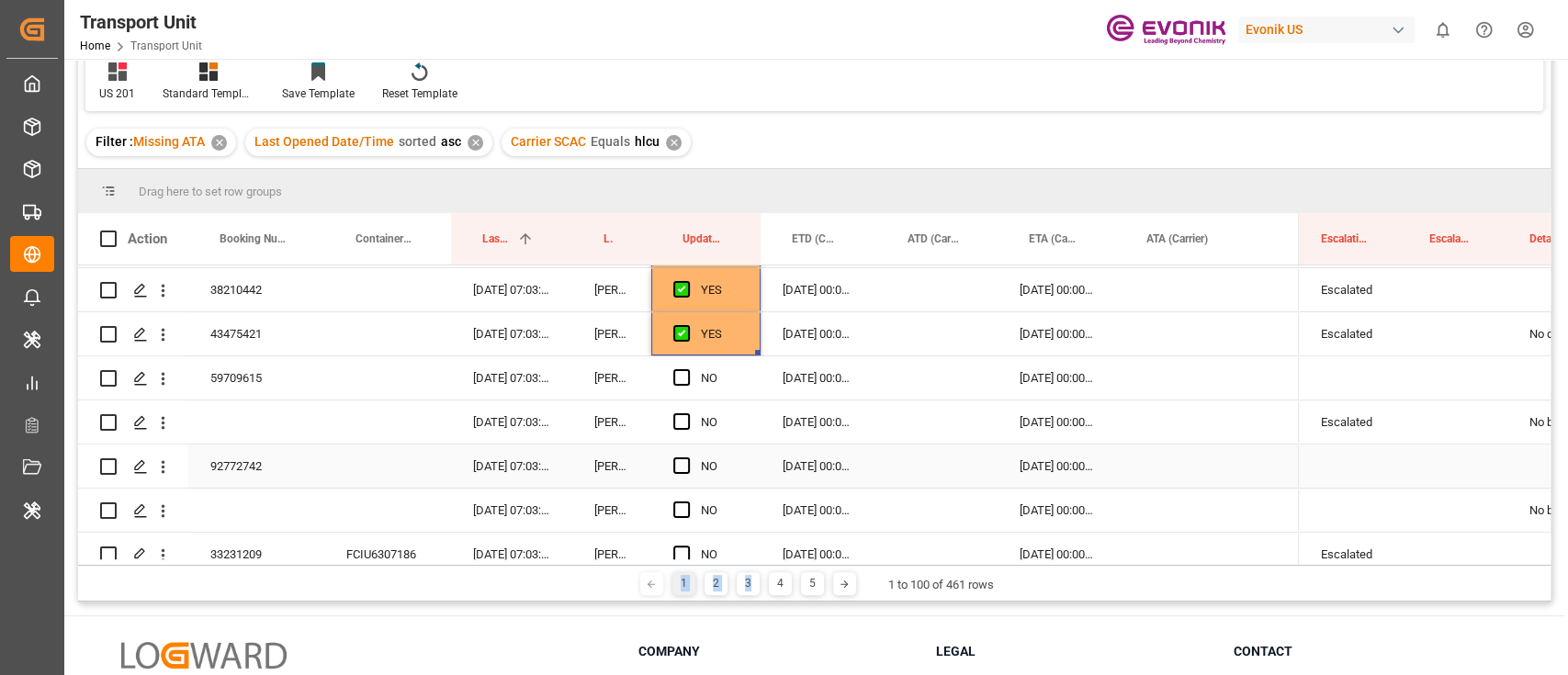 drag, startPoint x: 744, startPoint y: 568, endPoint x: 745, endPoint y: 475, distance: 93.0054 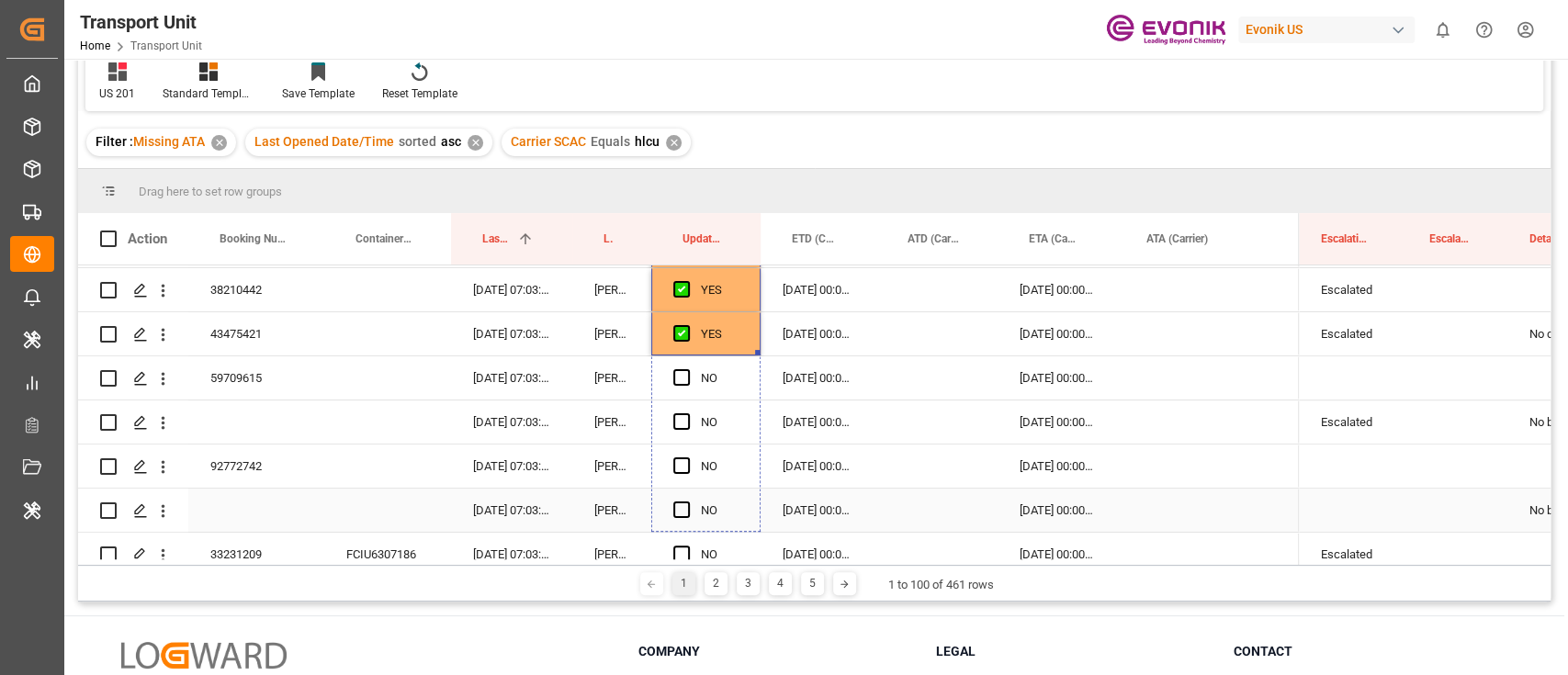 drag, startPoint x: 757, startPoint y: 351, endPoint x: 754, endPoint y: 504, distance: 153.02941 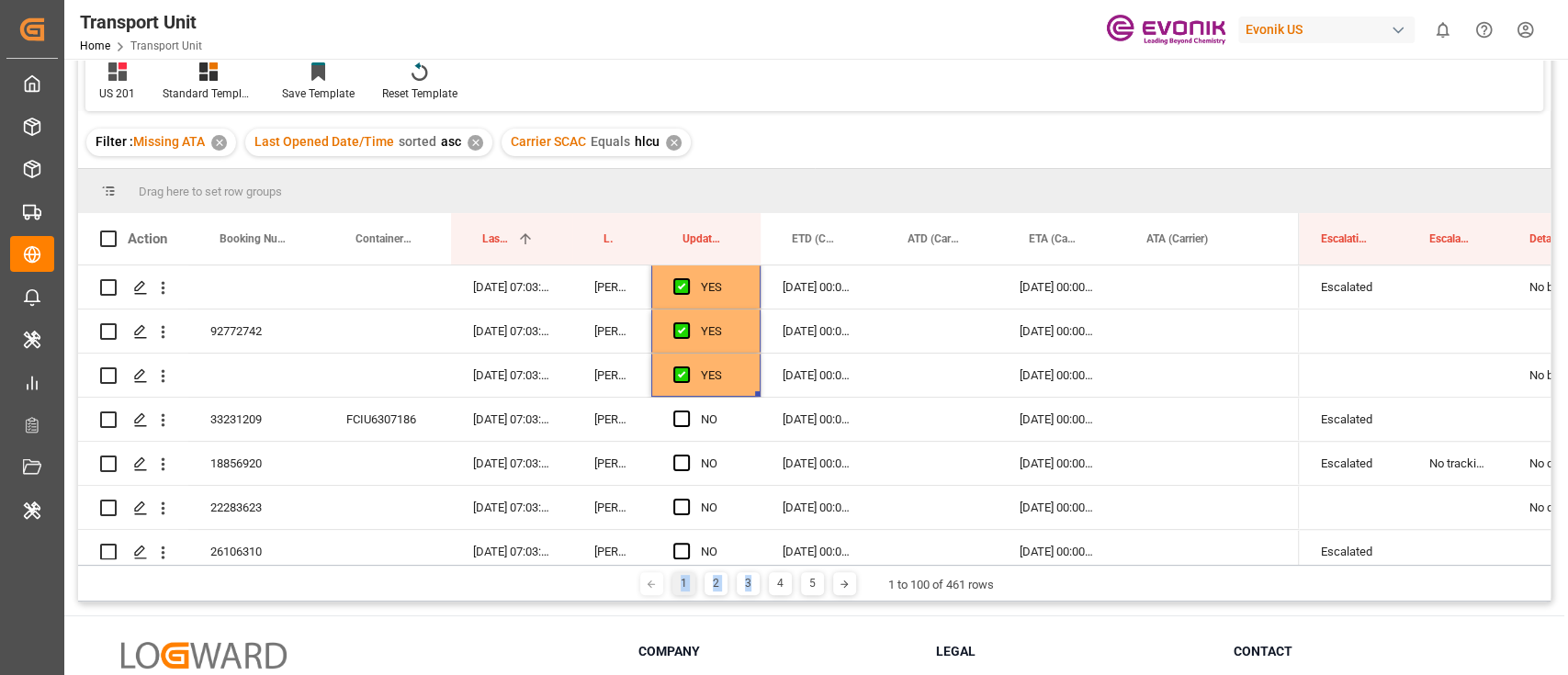 scroll, scrollTop: 771, scrollLeft: 0, axis: vertical 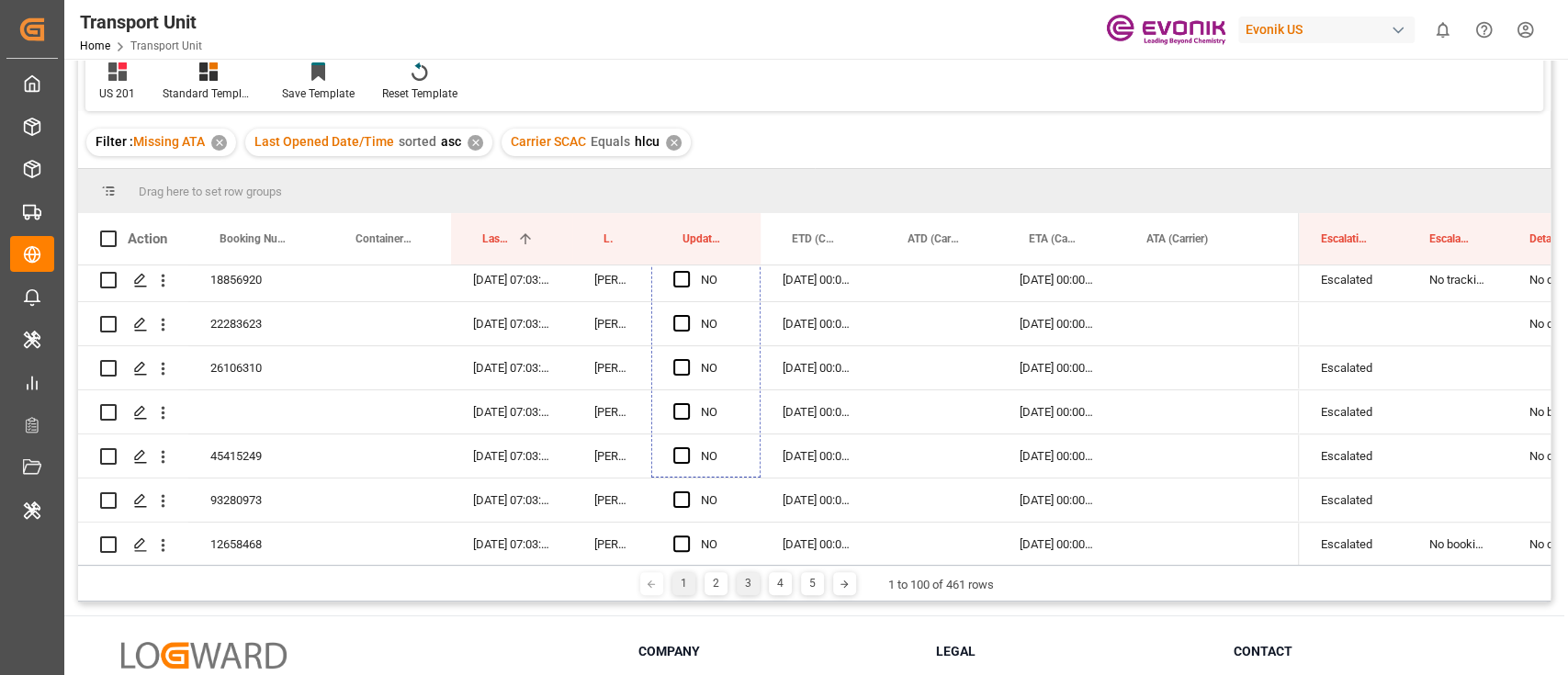 drag, startPoint x: 756, startPoint y: 283, endPoint x: 735, endPoint y: 584, distance: 301.73167 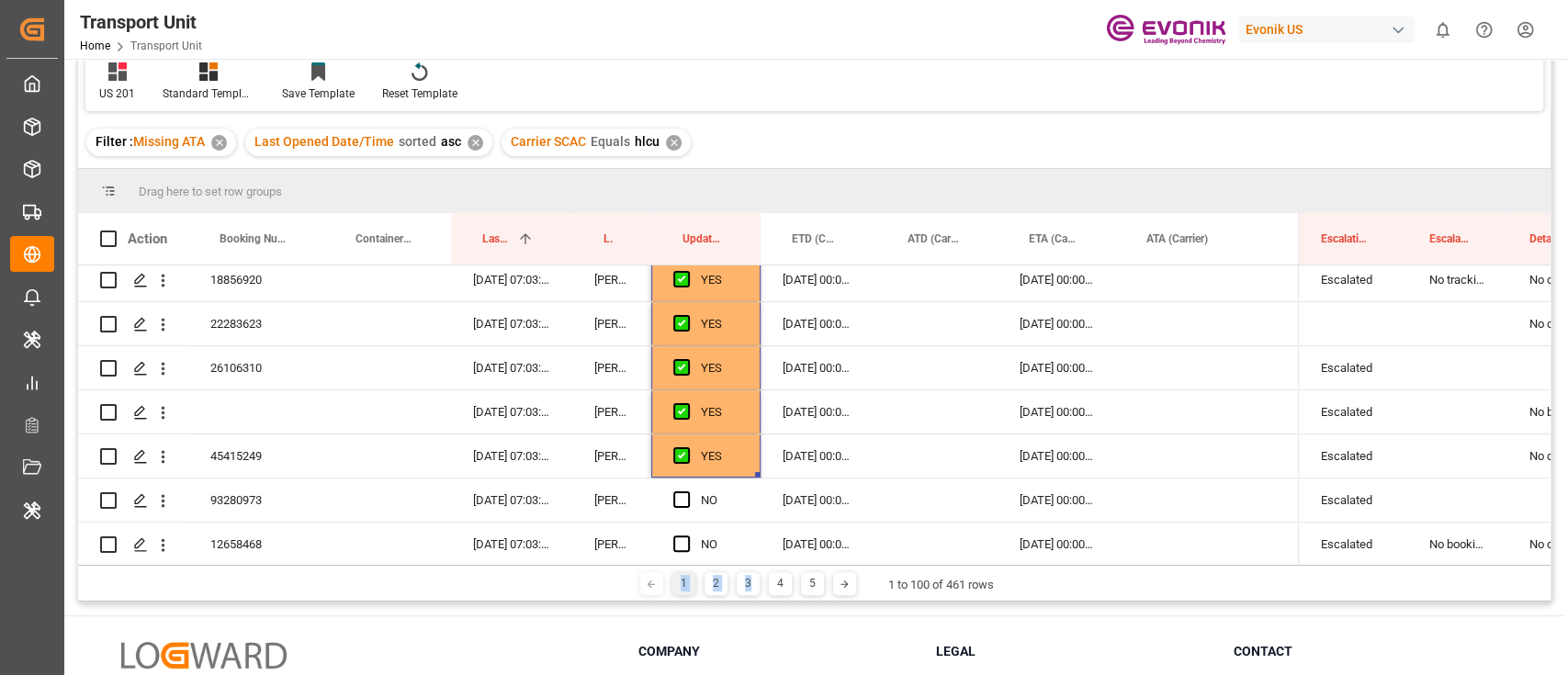 scroll, scrollTop: 0, scrollLeft: 0, axis: both 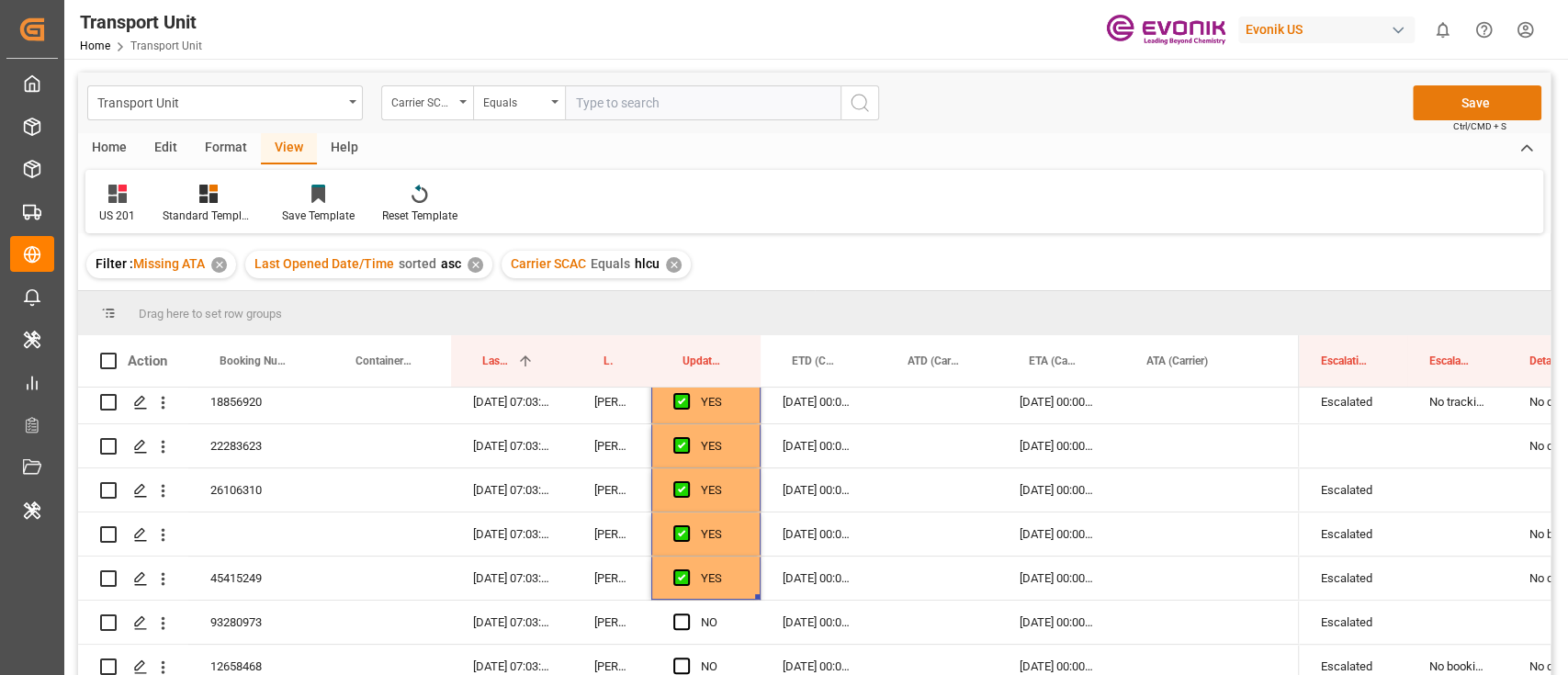 click on "Save" at bounding box center (1477, 103) 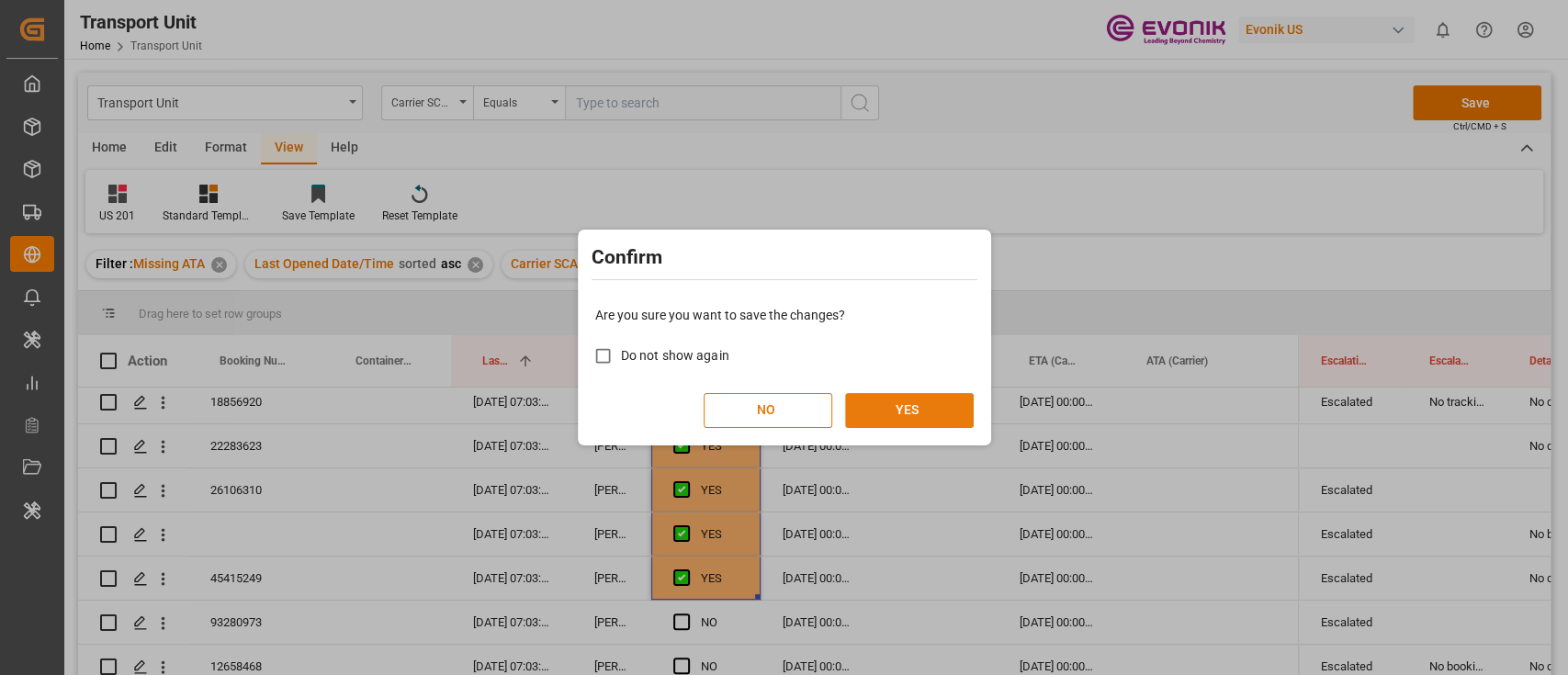 click on "YES" at bounding box center (909, 411) 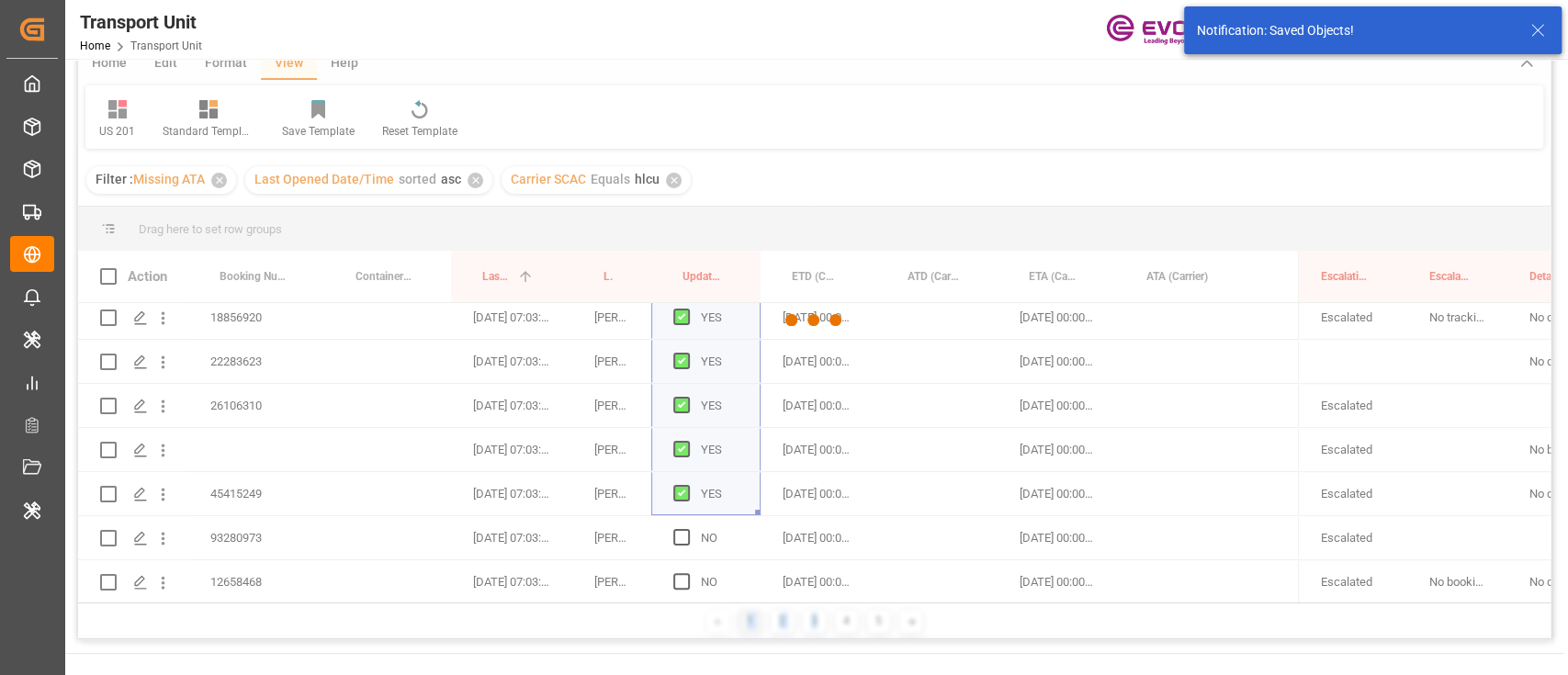 scroll, scrollTop: 122, scrollLeft: 0, axis: vertical 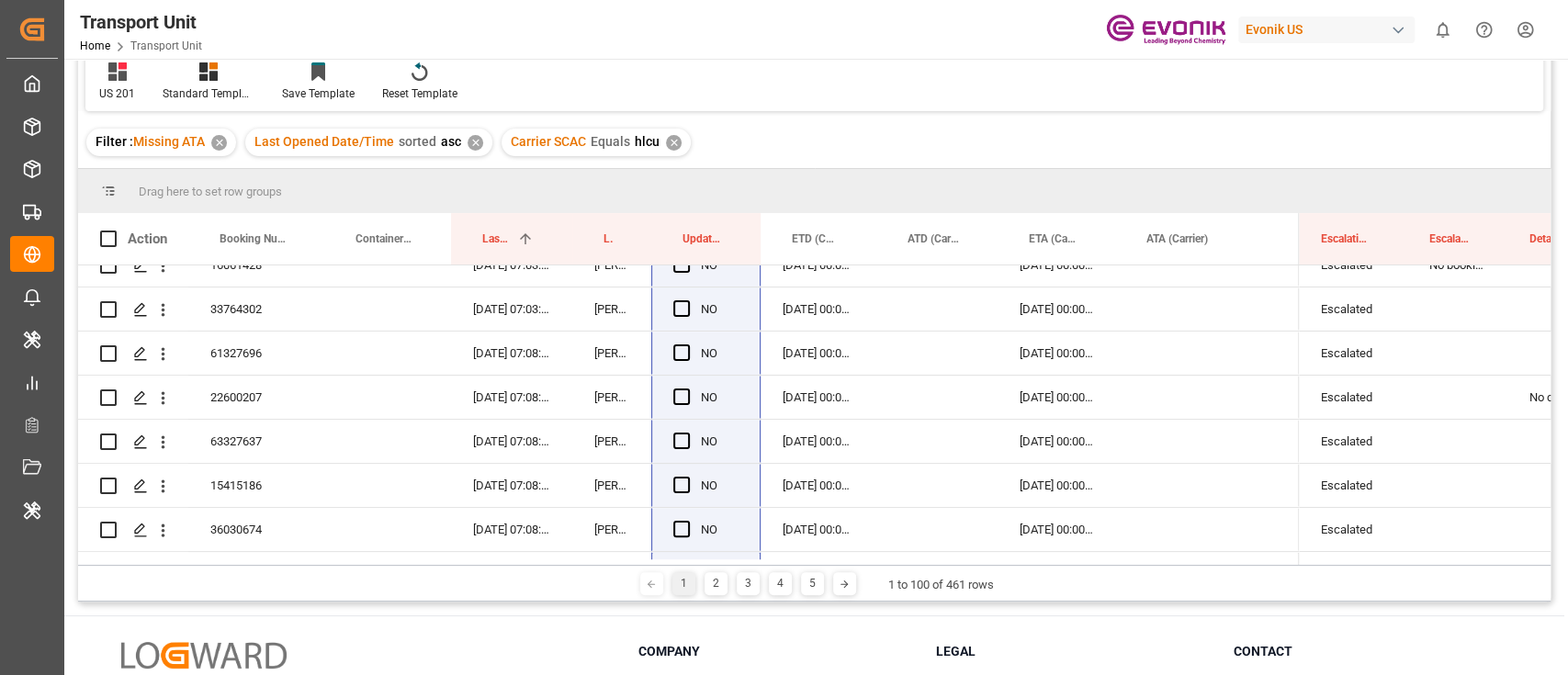 click on "Filter :  Missing ATA ✕ Last Opened Date/Time sorted asc ✕ Carrier SCAC Equals hlcu ✕" at bounding box center [814, 142] 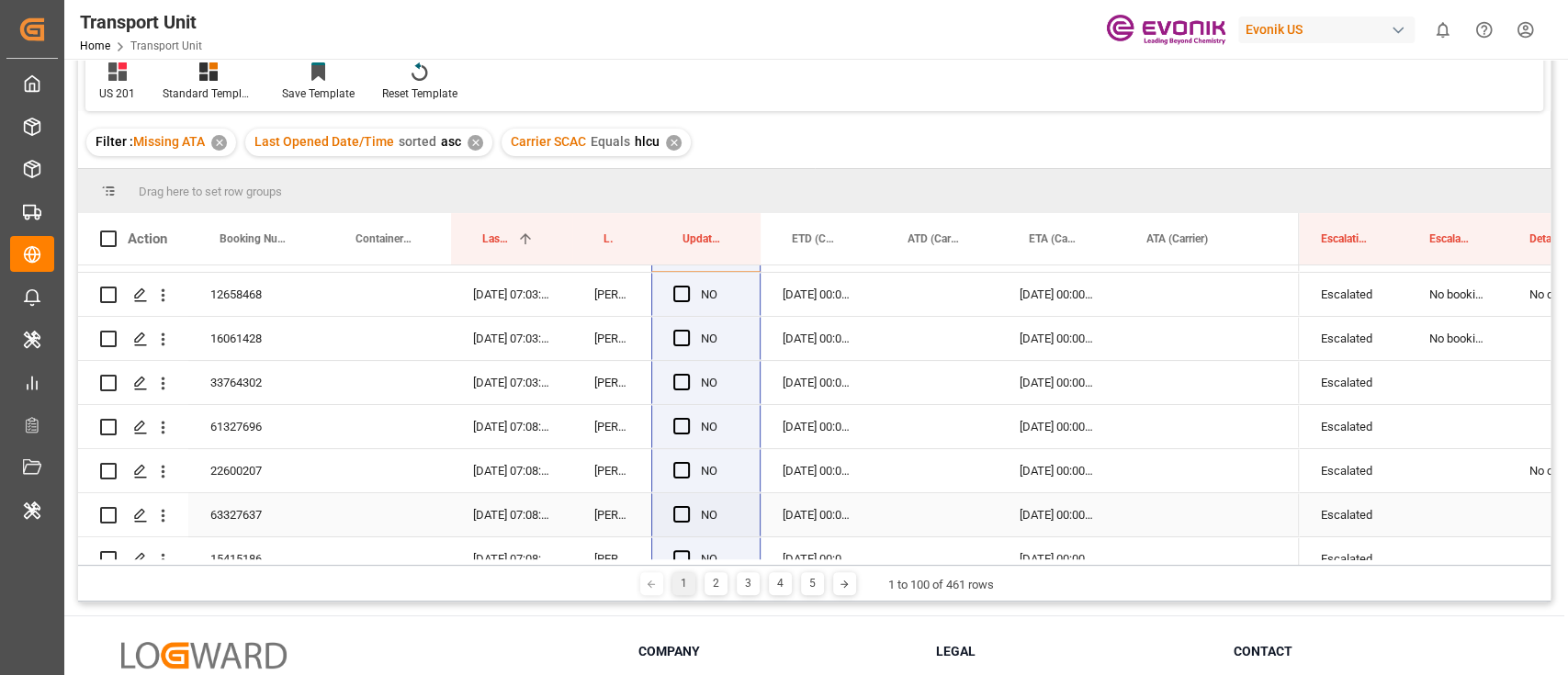 scroll, scrollTop: 0, scrollLeft: 0, axis: both 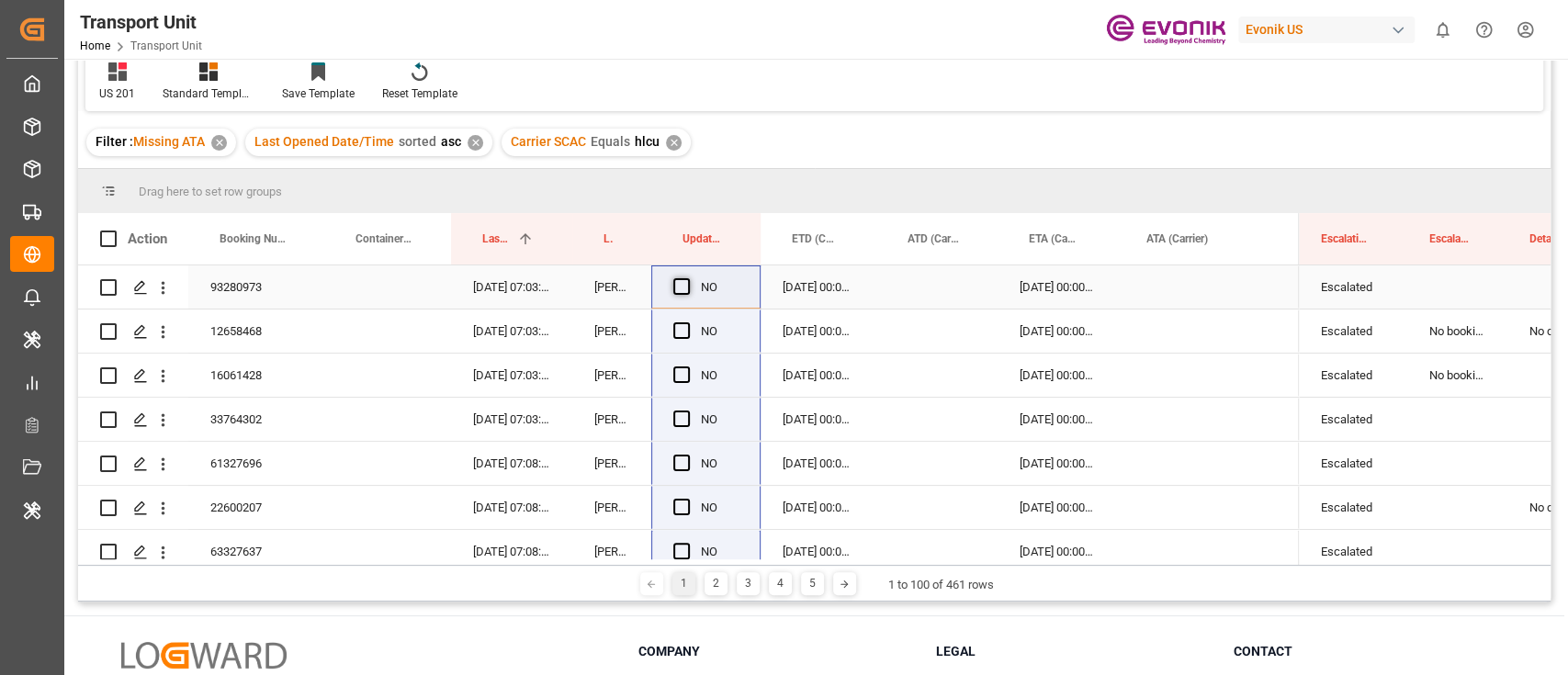 click at bounding box center (682, 287) 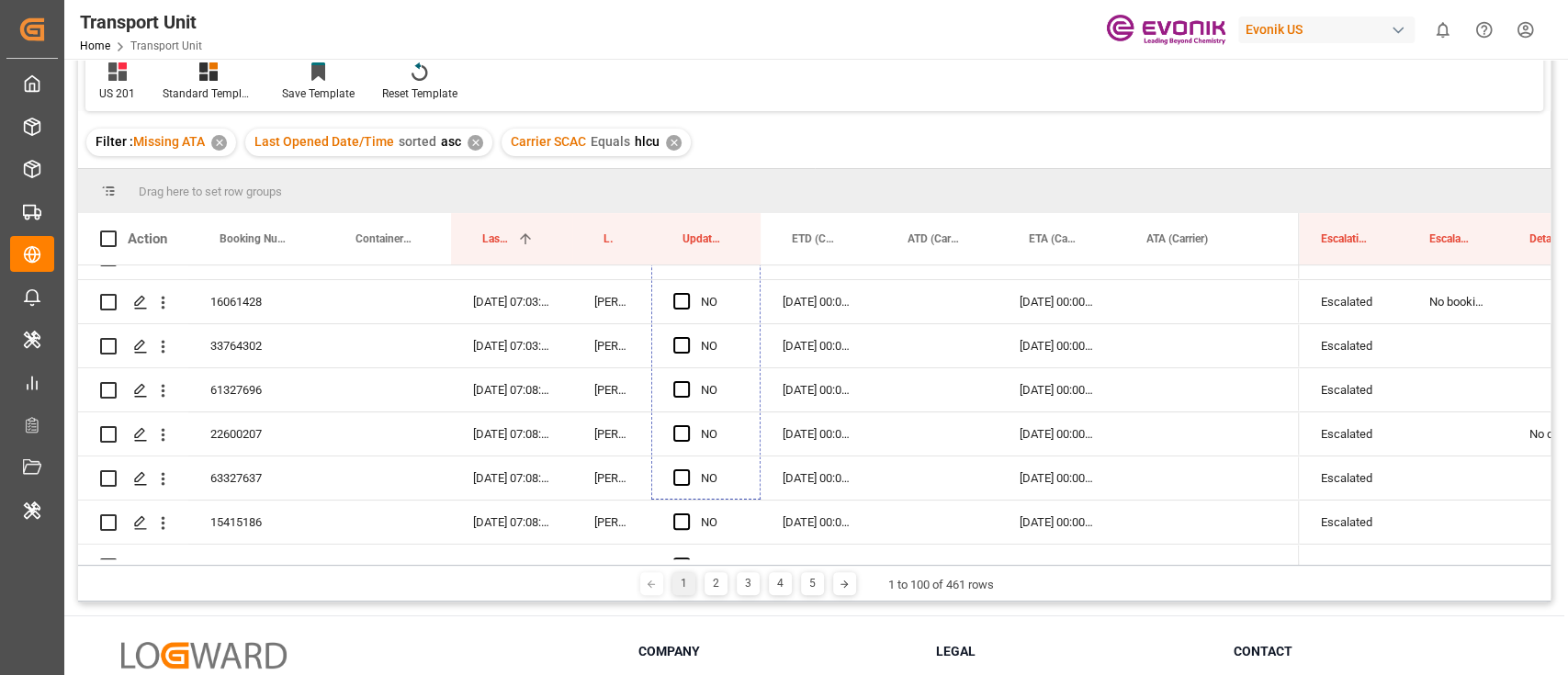 drag, startPoint x: 757, startPoint y: 305, endPoint x: 739, endPoint y: 609, distance: 304.53243 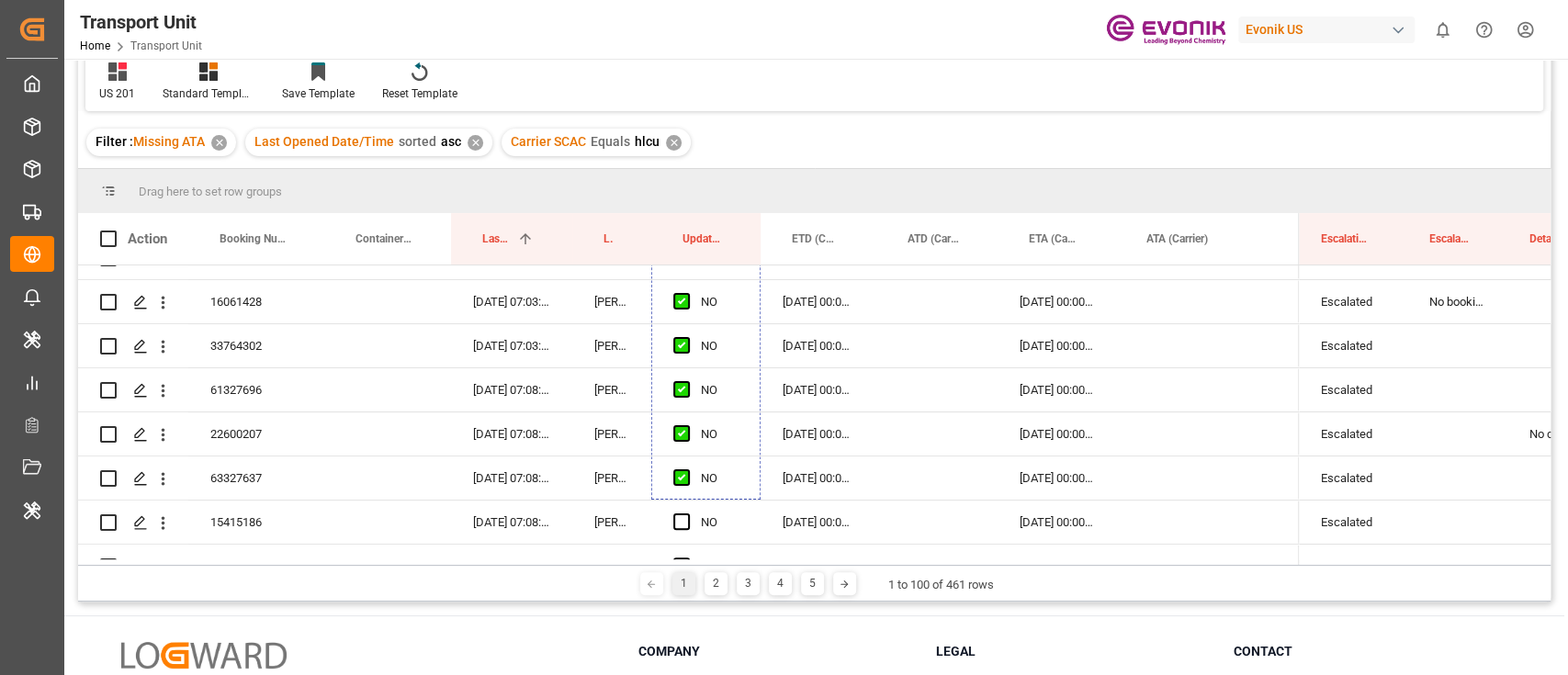 scroll, scrollTop: 110, scrollLeft: 0, axis: vertical 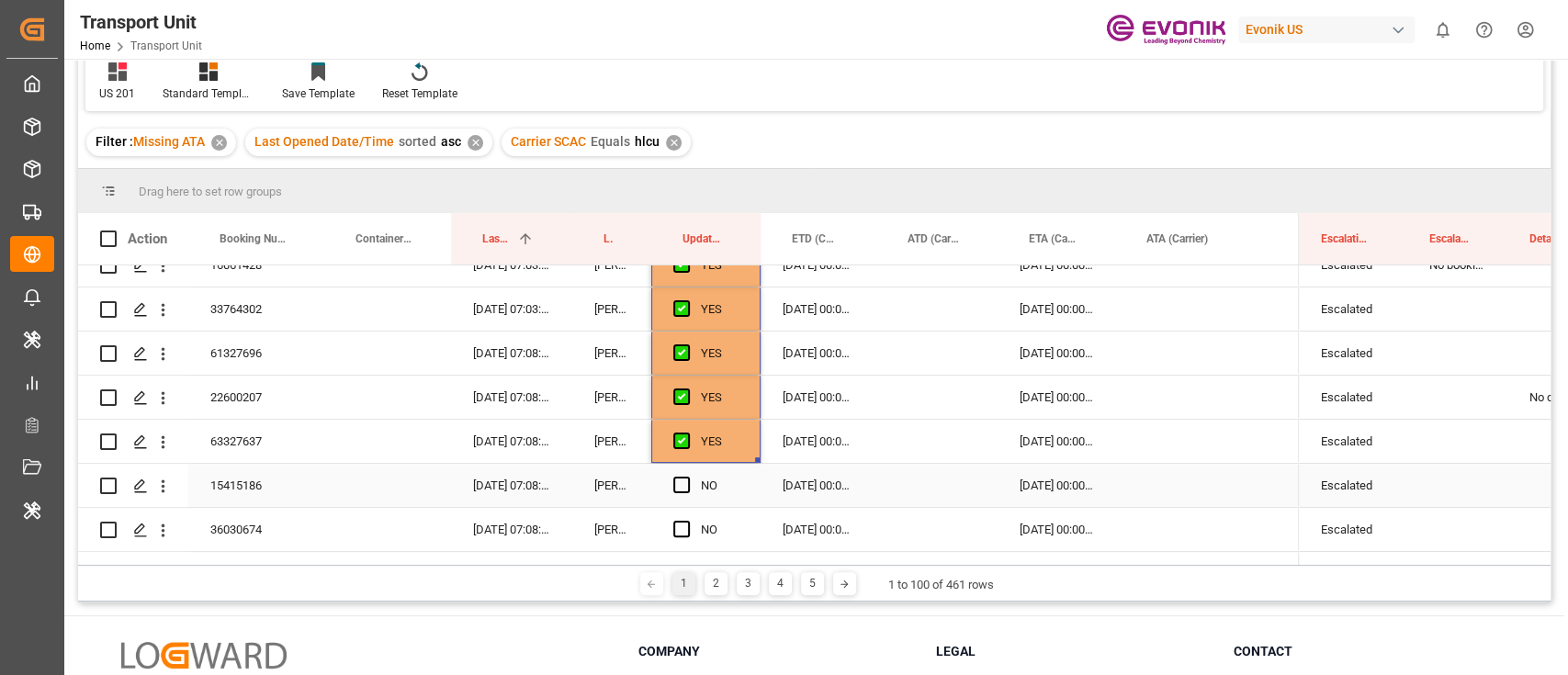 click on "NO" at bounding box center (705, 485) 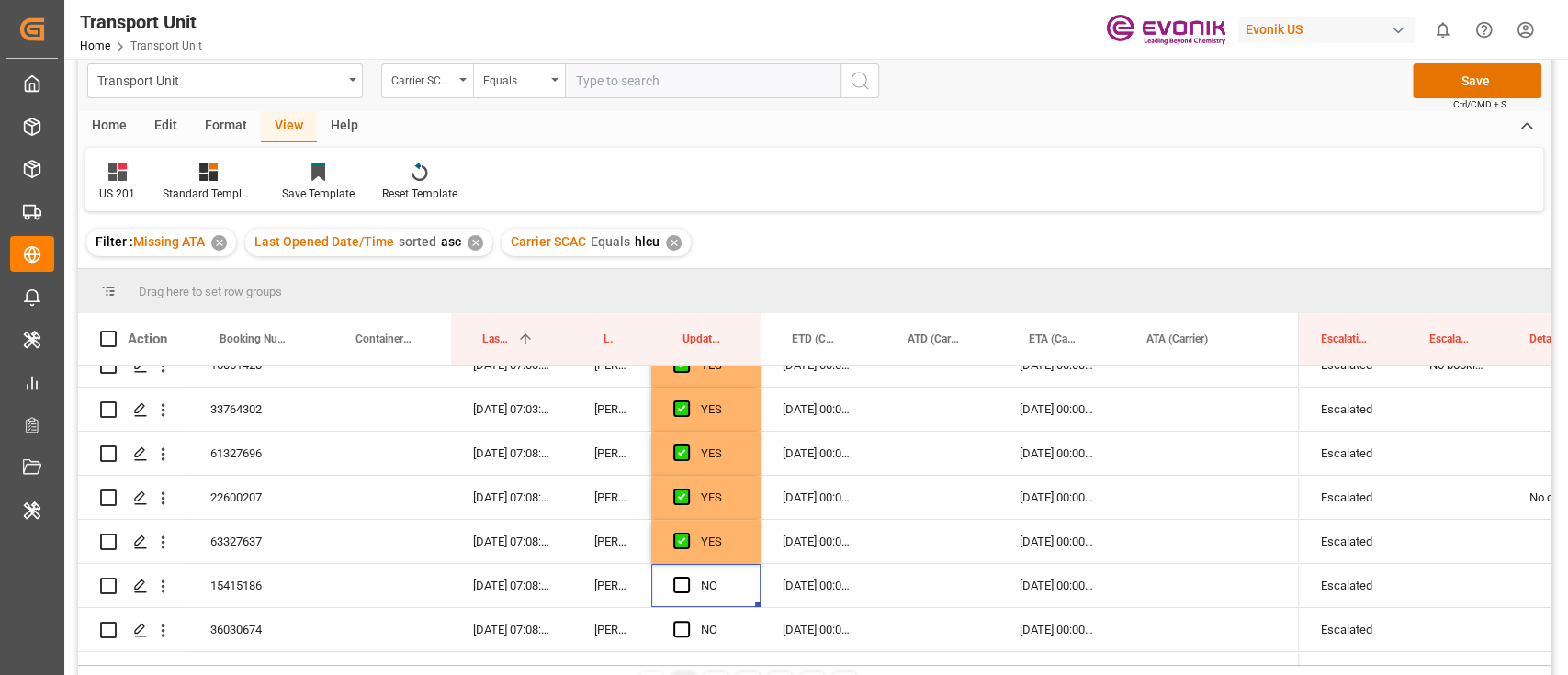 scroll, scrollTop: 0, scrollLeft: 0, axis: both 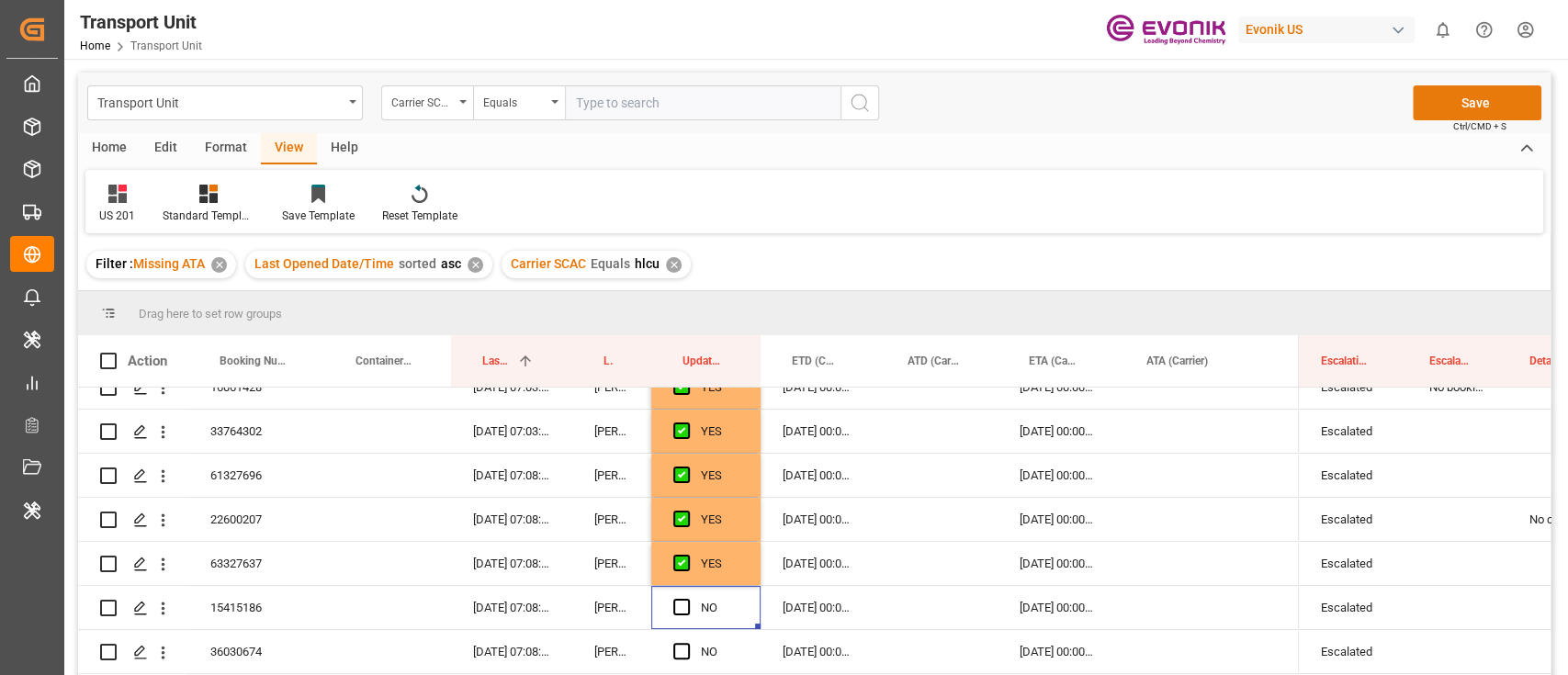 click on "Save" at bounding box center (1477, 103) 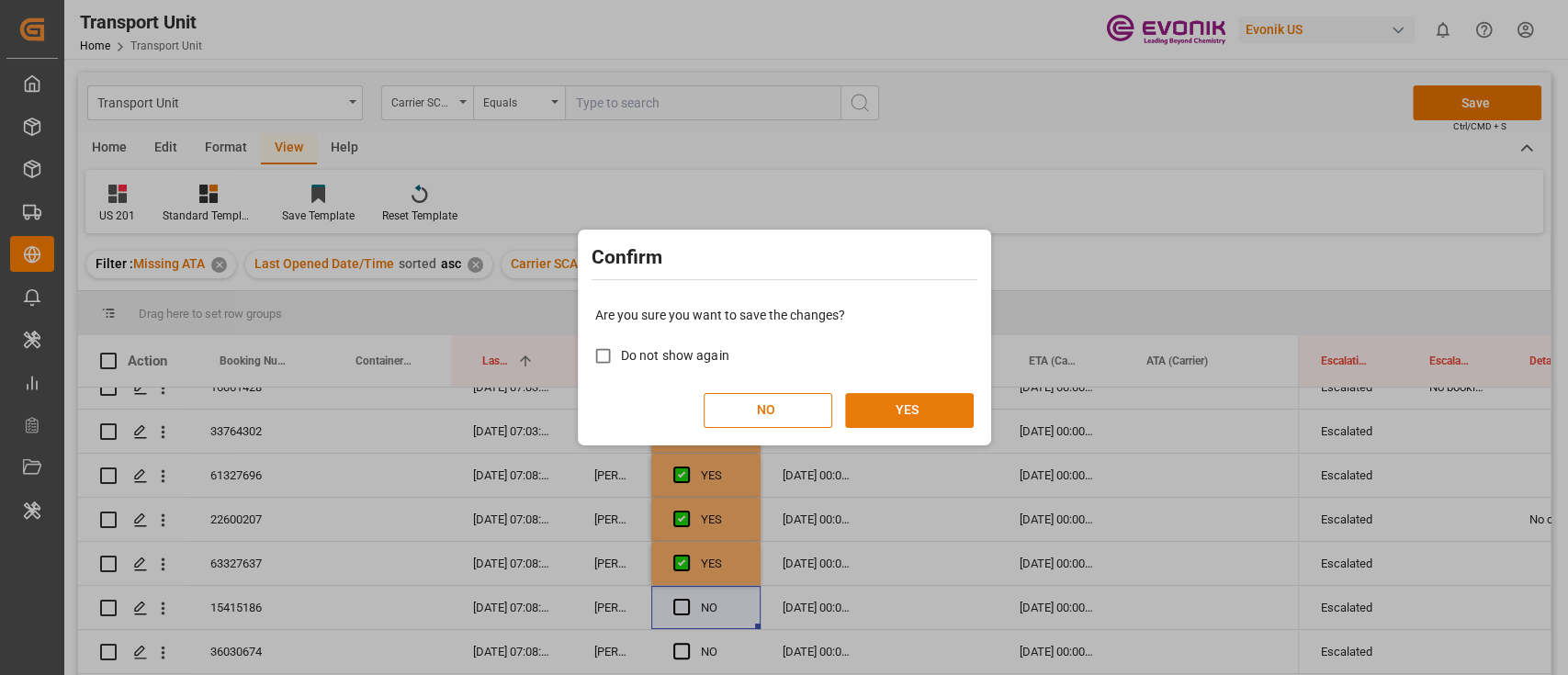 click on "YES" at bounding box center (909, 411) 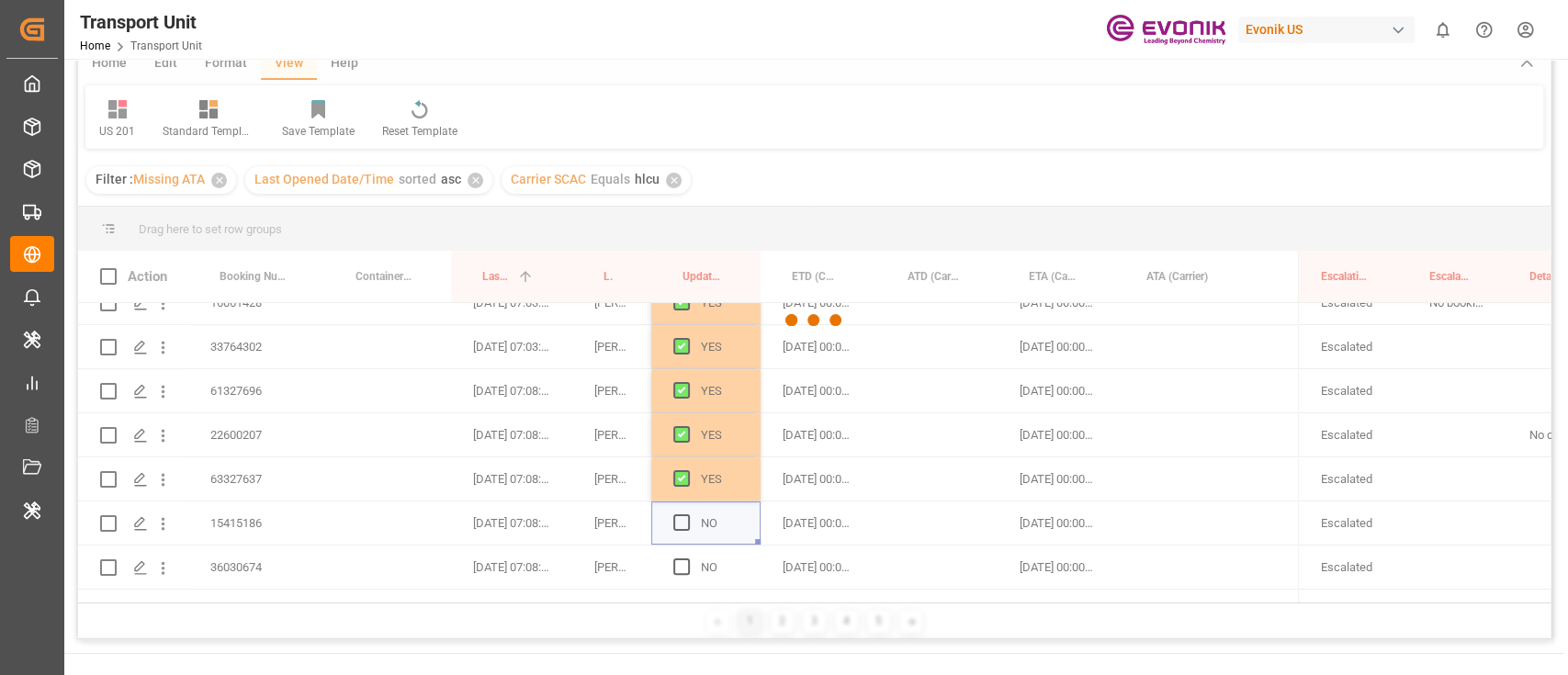 scroll, scrollTop: 122, scrollLeft: 0, axis: vertical 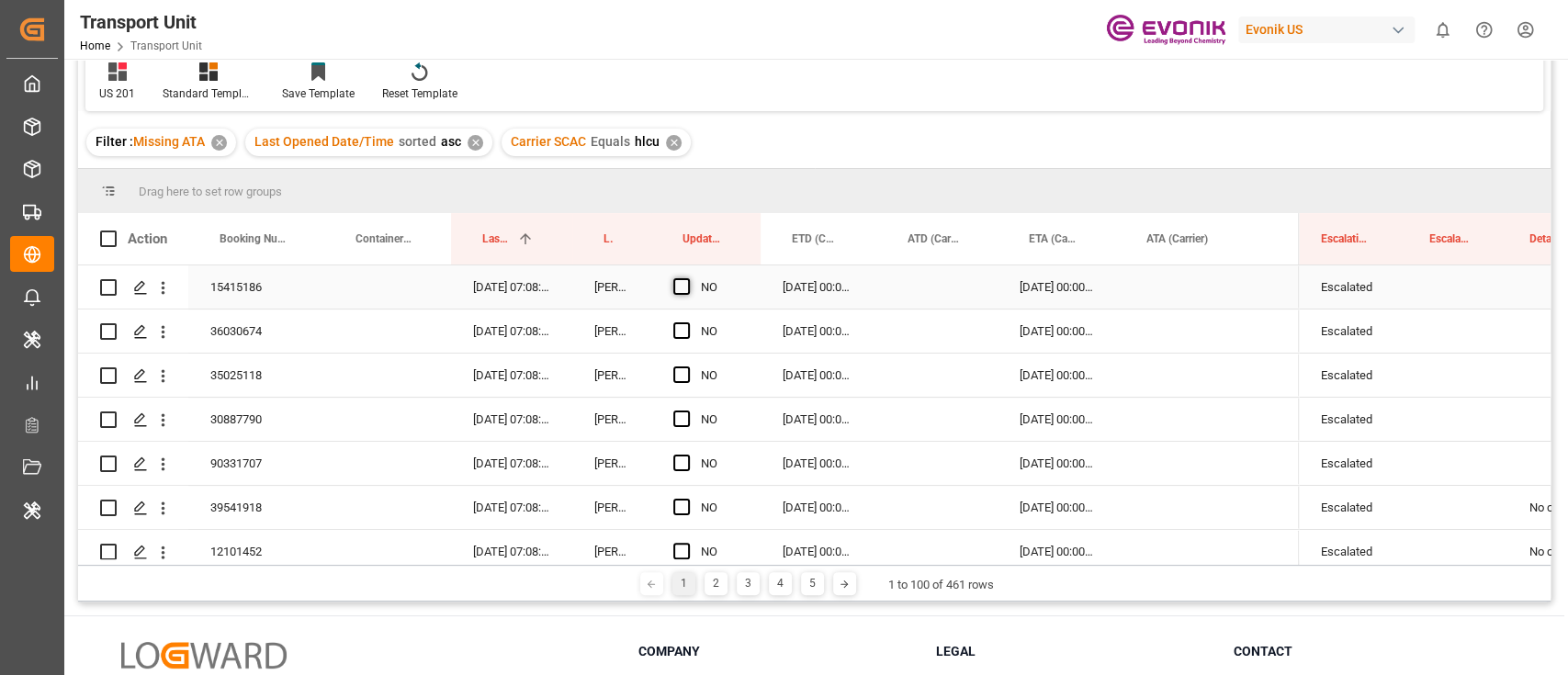 click at bounding box center (682, 287) 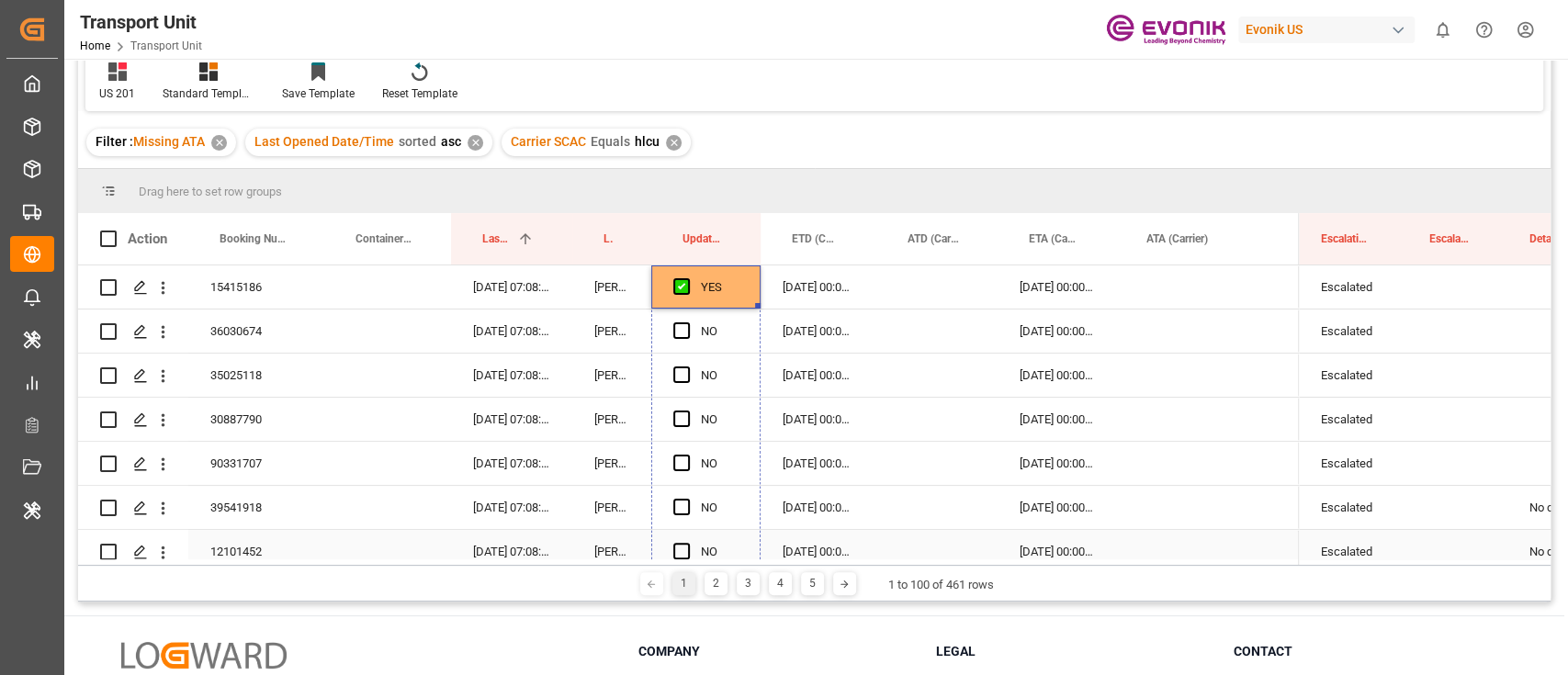 scroll, scrollTop: 73, scrollLeft: 0, axis: vertical 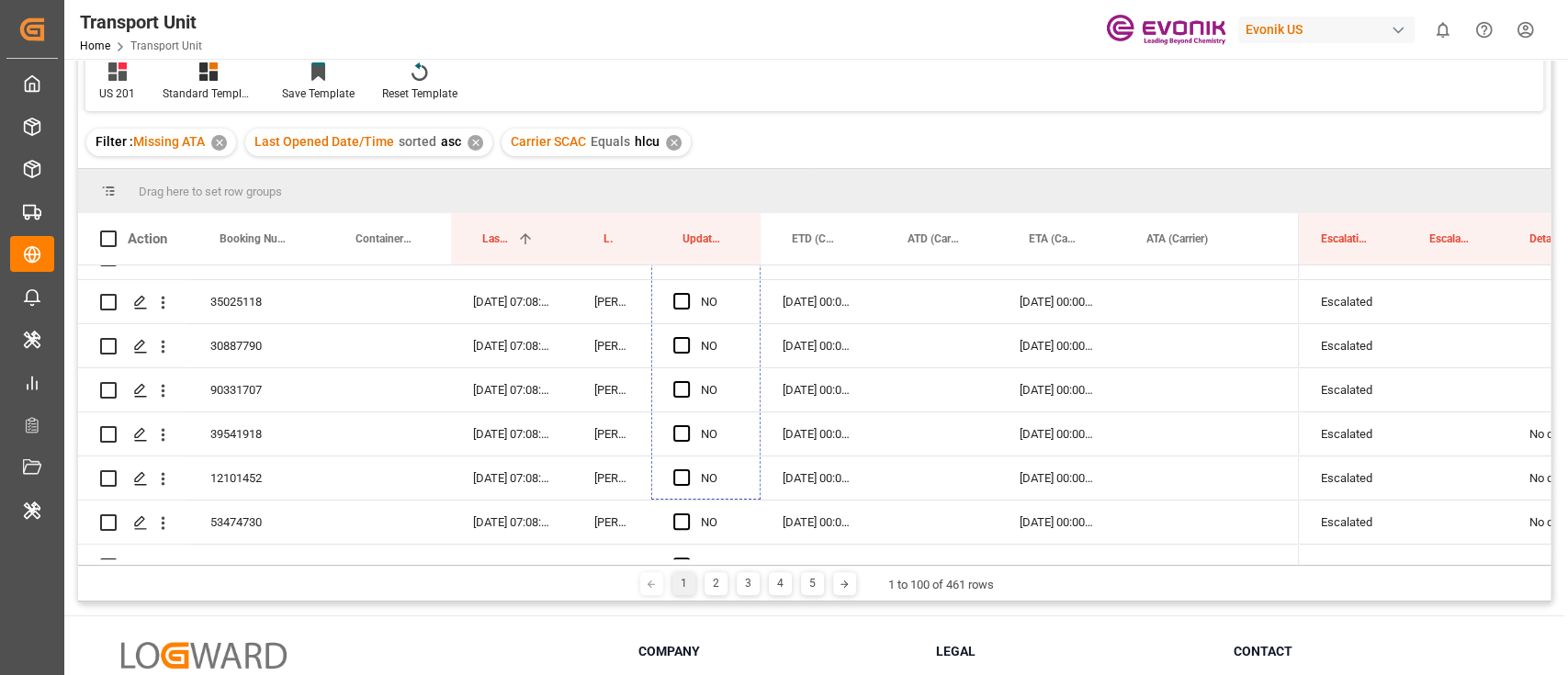drag, startPoint x: 759, startPoint y: 303, endPoint x: 761, endPoint y: 565, distance: 262.00763 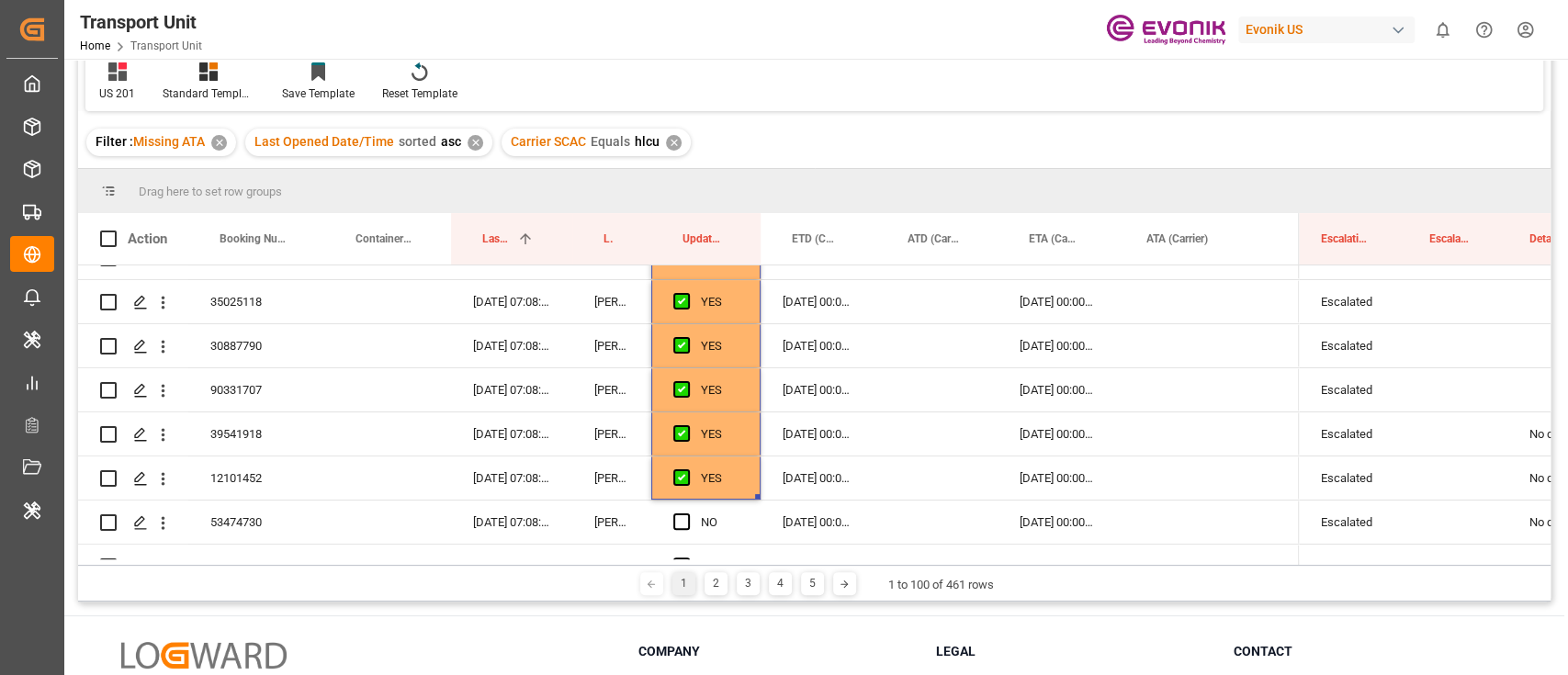 scroll, scrollTop: 0, scrollLeft: 0, axis: both 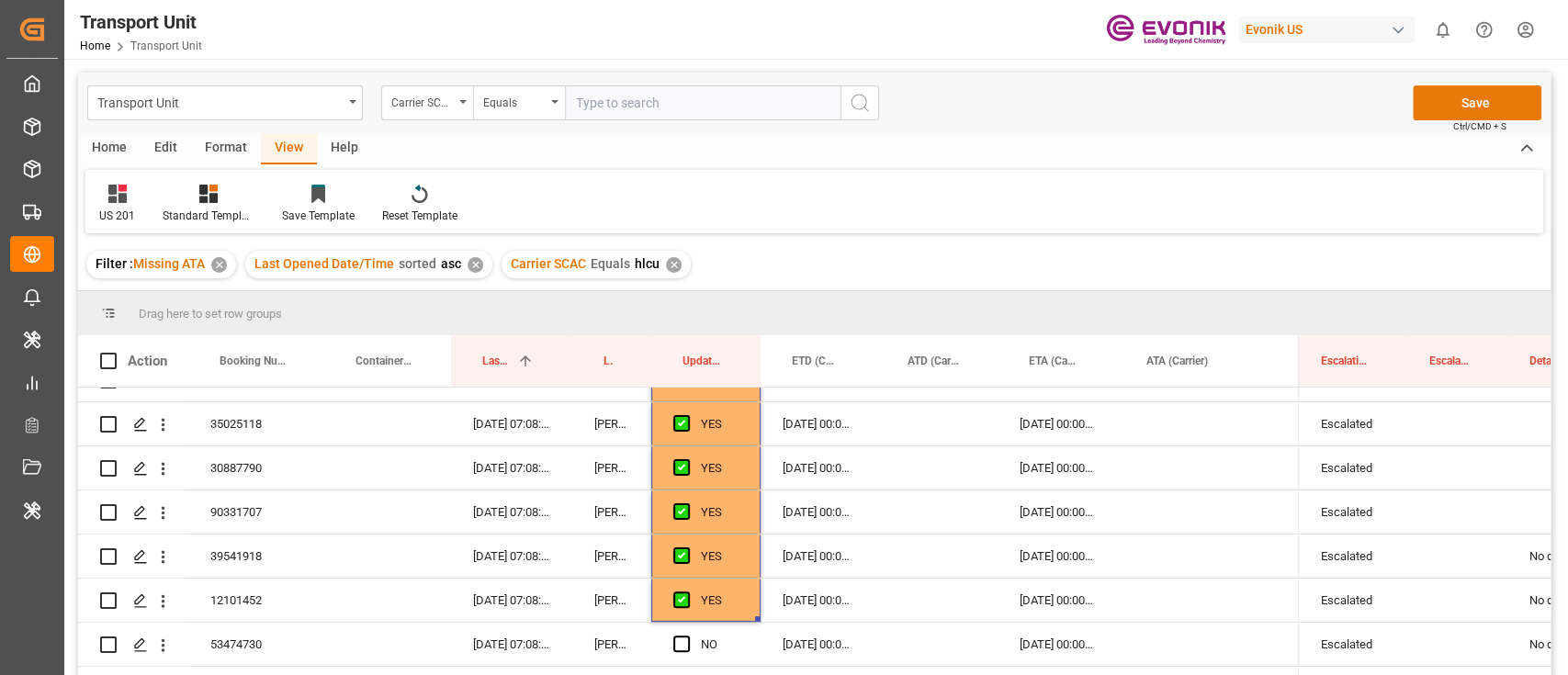 click on "Save" at bounding box center [1477, 103] 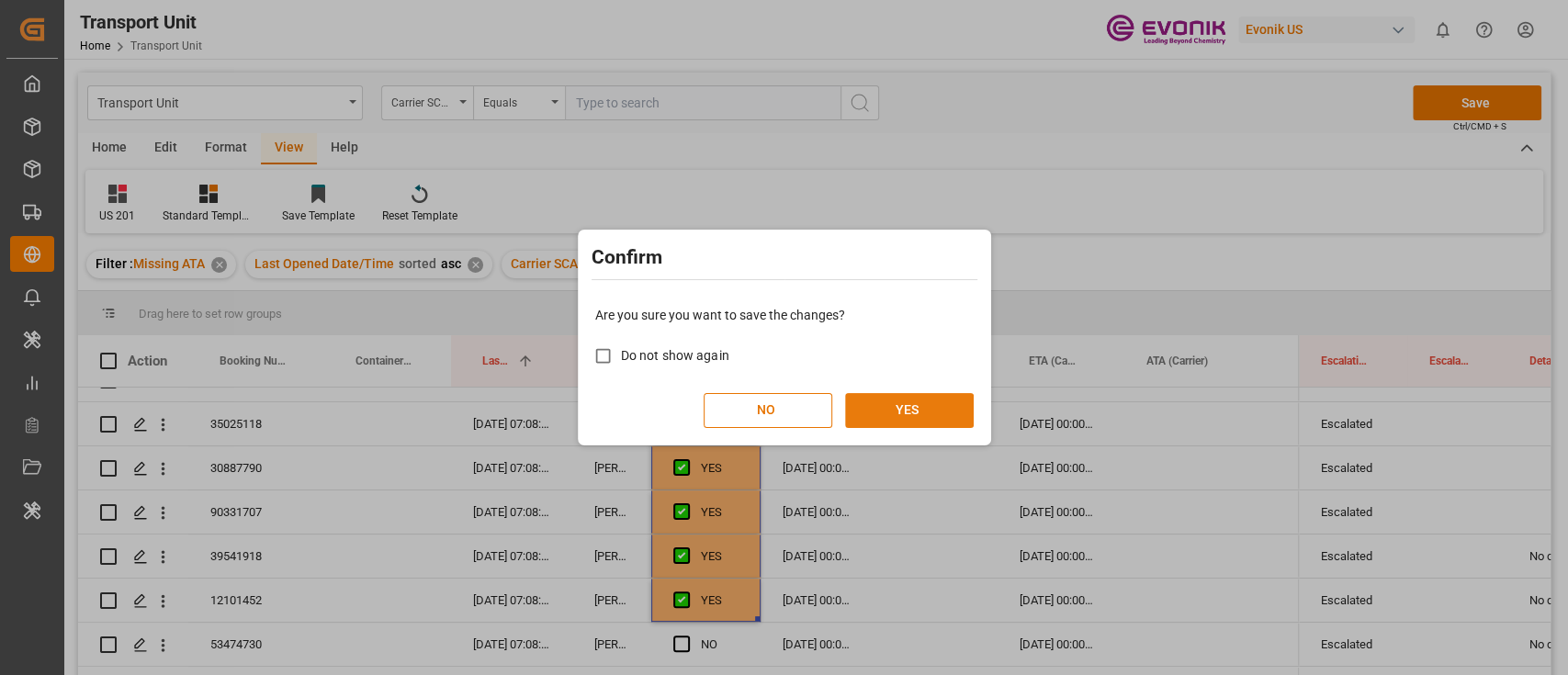 click on "YES" at bounding box center [909, 411] 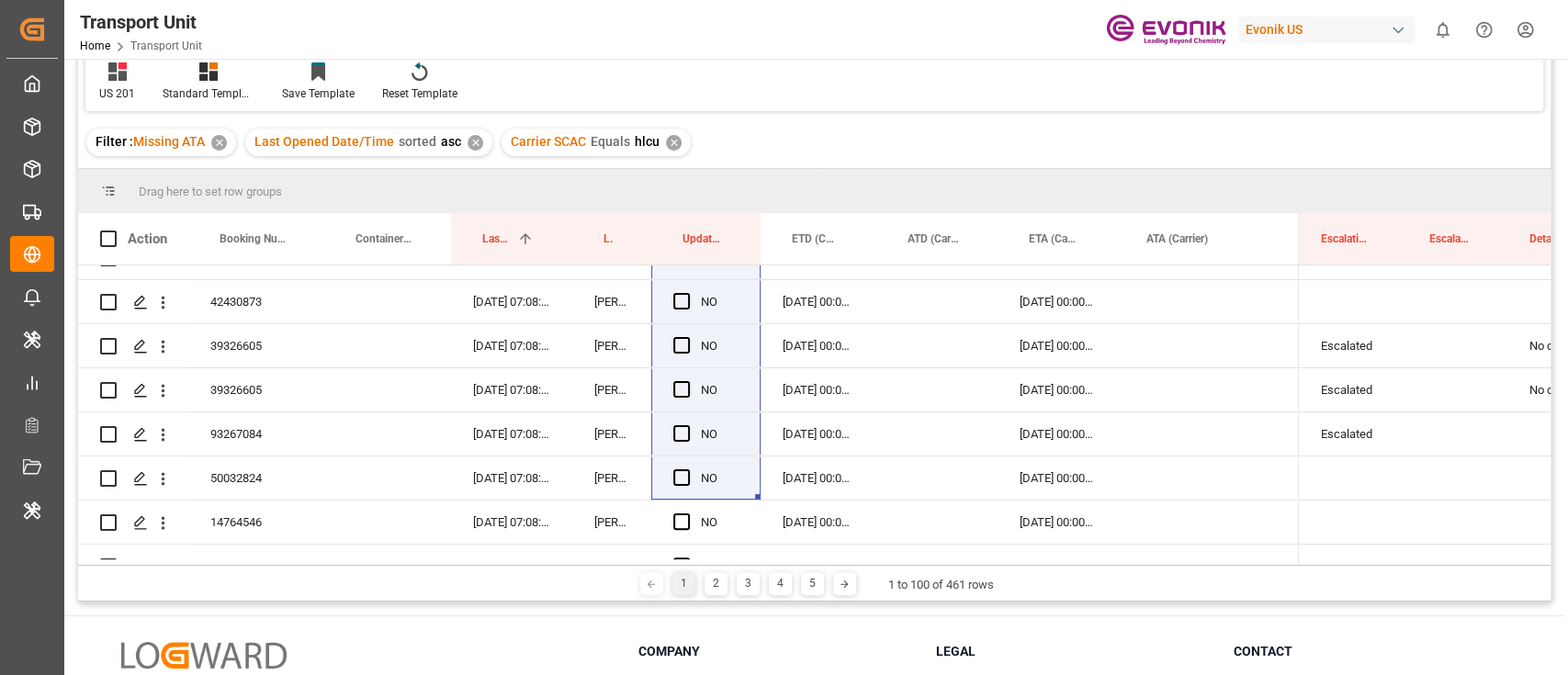 scroll, scrollTop: 0, scrollLeft: 0, axis: both 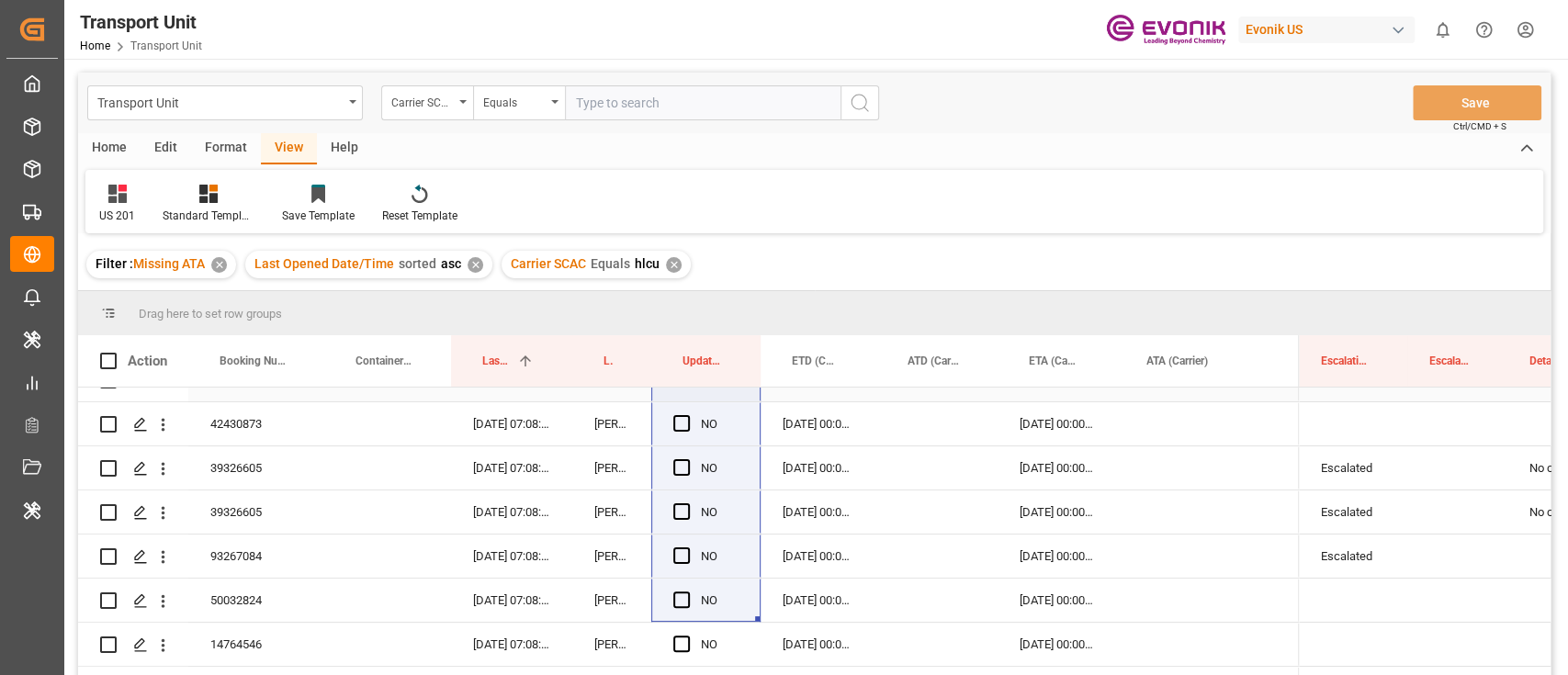 click at bounding box center [937, 423] 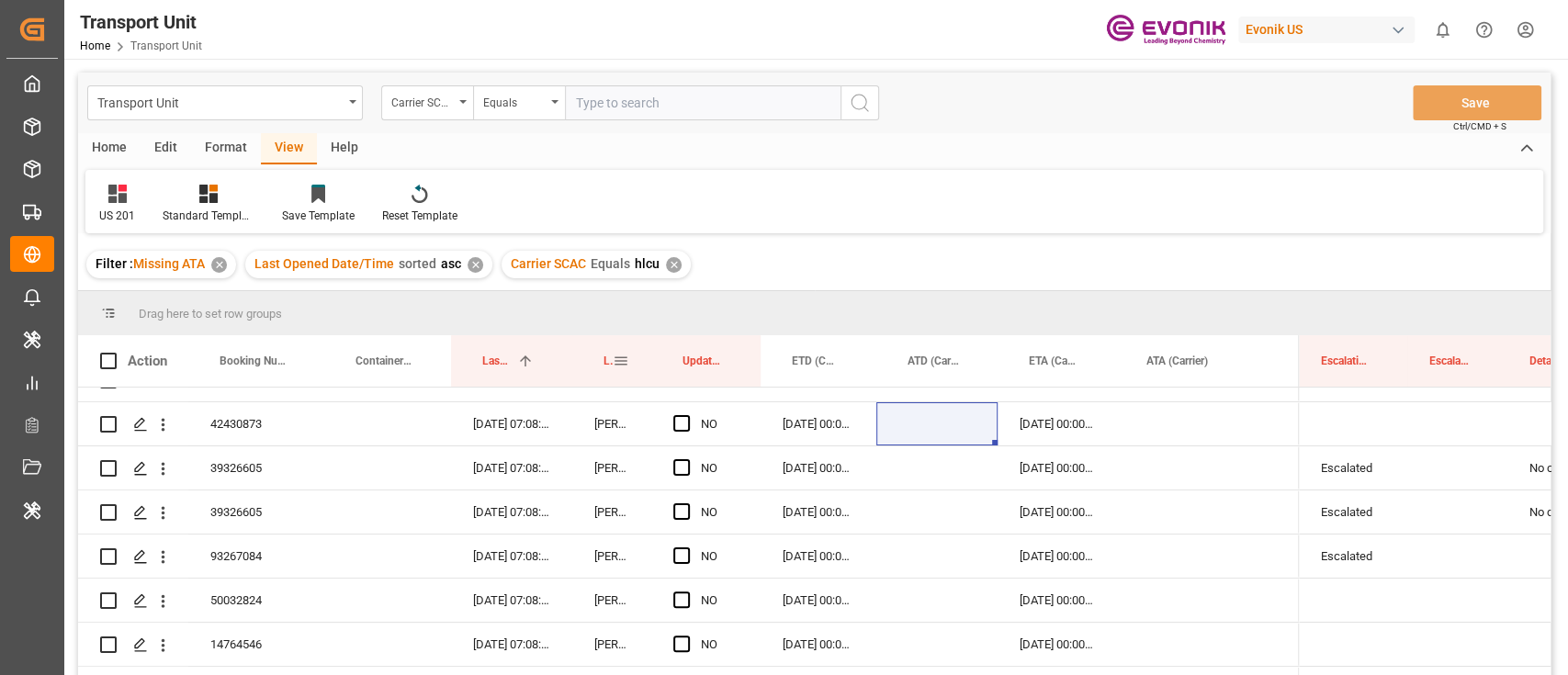click on "Last Opened By" at bounding box center [608, 361] 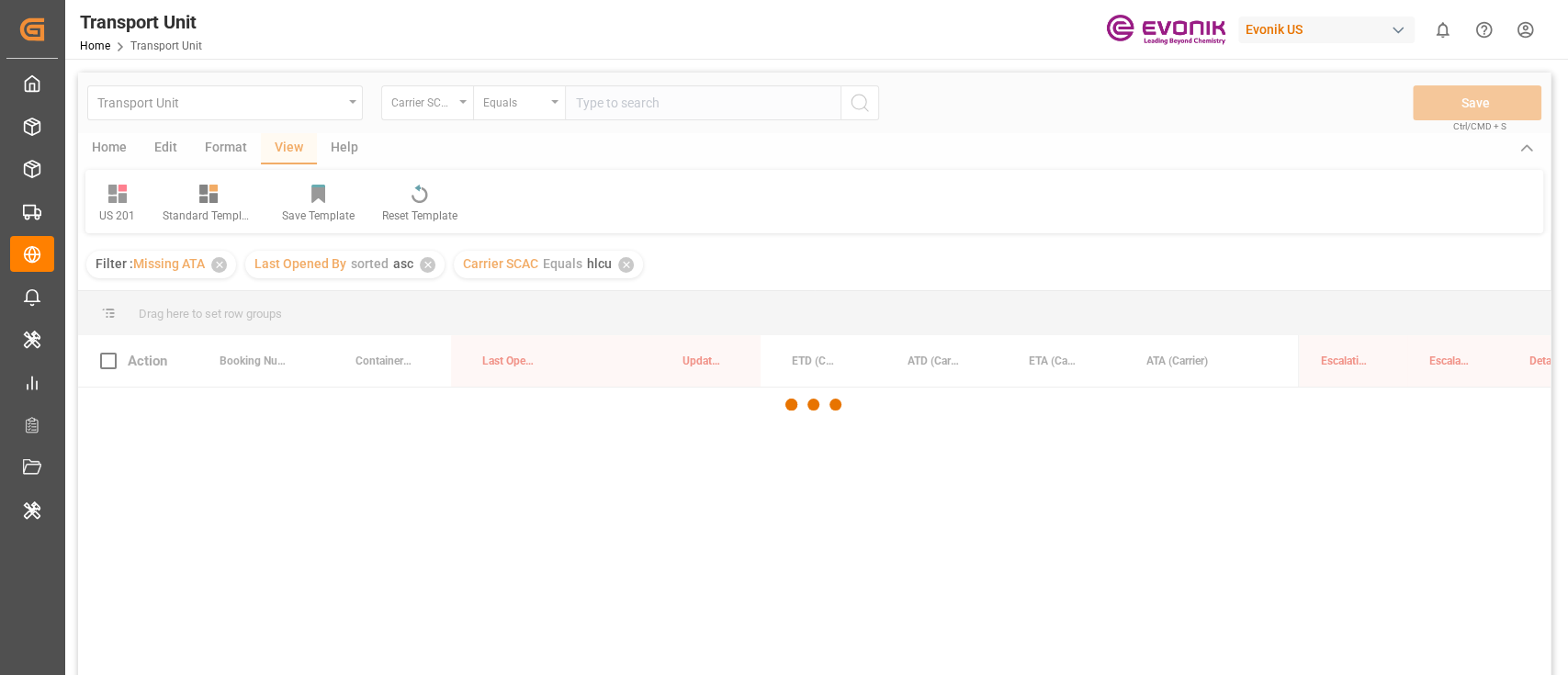 scroll, scrollTop: 0, scrollLeft: 0, axis: both 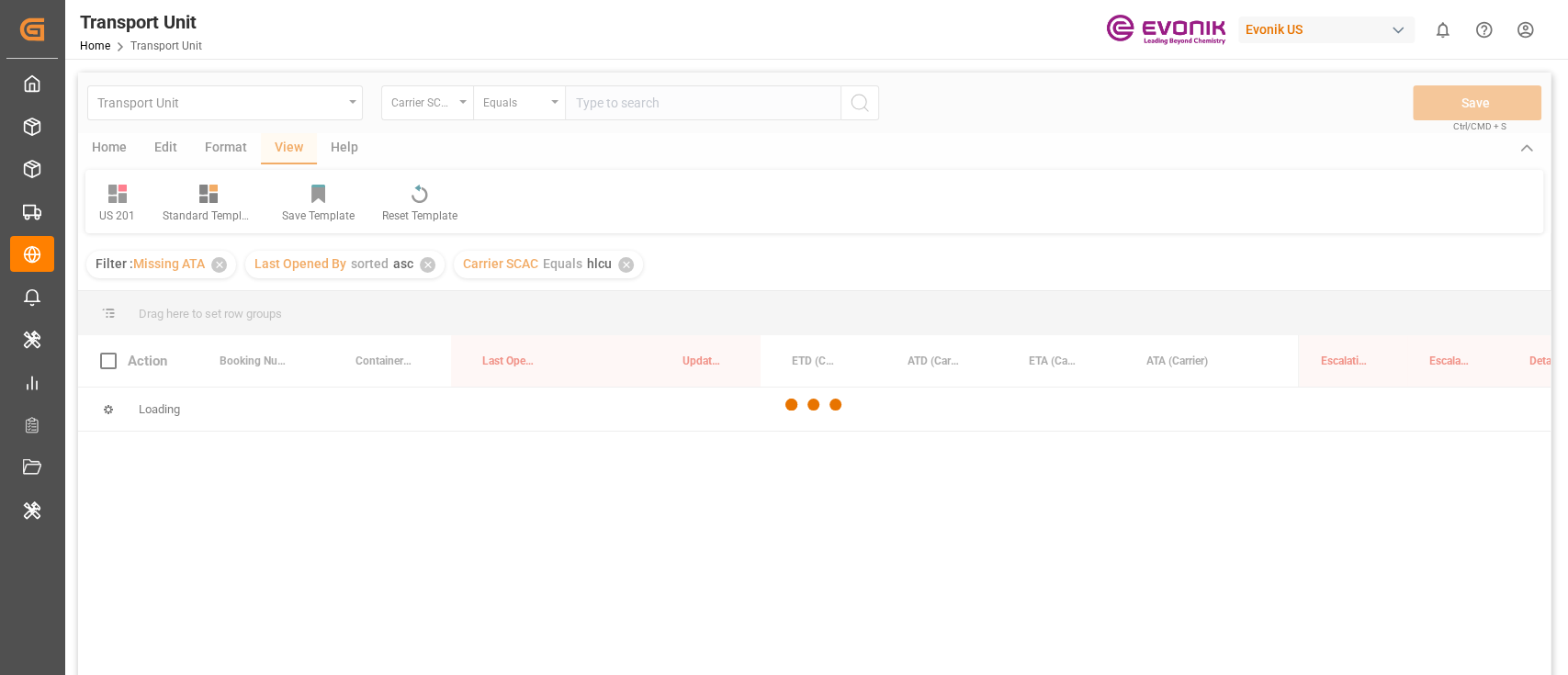 drag, startPoint x: 617, startPoint y: 342, endPoint x: 622, endPoint y: 332, distance: 11.18034 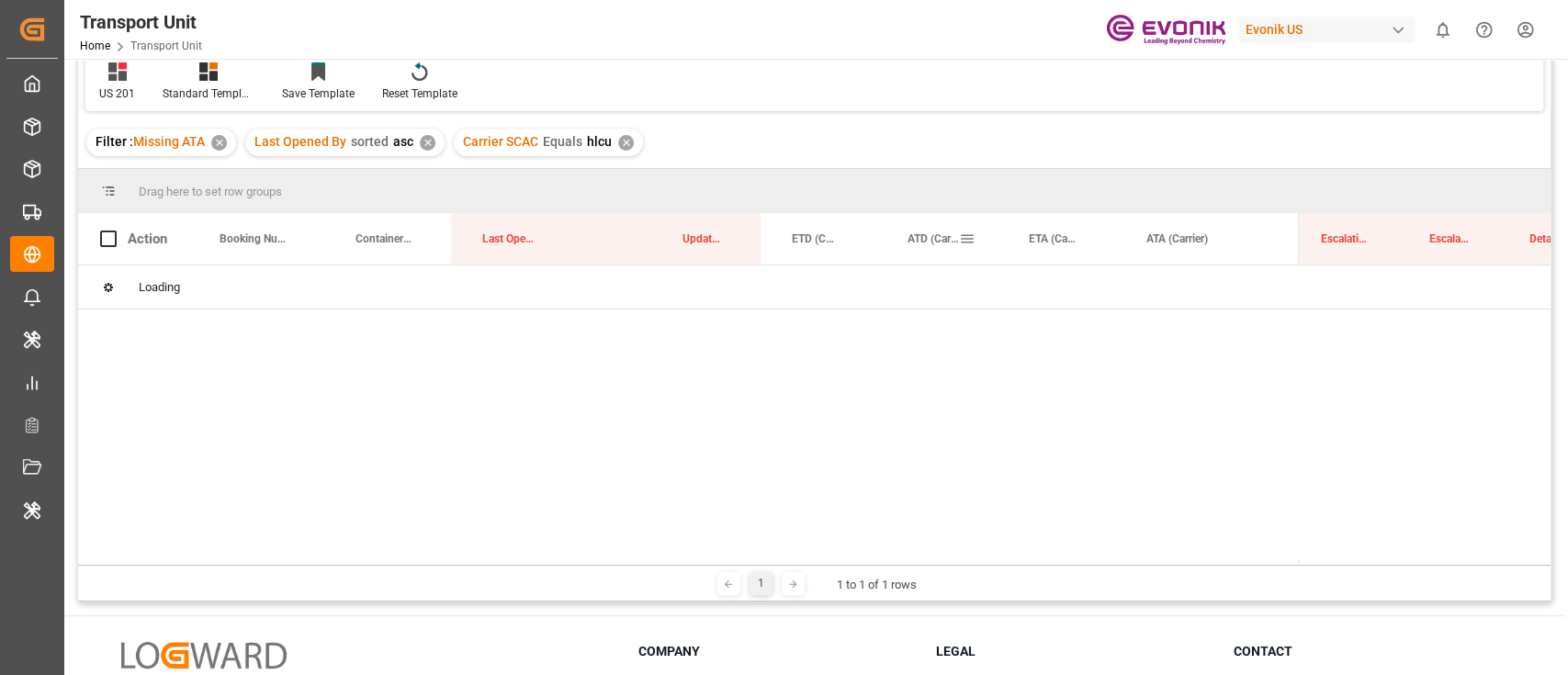 scroll, scrollTop: 272, scrollLeft: 0, axis: vertical 